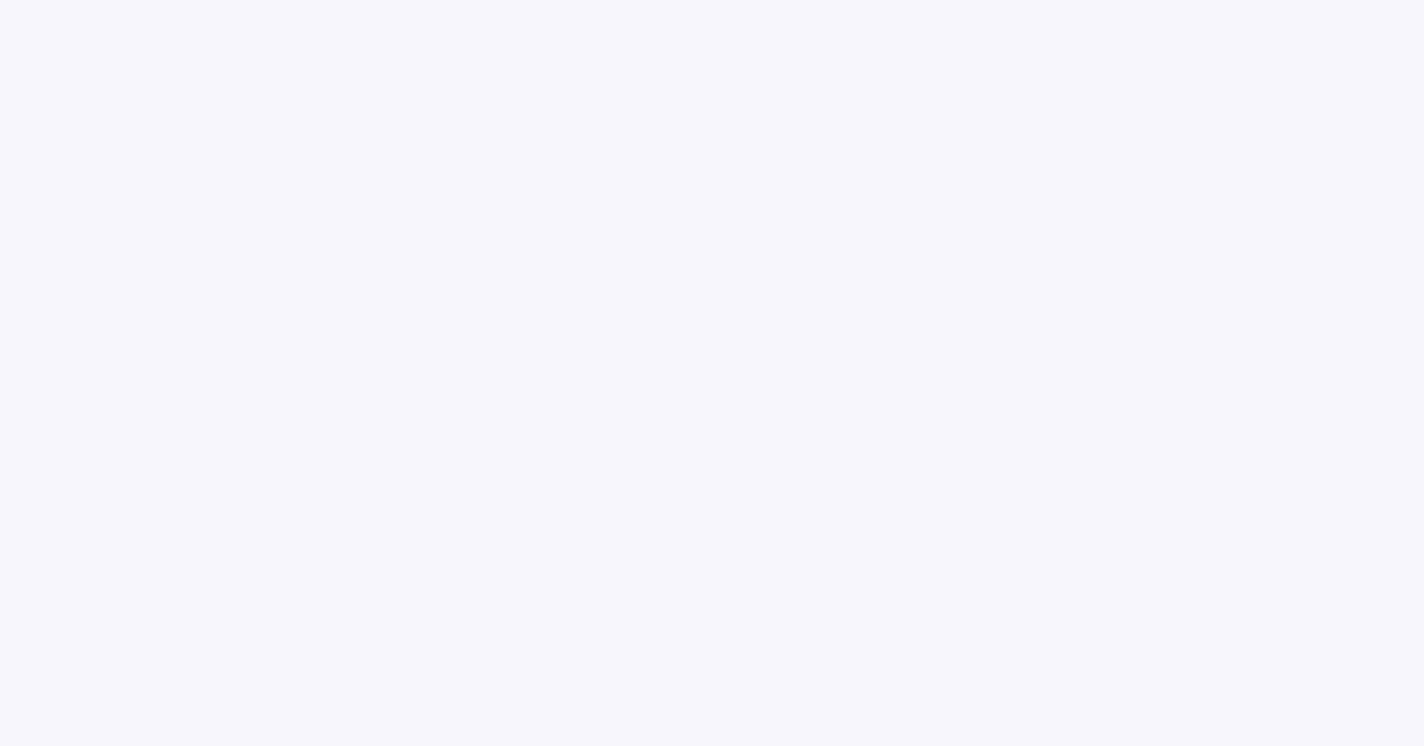 scroll, scrollTop: 0, scrollLeft: 0, axis: both 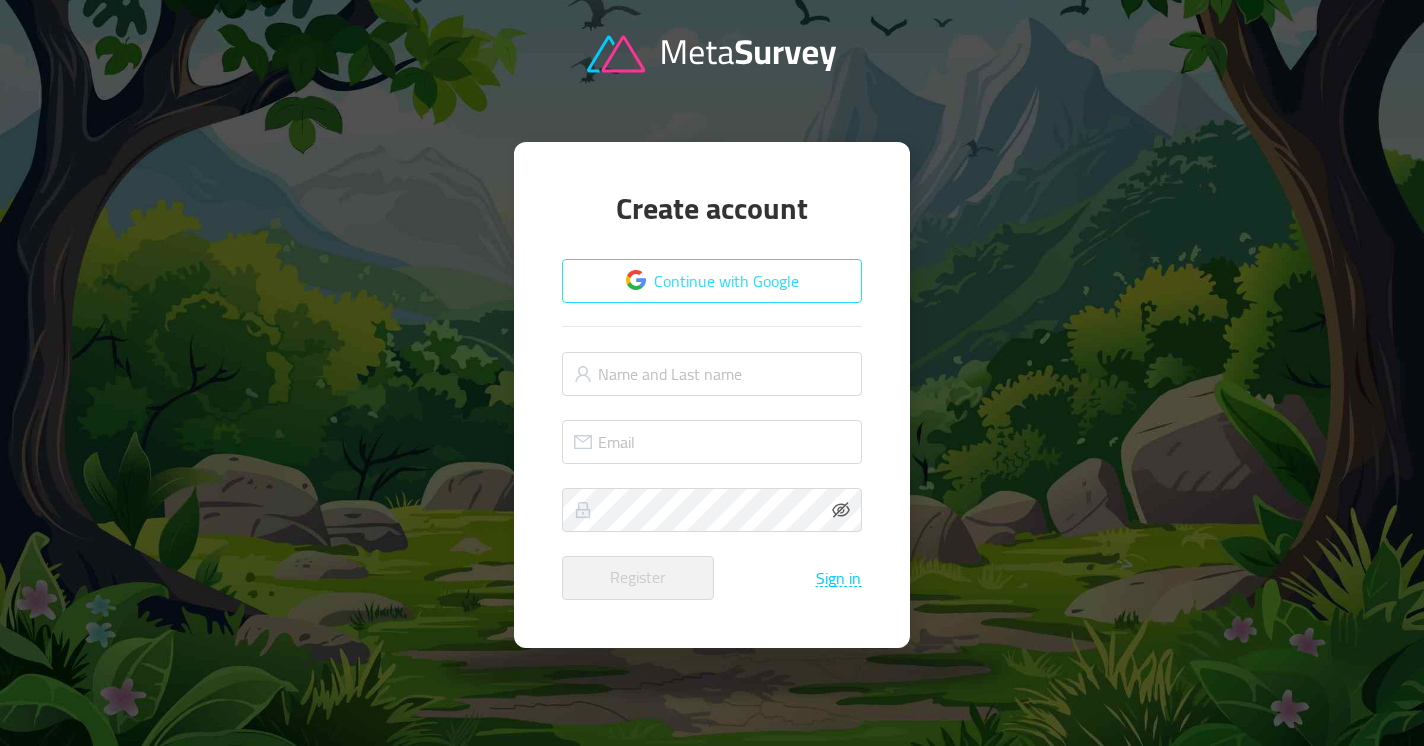 click on "Continue with Google" at bounding box center [712, 281] 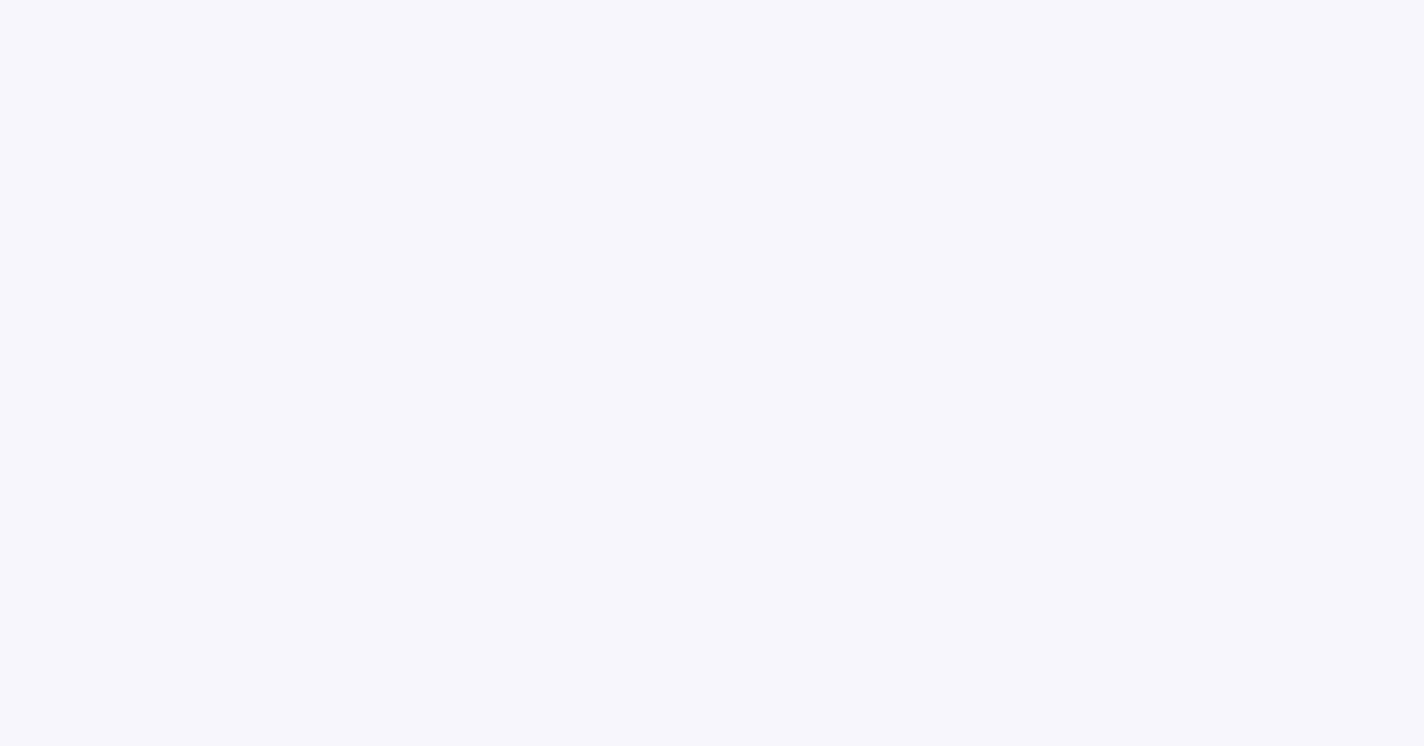 scroll, scrollTop: 0, scrollLeft: 0, axis: both 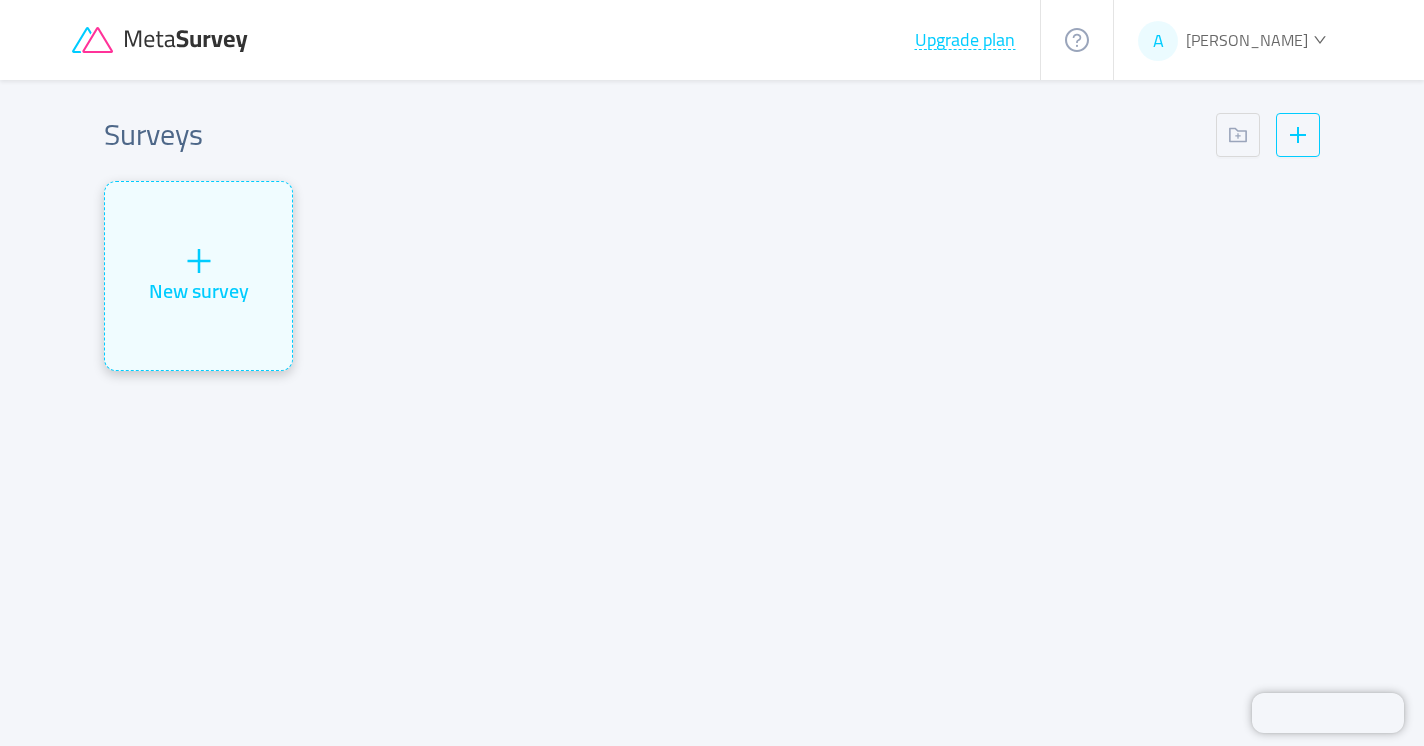 click on "New survey" at bounding box center [198, 276] 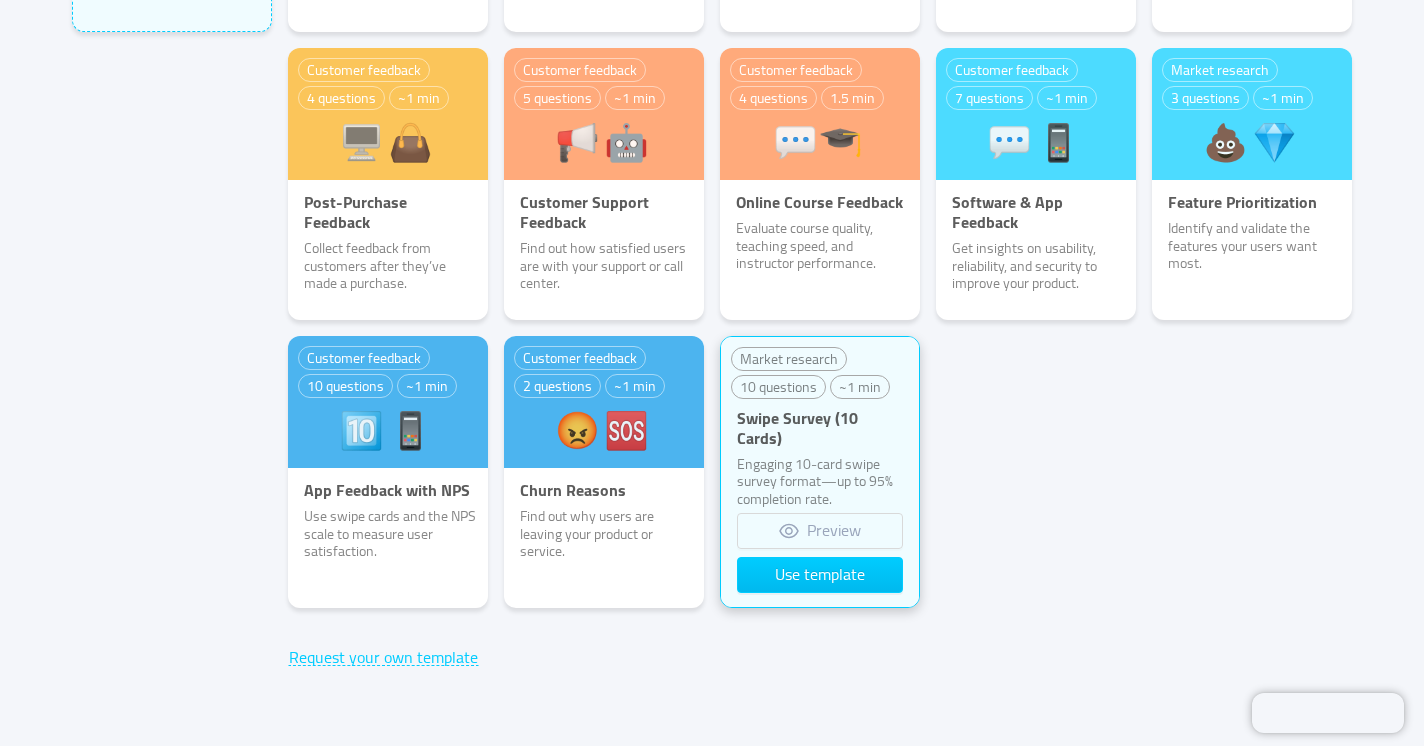 scroll, scrollTop: 0, scrollLeft: 0, axis: both 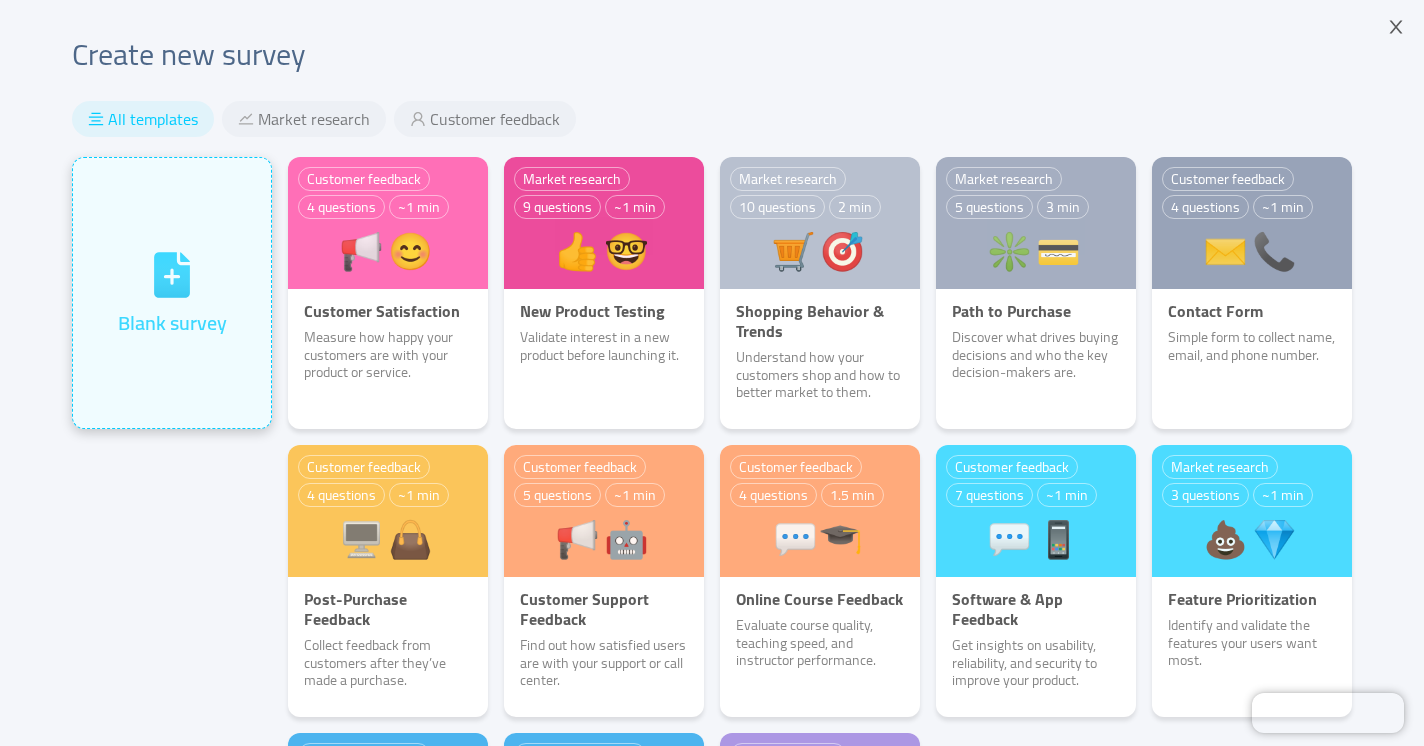 click 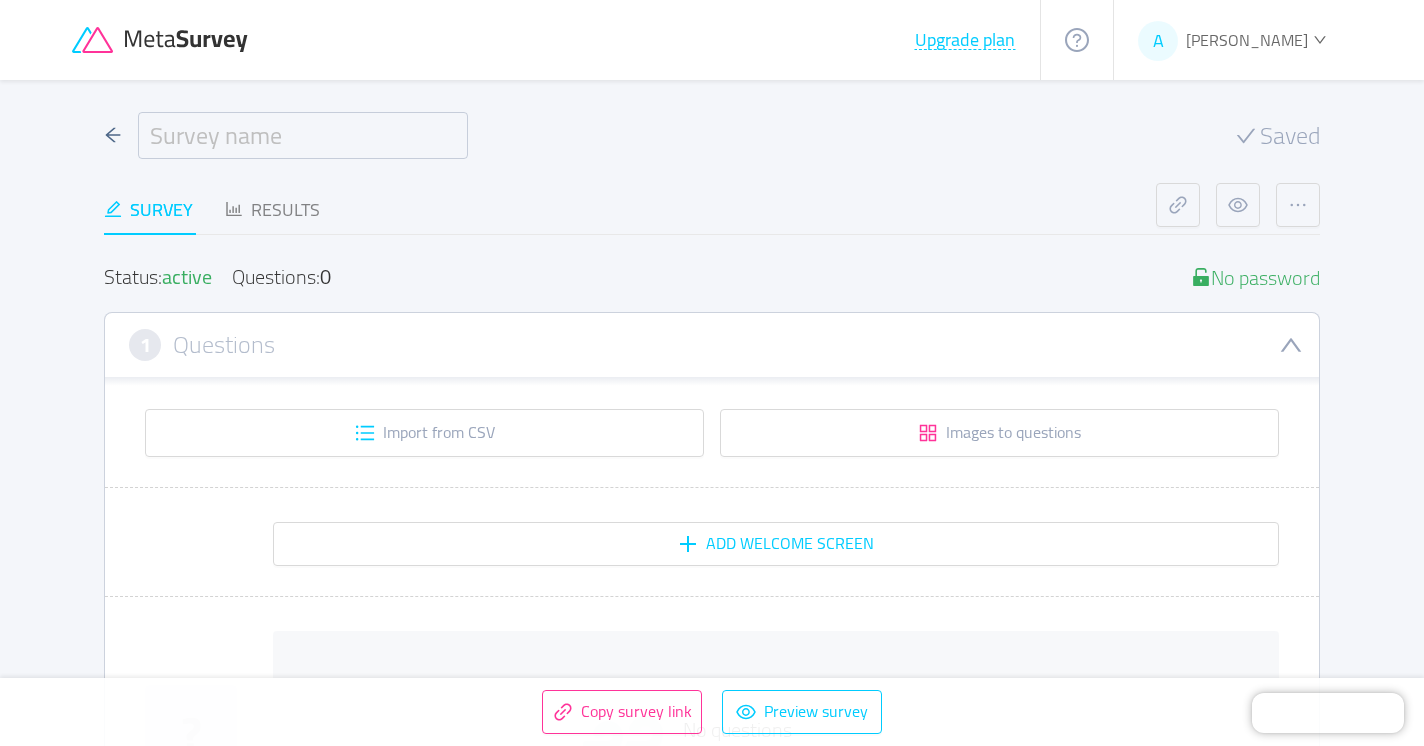 click at bounding box center (303, 135) 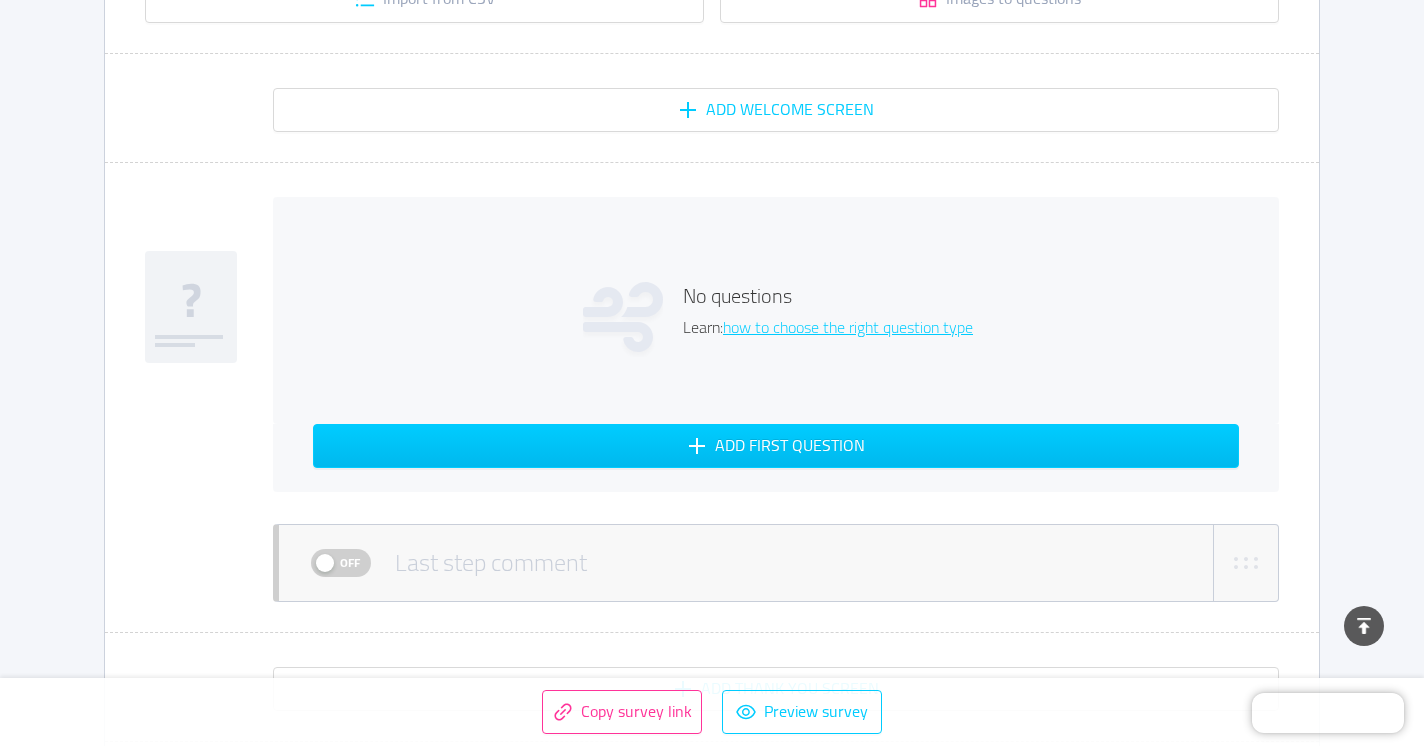 scroll, scrollTop: 440, scrollLeft: 0, axis: vertical 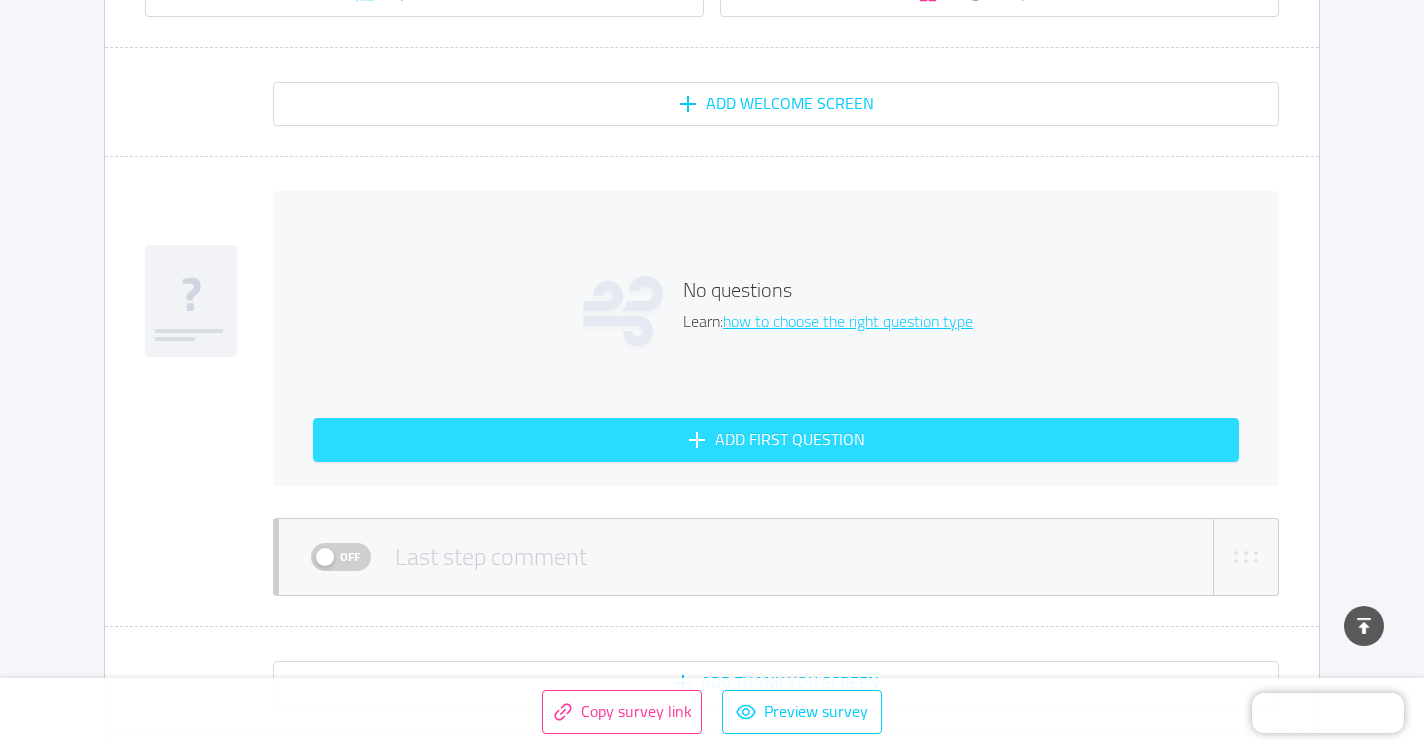 click on "Add first question" at bounding box center (776, 440) 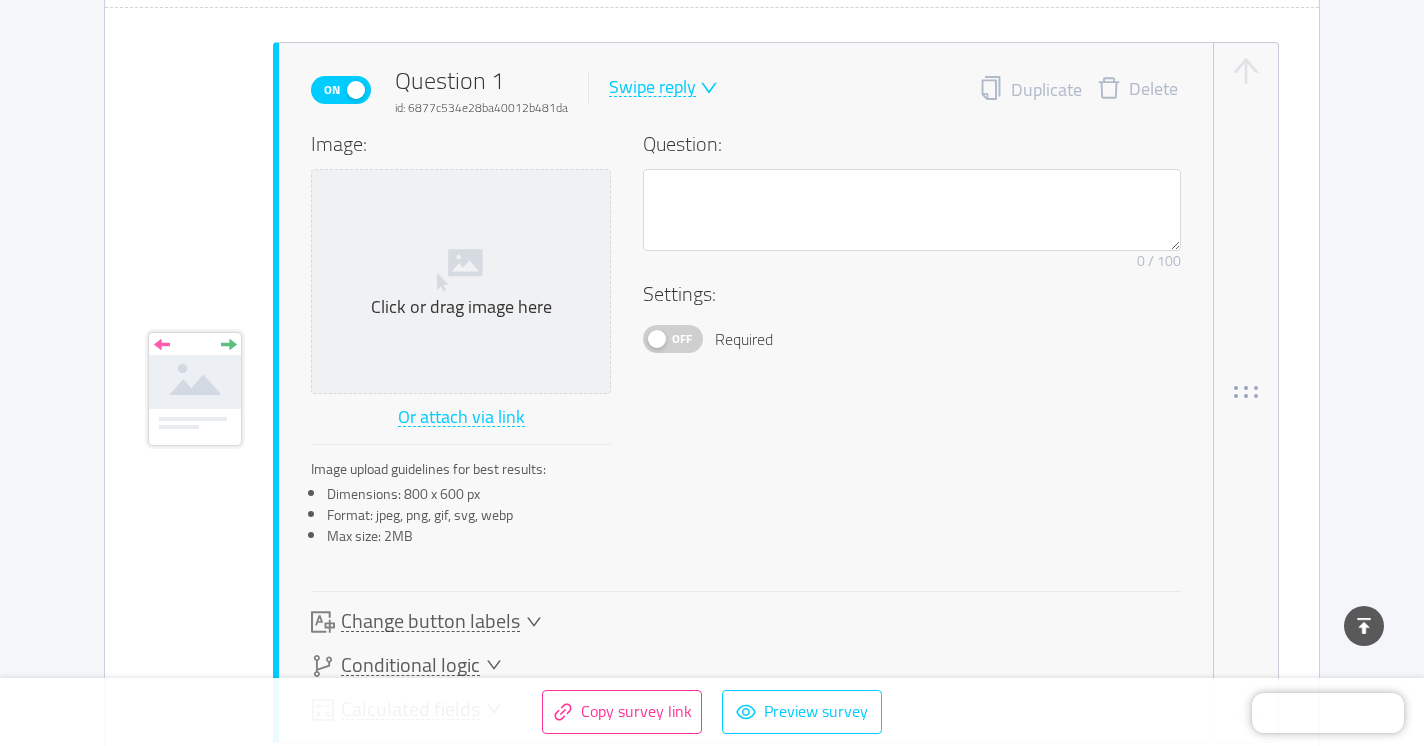 scroll, scrollTop: 608, scrollLeft: 0, axis: vertical 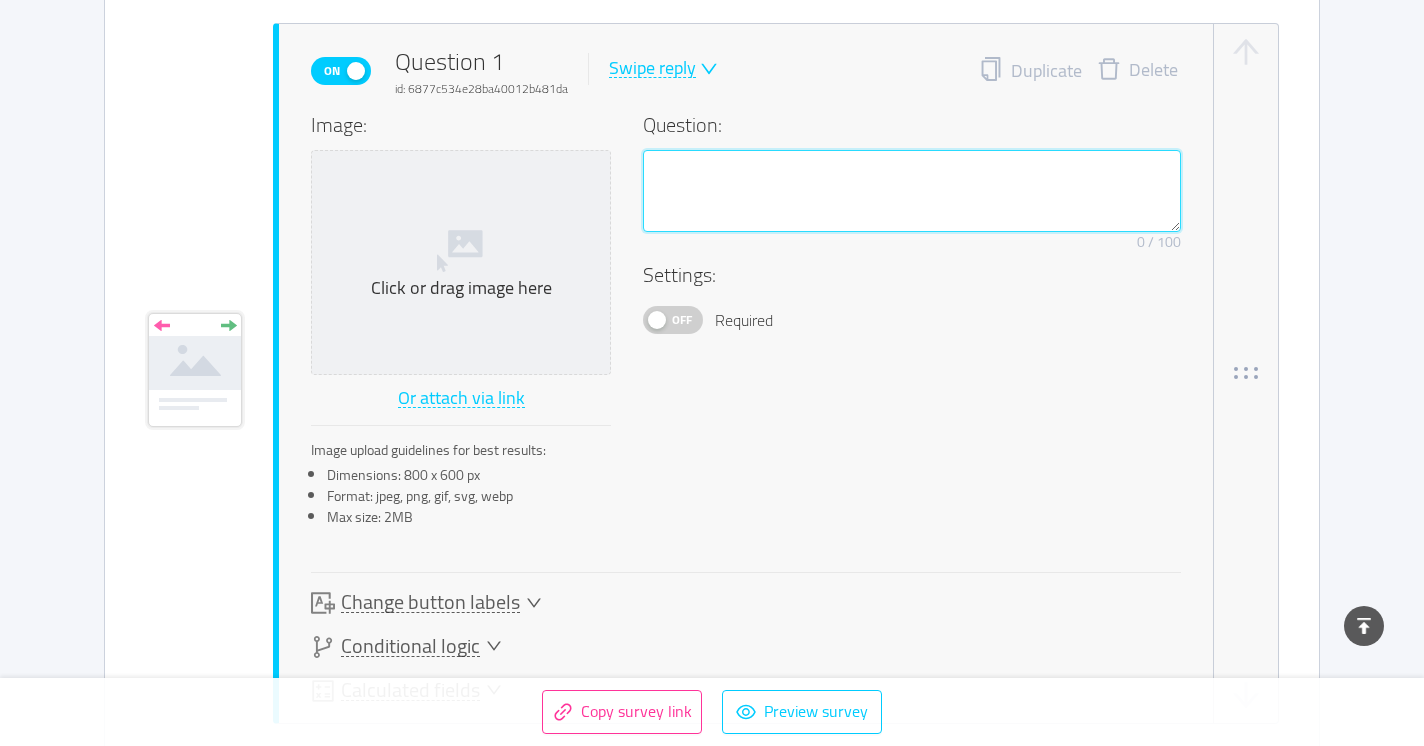 click at bounding box center [912, 191] 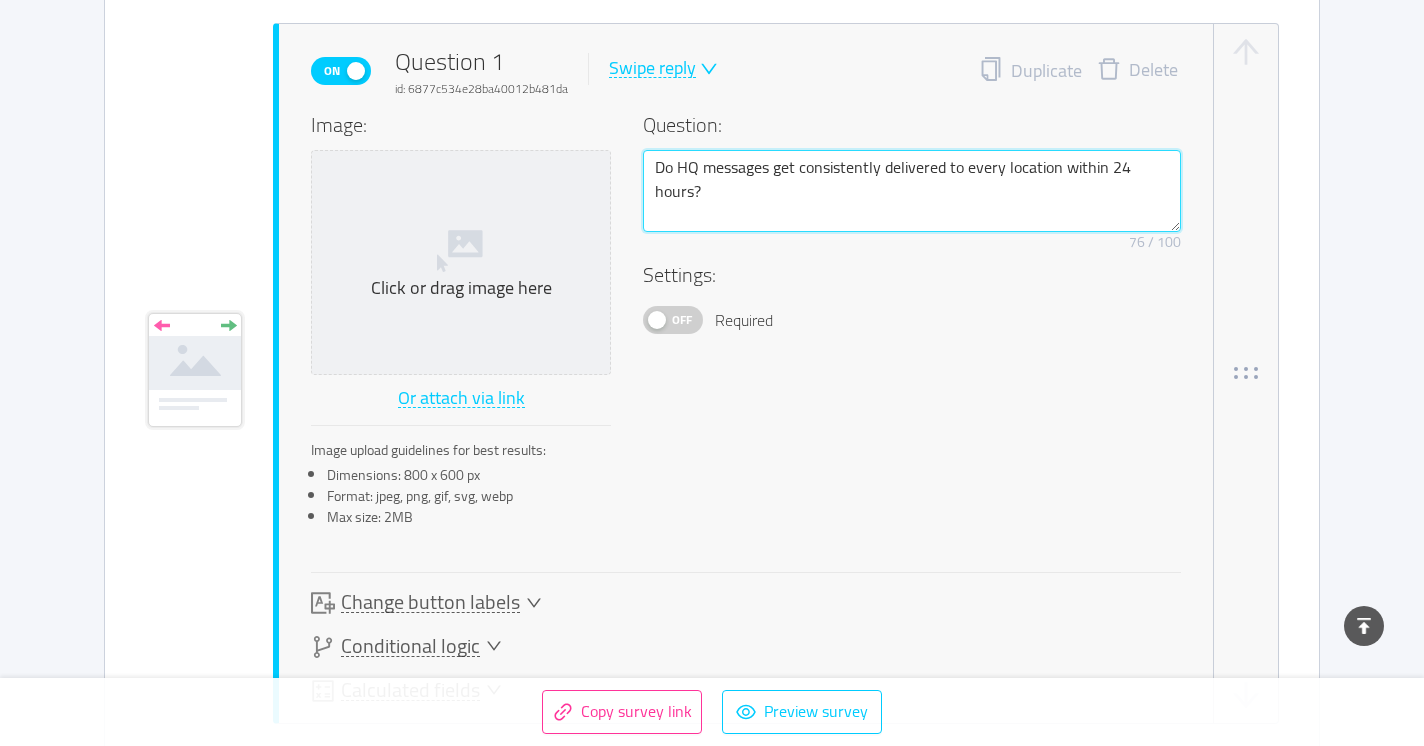 click on "Do HQ messages get consistently delivered to every location within 24 hours?" at bounding box center (912, 191) 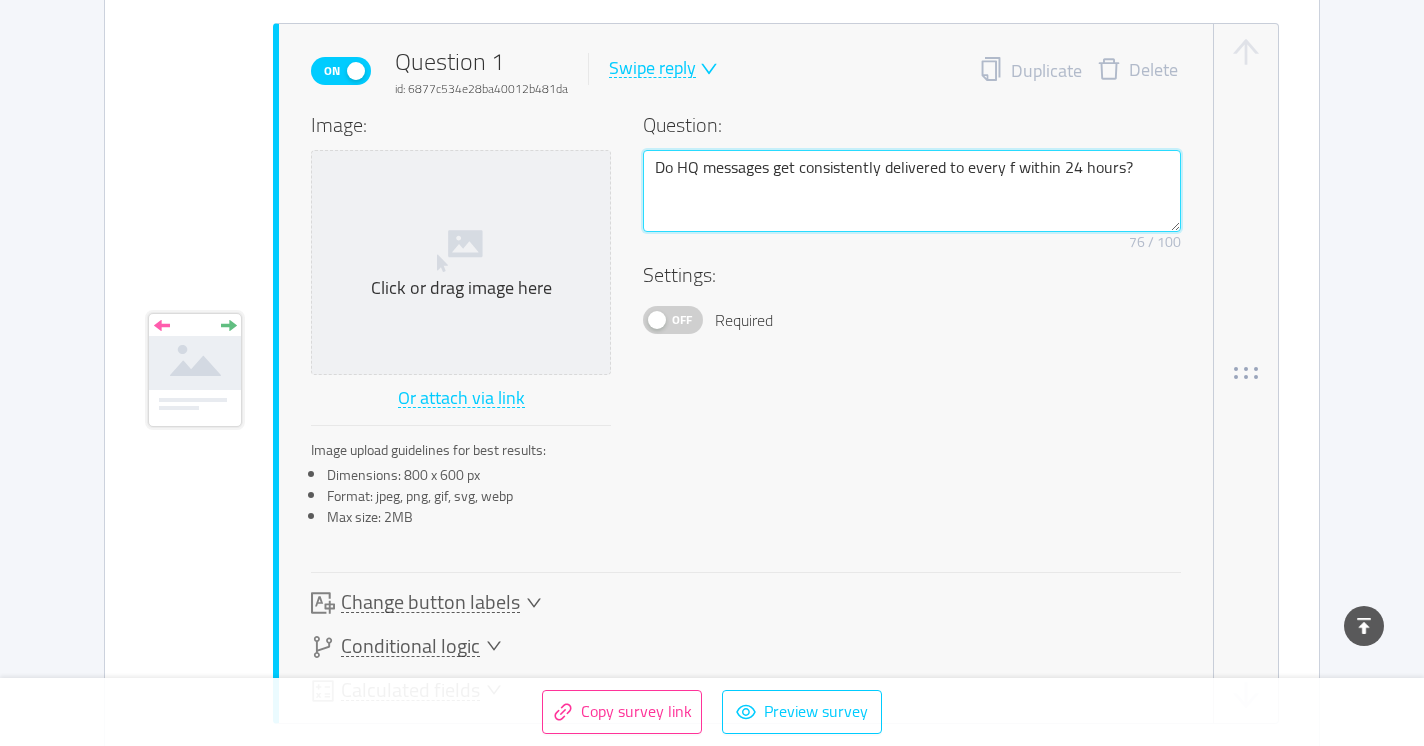 type 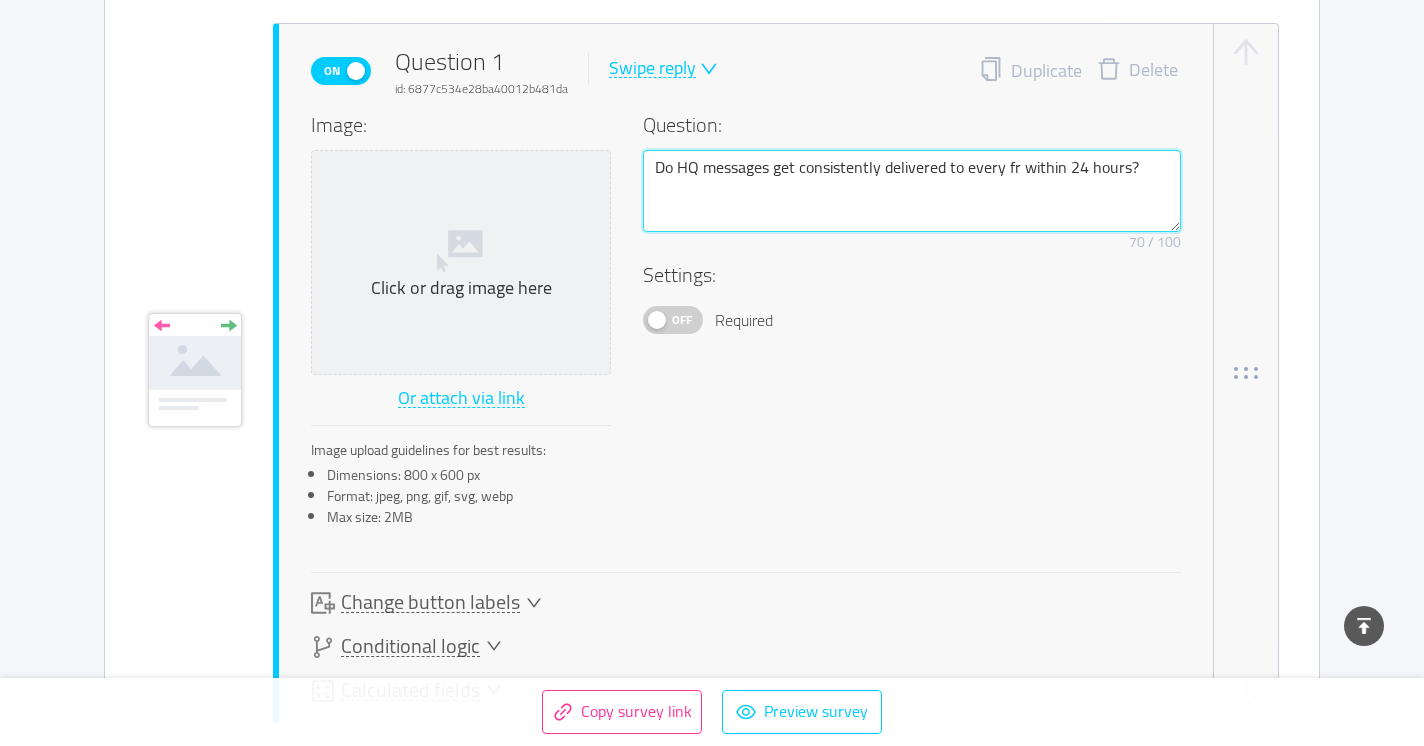 type 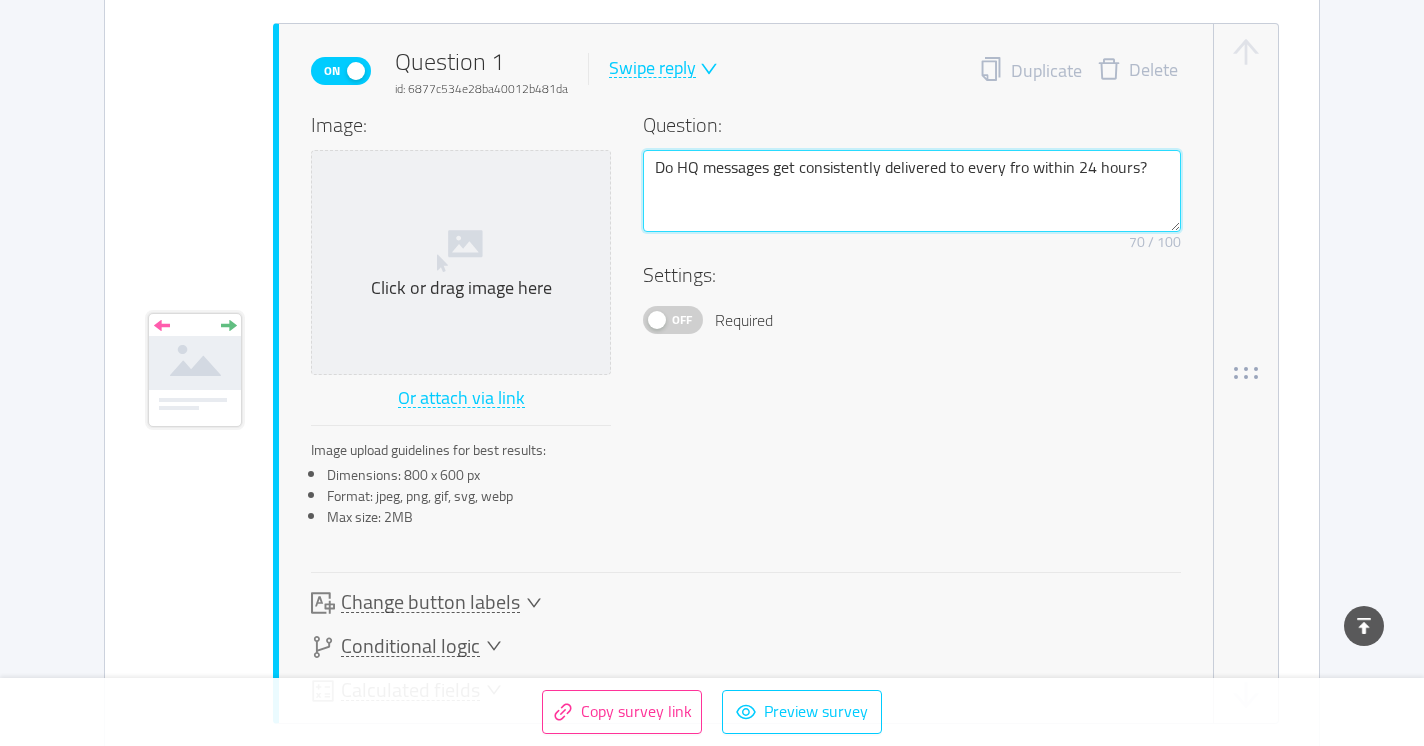 type 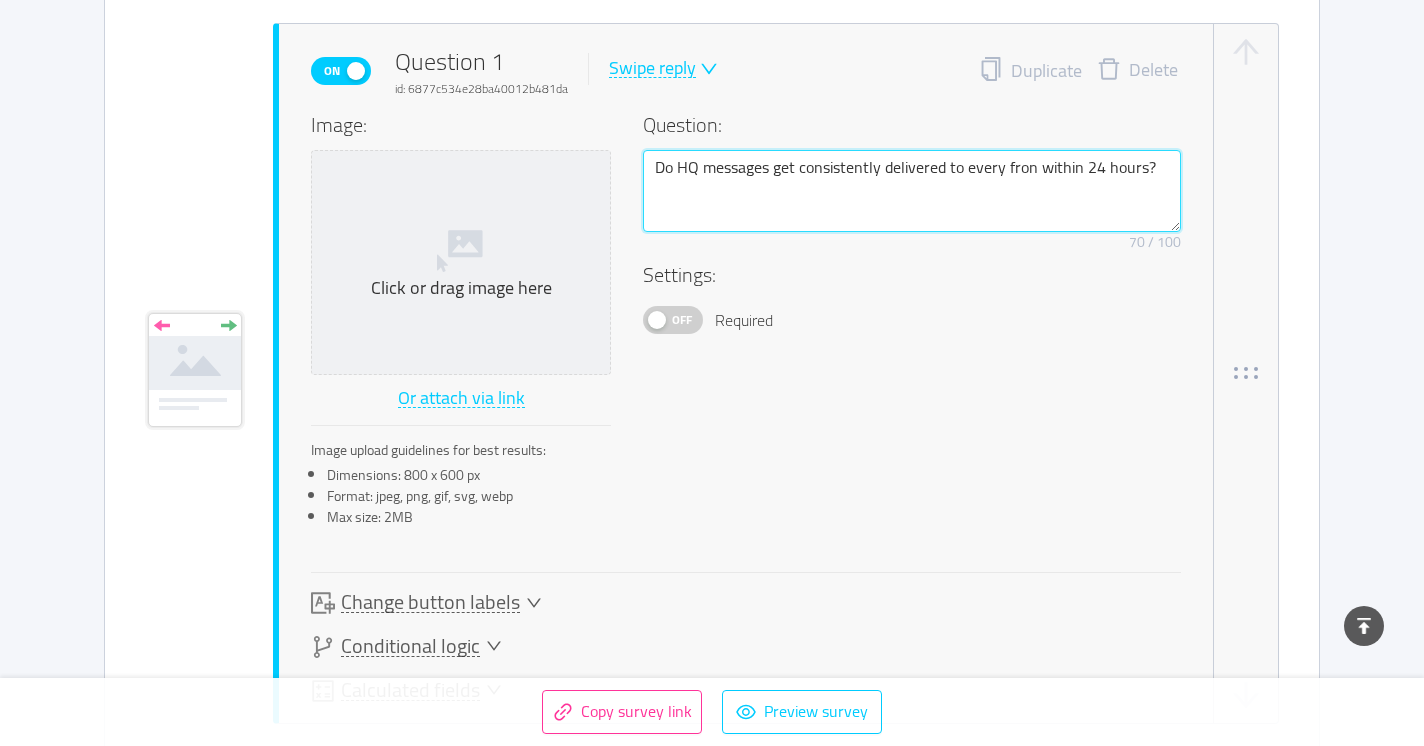 type 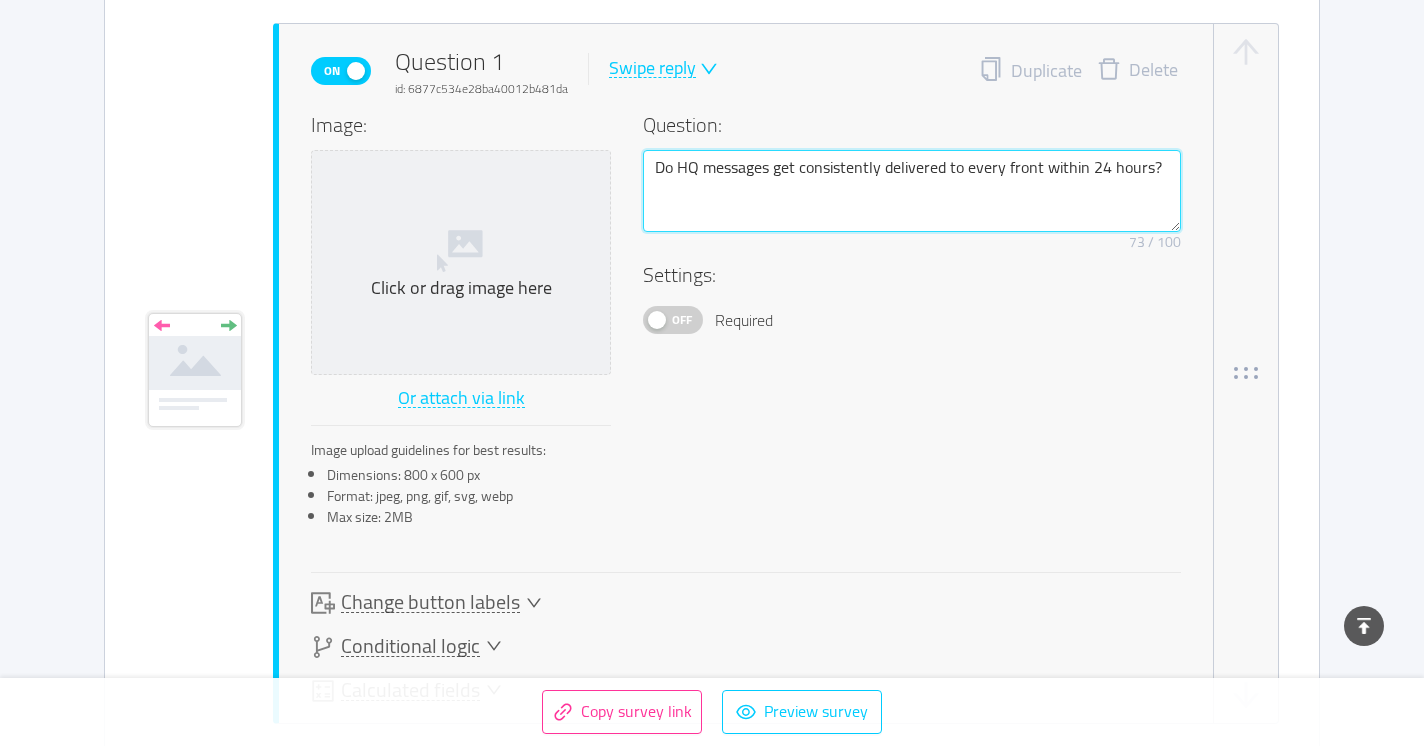 type 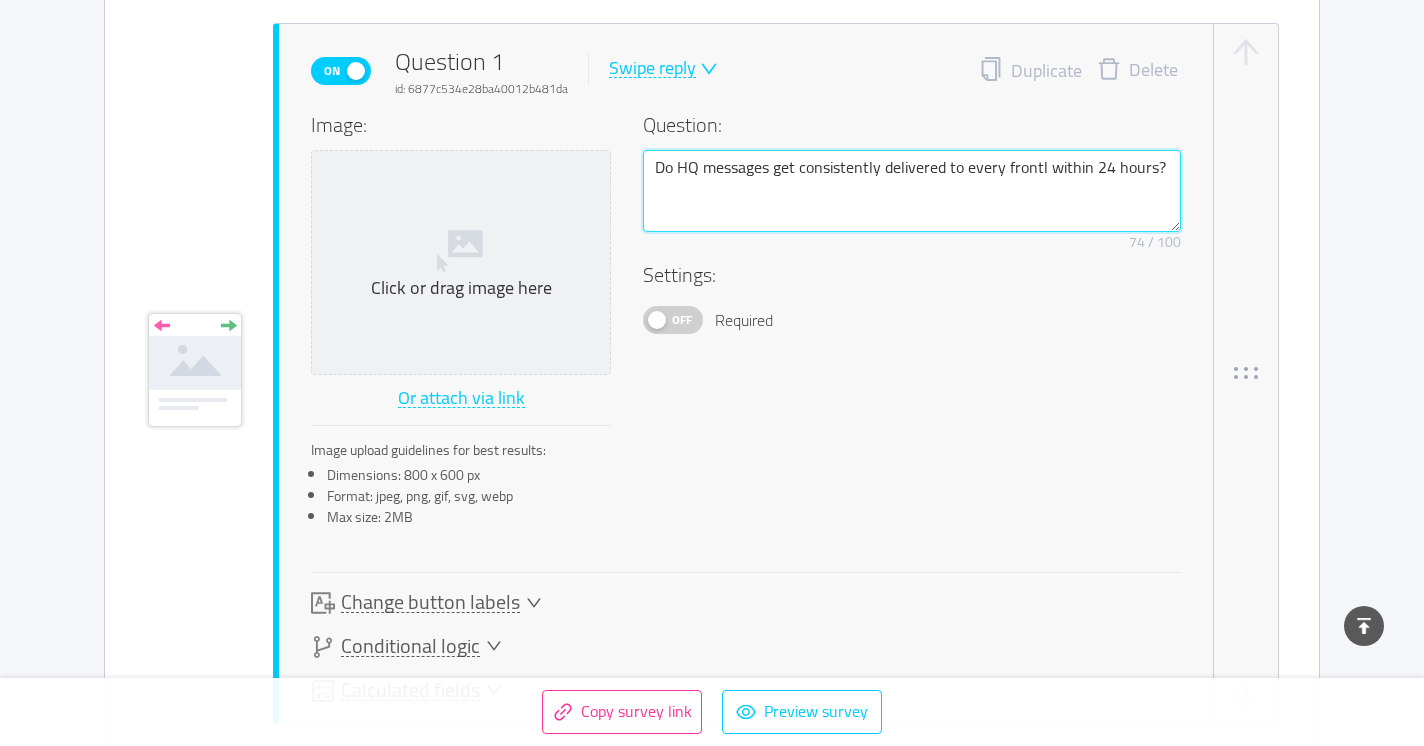 type 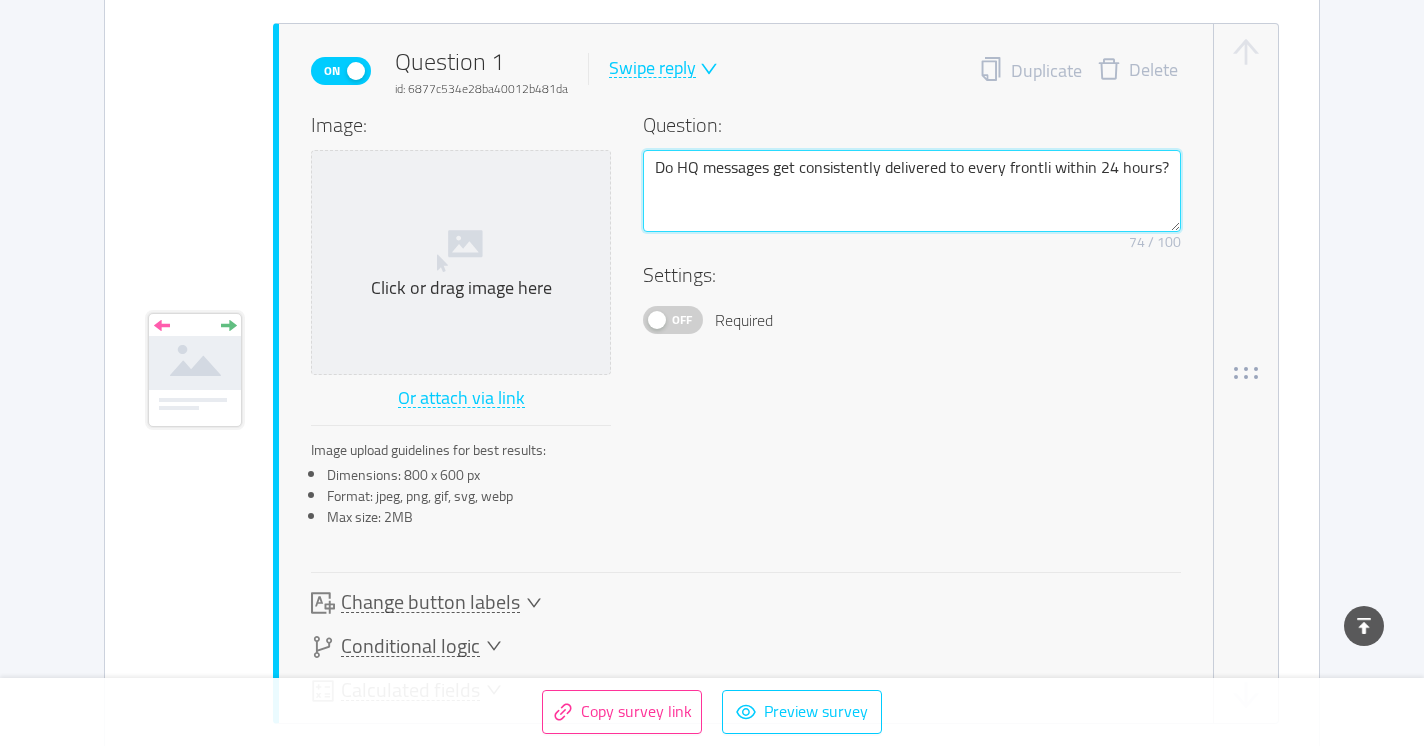 type 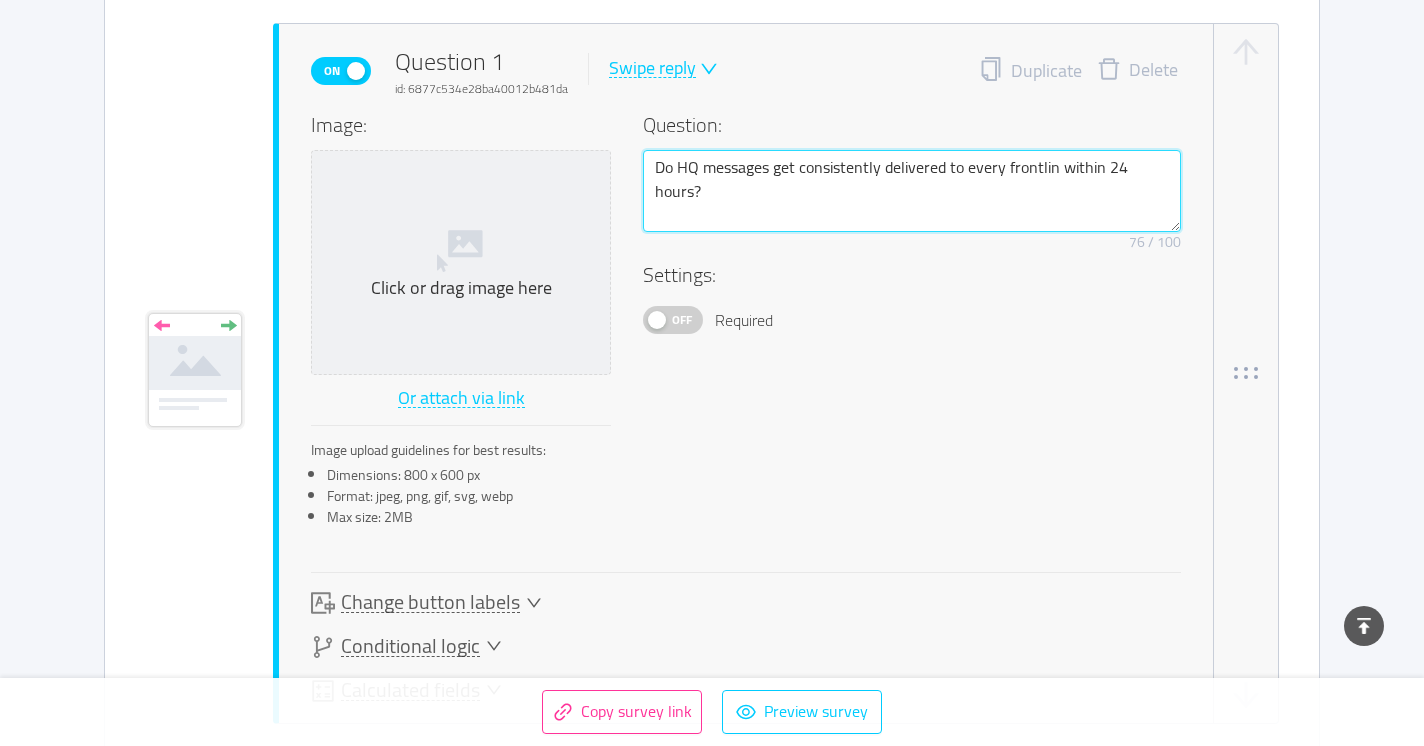 type 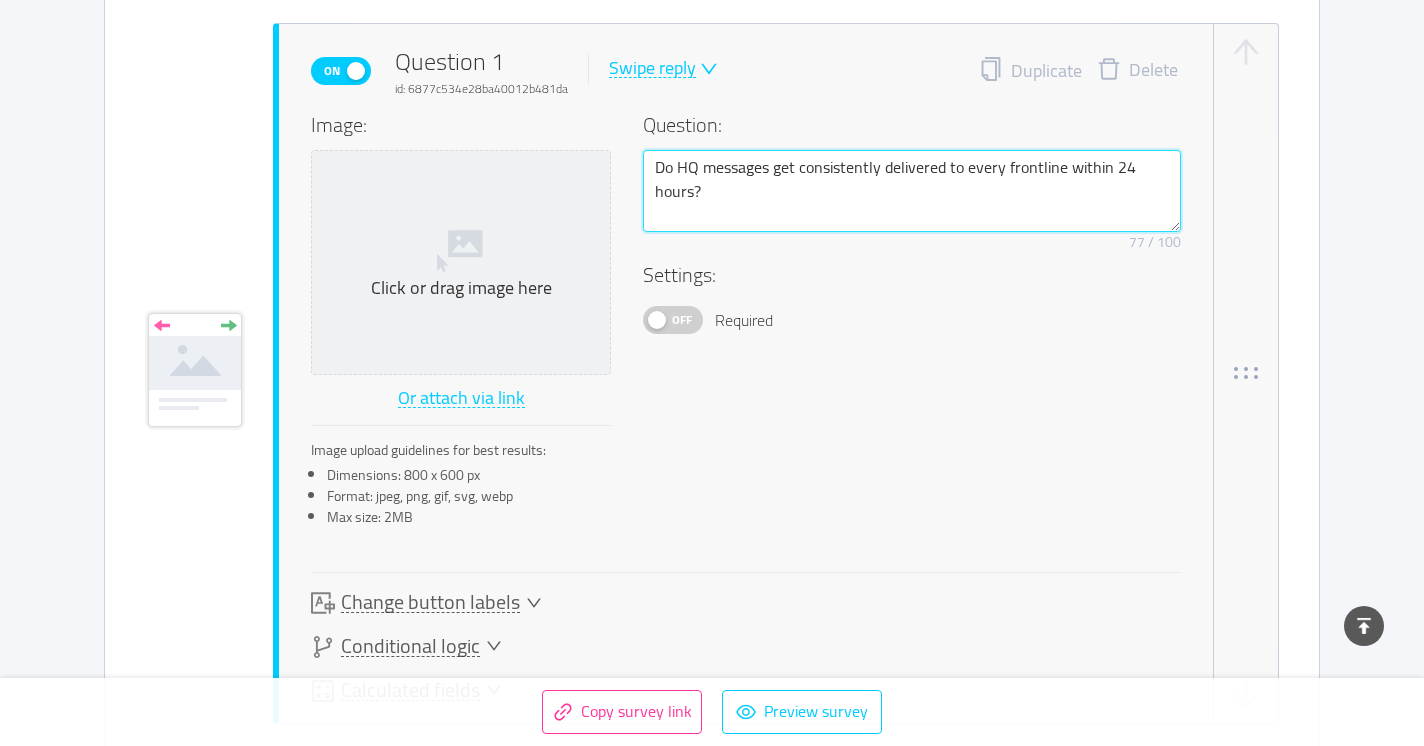 type 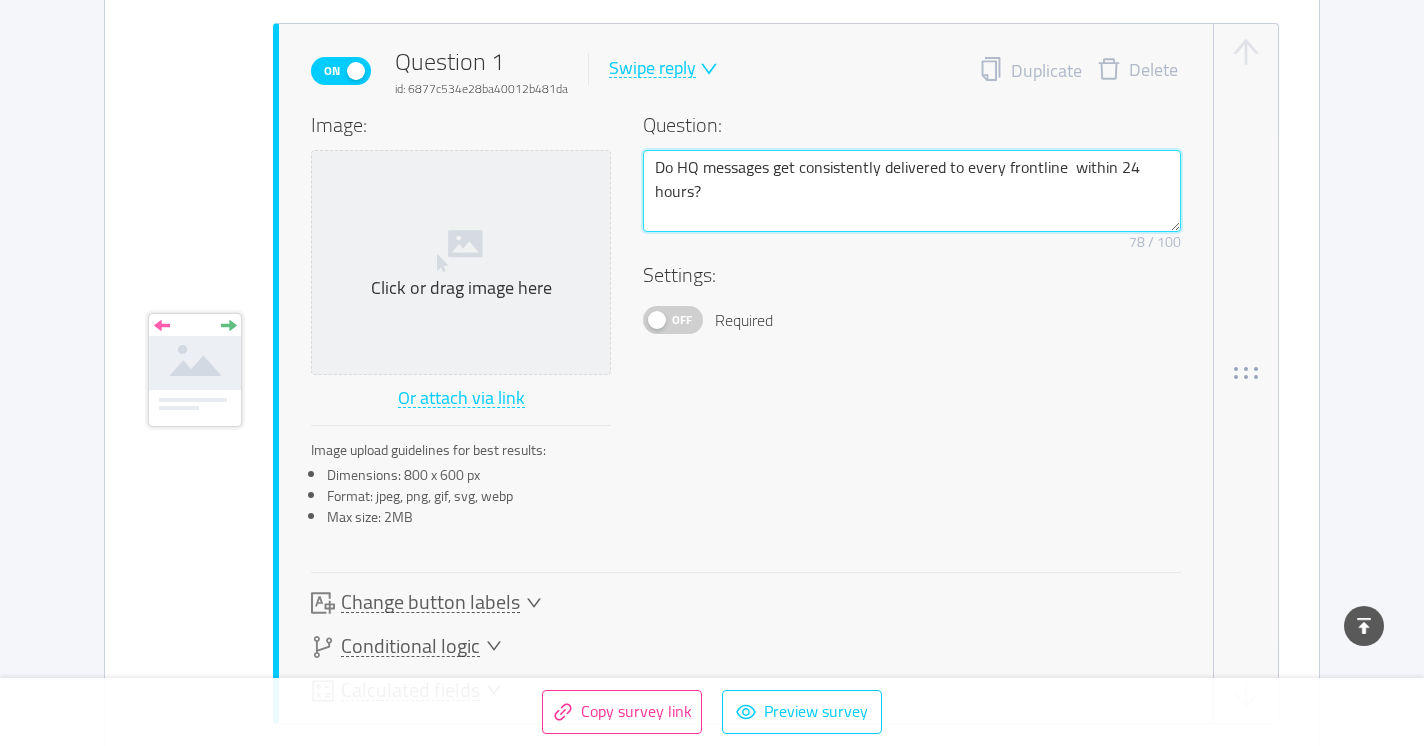 type 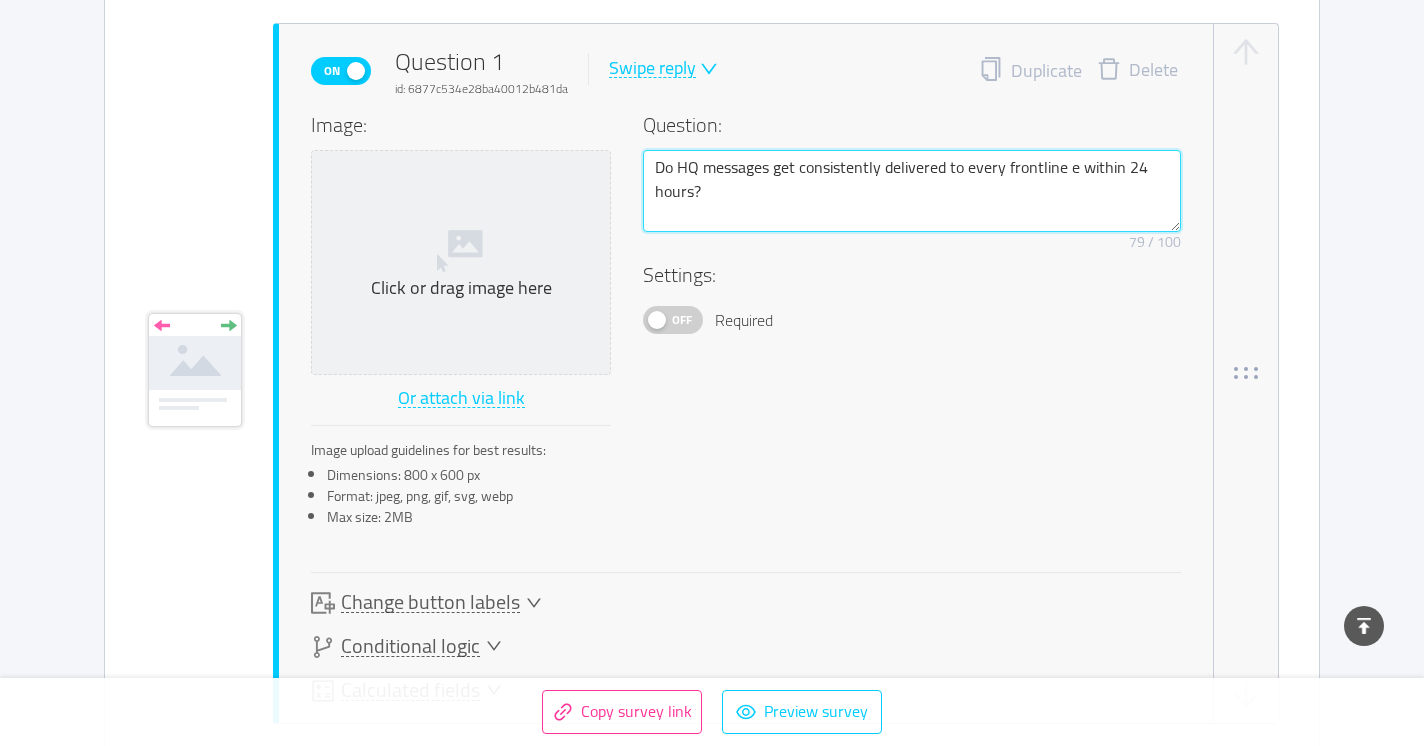 type 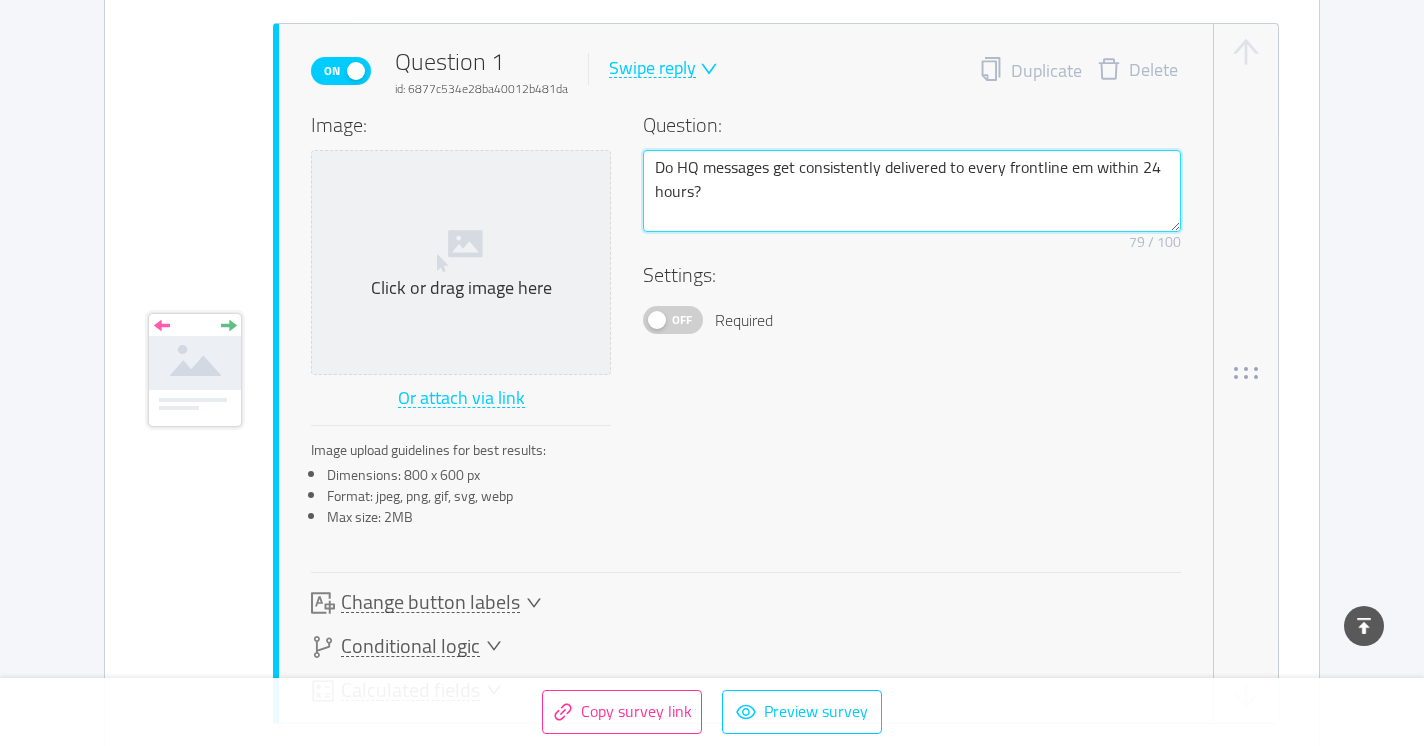 type 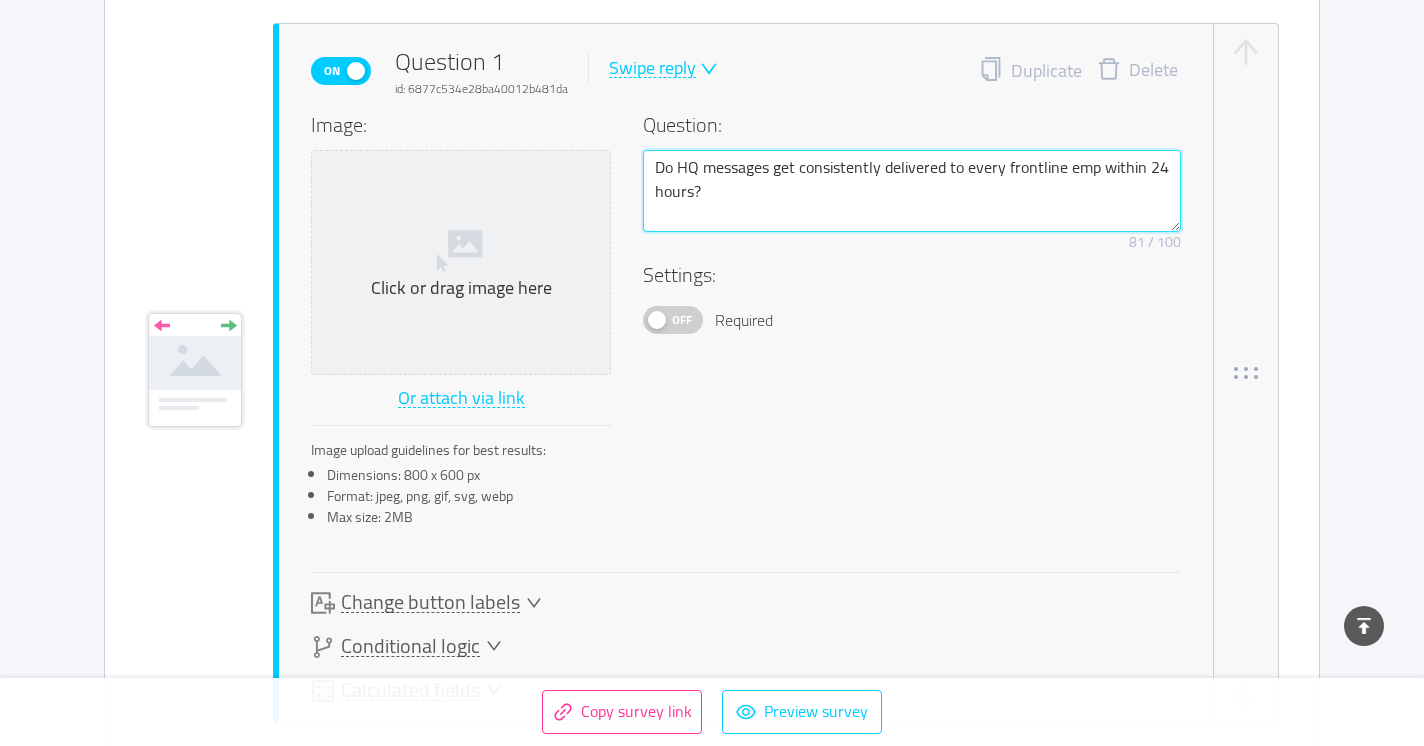 type 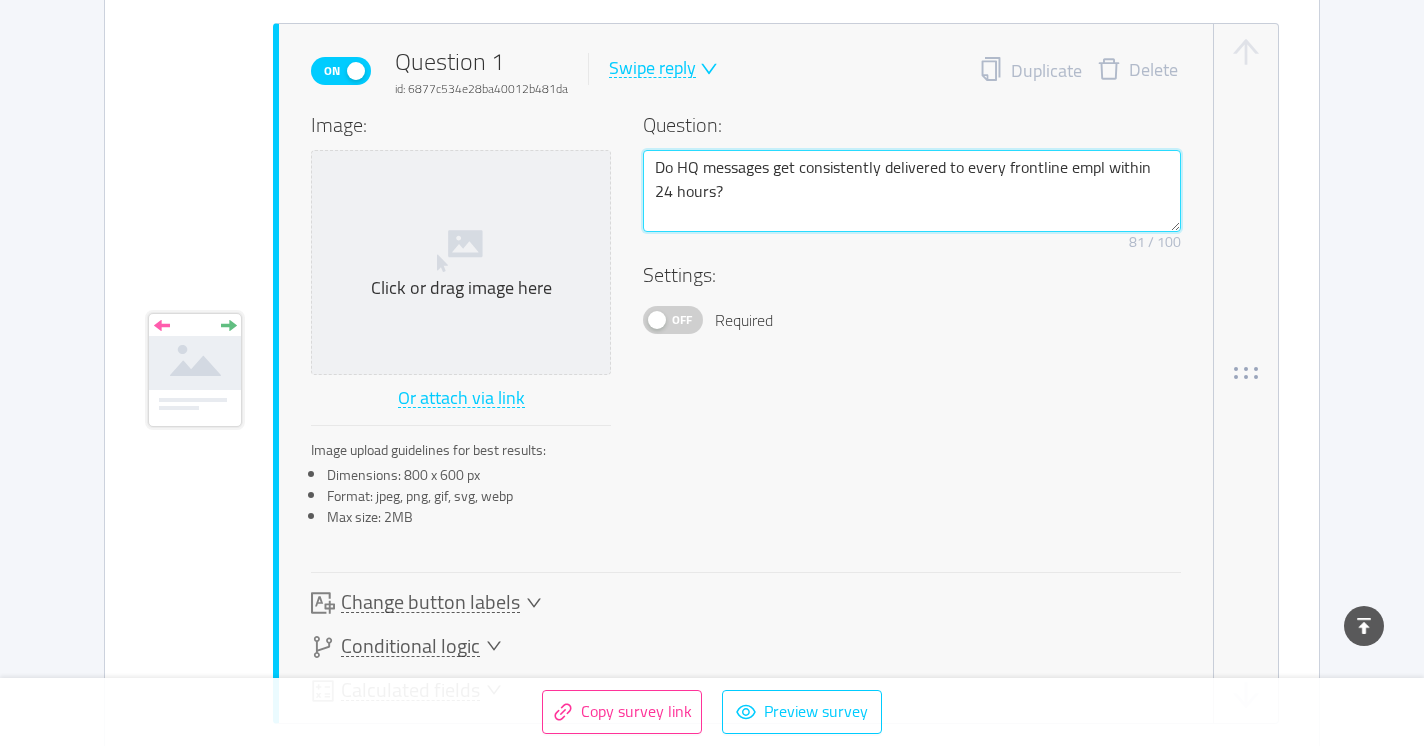type 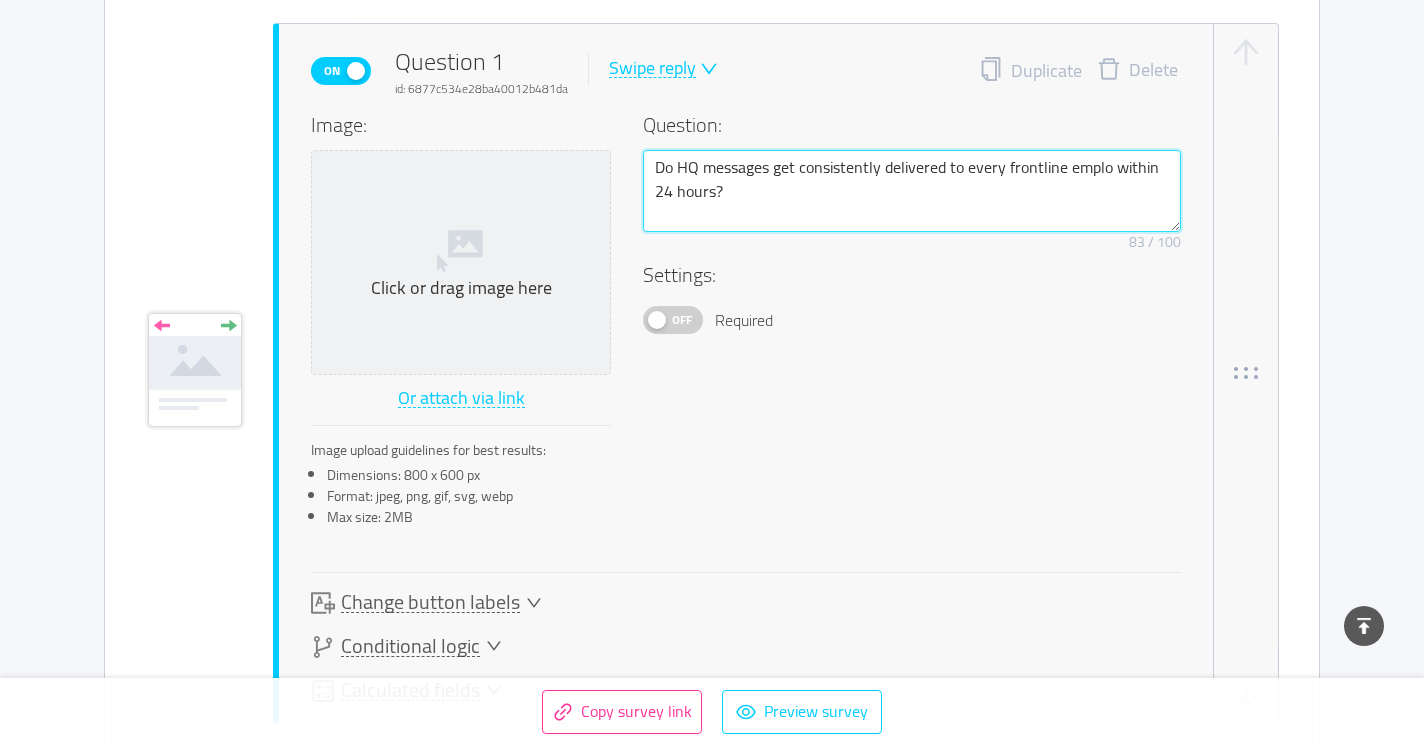 type 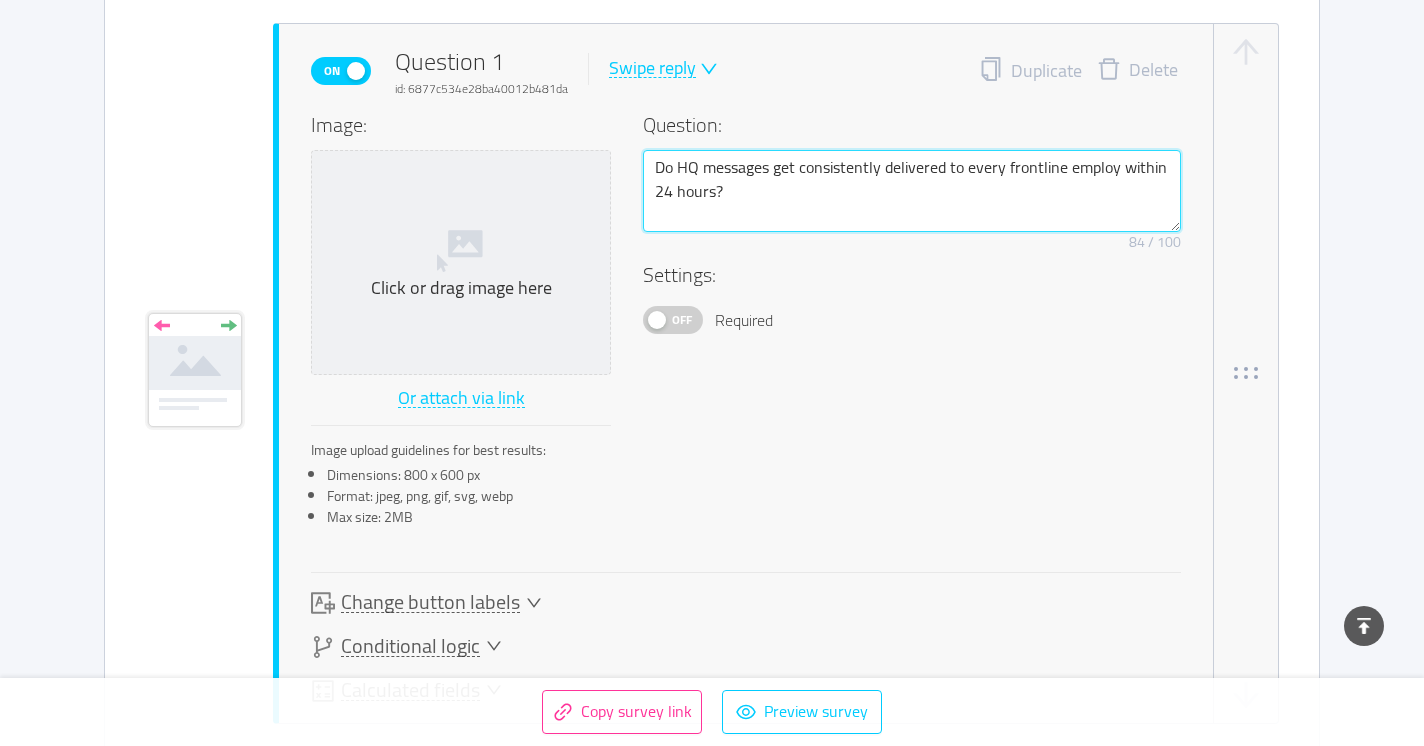type 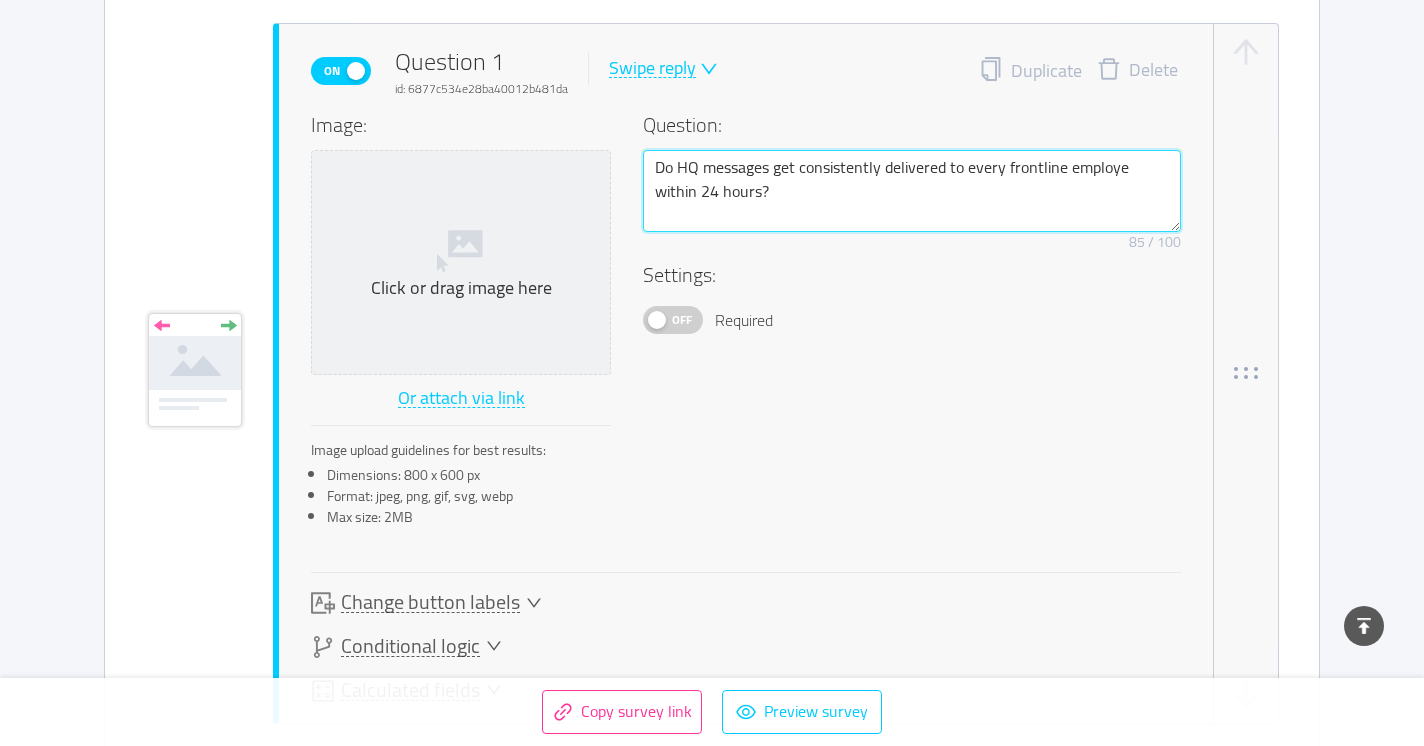 type 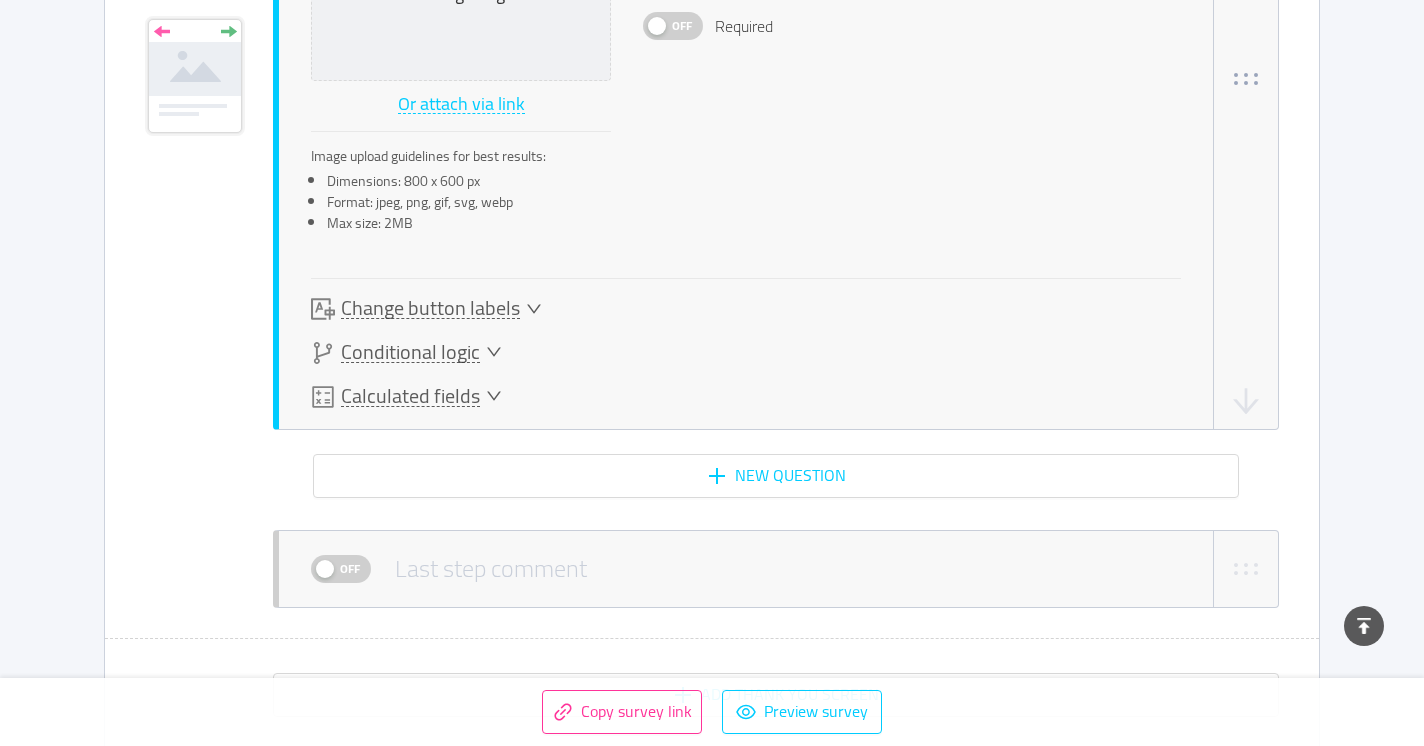 scroll, scrollTop: 906, scrollLeft: 0, axis: vertical 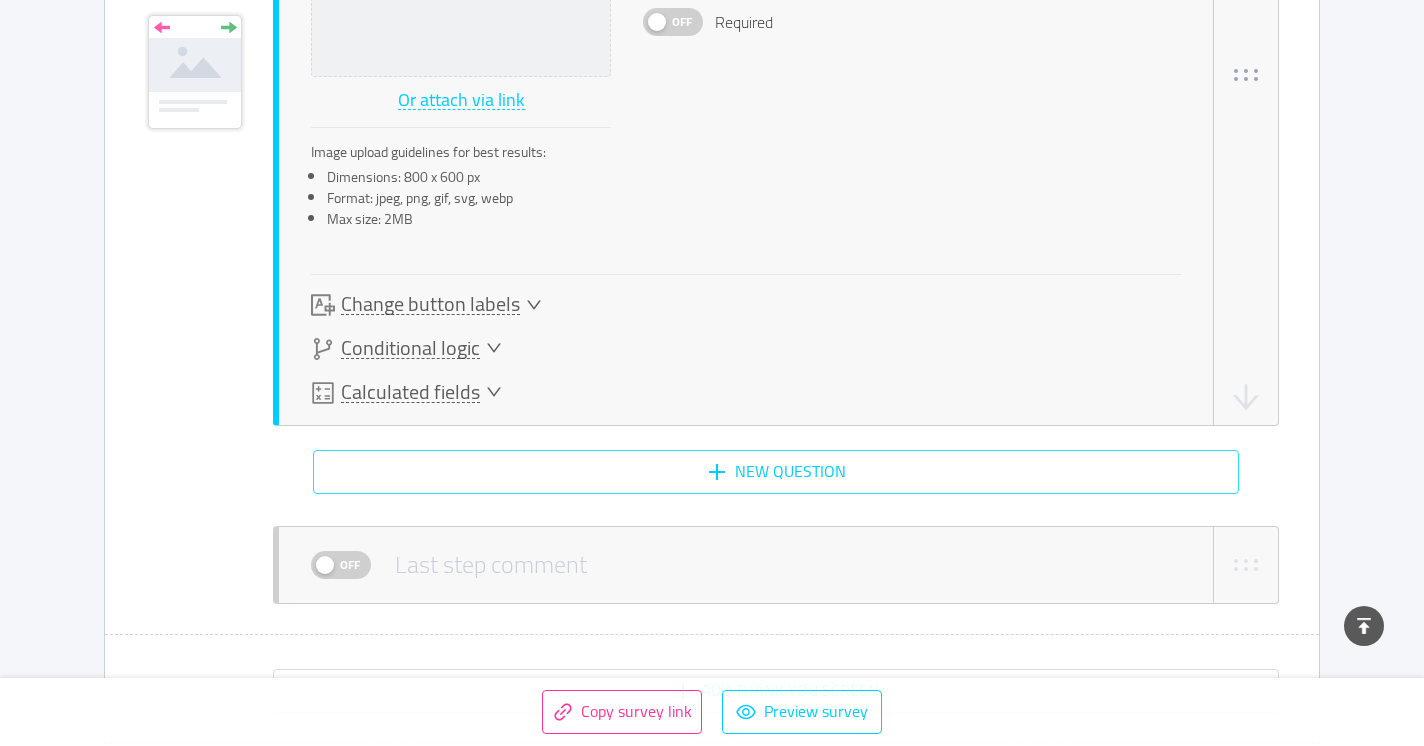 type on "Do HQ messages get consistently delivered to every frontline employee within 24 hours?" 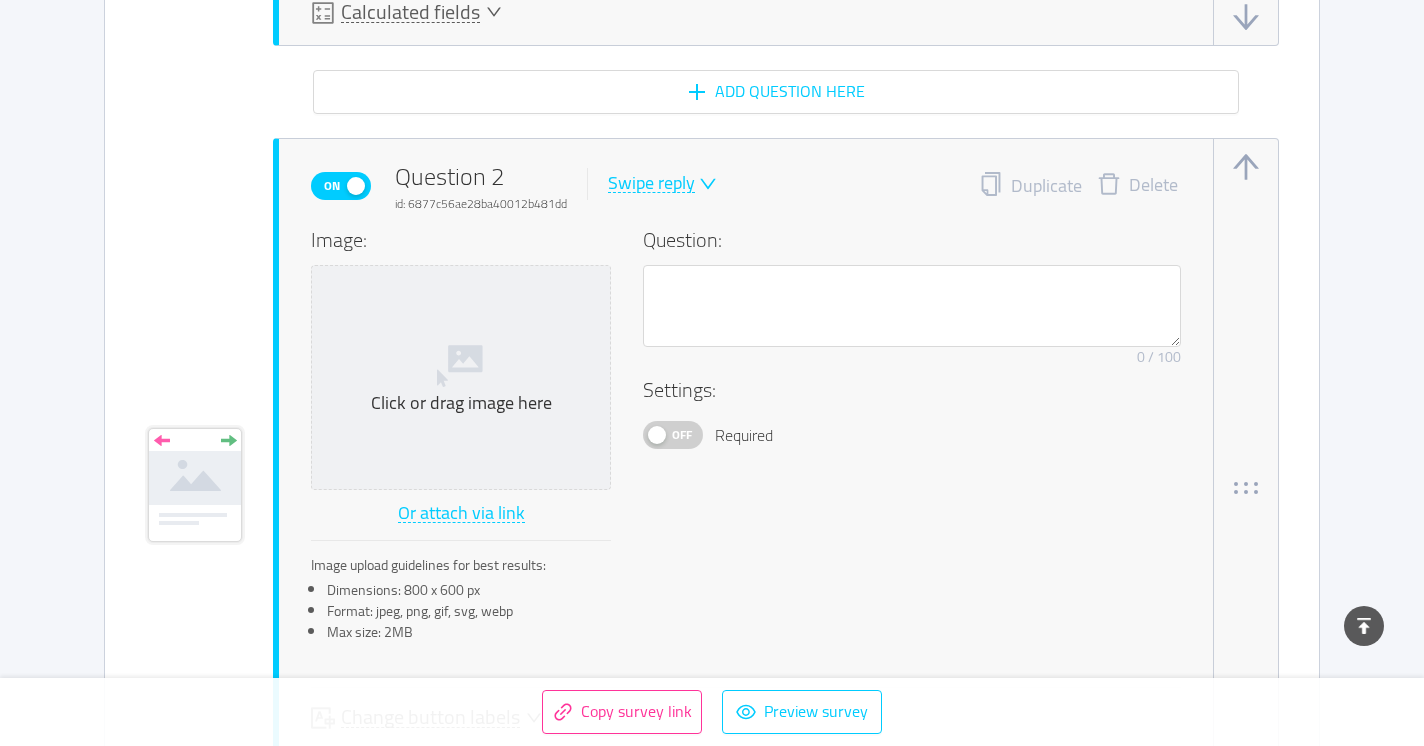 scroll, scrollTop: 1401, scrollLeft: 0, axis: vertical 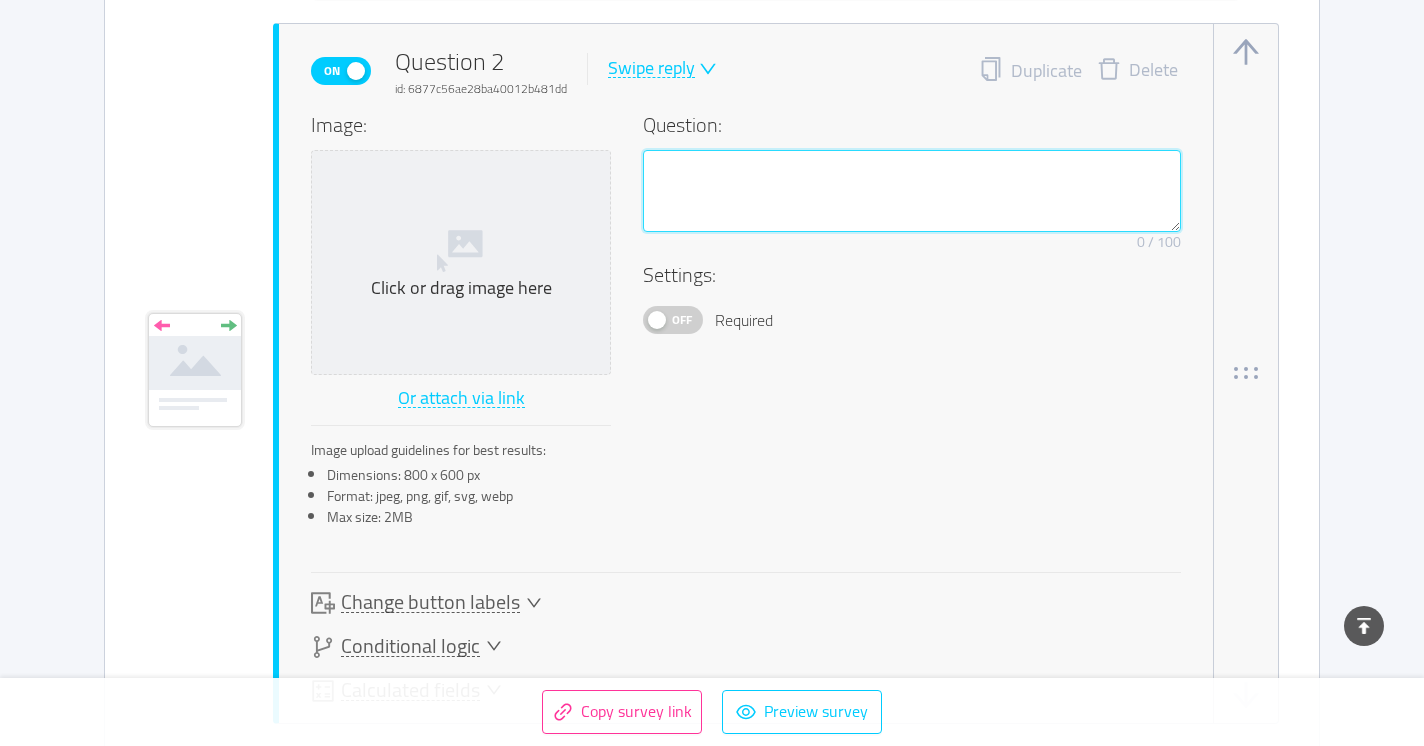 click at bounding box center (912, 191) 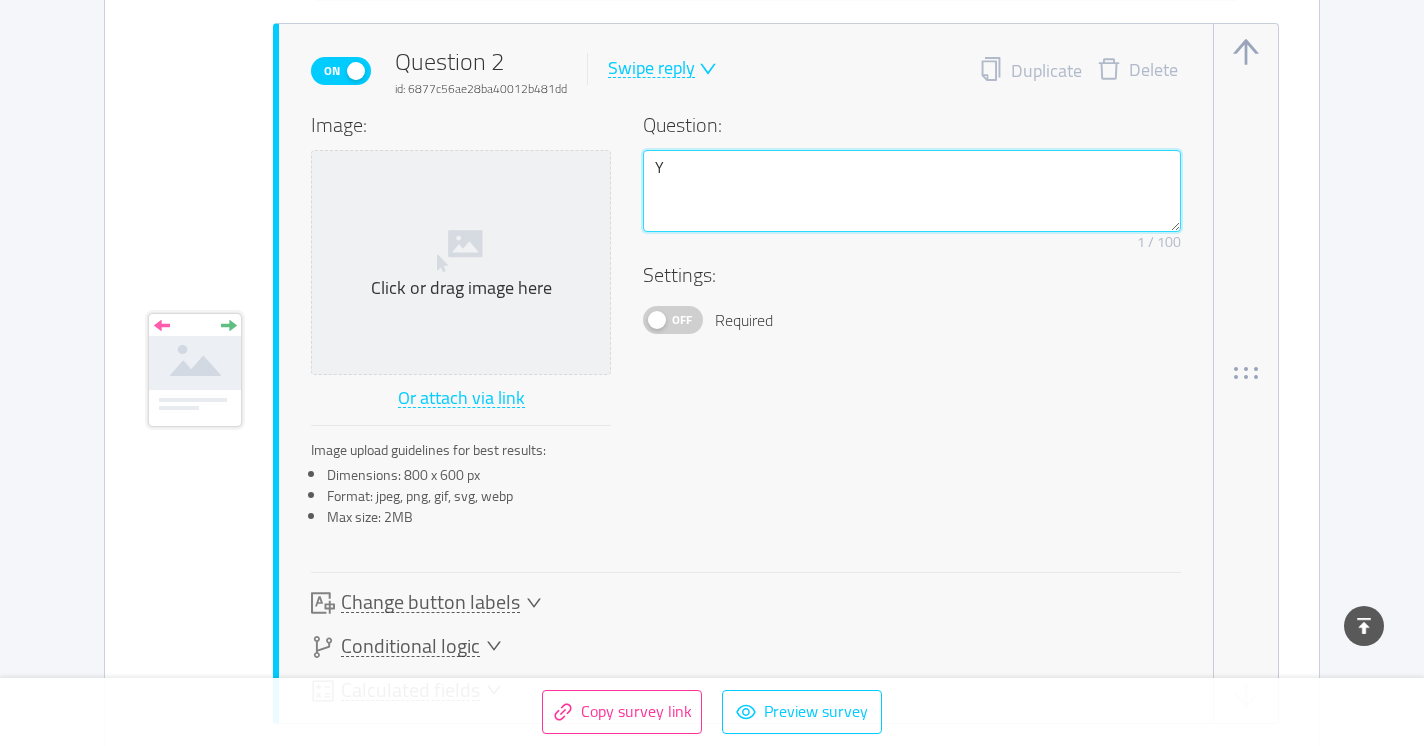 type 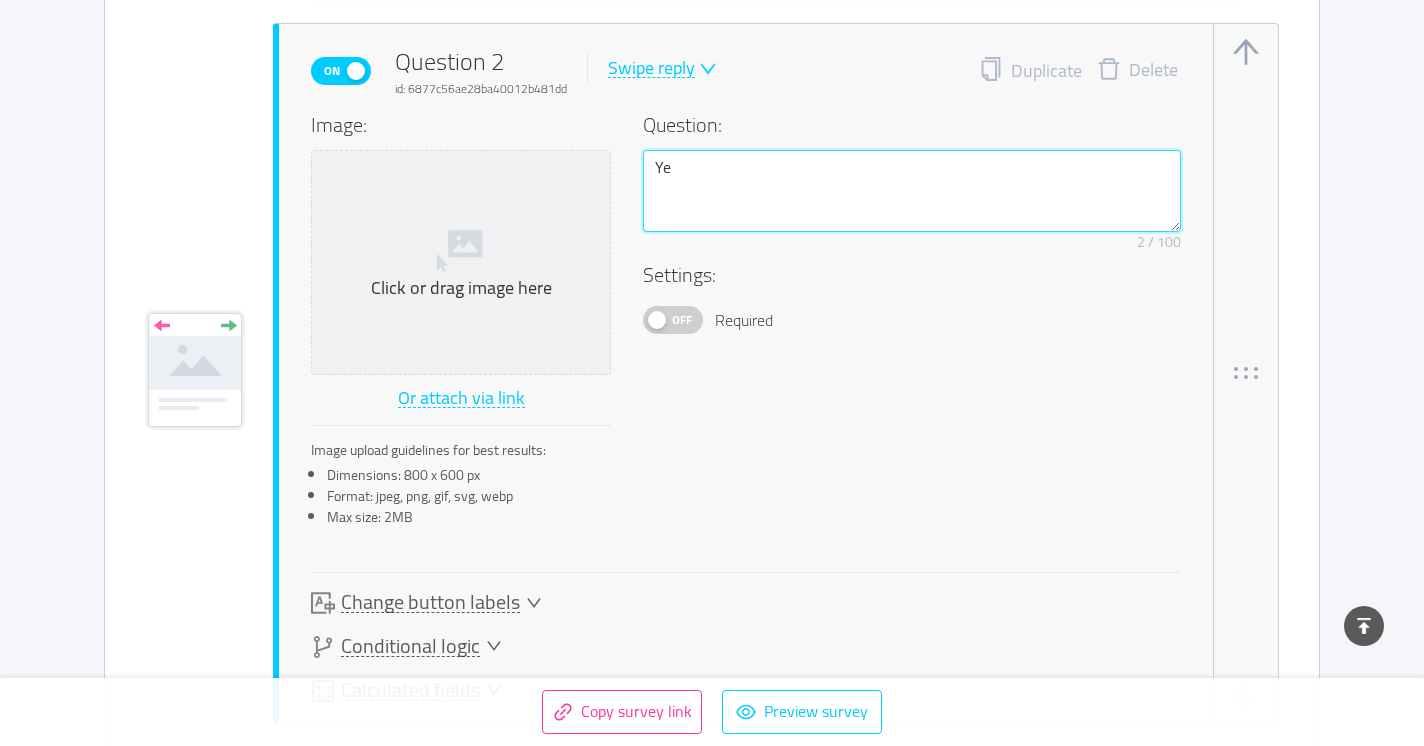 type 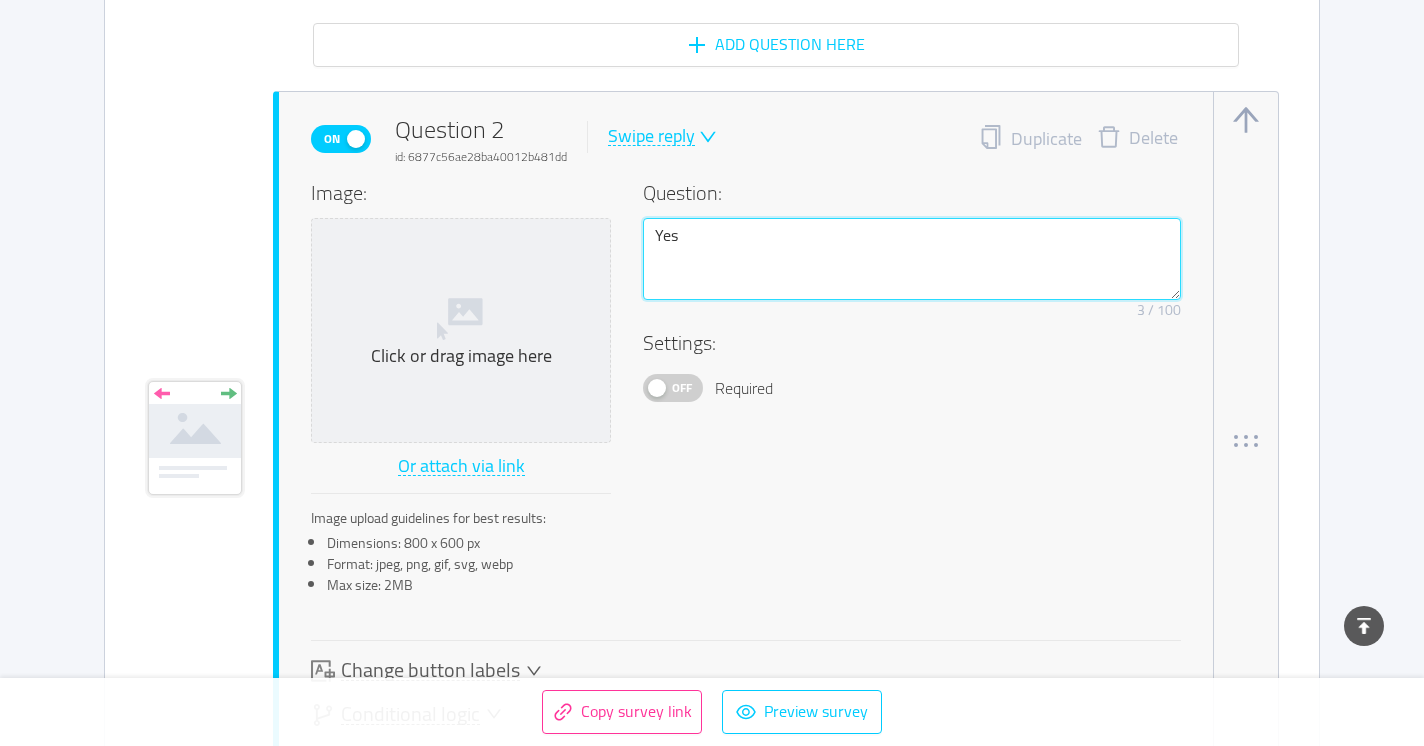 scroll, scrollTop: 1327, scrollLeft: 0, axis: vertical 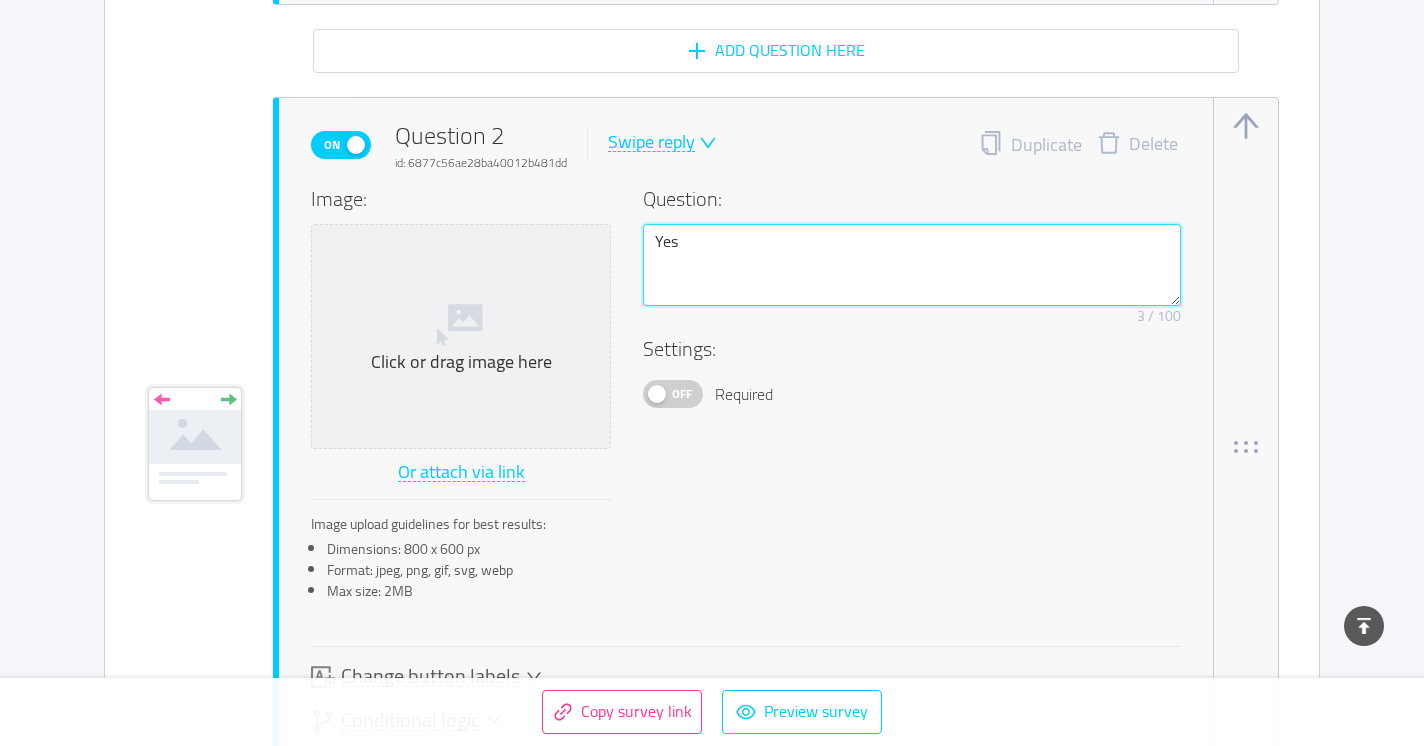type on "Yes" 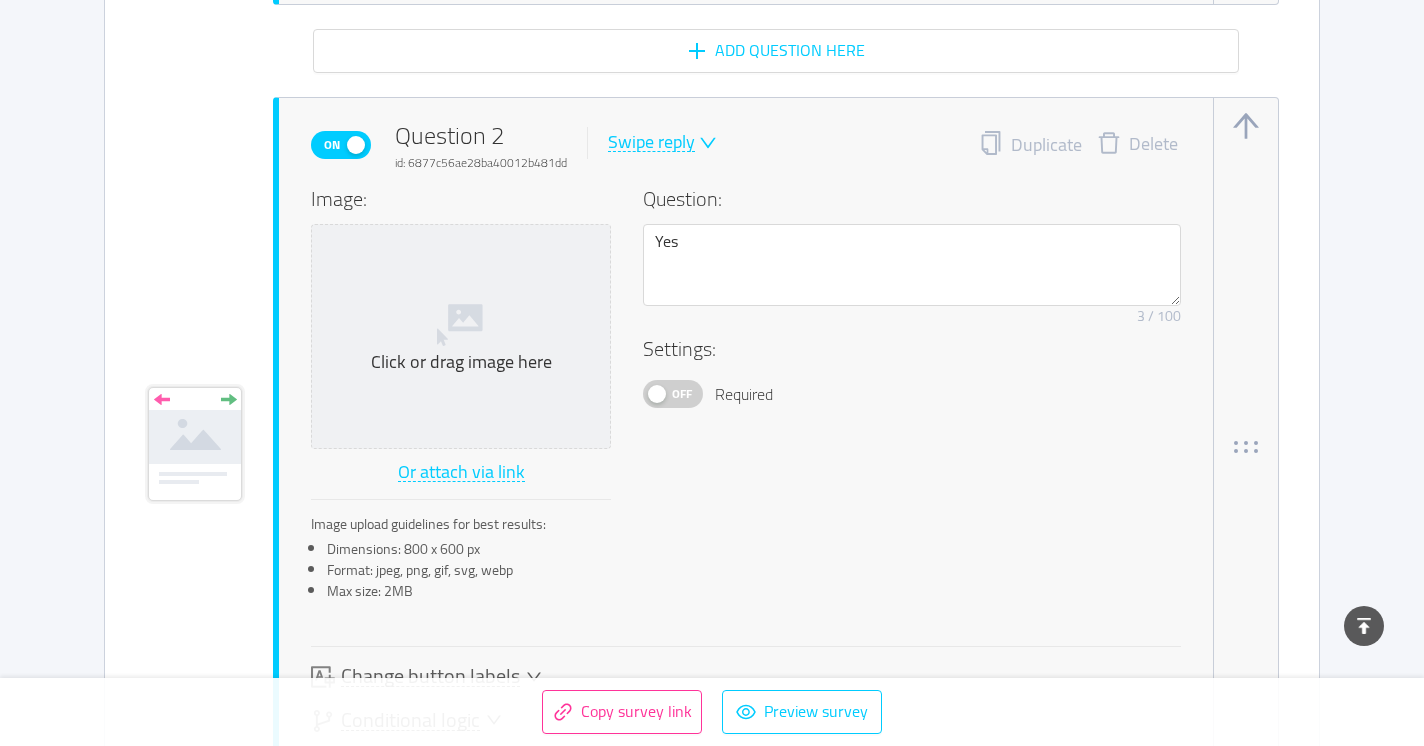 click on "Settings: Off Required" at bounding box center (912, 371) 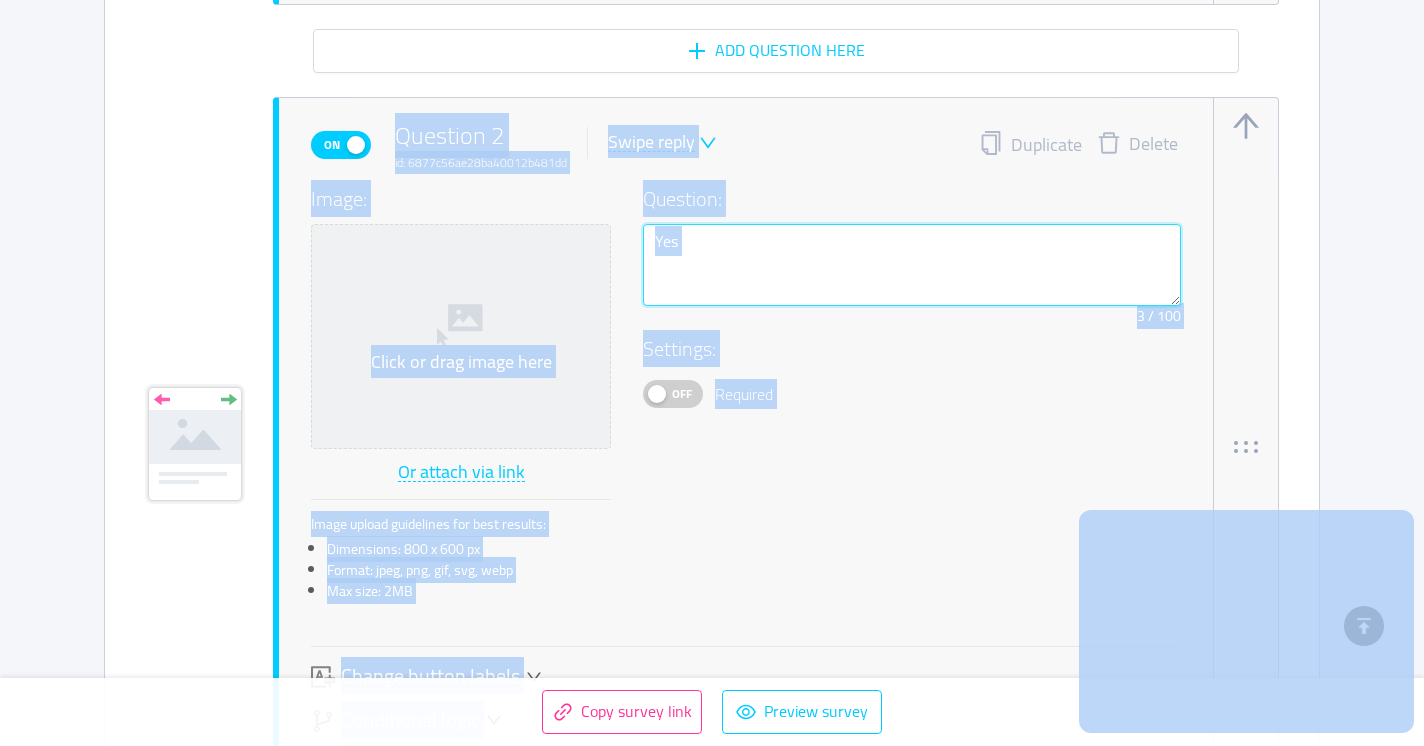 click on "Yes" at bounding box center [912, 265] 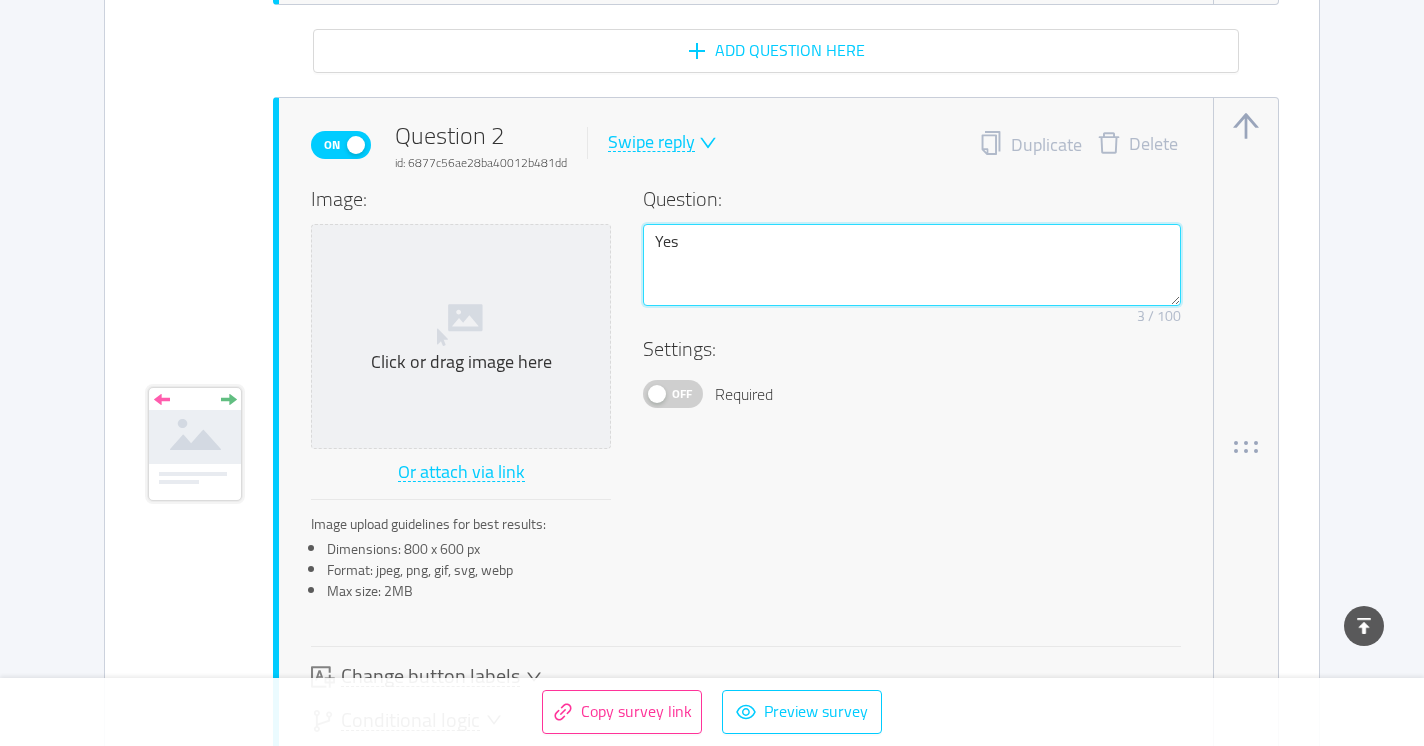 type 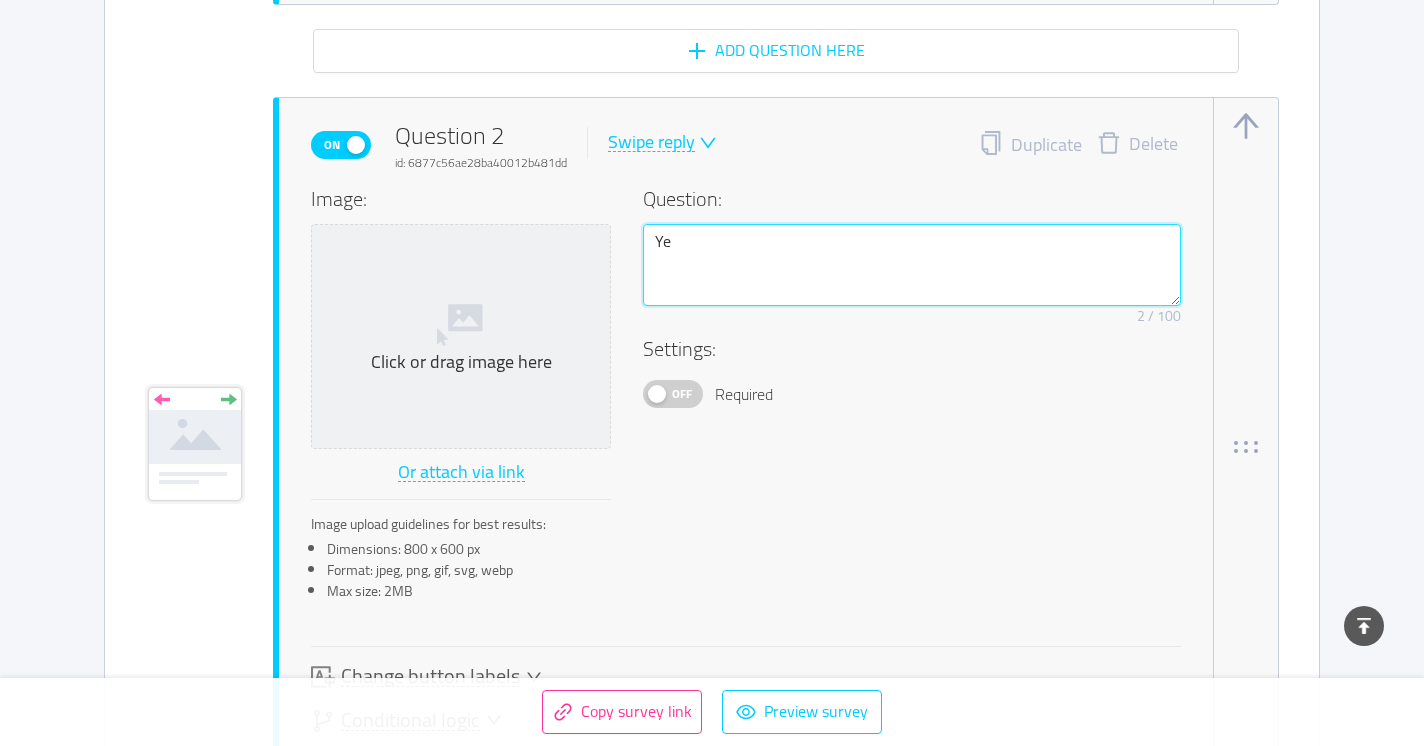 type 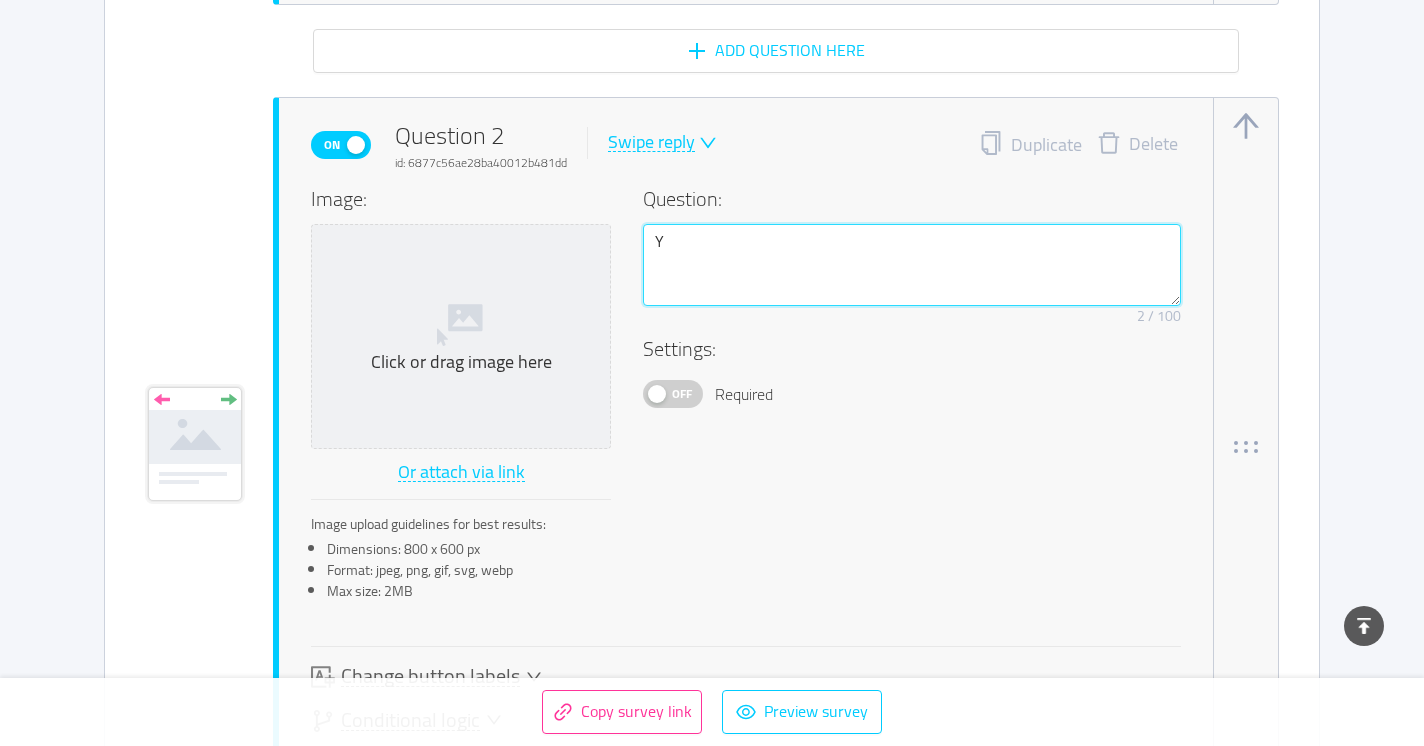 type 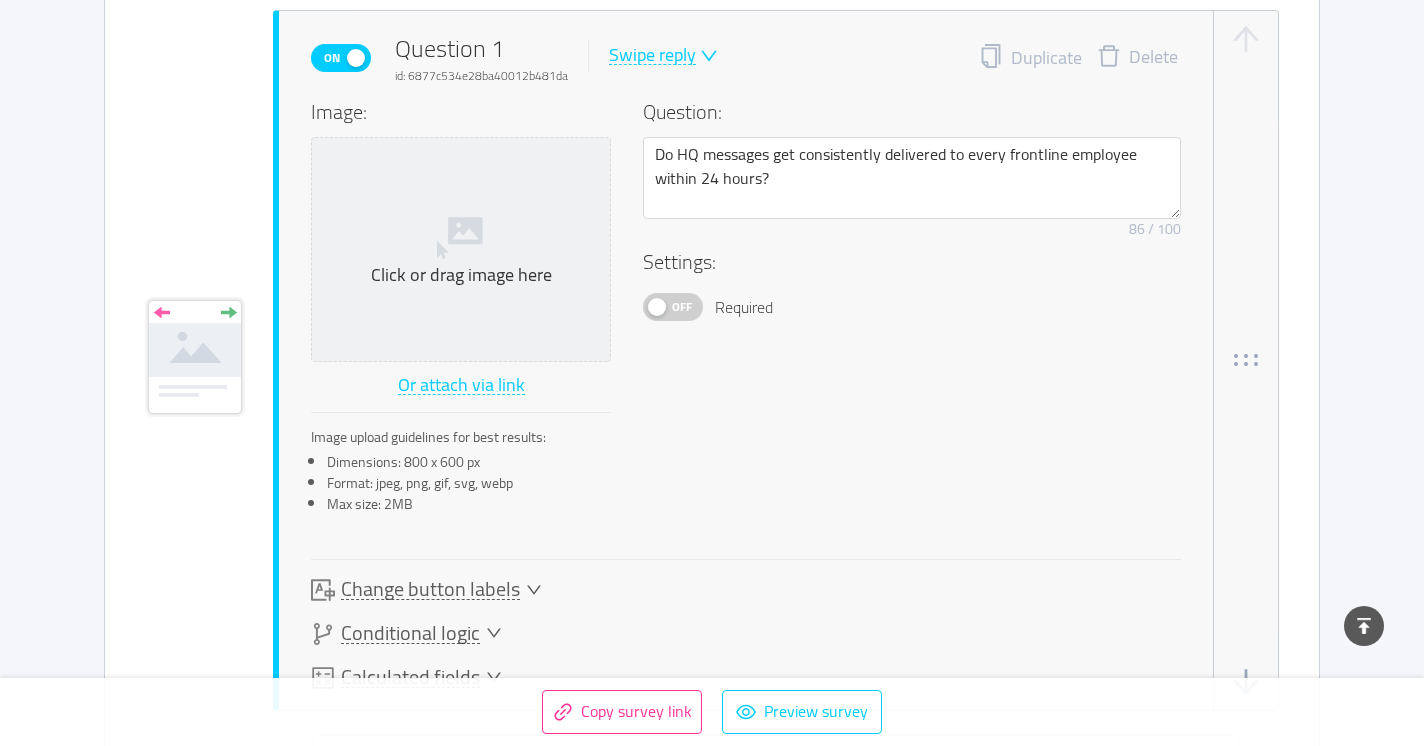 scroll, scrollTop: 594, scrollLeft: 0, axis: vertical 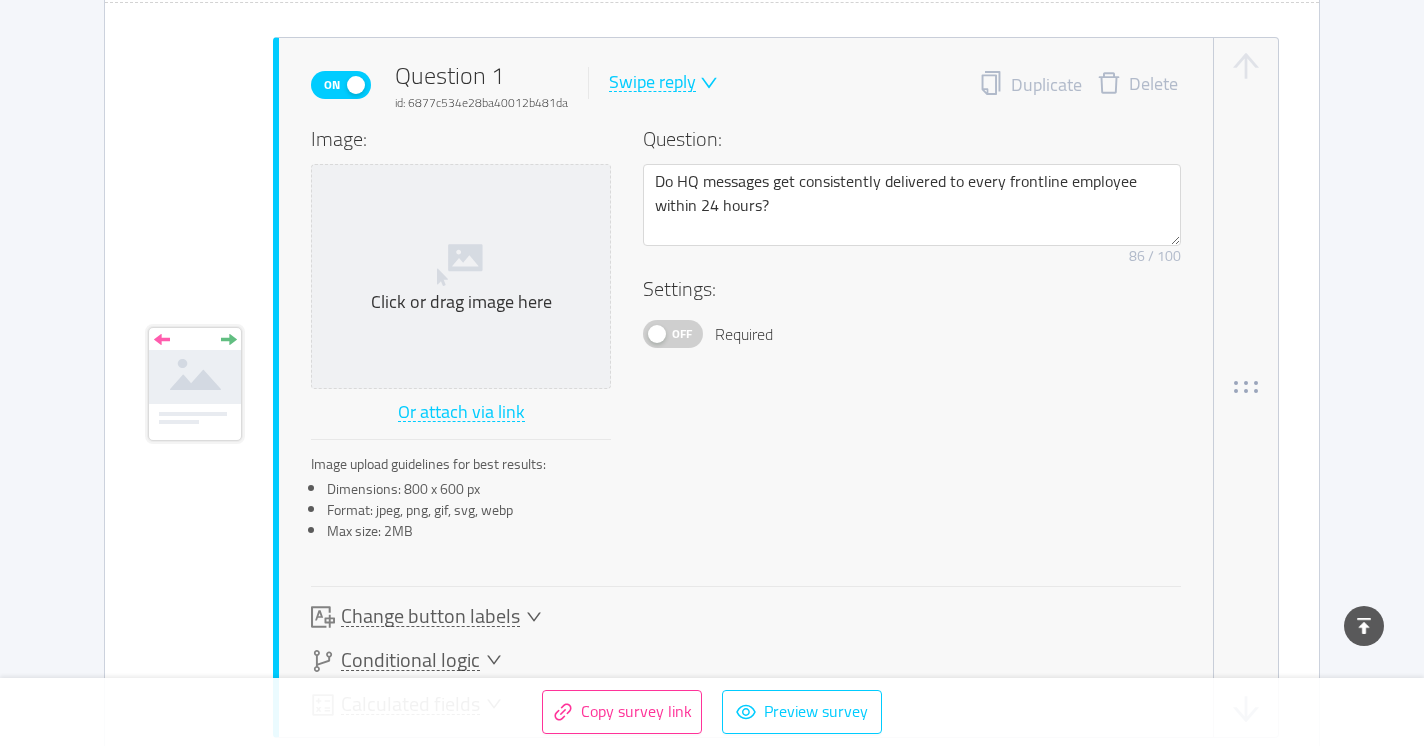 type 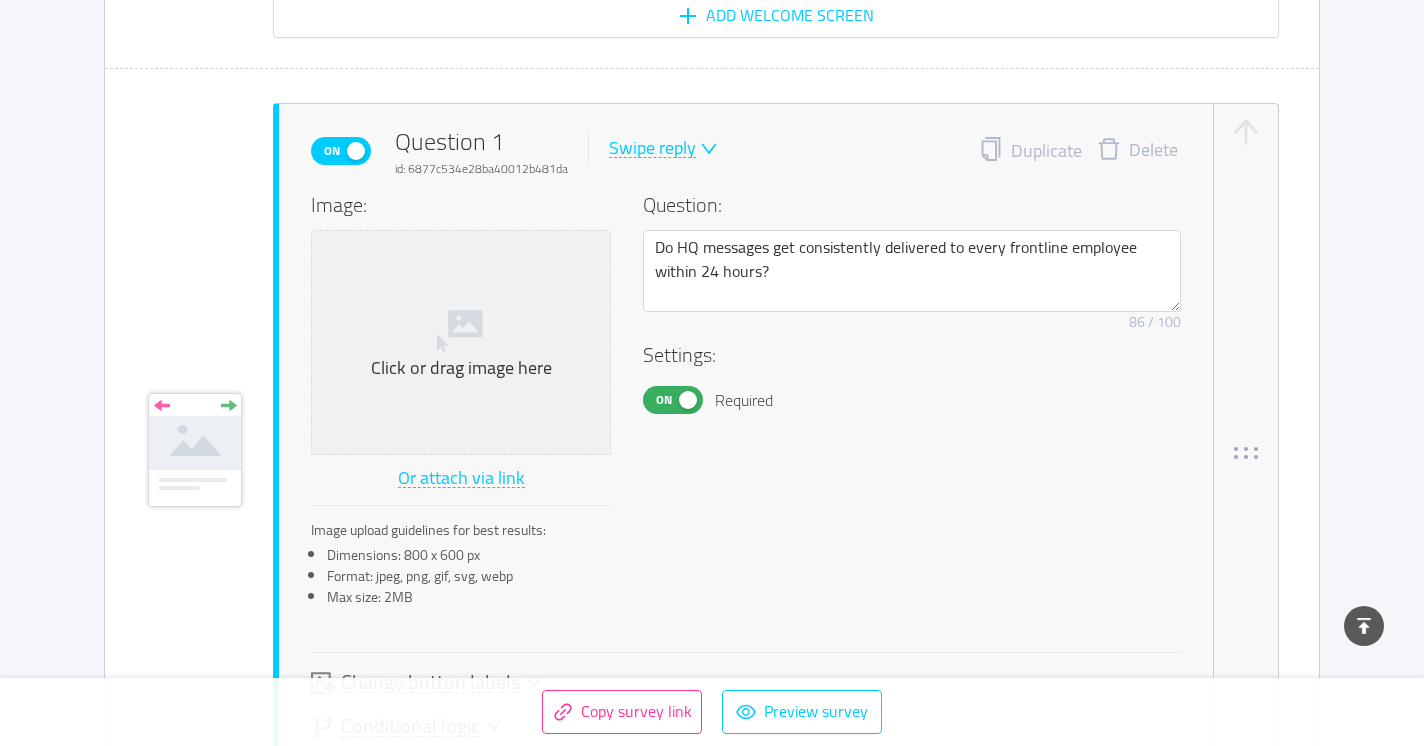scroll, scrollTop: 503, scrollLeft: 0, axis: vertical 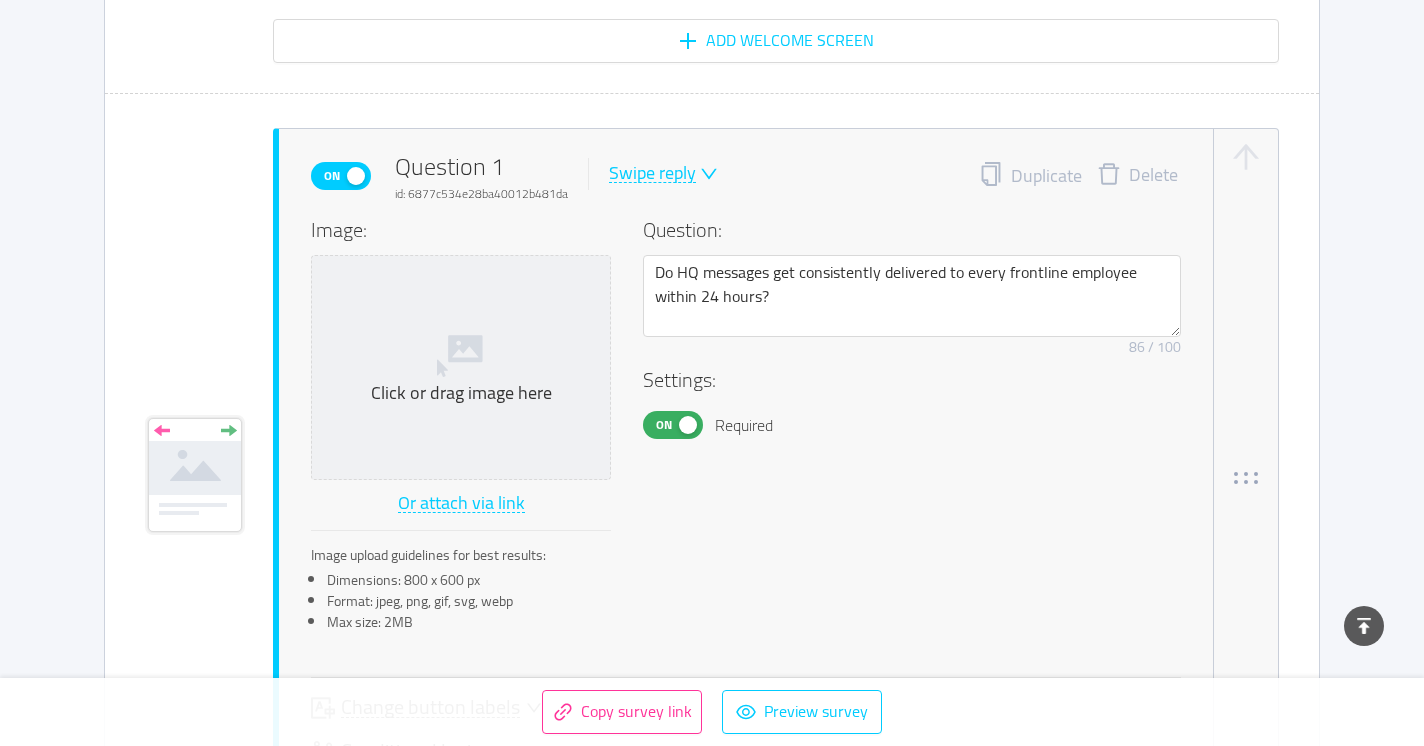 click 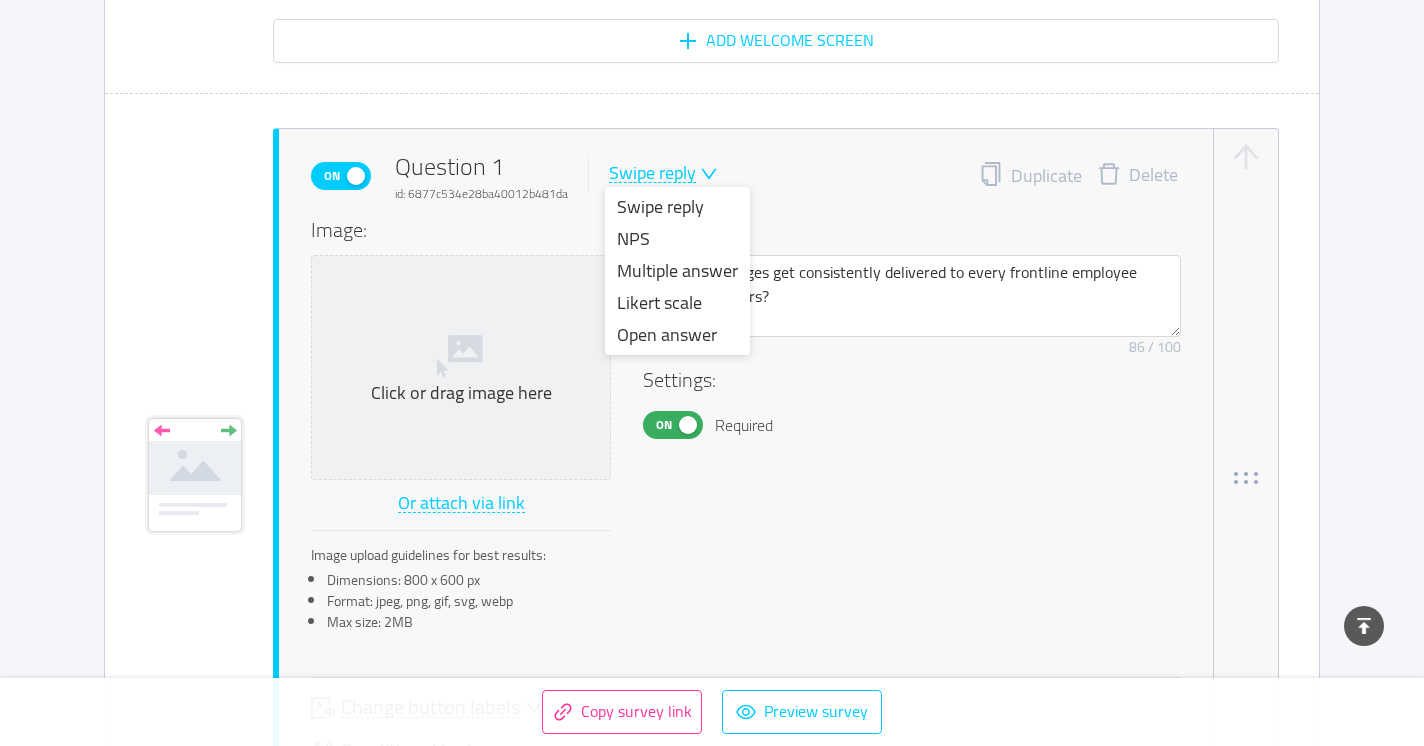 click on "On  Question 1  id: 6877c534e28ba40012b481da  Swipe reply  Duplicate Delete" at bounding box center [746, 176] 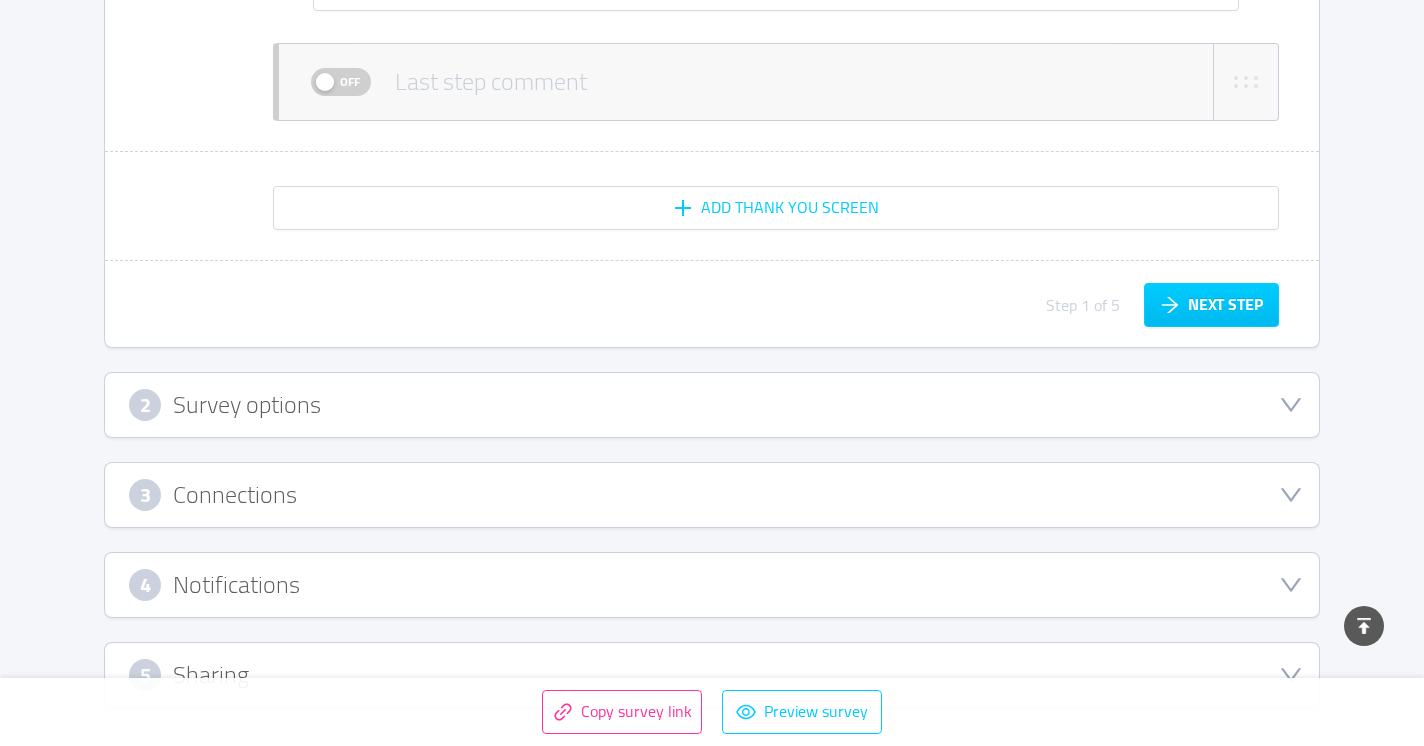 scroll, scrollTop: 2239, scrollLeft: 0, axis: vertical 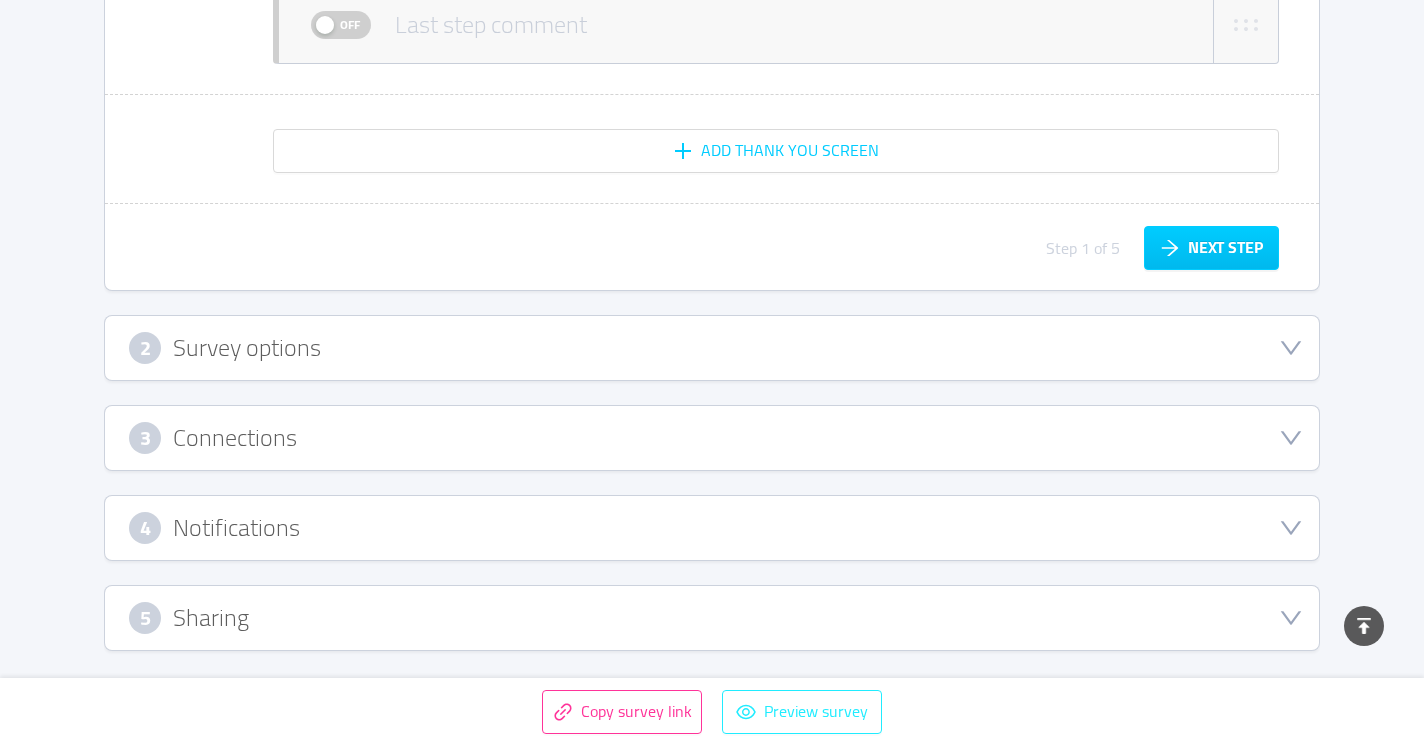 click on "Preview survey" at bounding box center (802, 712) 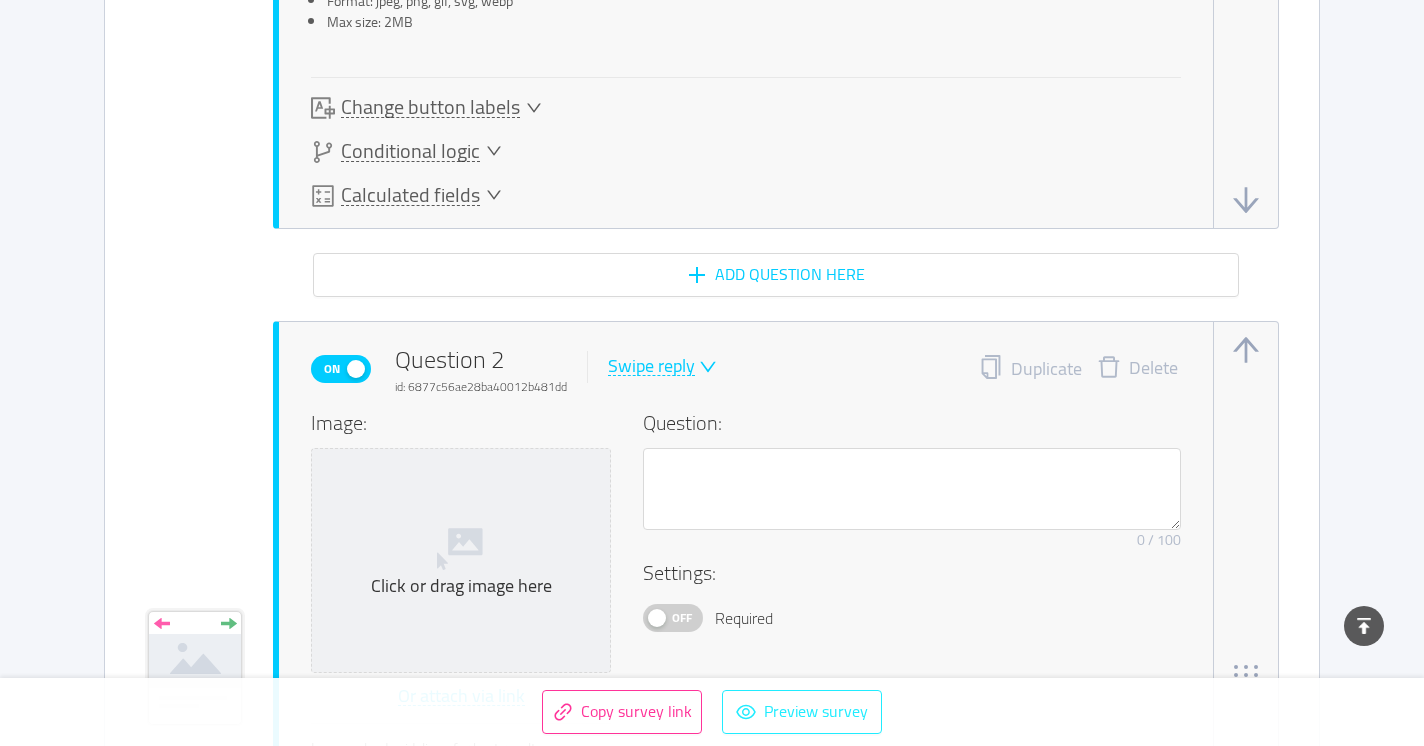 scroll, scrollTop: 1203, scrollLeft: 0, axis: vertical 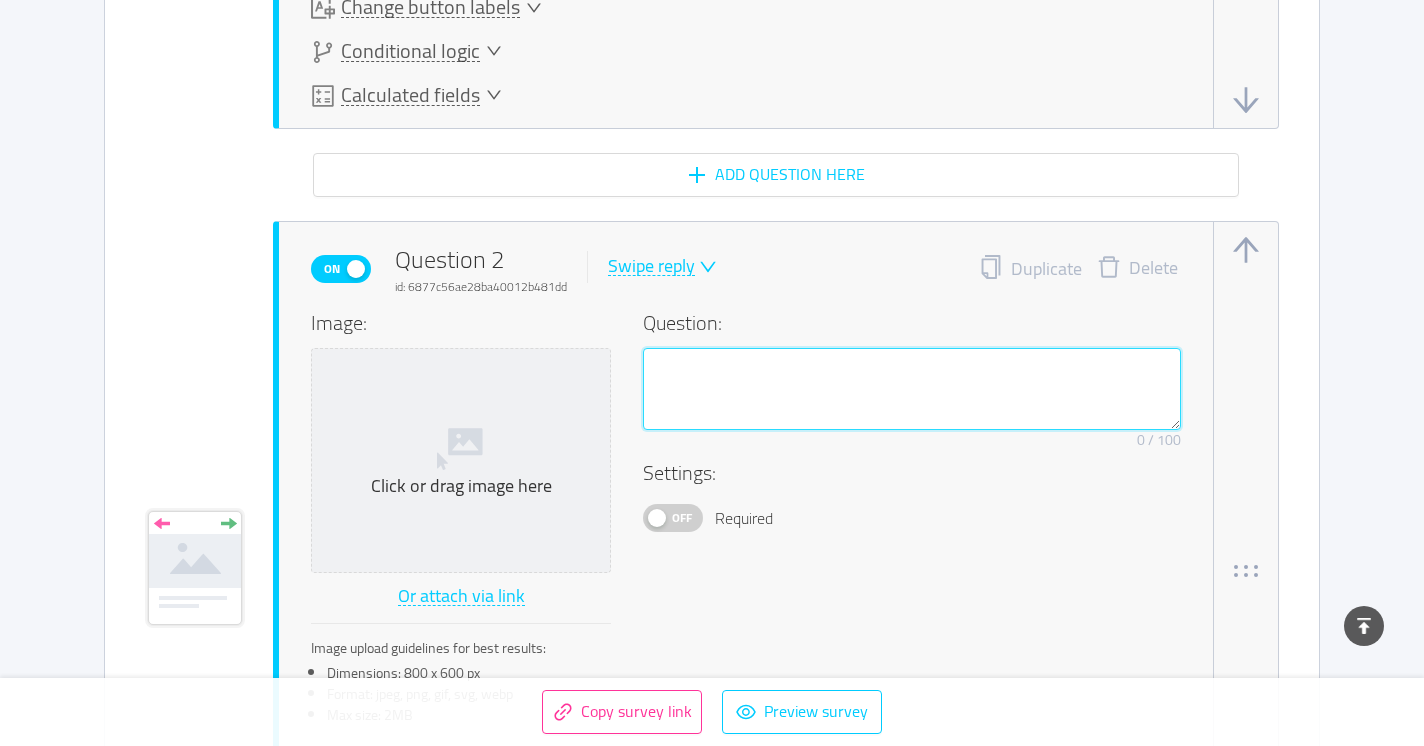 click at bounding box center (912, 389) 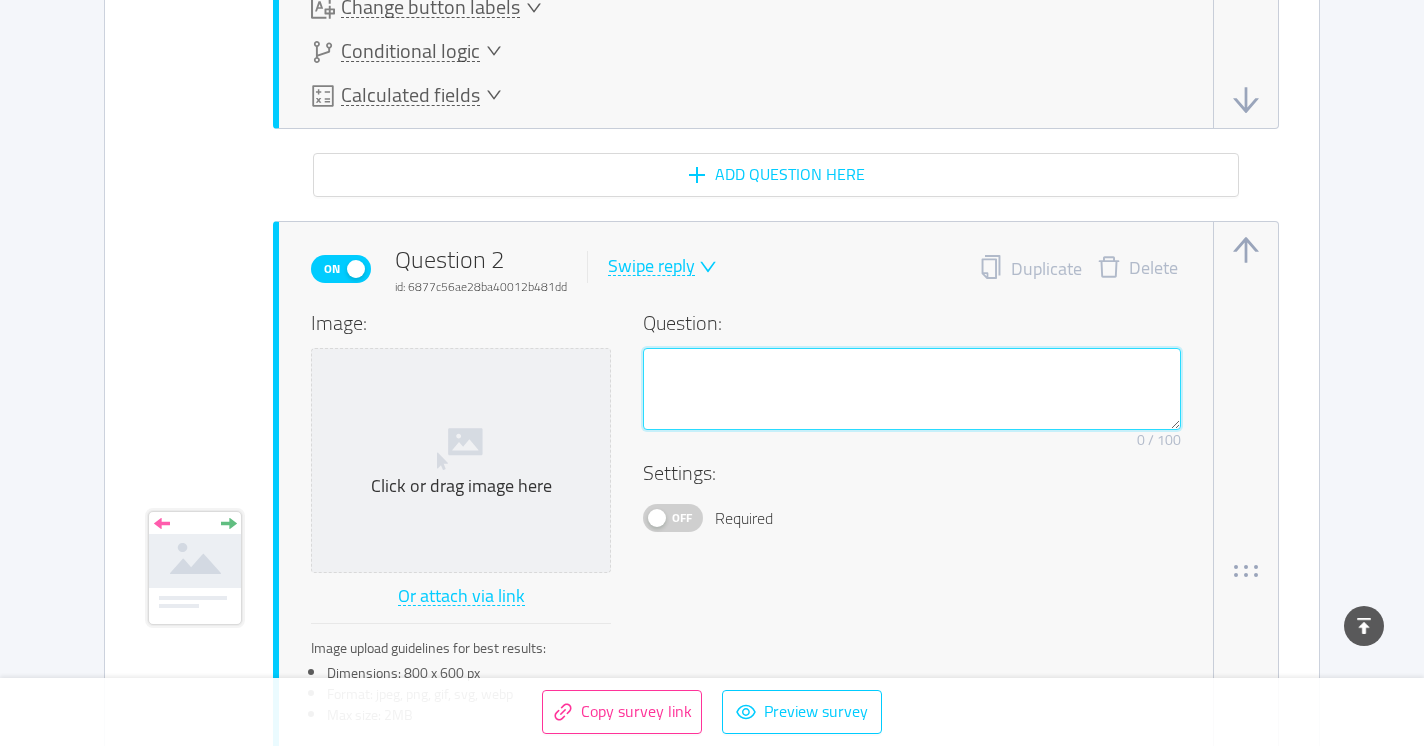 paste on "How many different channels do you use to send internal updates? (Email, text, WhatsApp, etc.)" 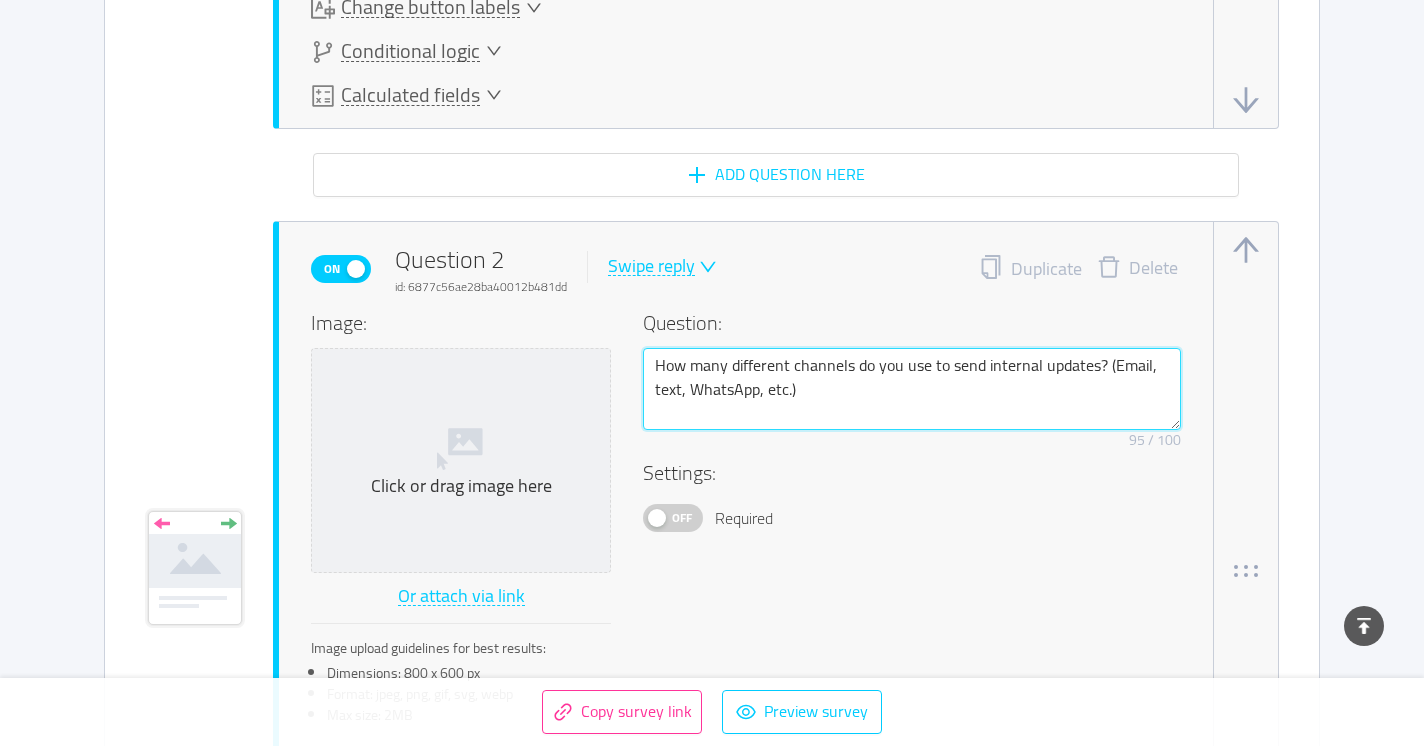 type 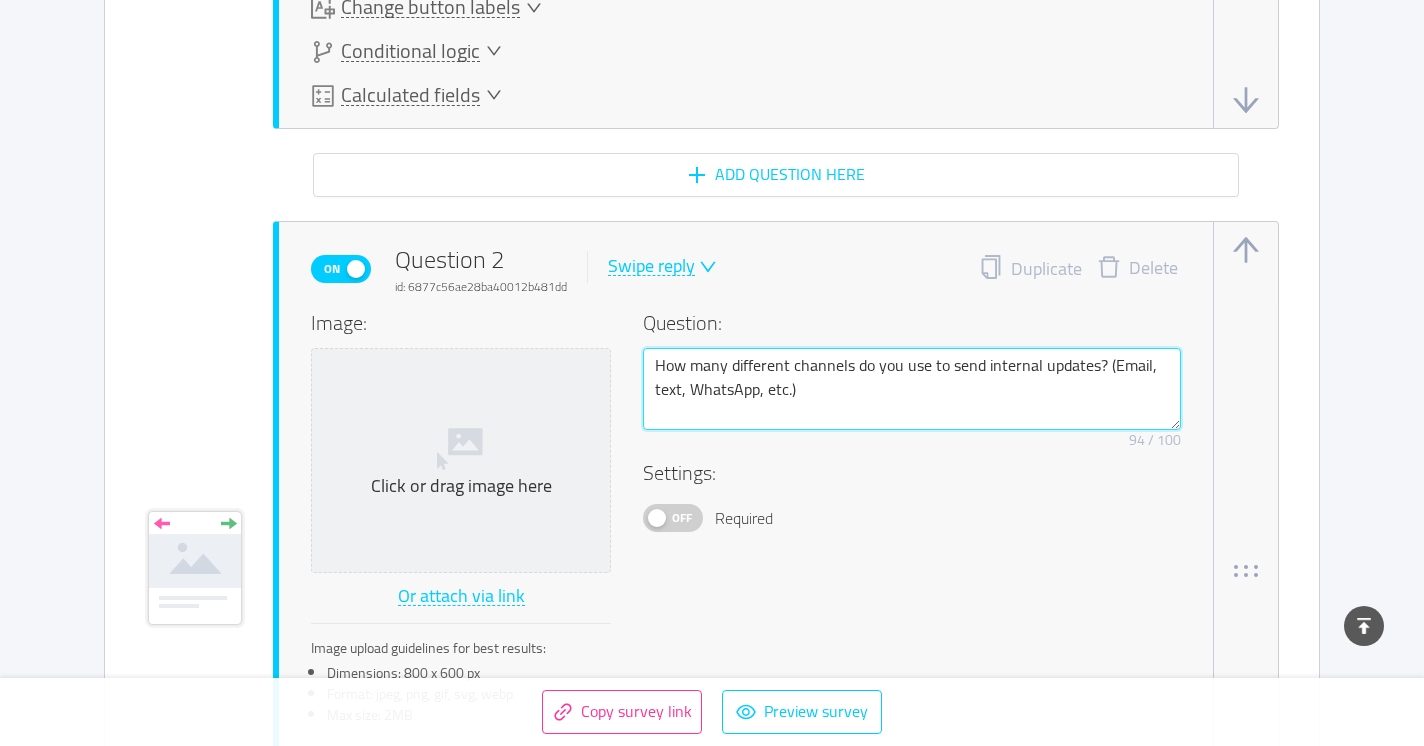 type on "How many different channels do you use to send internal updates? (Email, text, WhatsApp, etc.)" 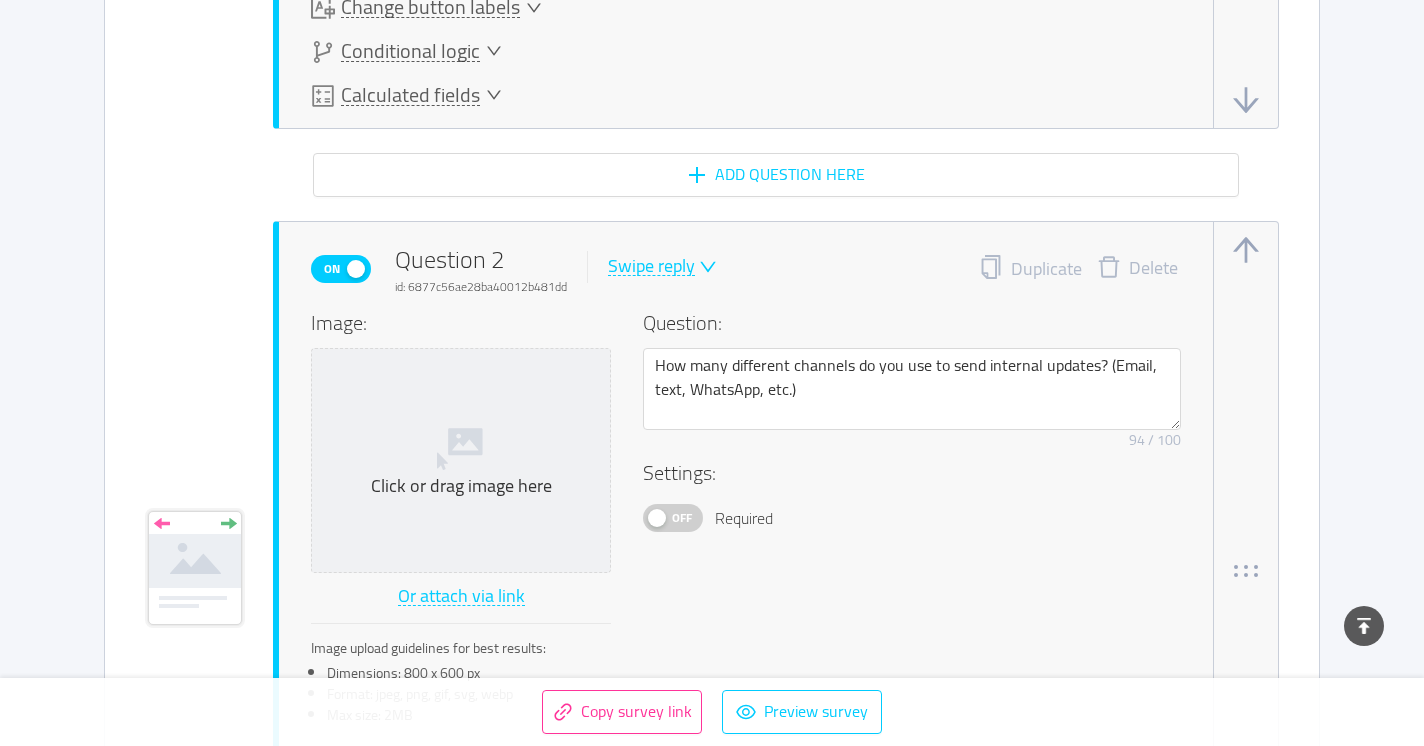 click 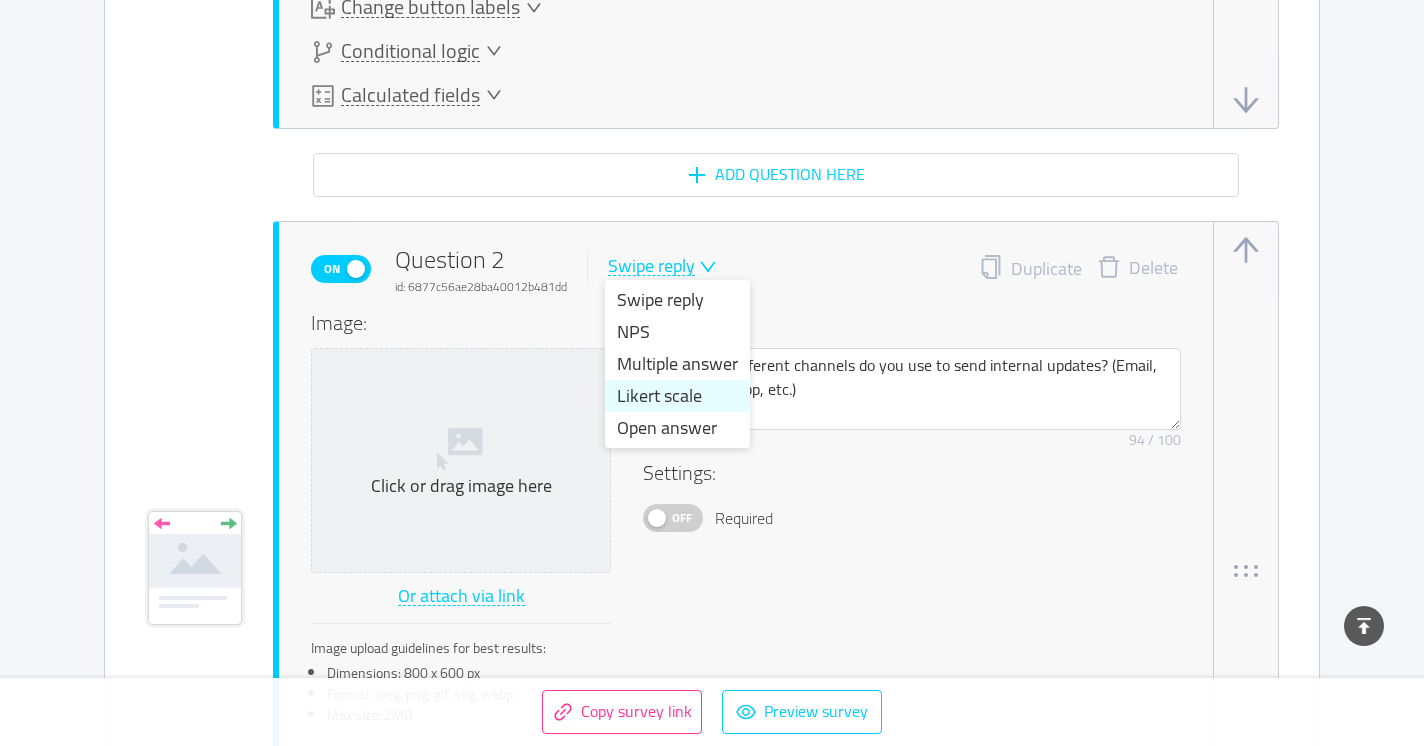 click on "Likert scale" at bounding box center (677, 396) 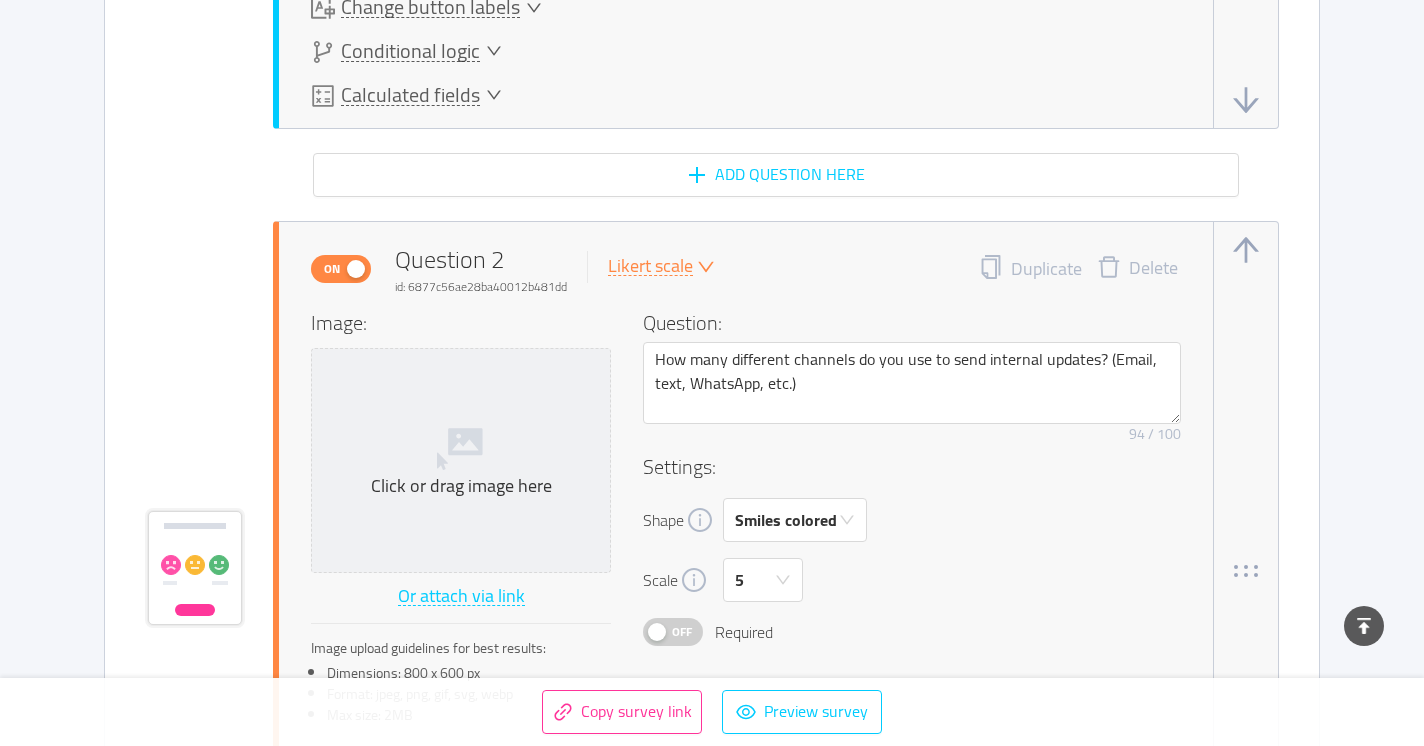 click on "Likert scale" at bounding box center (650, 266) 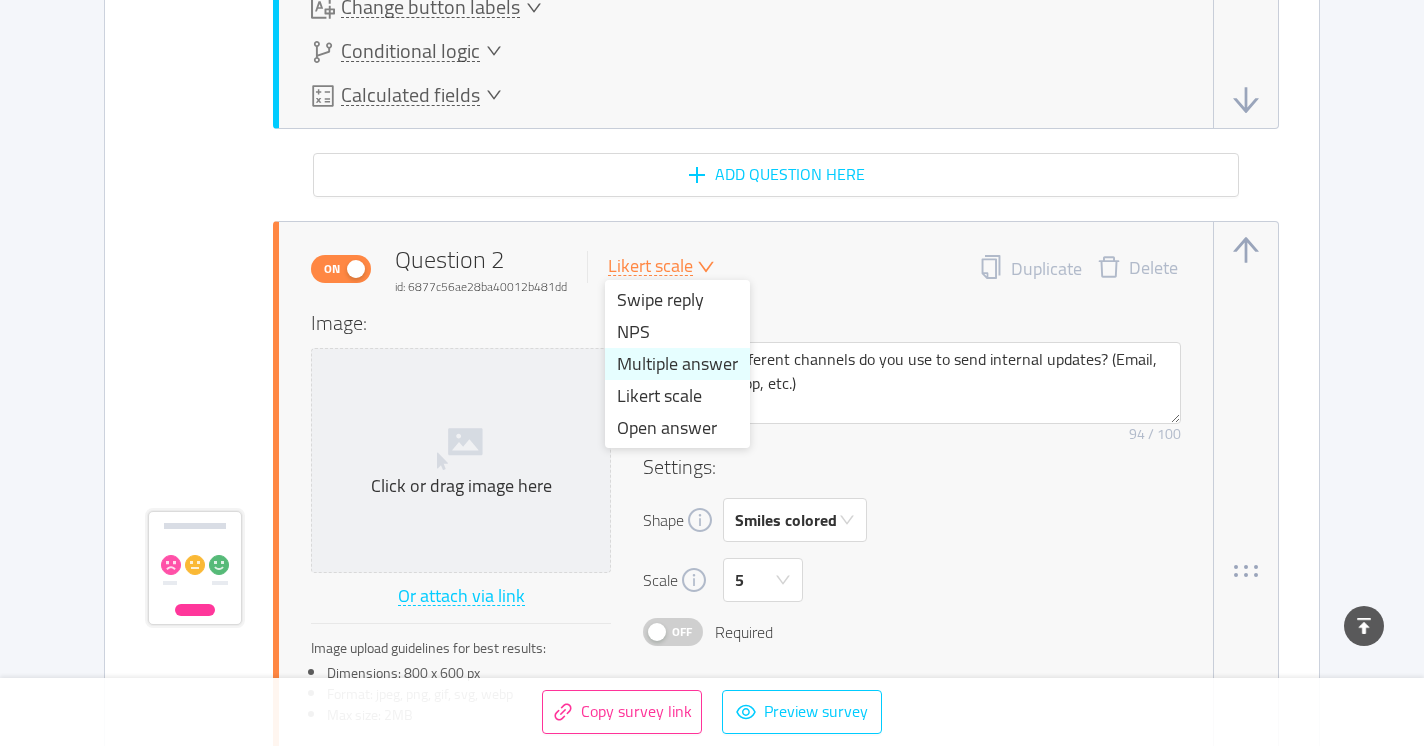 click on "Multiple answer" at bounding box center [677, 364] 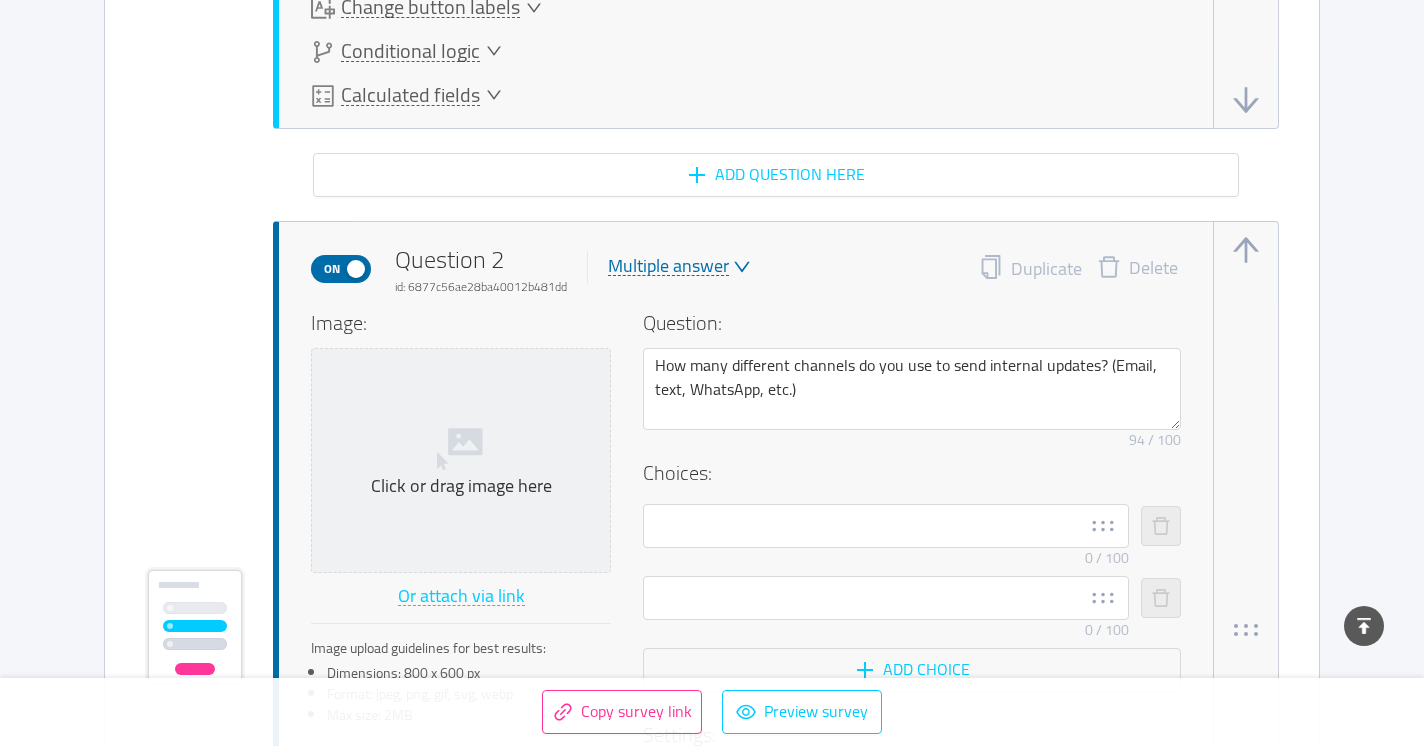 click on "Multiple answer" at bounding box center [668, 266] 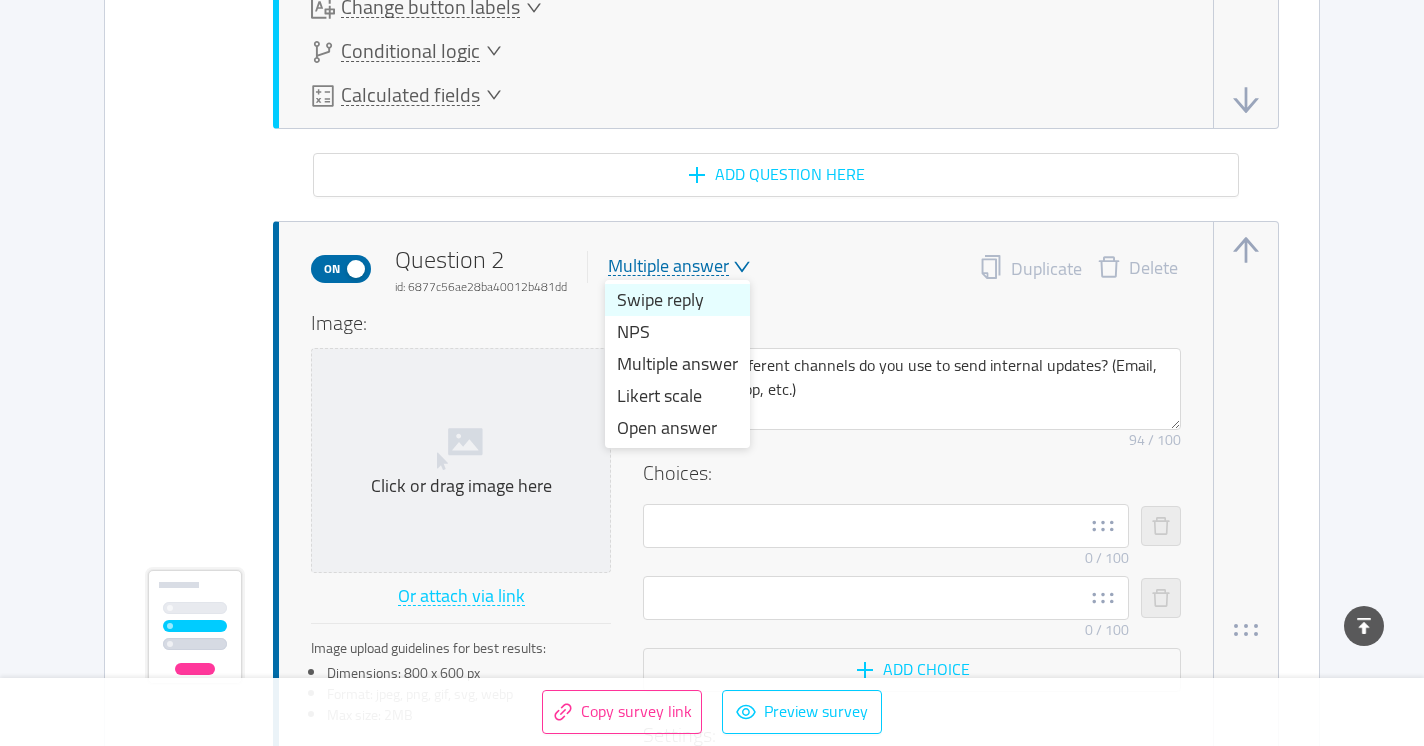 click on "Swipe reply" at bounding box center (677, 300) 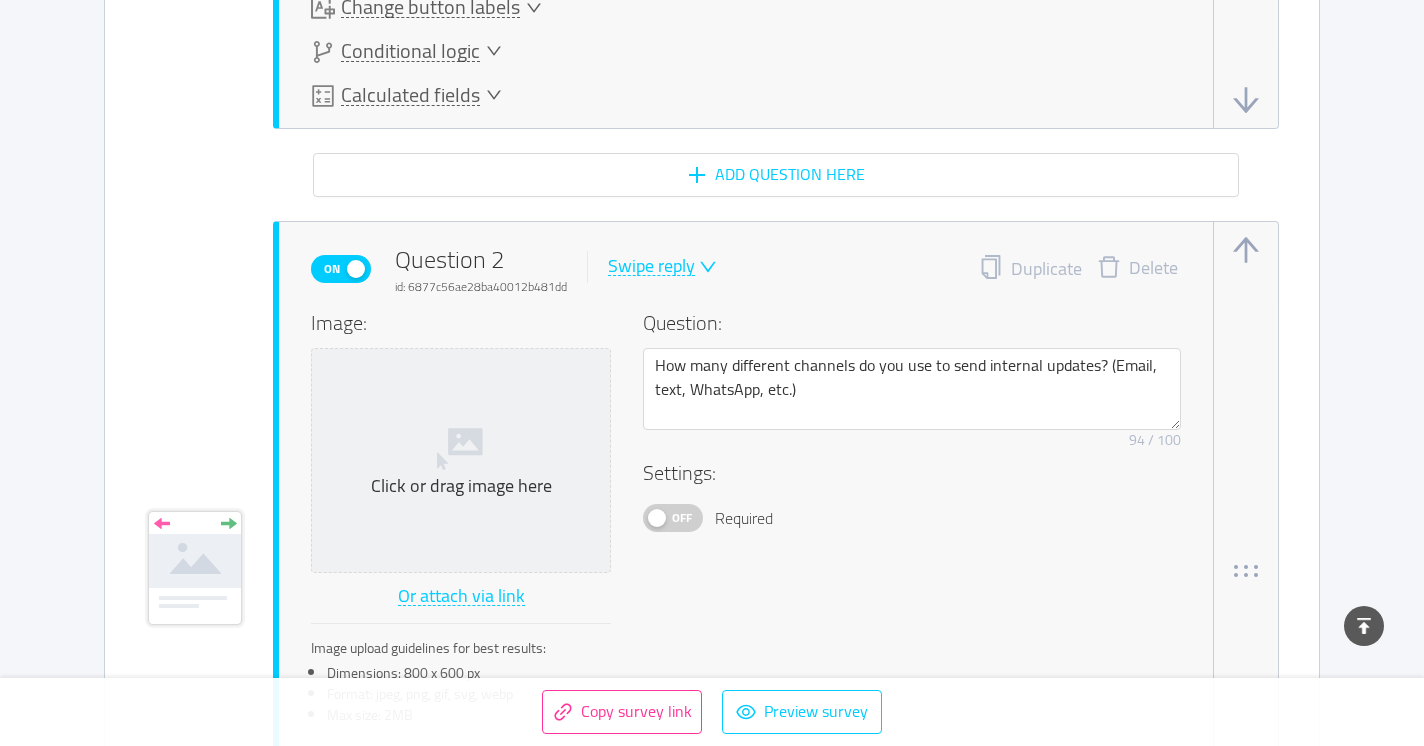 click on "Swipe reply" at bounding box center [651, 266] 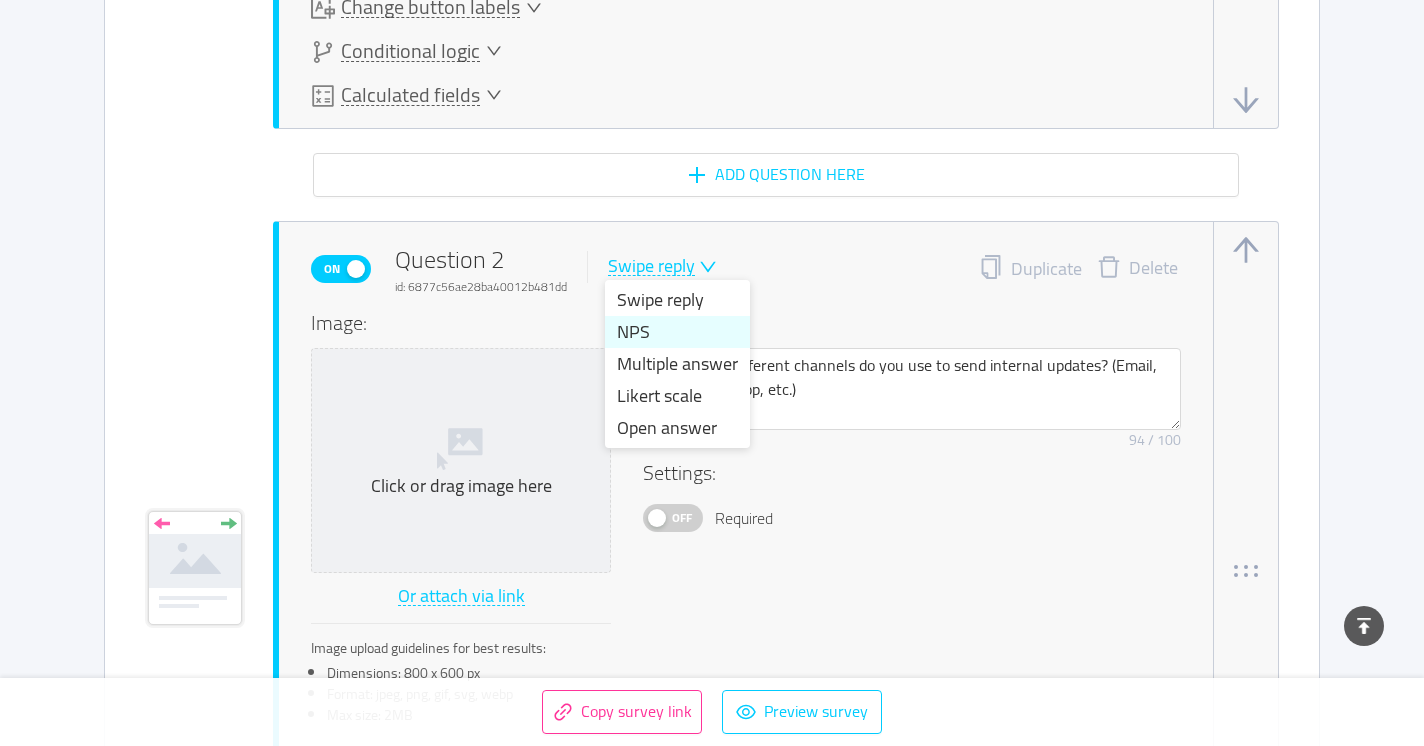 click on "NPS" at bounding box center [677, 332] 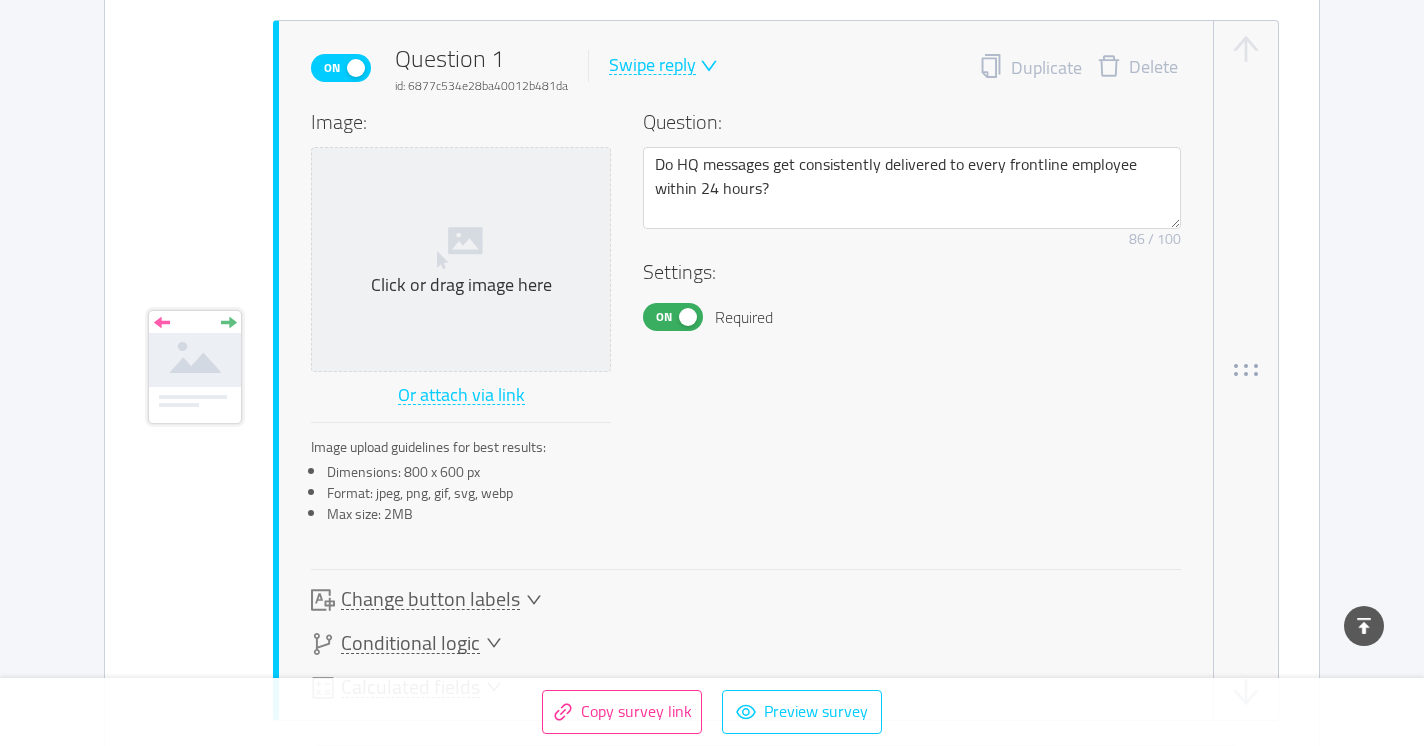 scroll, scrollTop: 667, scrollLeft: 0, axis: vertical 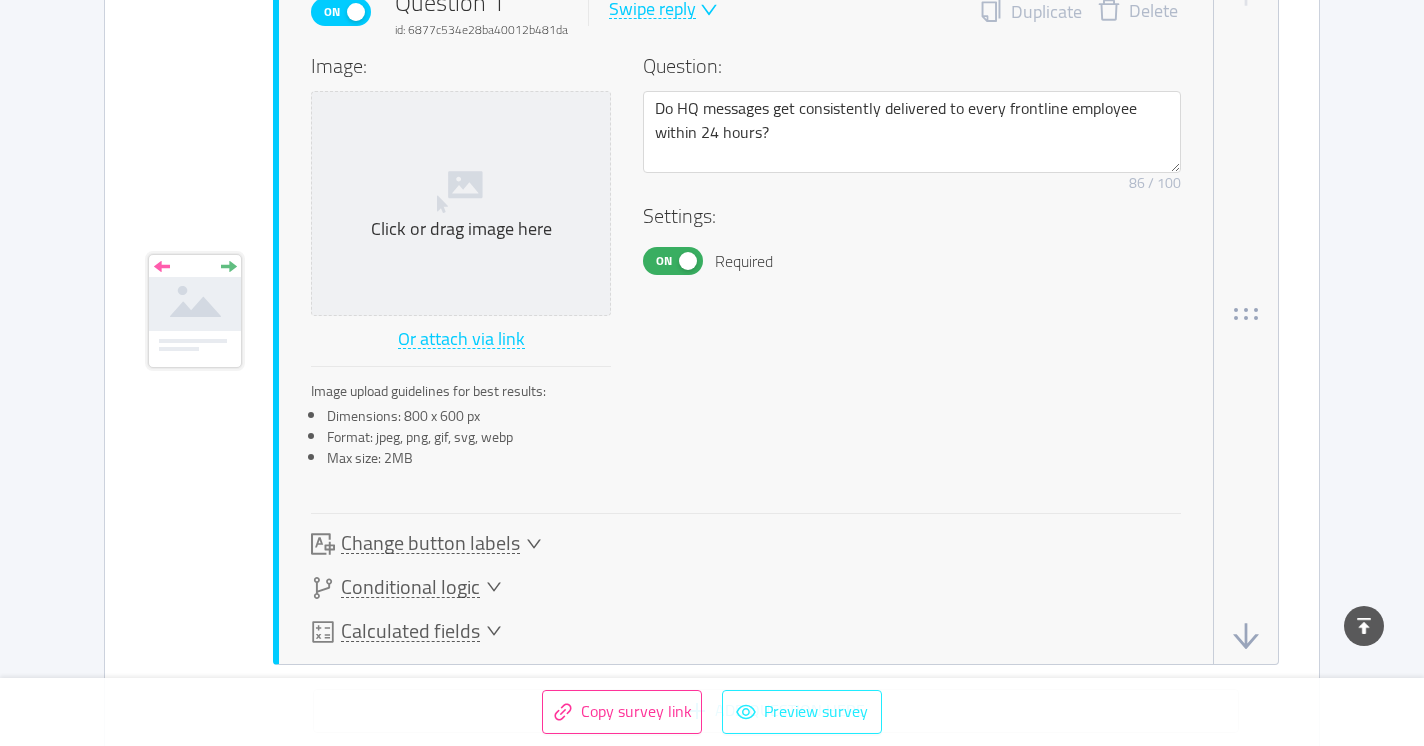 click on "Preview survey" at bounding box center (802, 712) 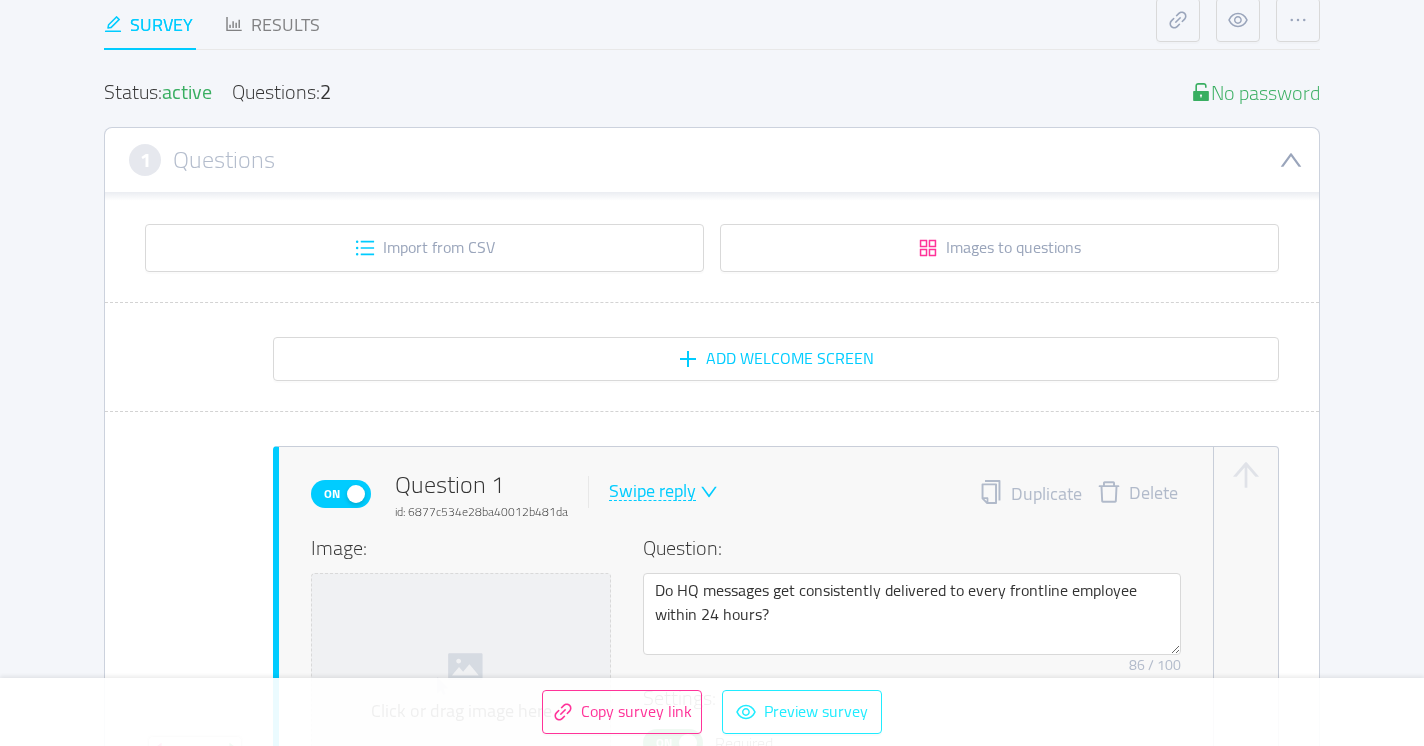 scroll, scrollTop: 178, scrollLeft: 0, axis: vertical 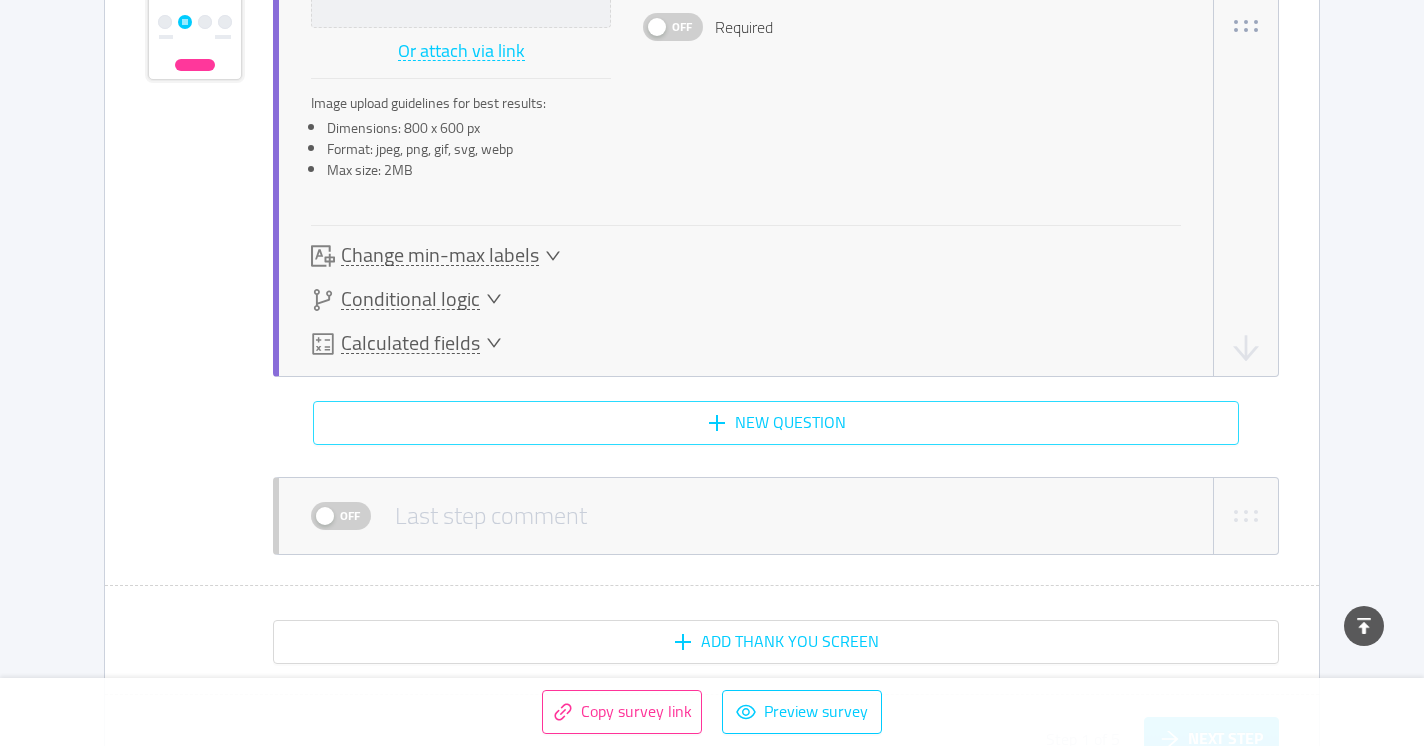 click on "New question" at bounding box center [776, 423] 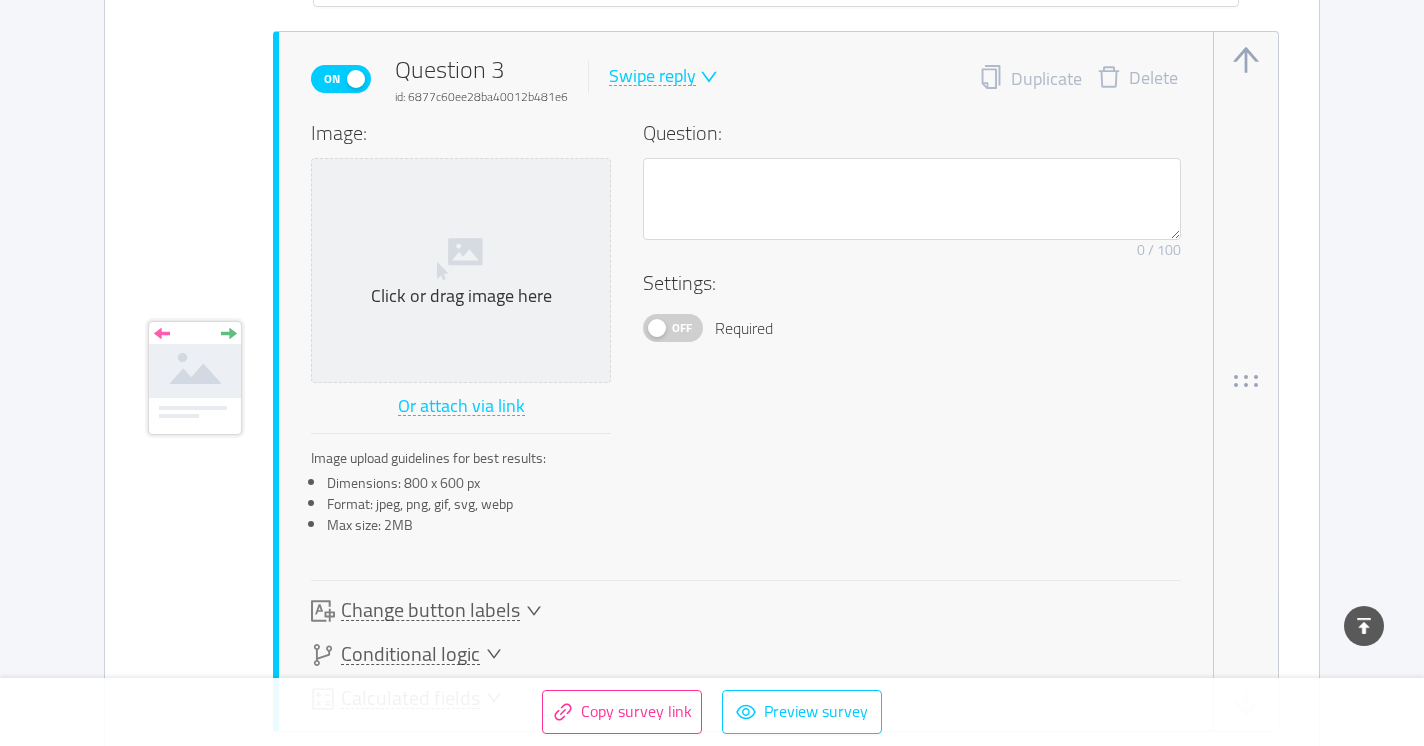 scroll, scrollTop: 2194, scrollLeft: 0, axis: vertical 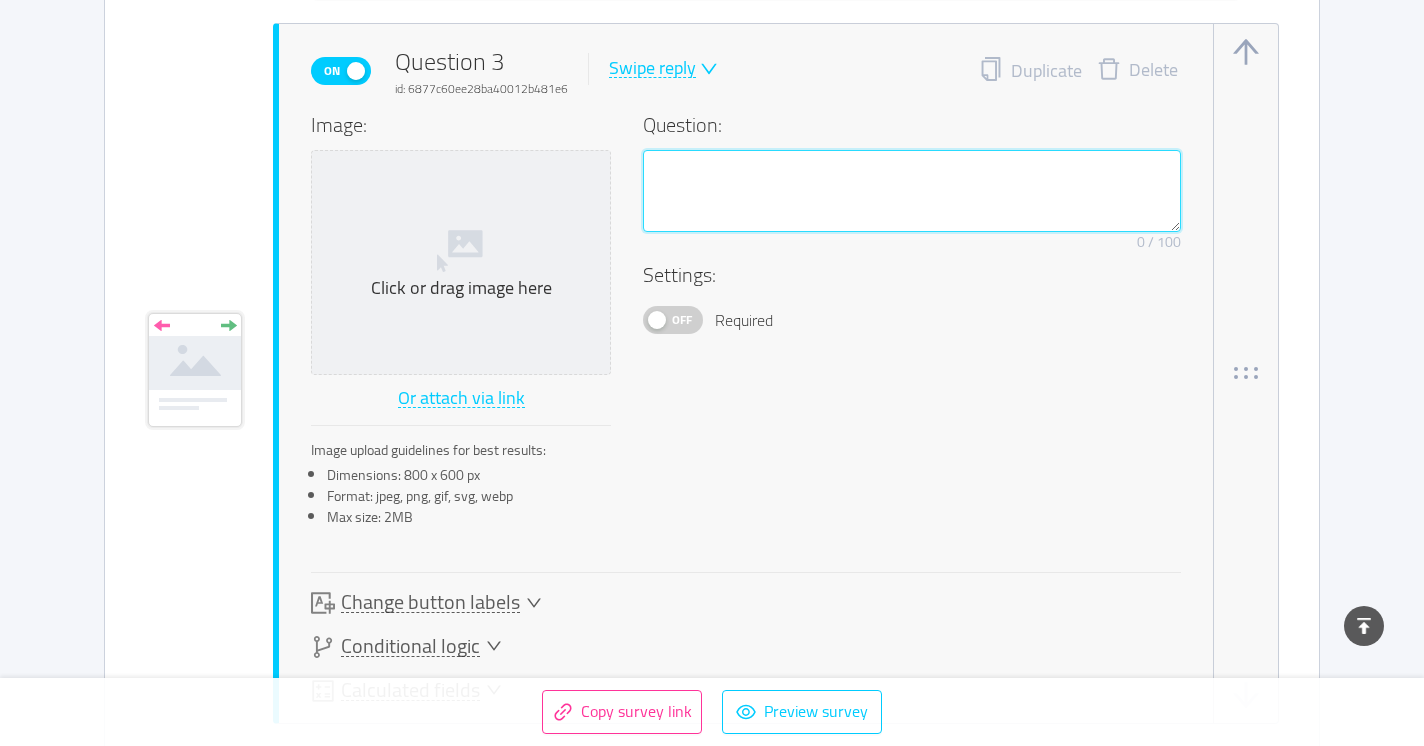 click at bounding box center (912, 191) 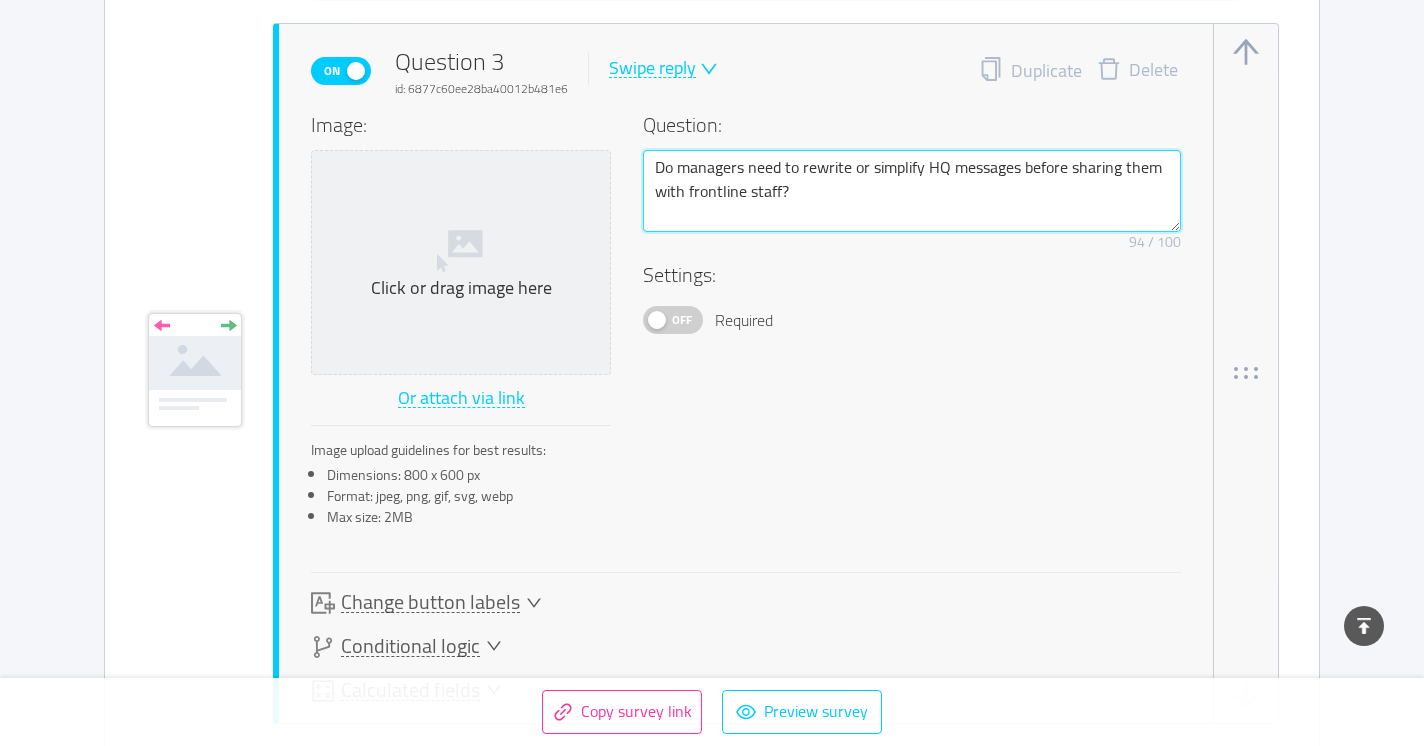 type 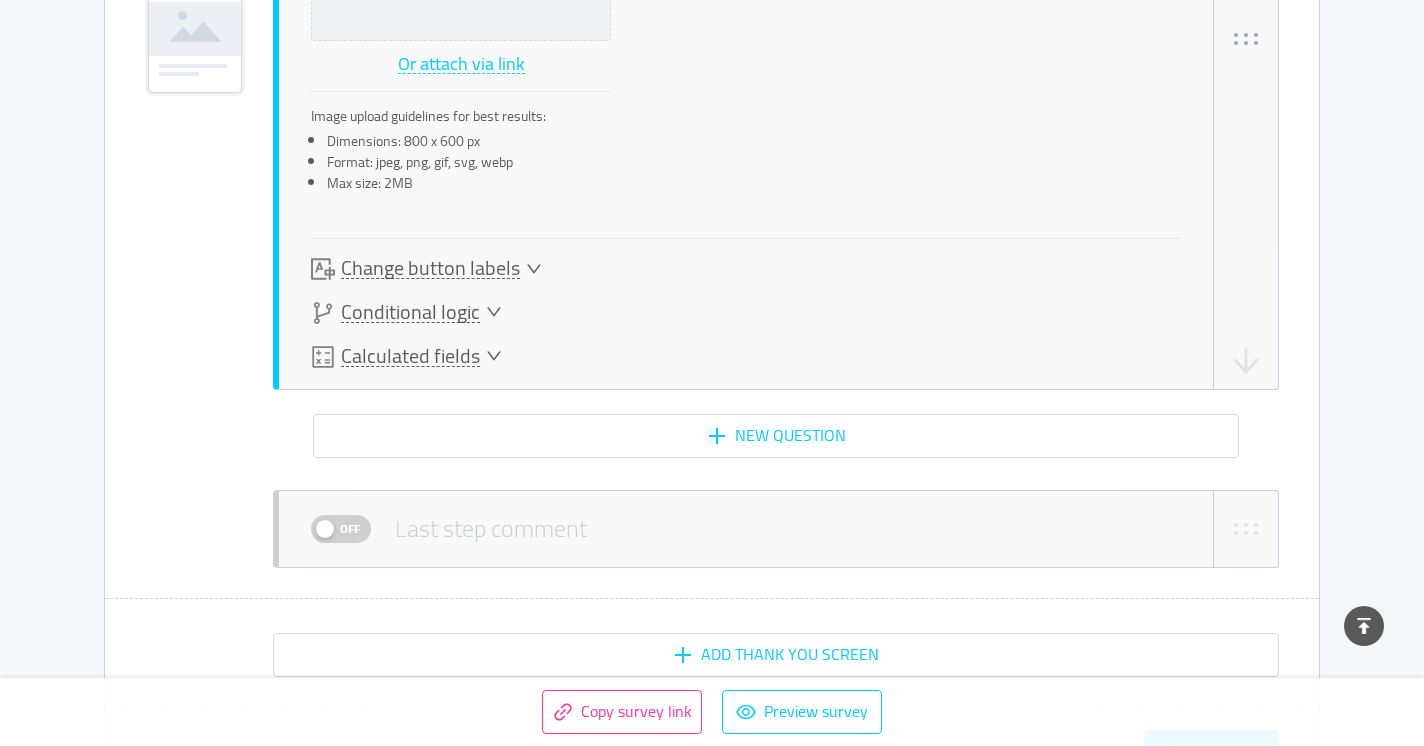 scroll, scrollTop: 2534, scrollLeft: 0, axis: vertical 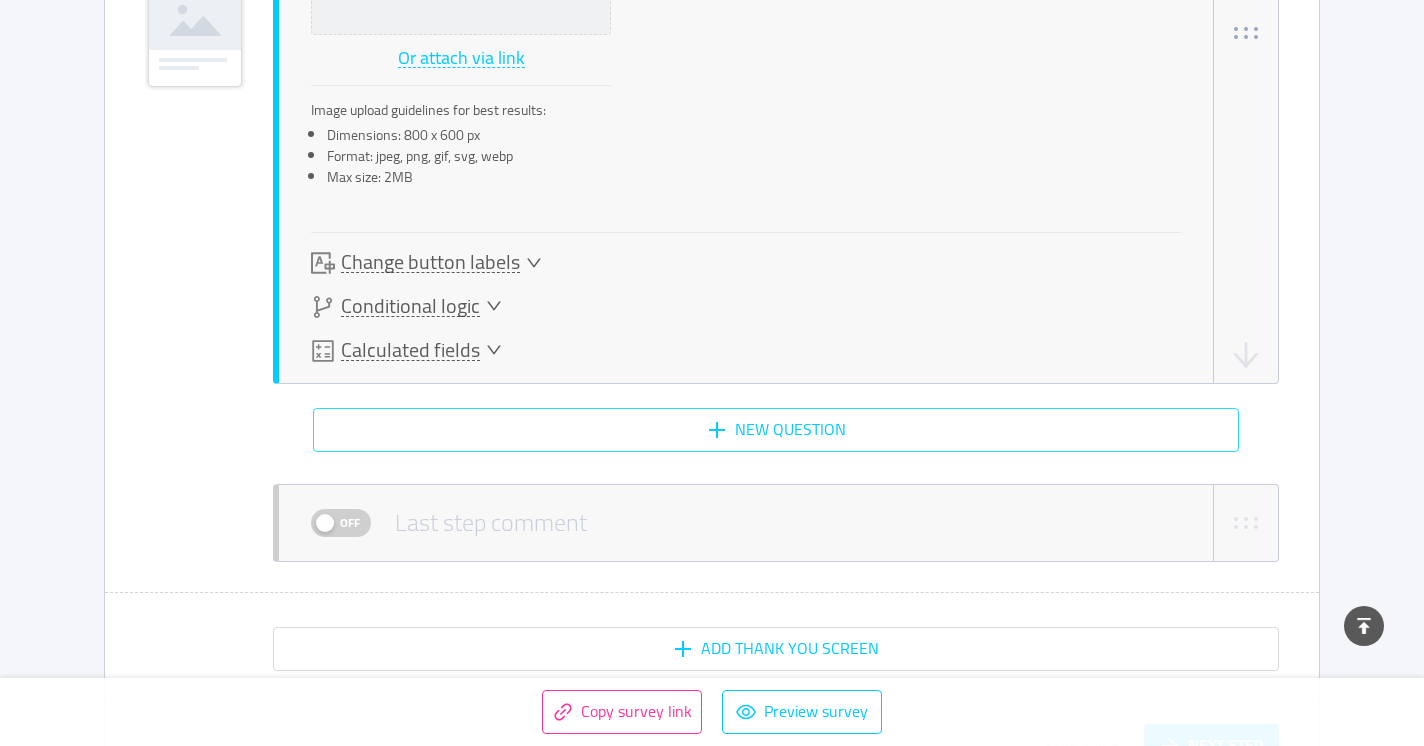 type on "Do managers need to rewrite or simplify HQ messages before sharing them with frontline staff?" 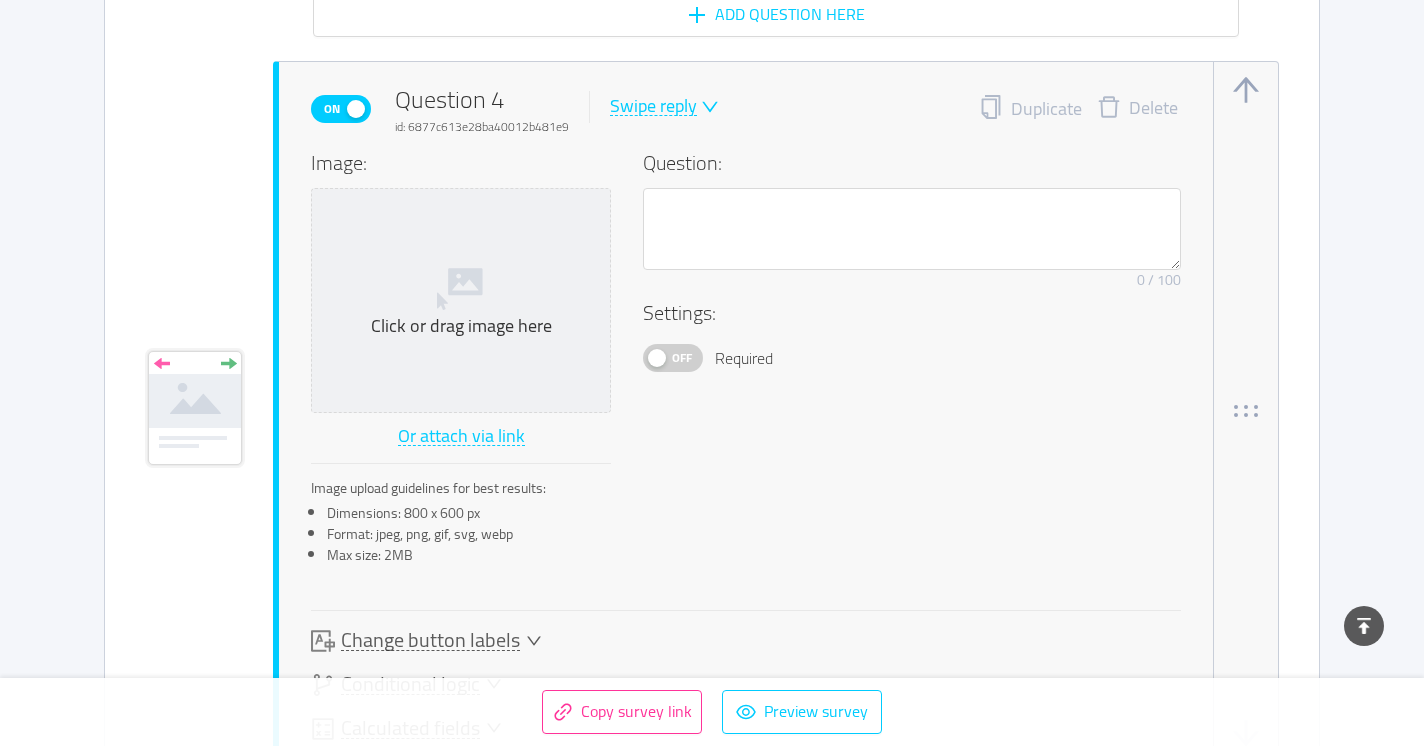 scroll, scrollTop: 2987, scrollLeft: 0, axis: vertical 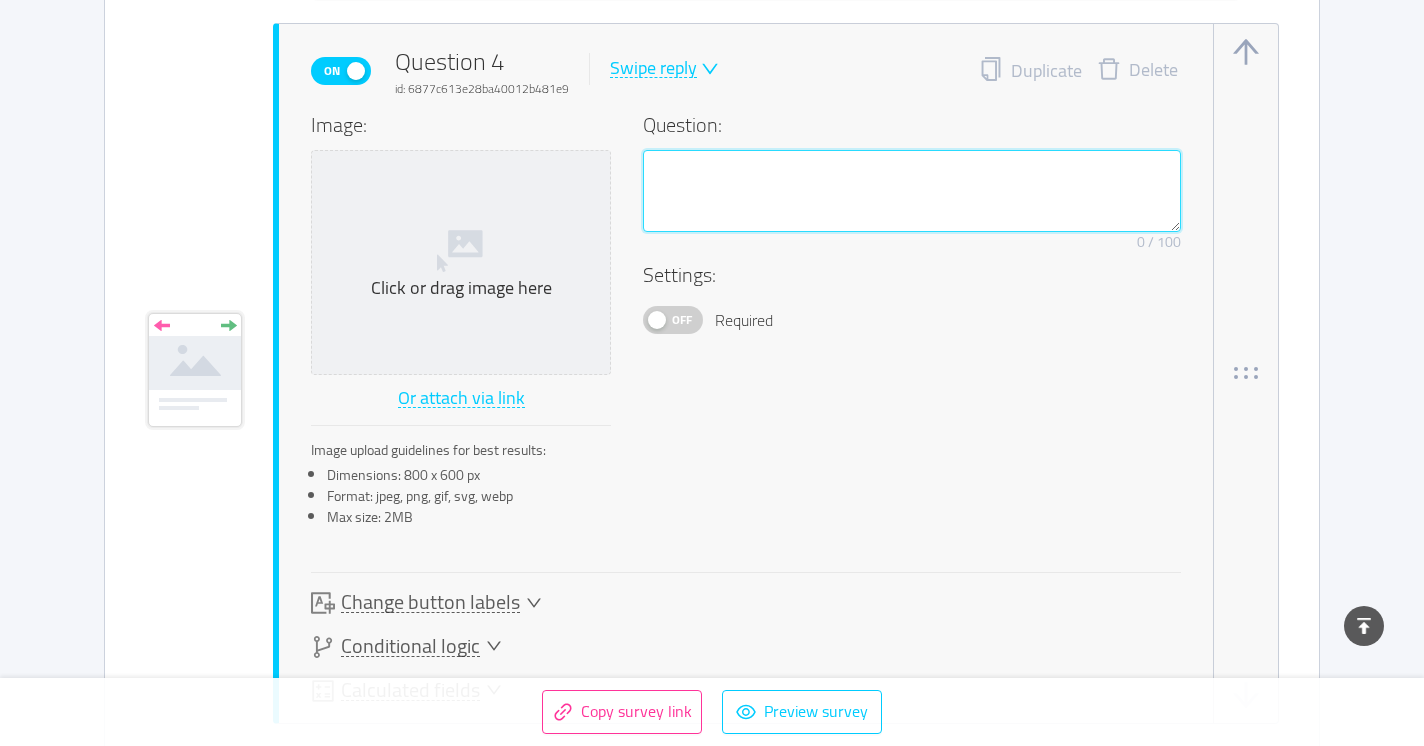 click at bounding box center [912, 191] 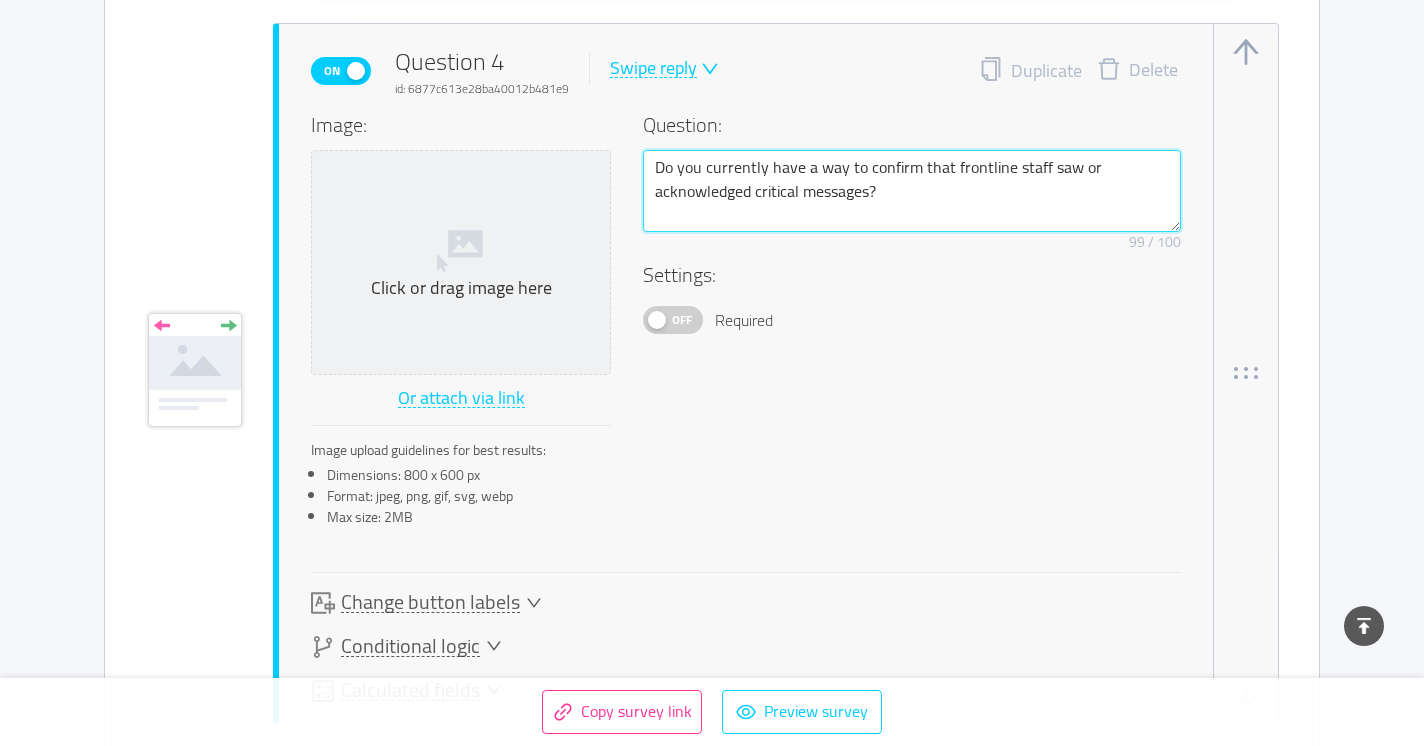 type 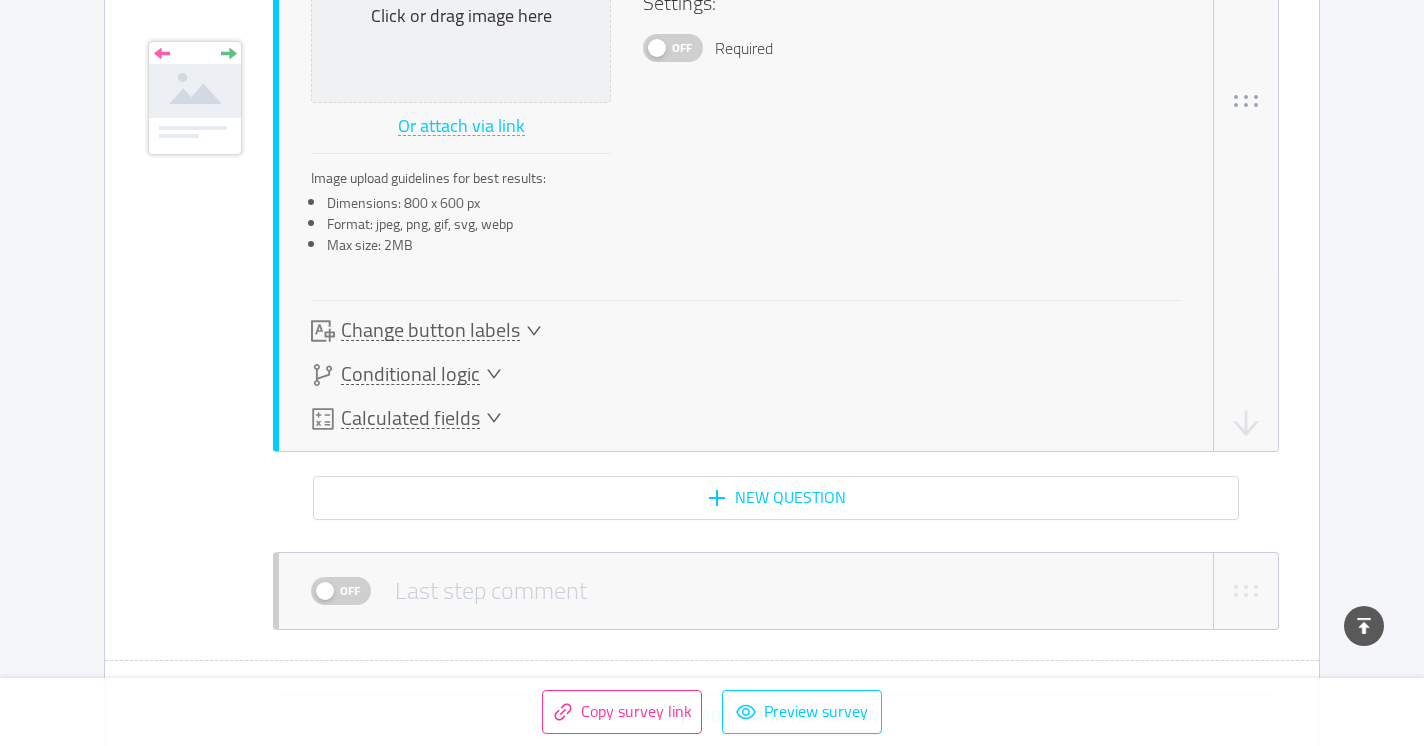 scroll, scrollTop: 3293, scrollLeft: 0, axis: vertical 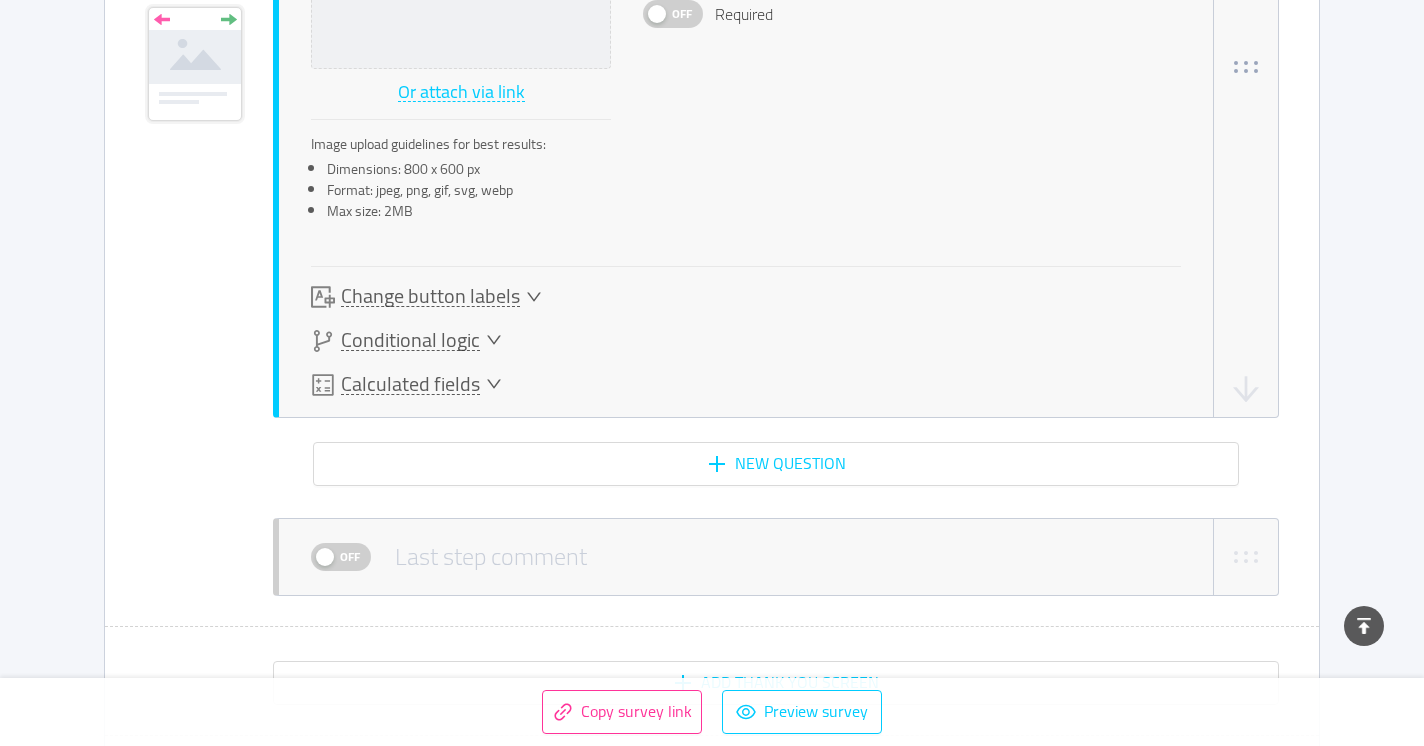 type on "Do you currently have a way to confirm that frontline staff saw or acknowledged critical messages?" 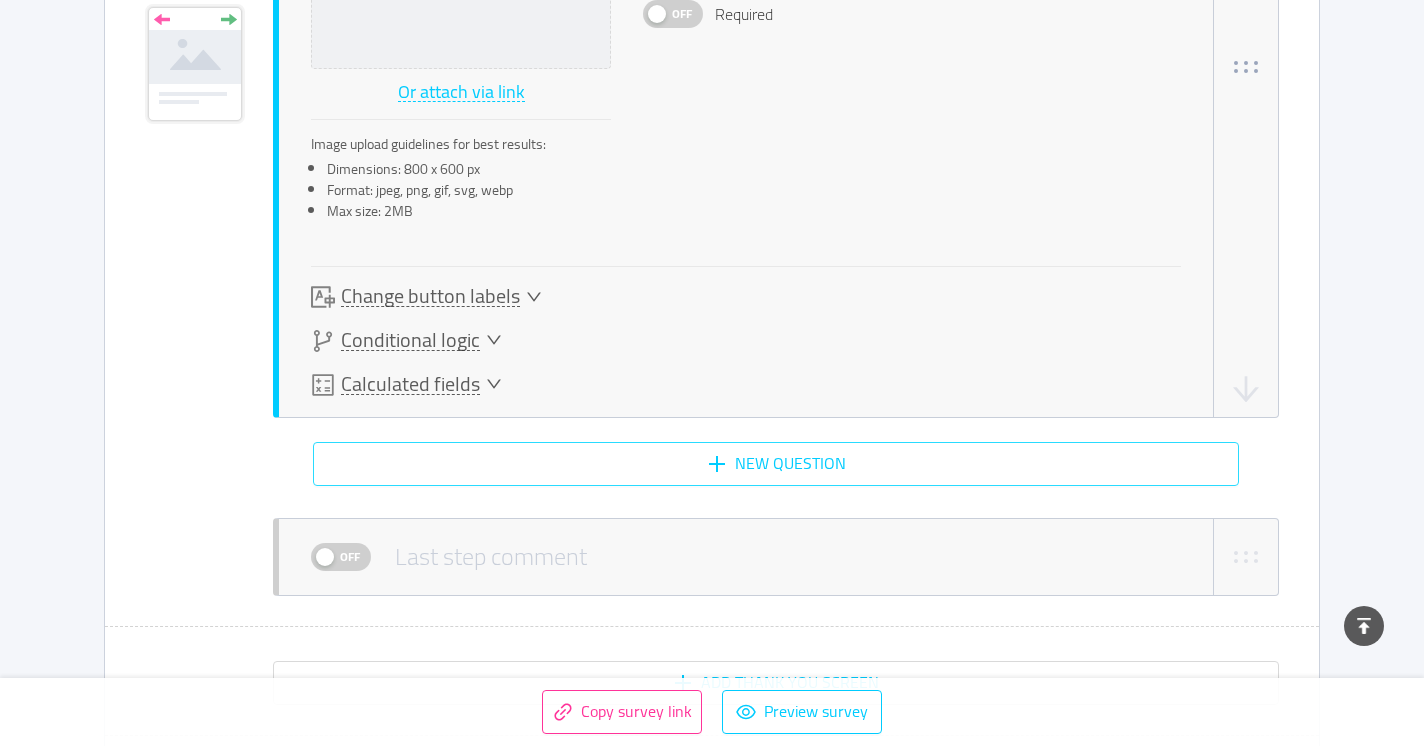 click on "New question" at bounding box center (776, 464) 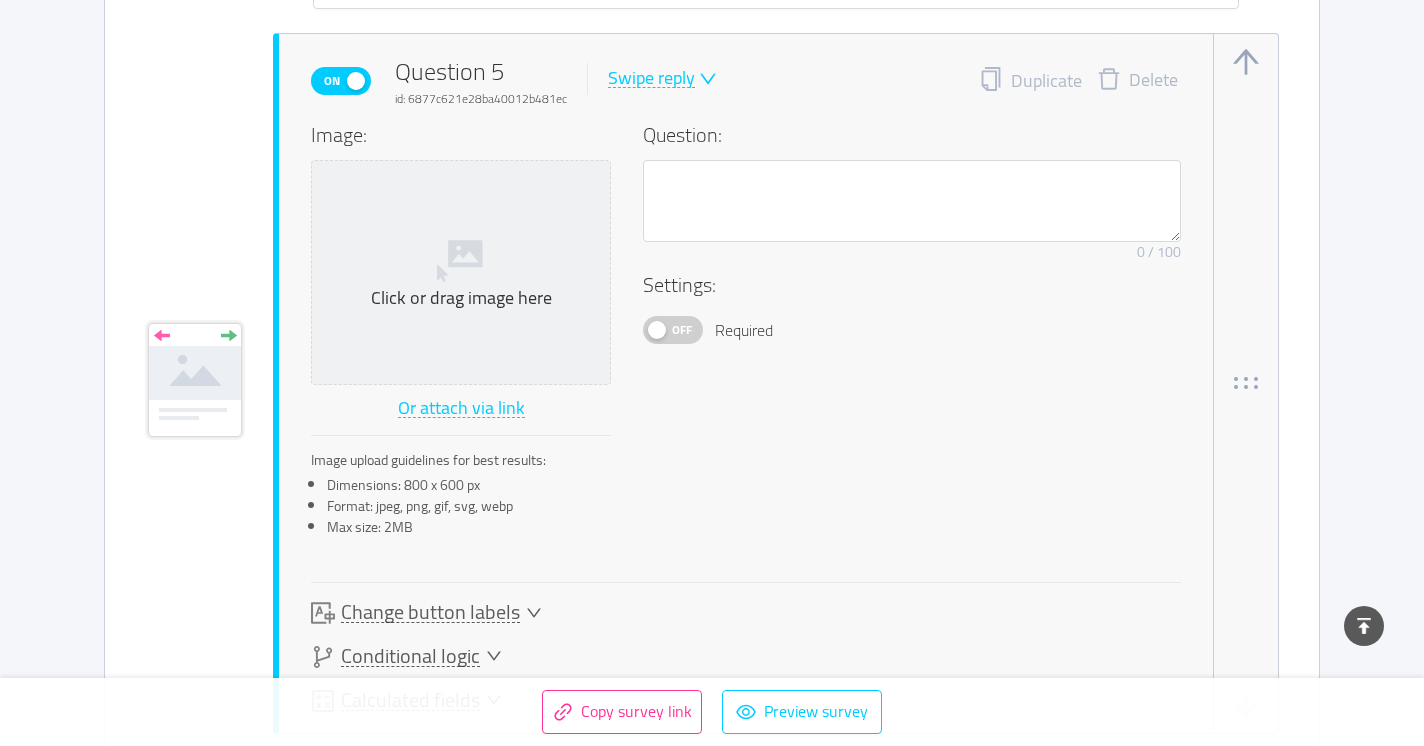 scroll, scrollTop: 3780, scrollLeft: 0, axis: vertical 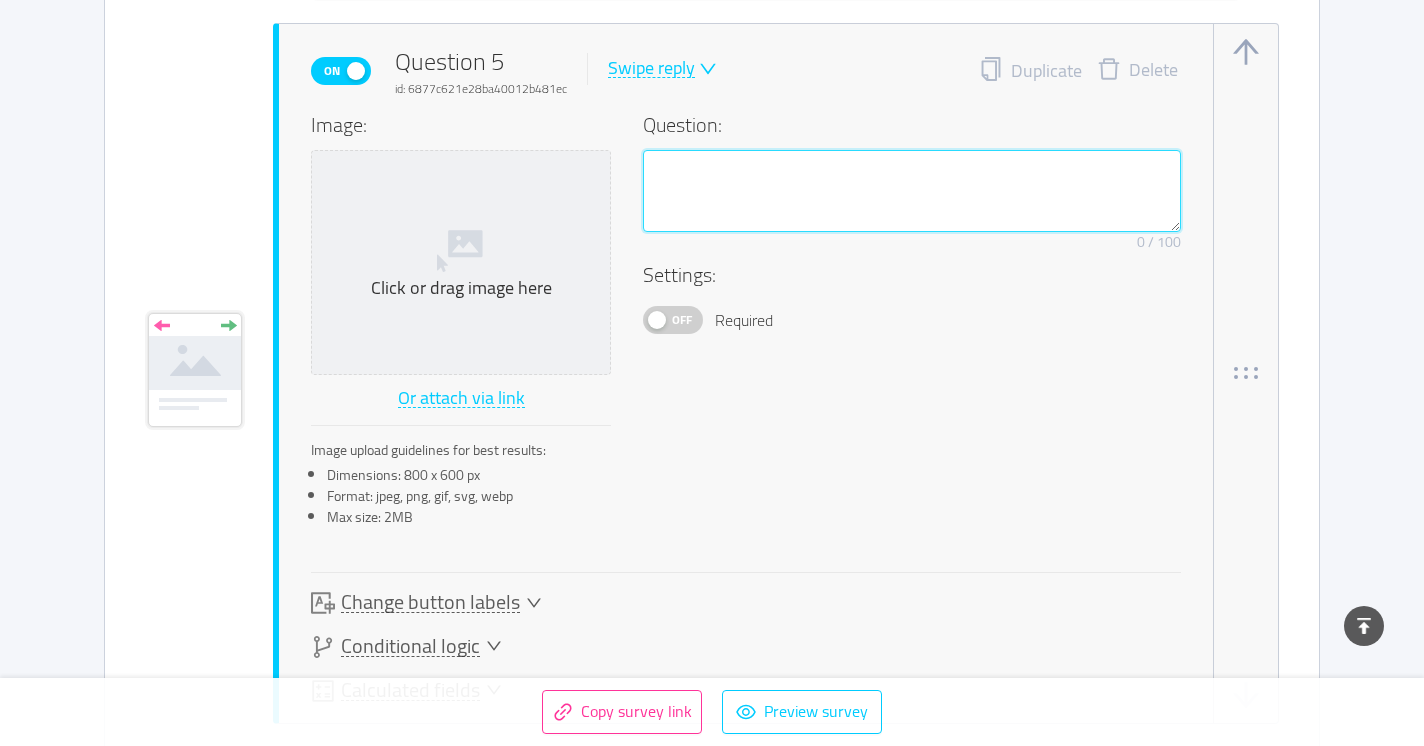 click at bounding box center (912, 191) 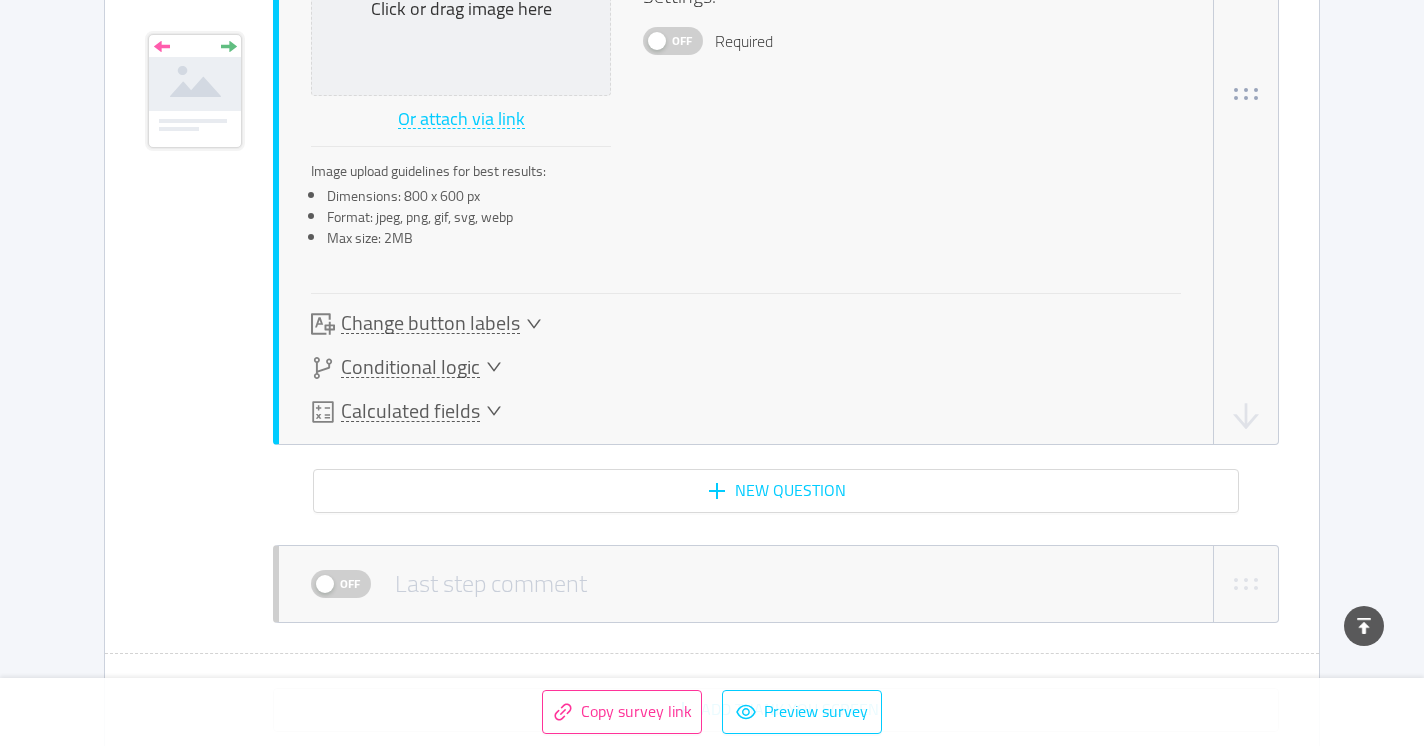 scroll, scrollTop: 4075, scrollLeft: 0, axis: vertical 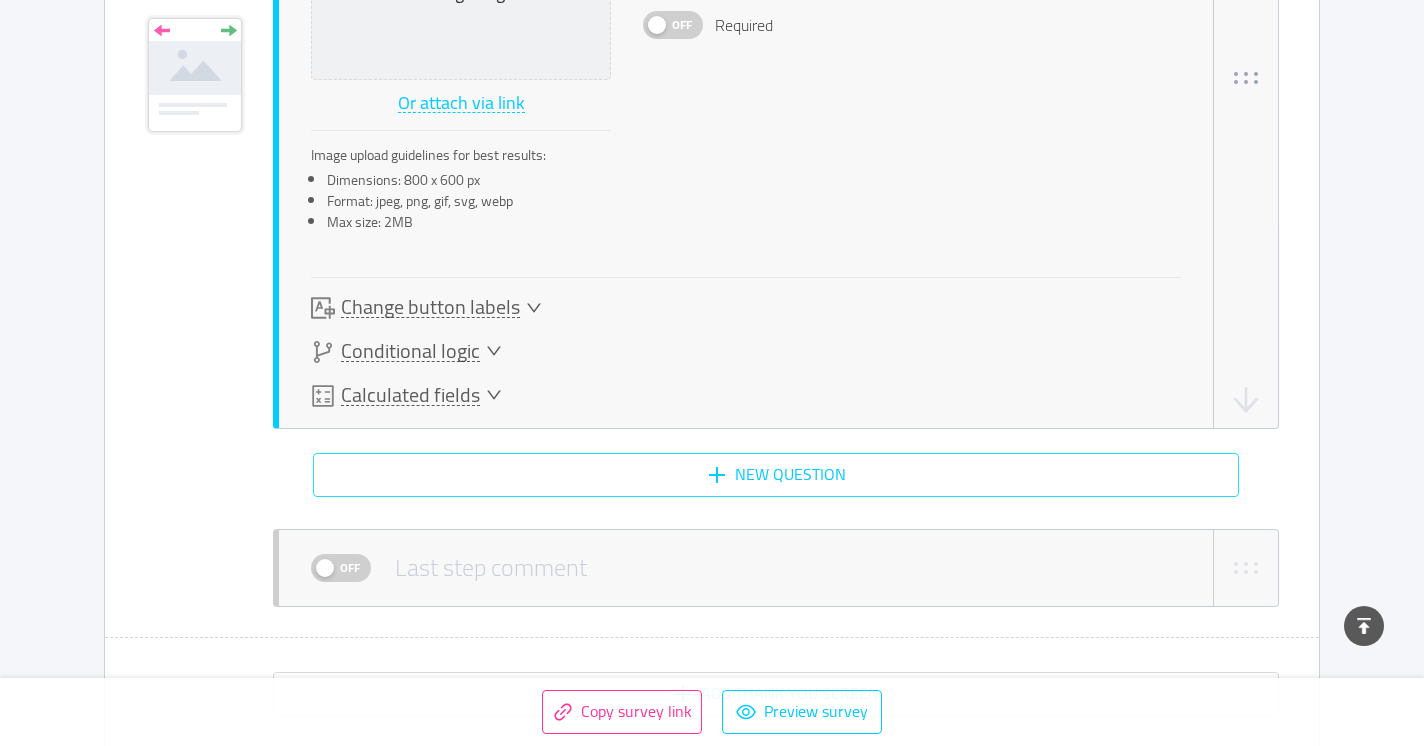 type on "Can you easily tell if a policy update or training was received, understood, and acted on?" 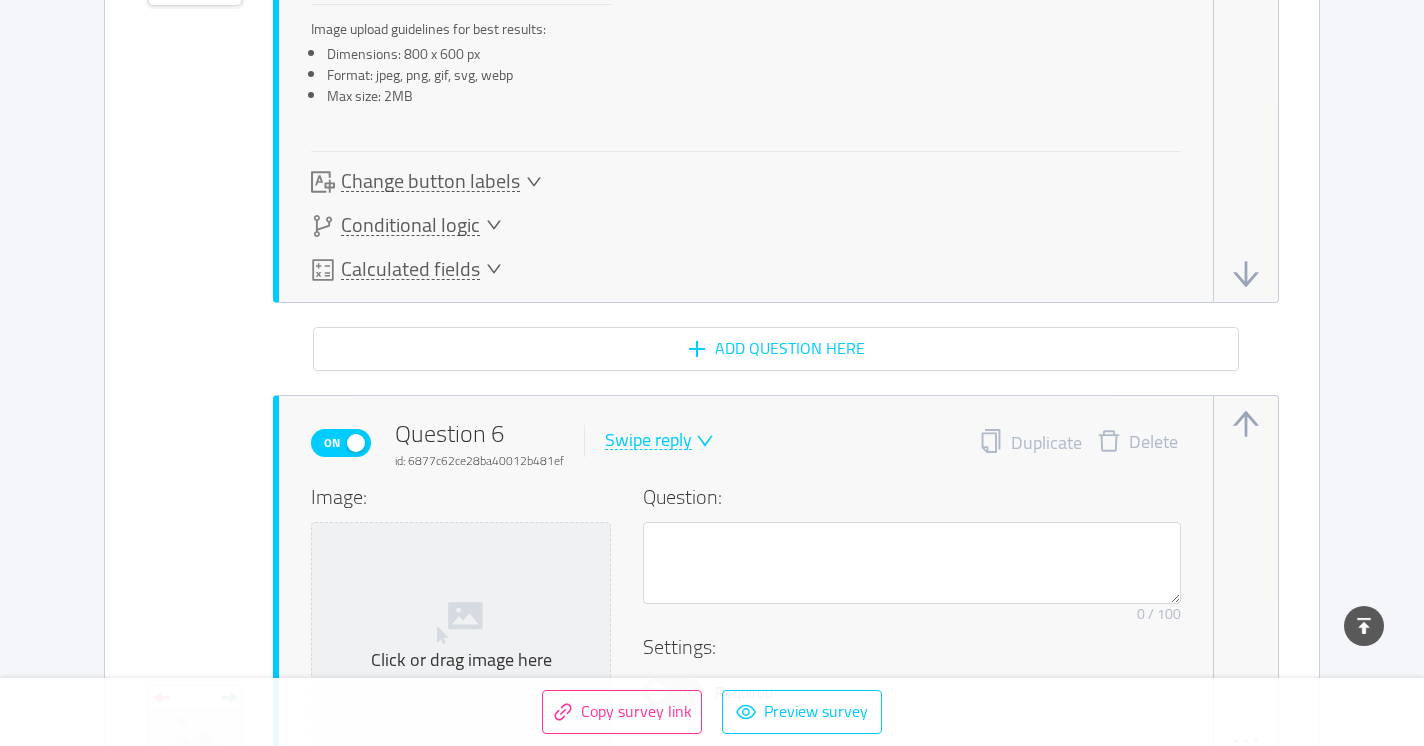 scroll, scrollTop: 4478, scrollLeft: 0, axis: vertical 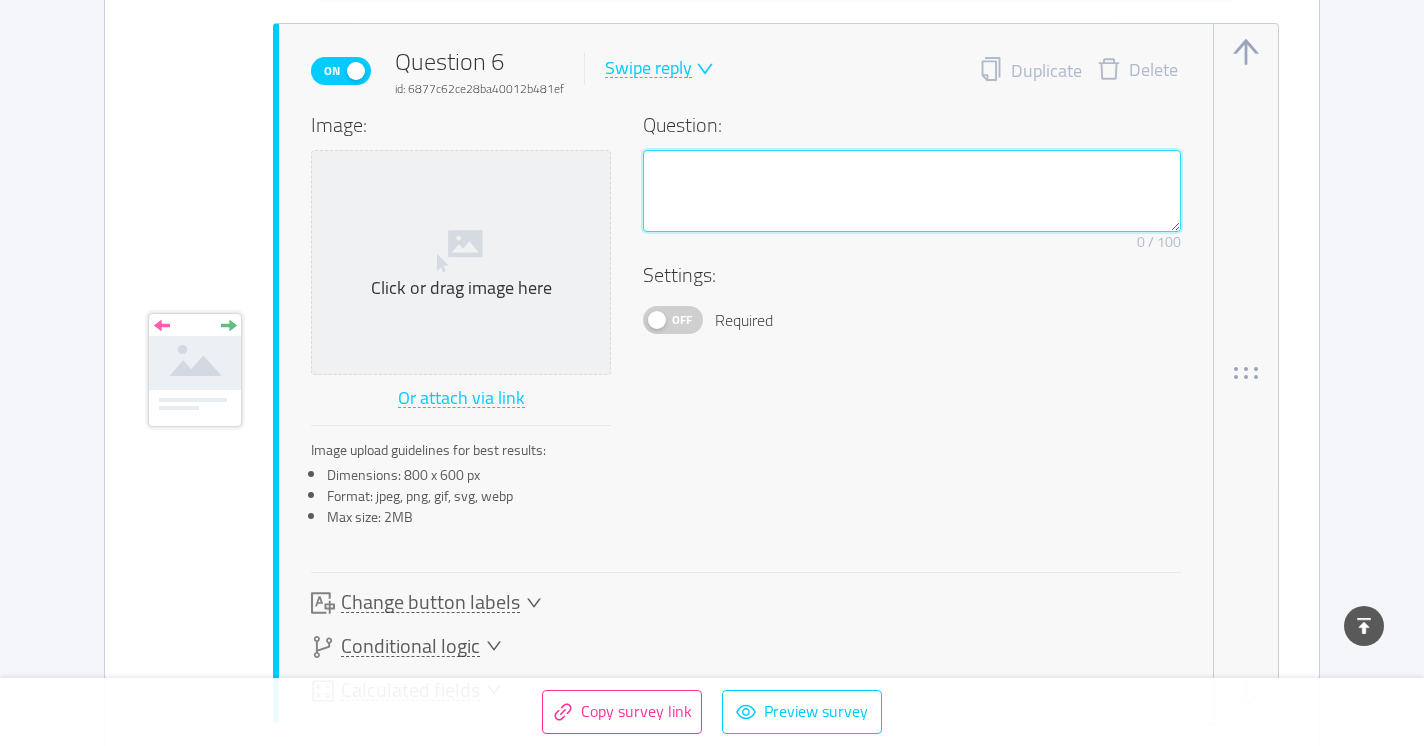 click at bounding box center (912, 191) 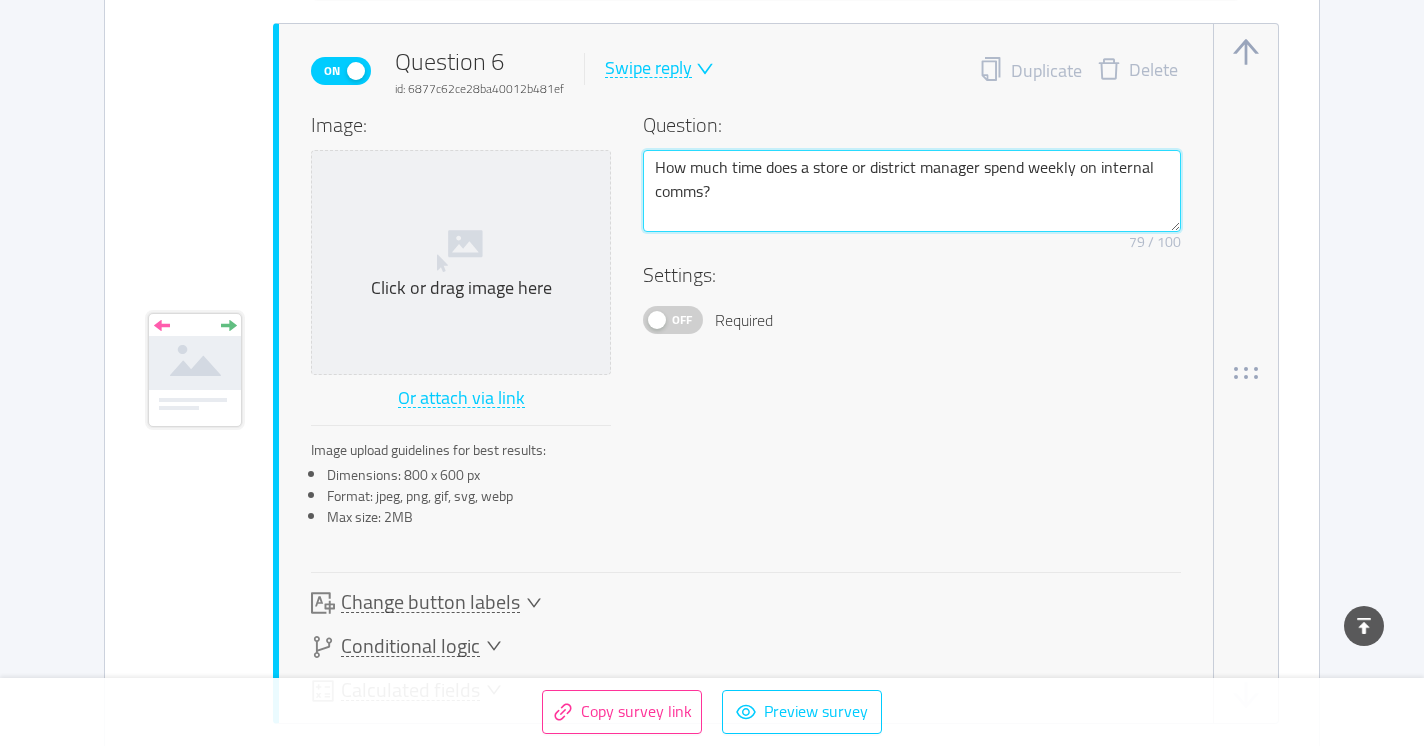 drag, startPoint x: 814, startPoint y: 168, endPoint x: 974, endPoint y: 174, distance: 160.11246 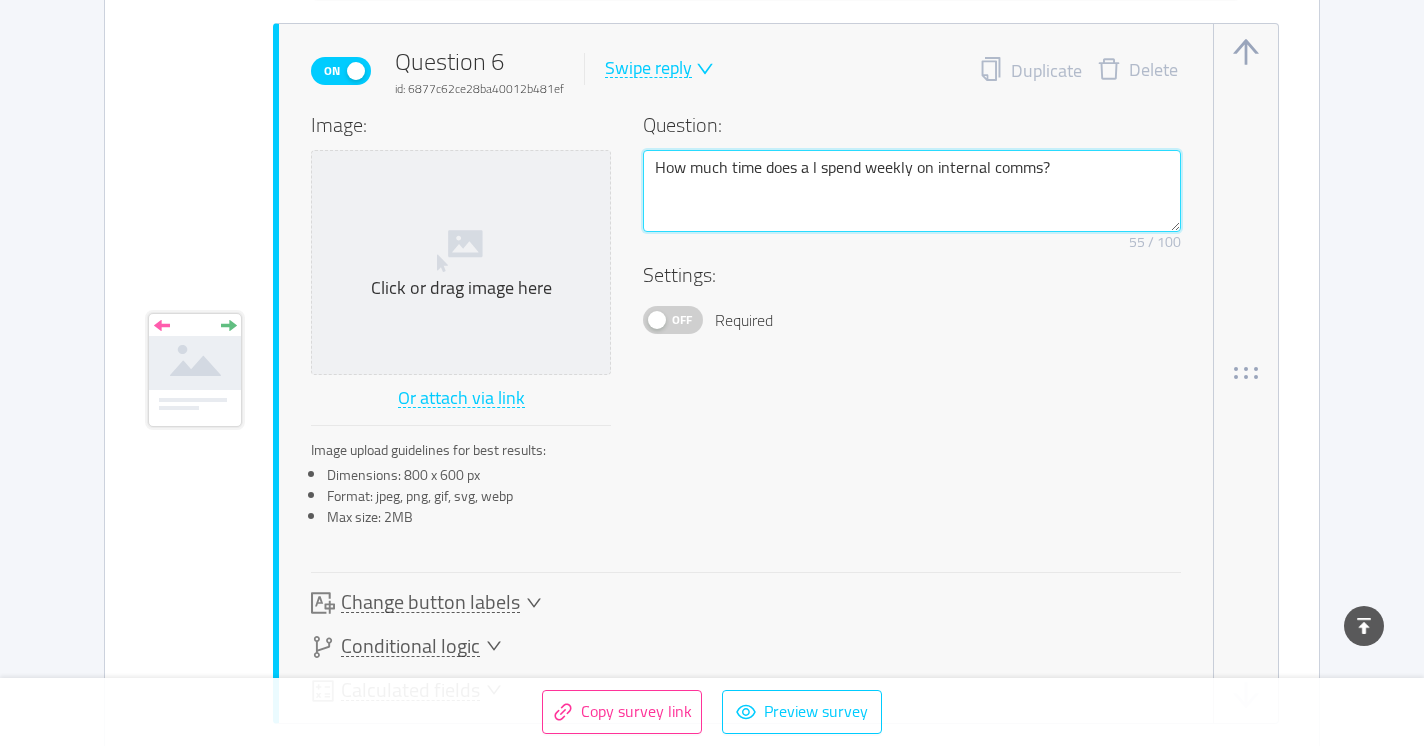 type 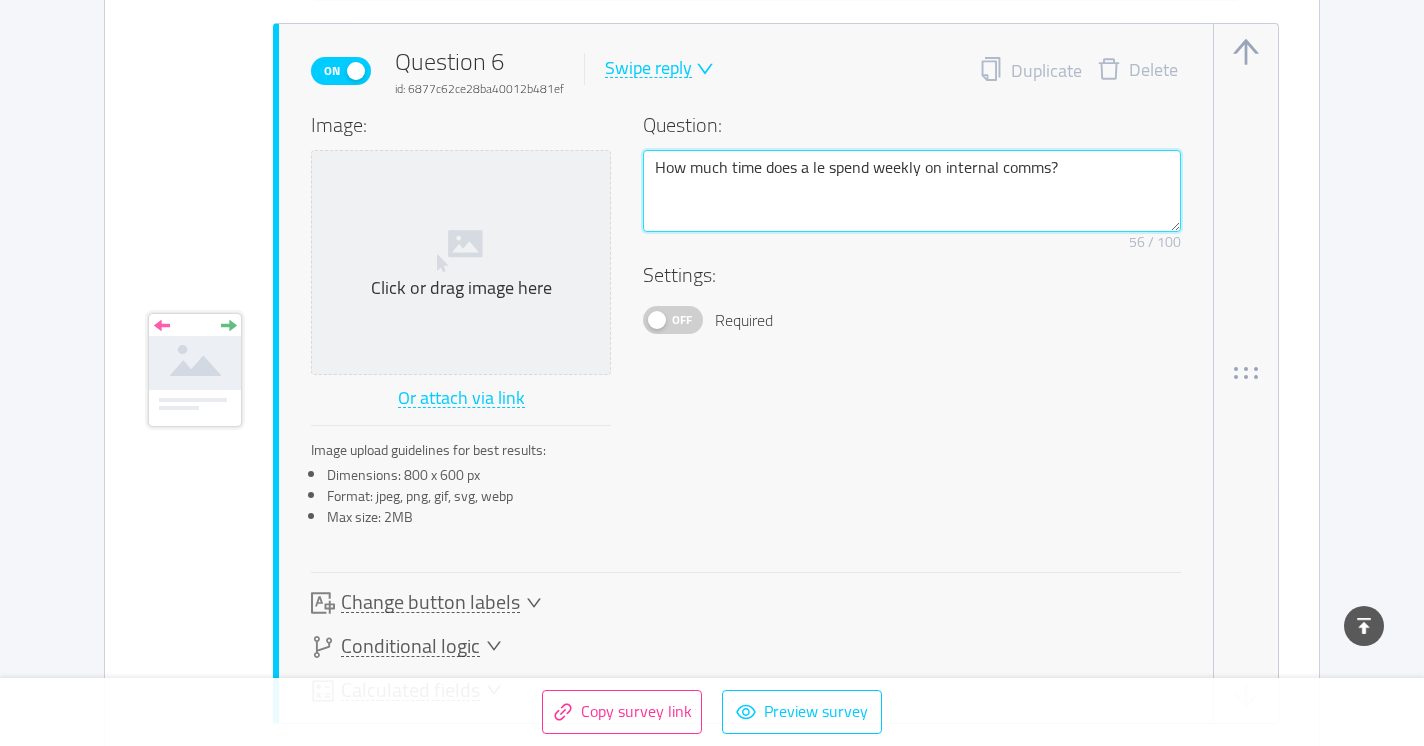 type 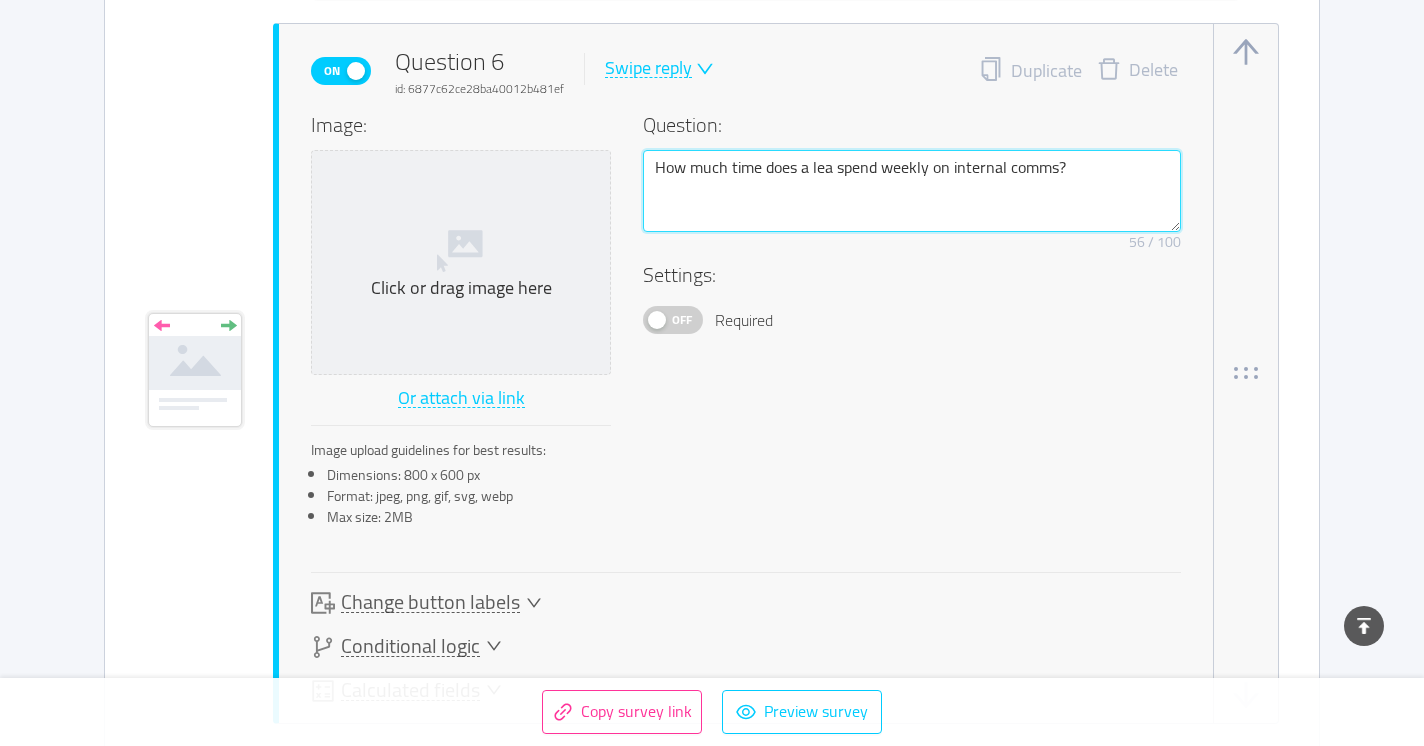 type 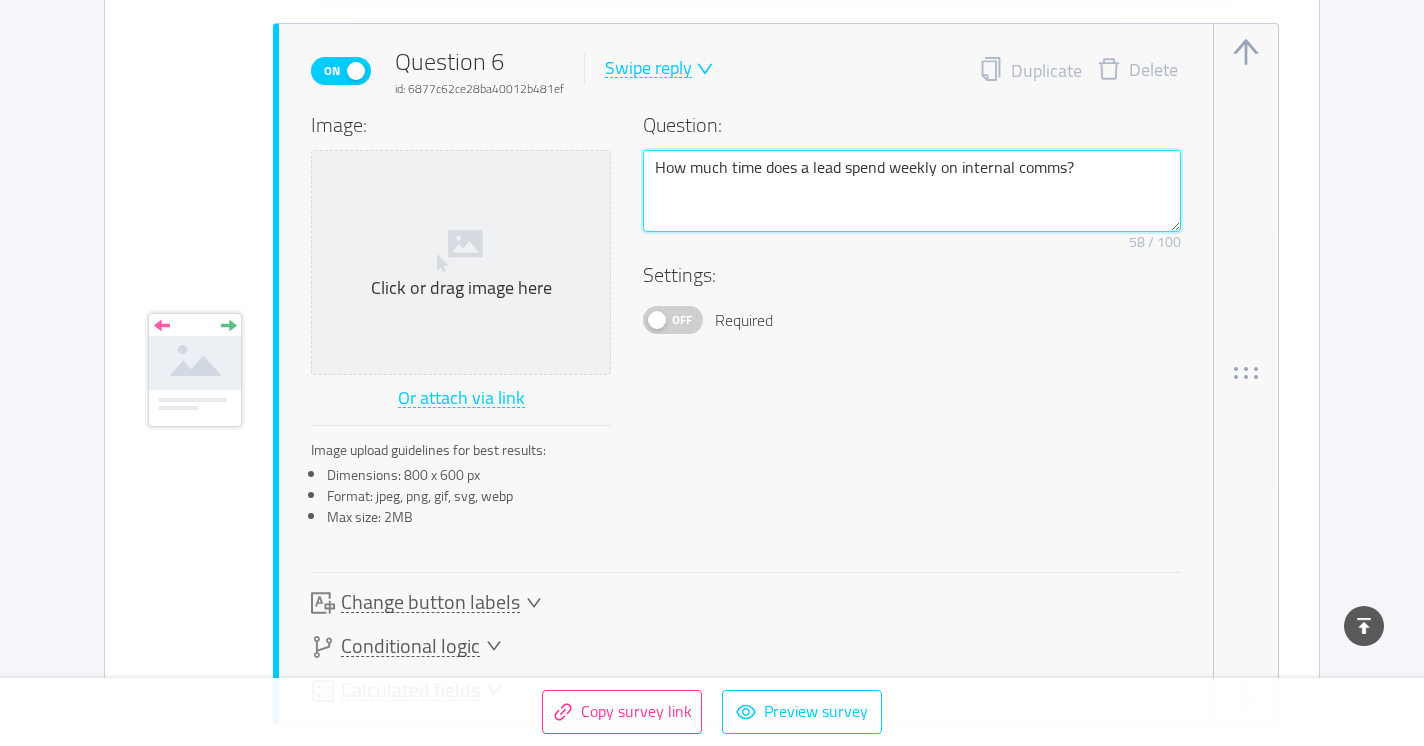 type 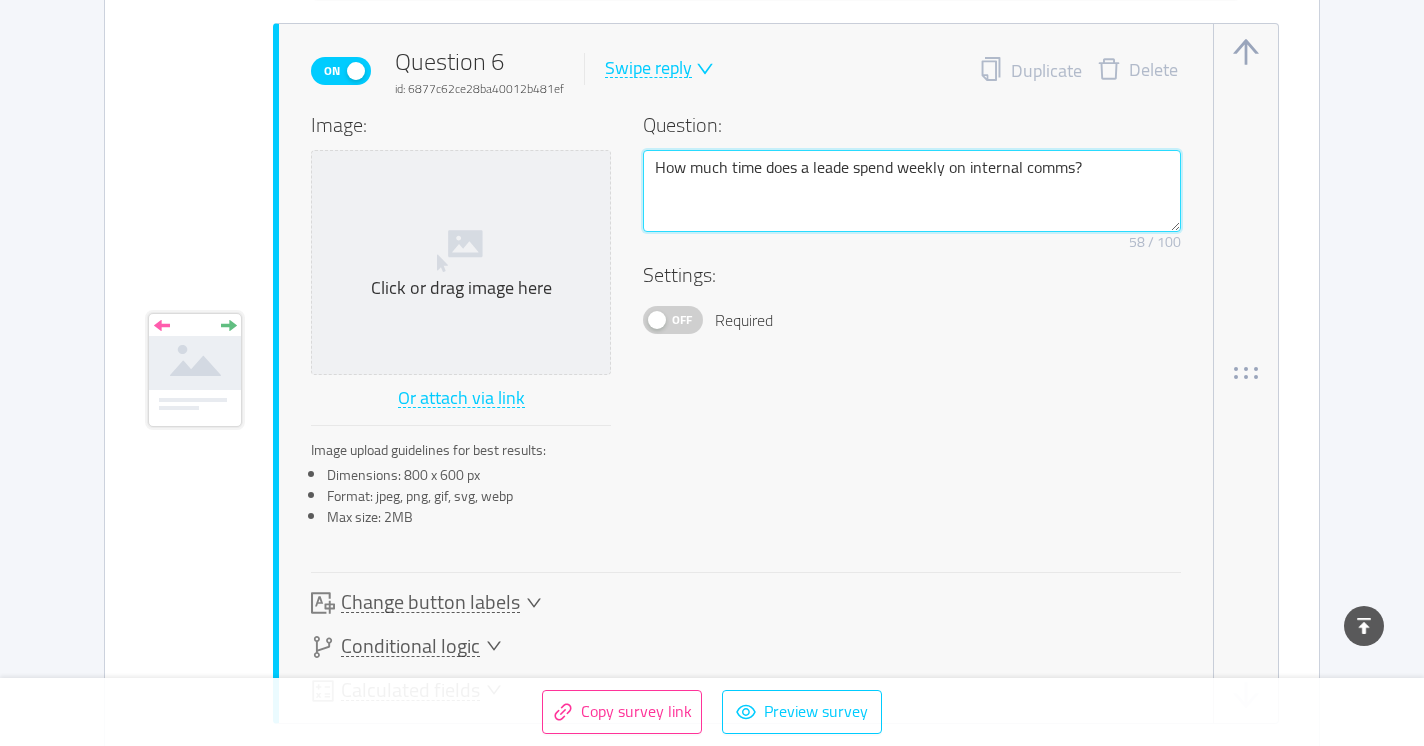 type 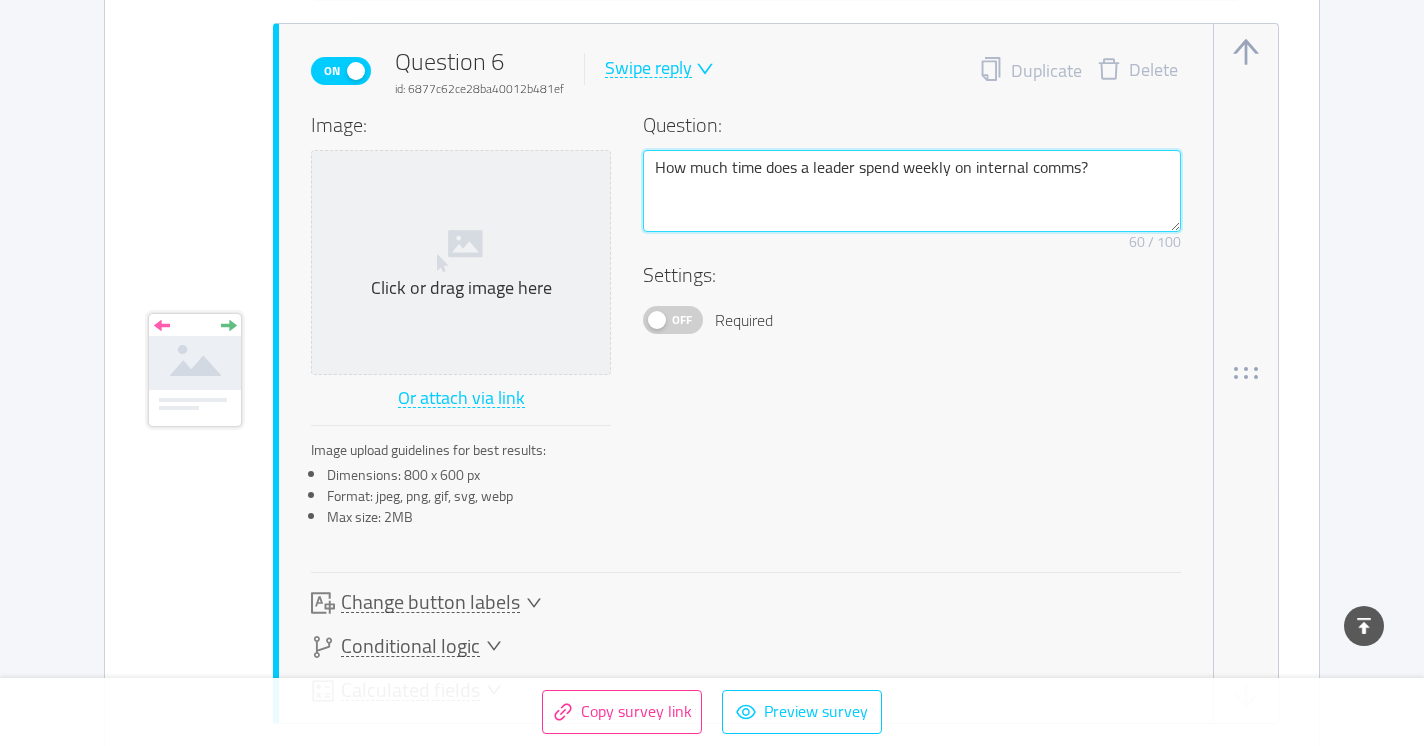 click on "How much time does a leader spend weekly on internal comms?" at bounding box center [912, 191] 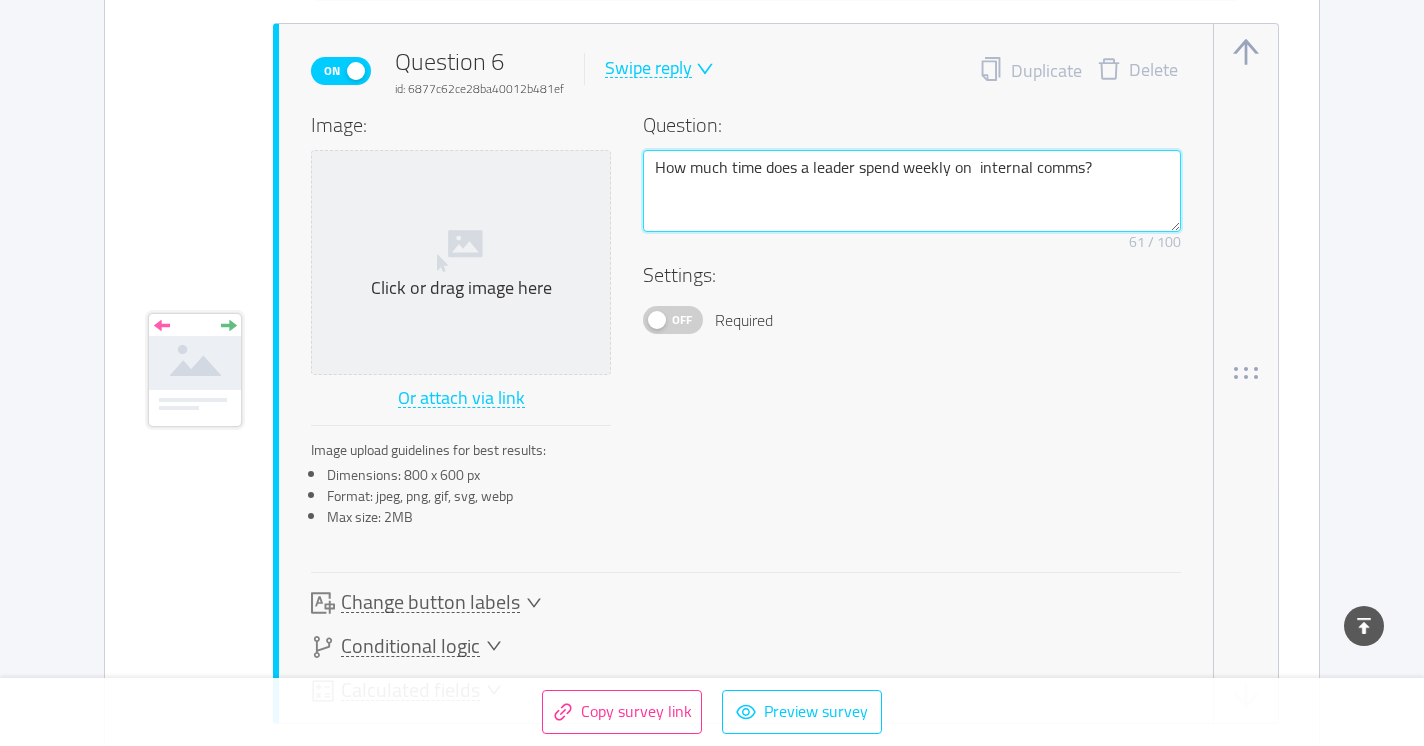 type 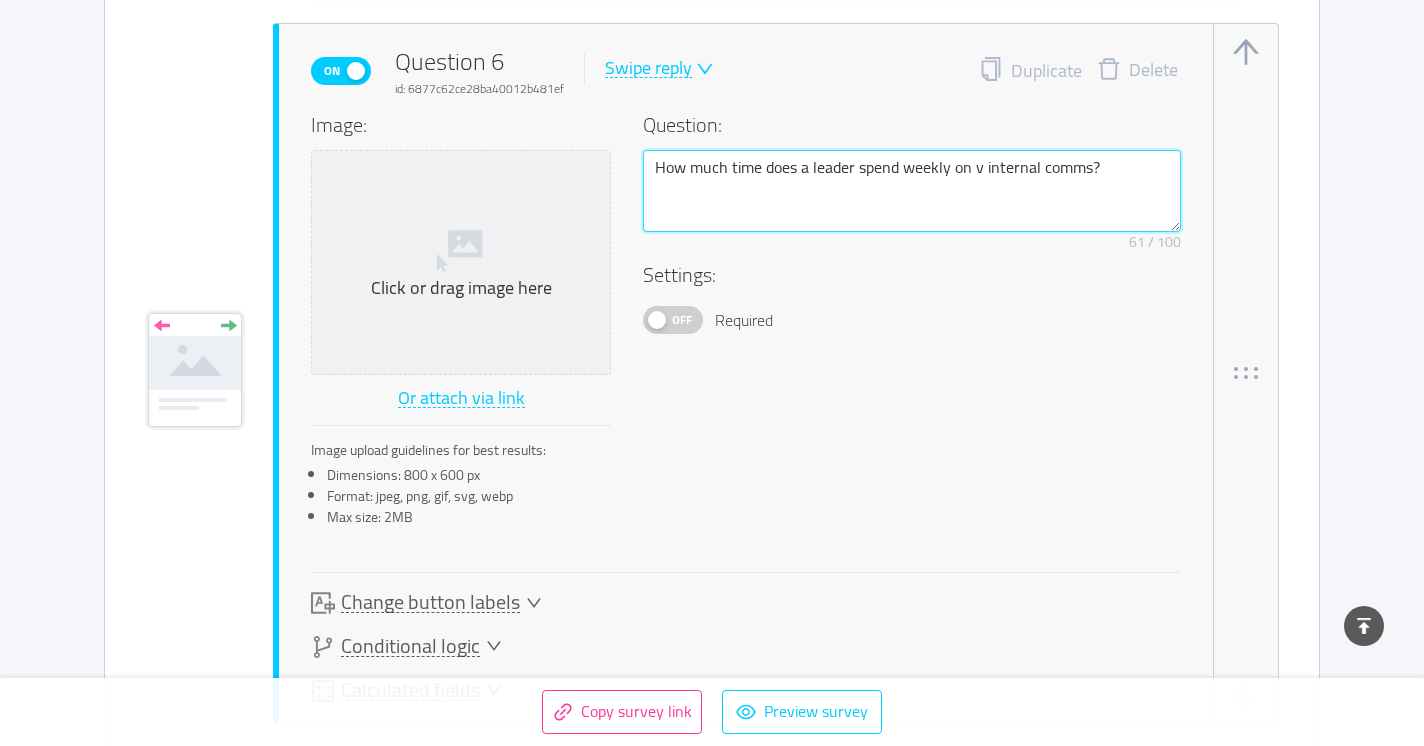 type 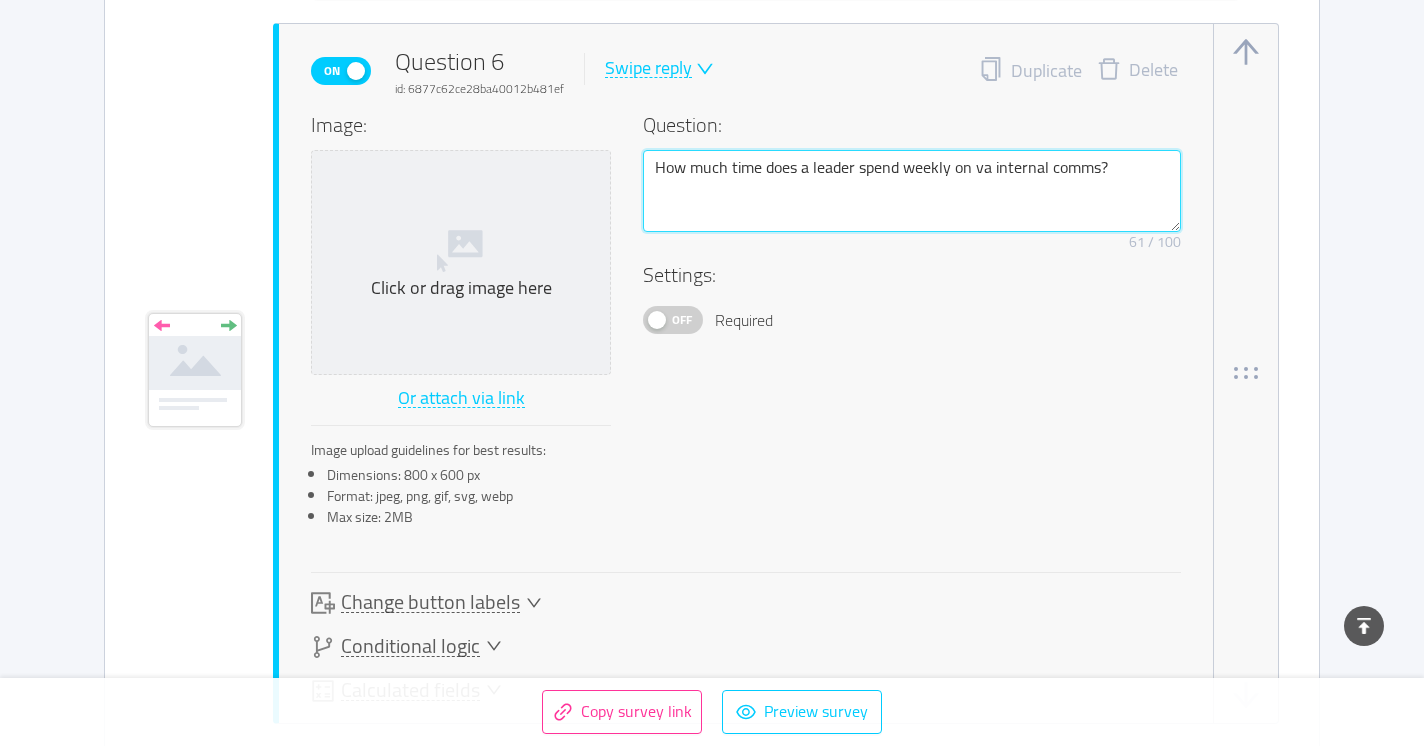 type 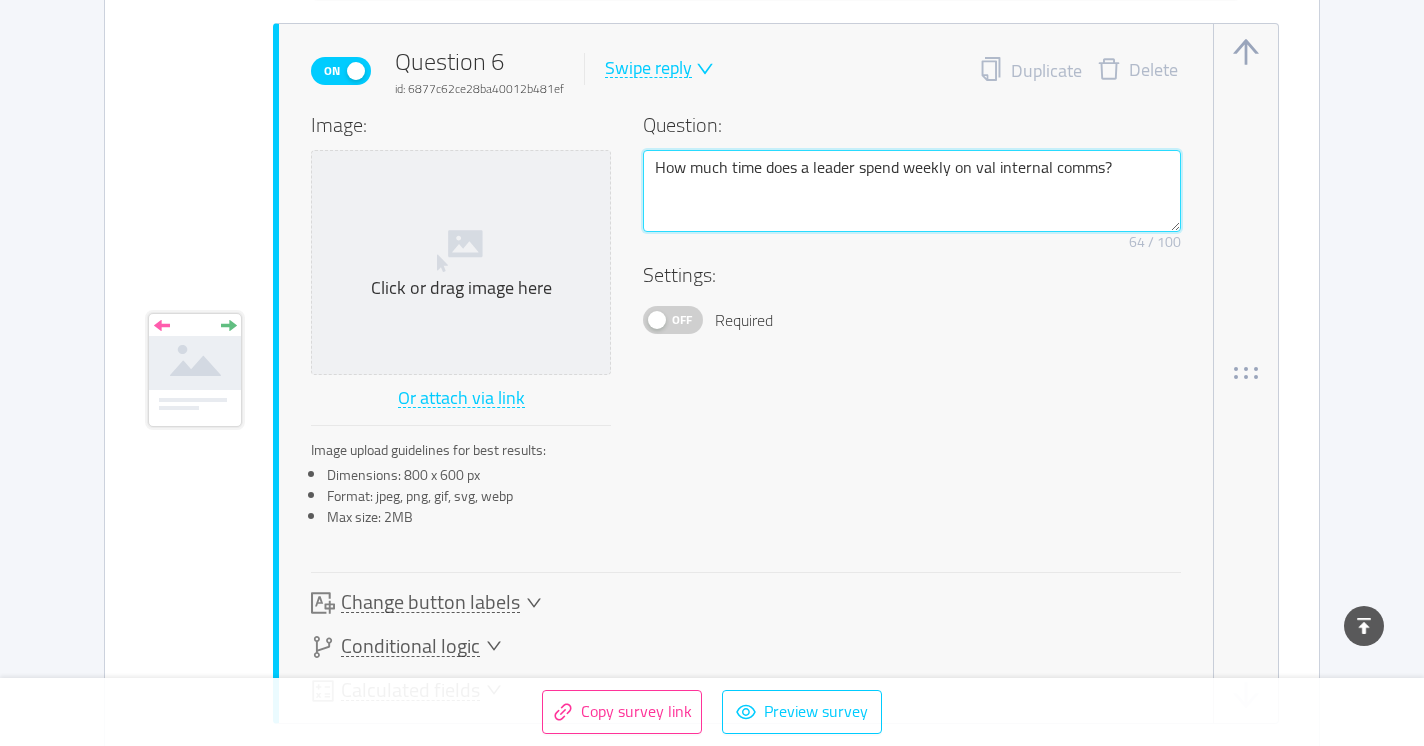 type 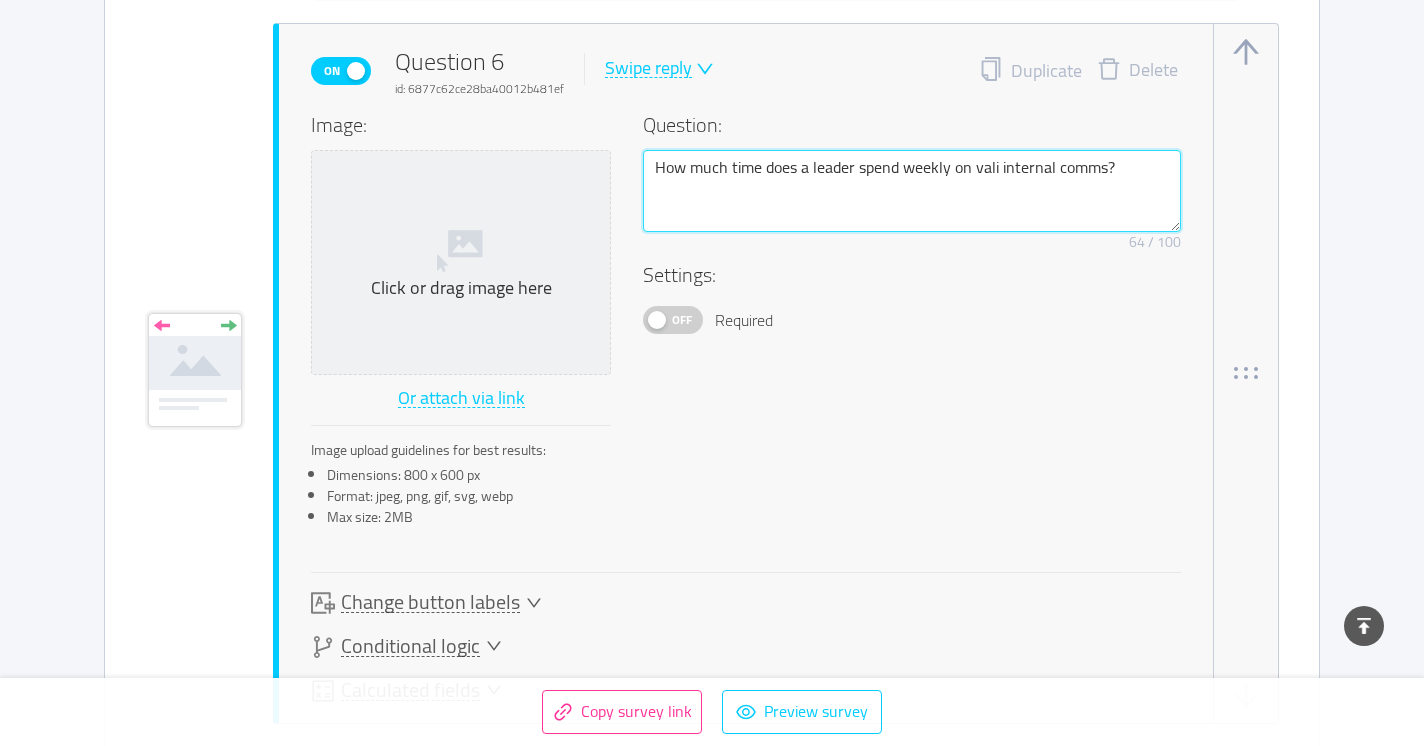 type 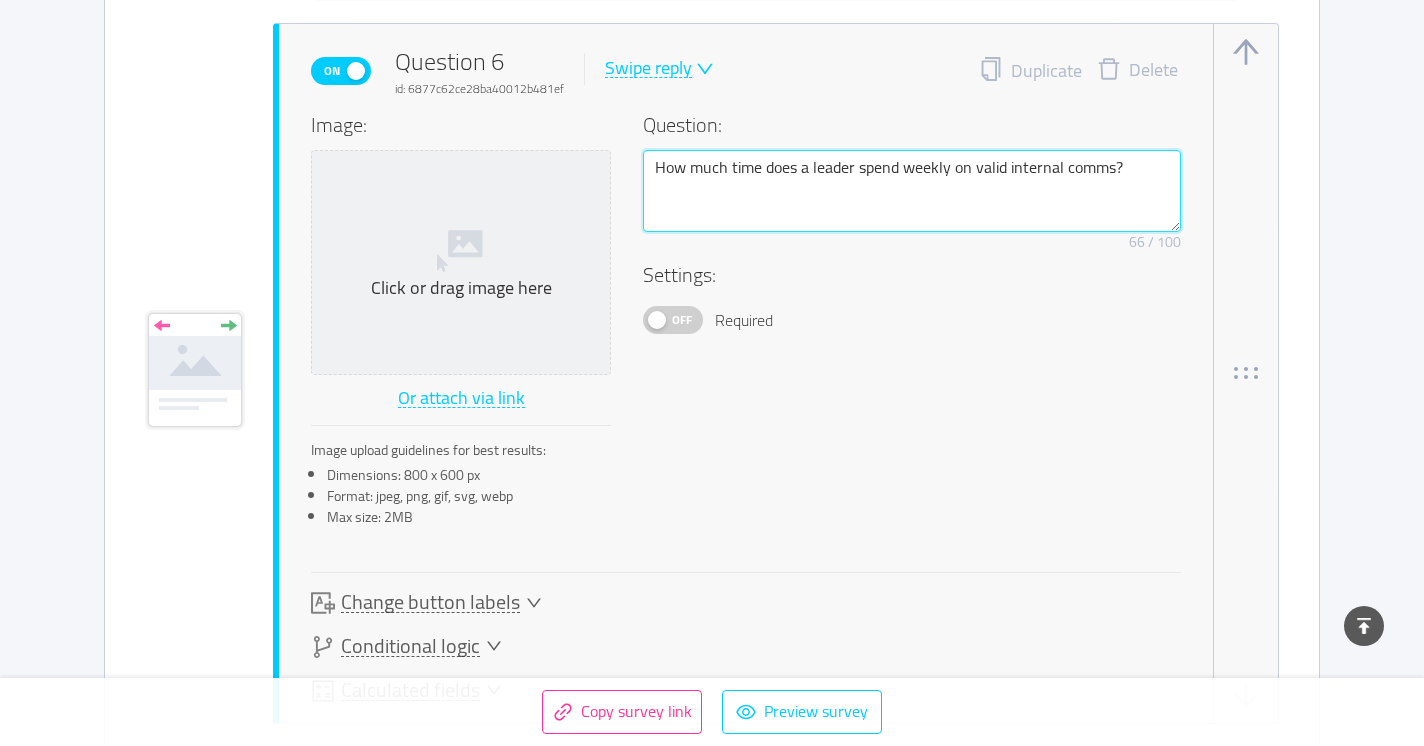 type 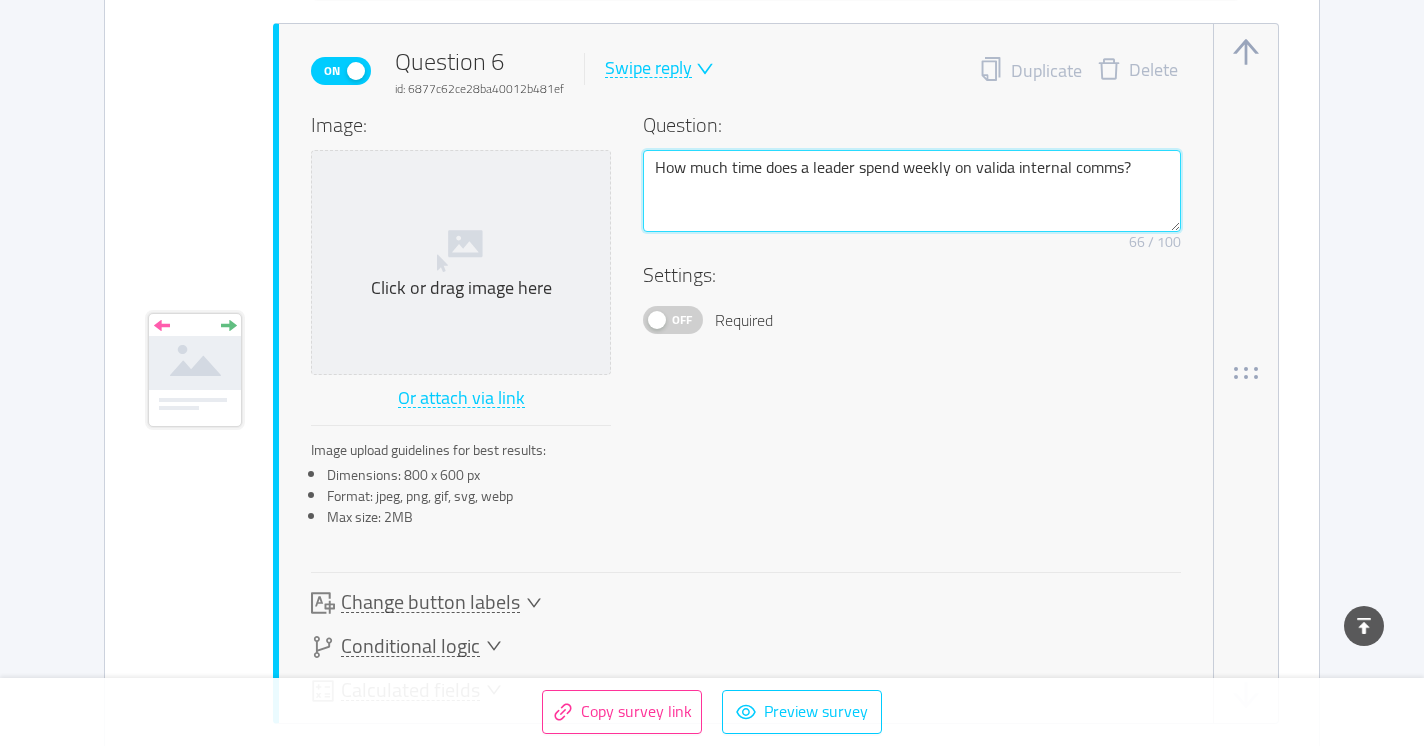type 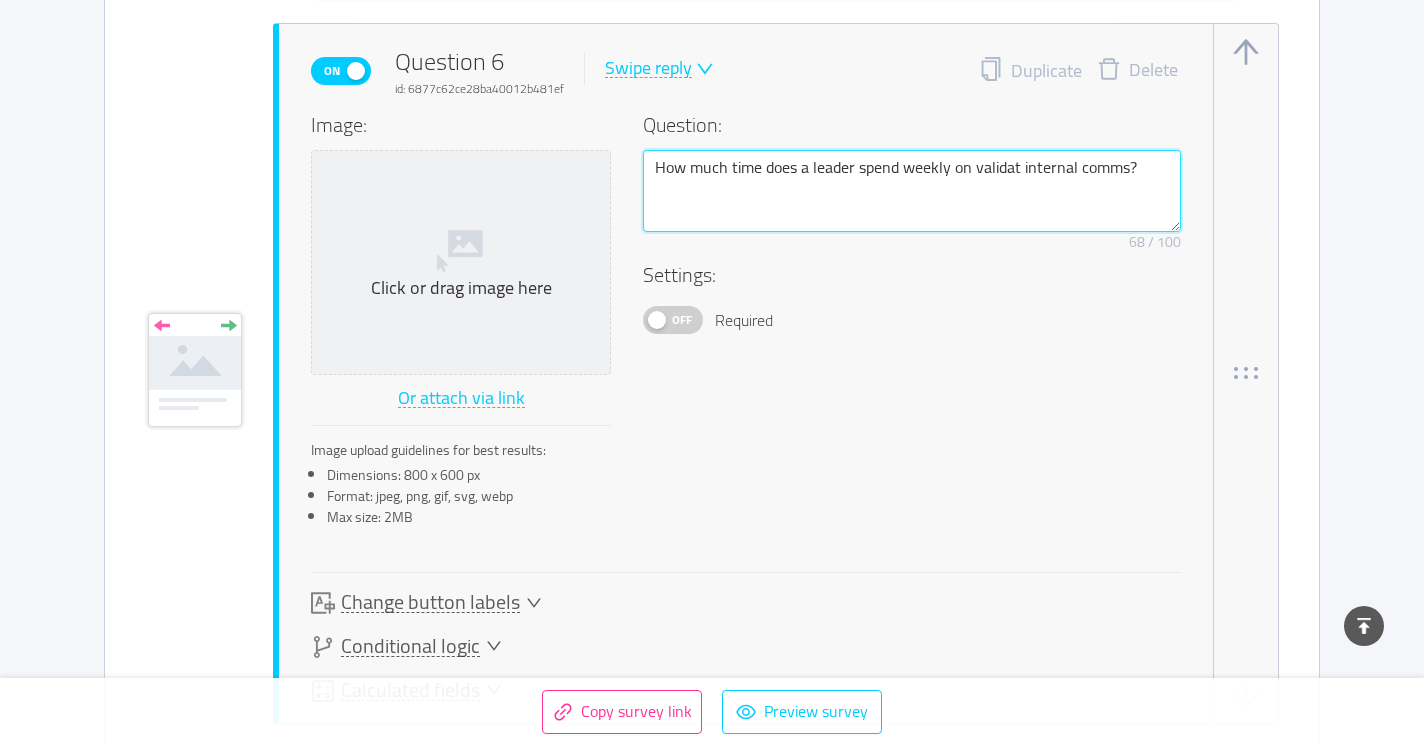 type 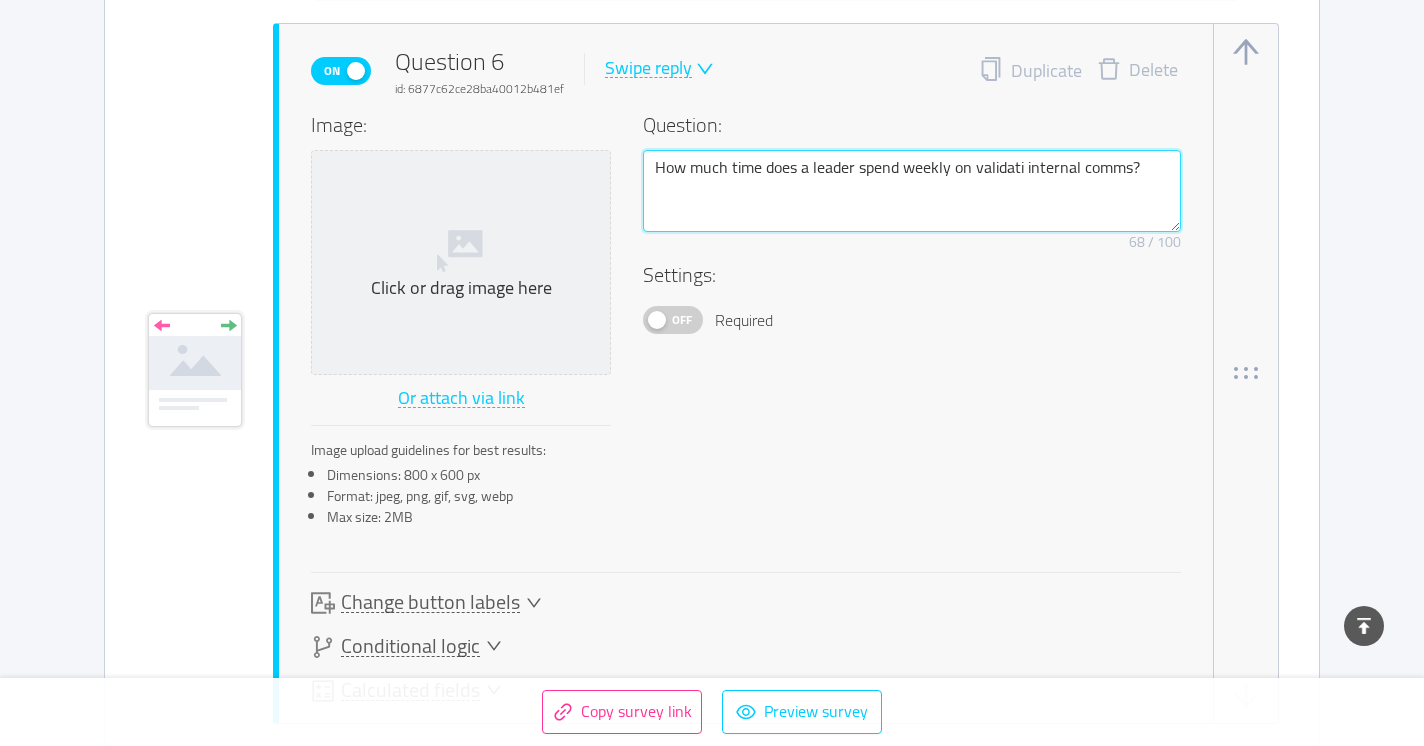 type 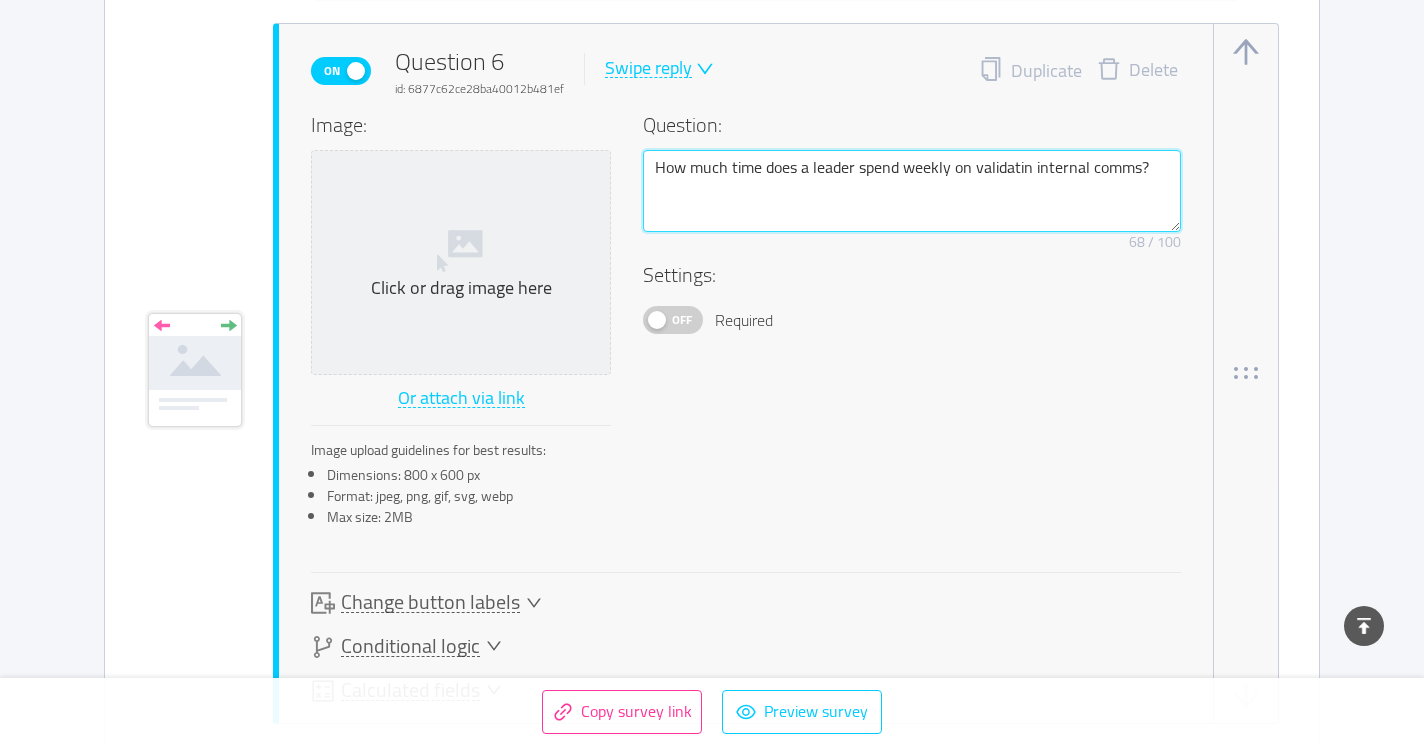 type 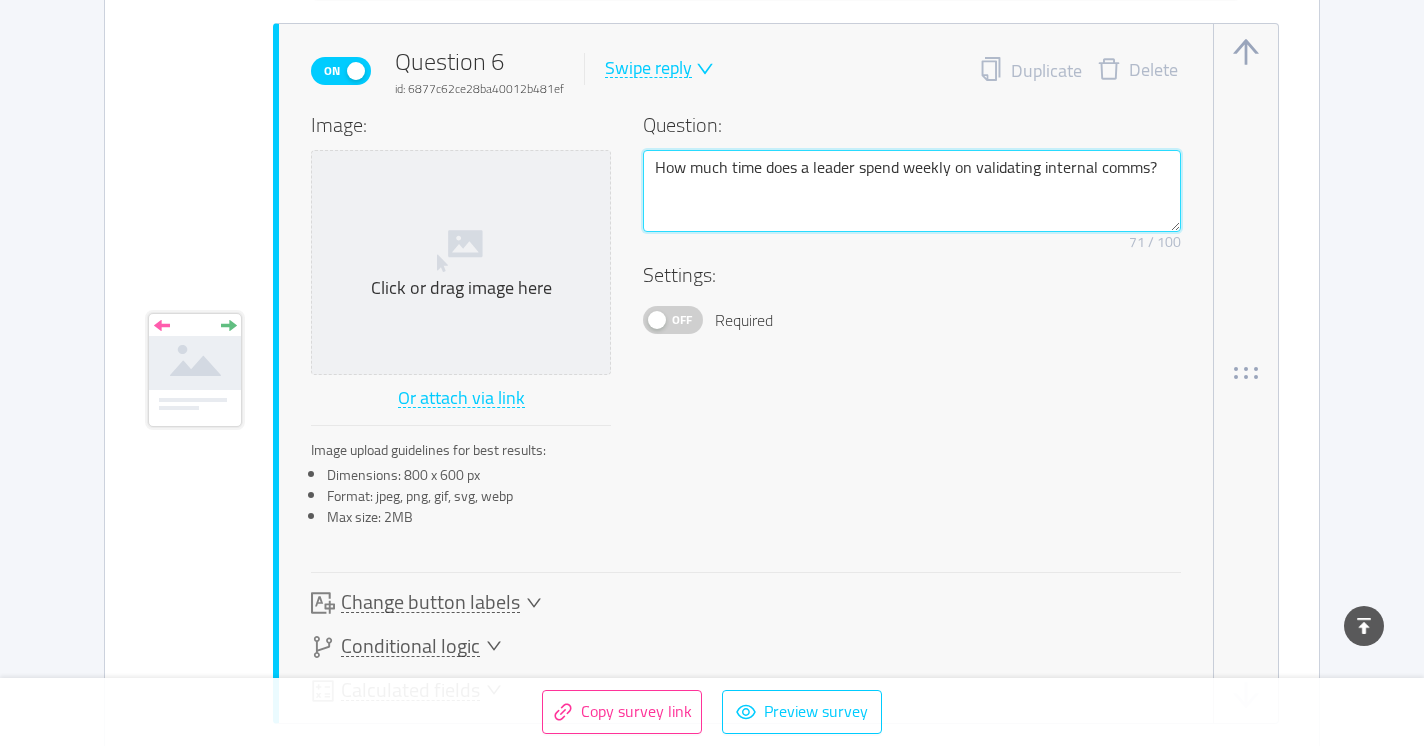 type 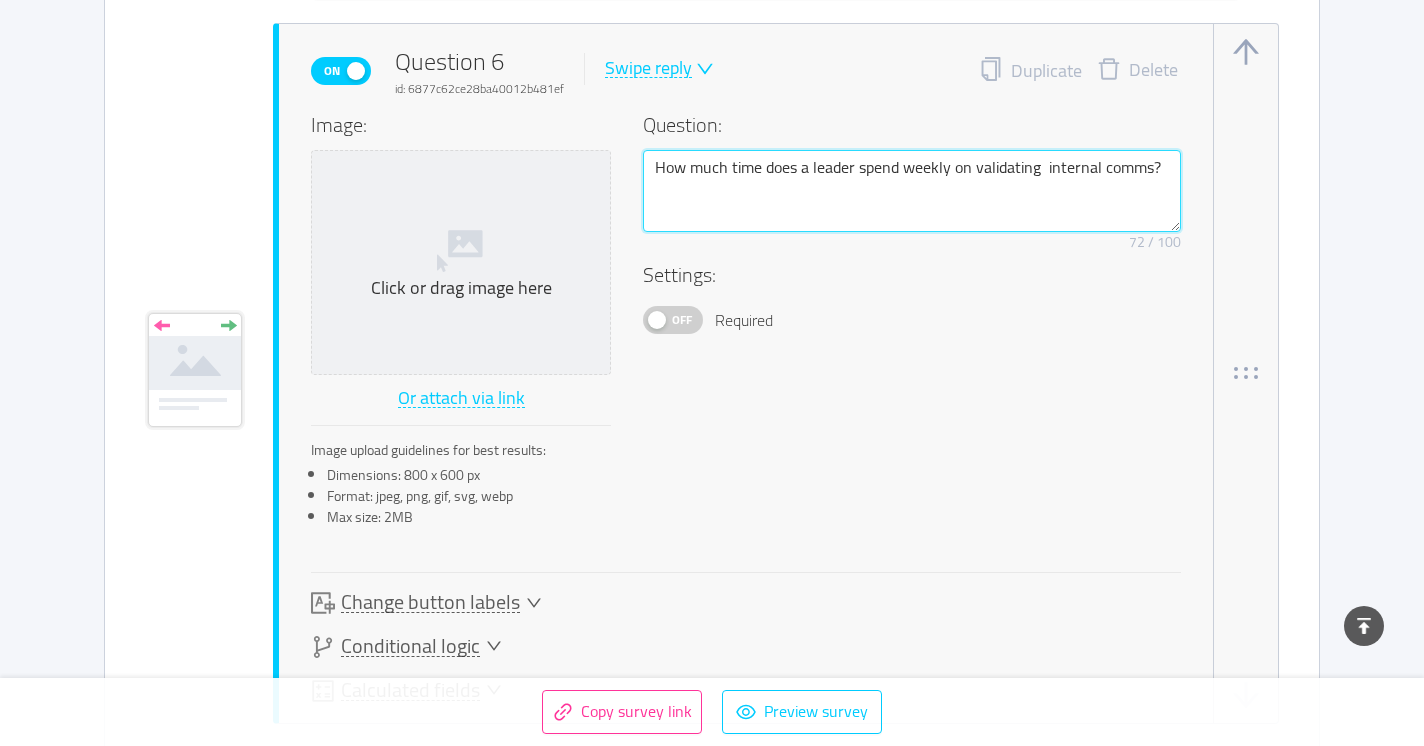 type 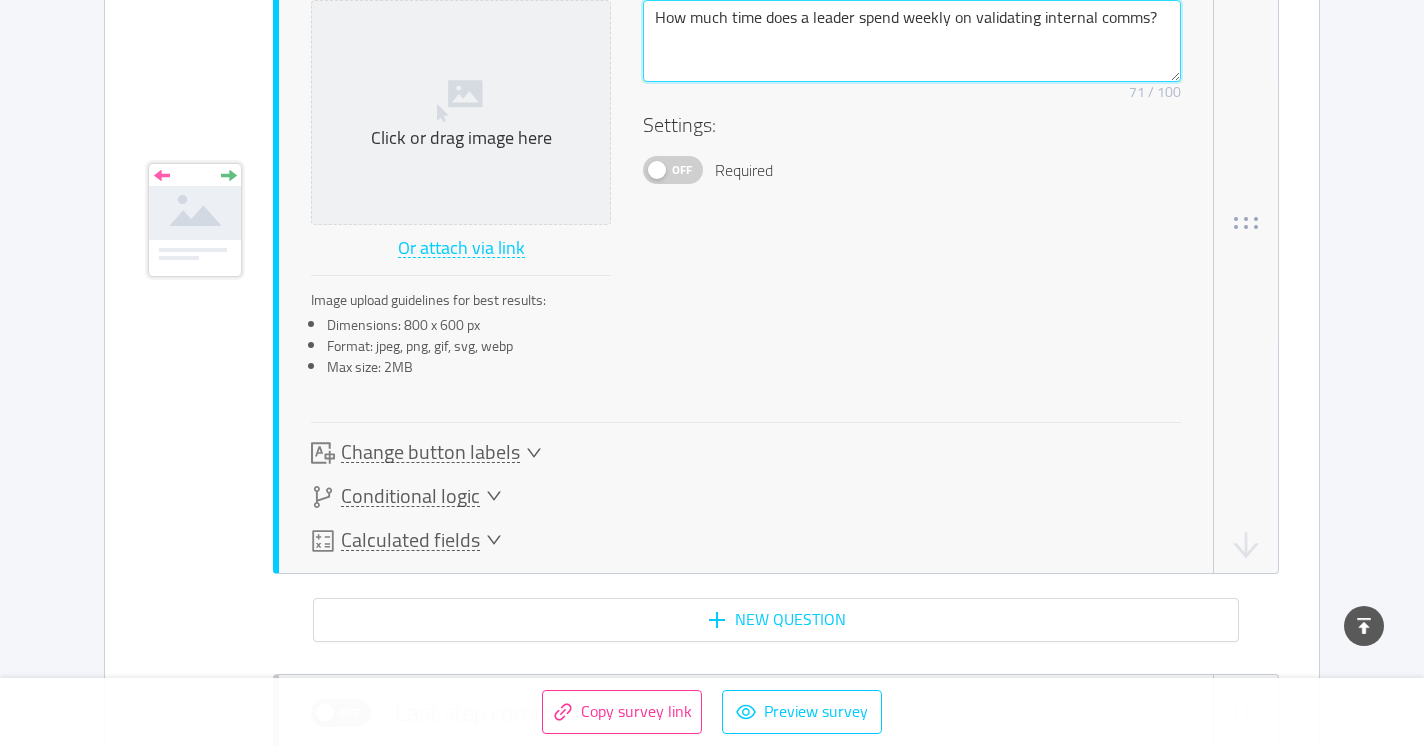 scroll, scrollTop: 4724, scrollLeft: 0, axis: vertical 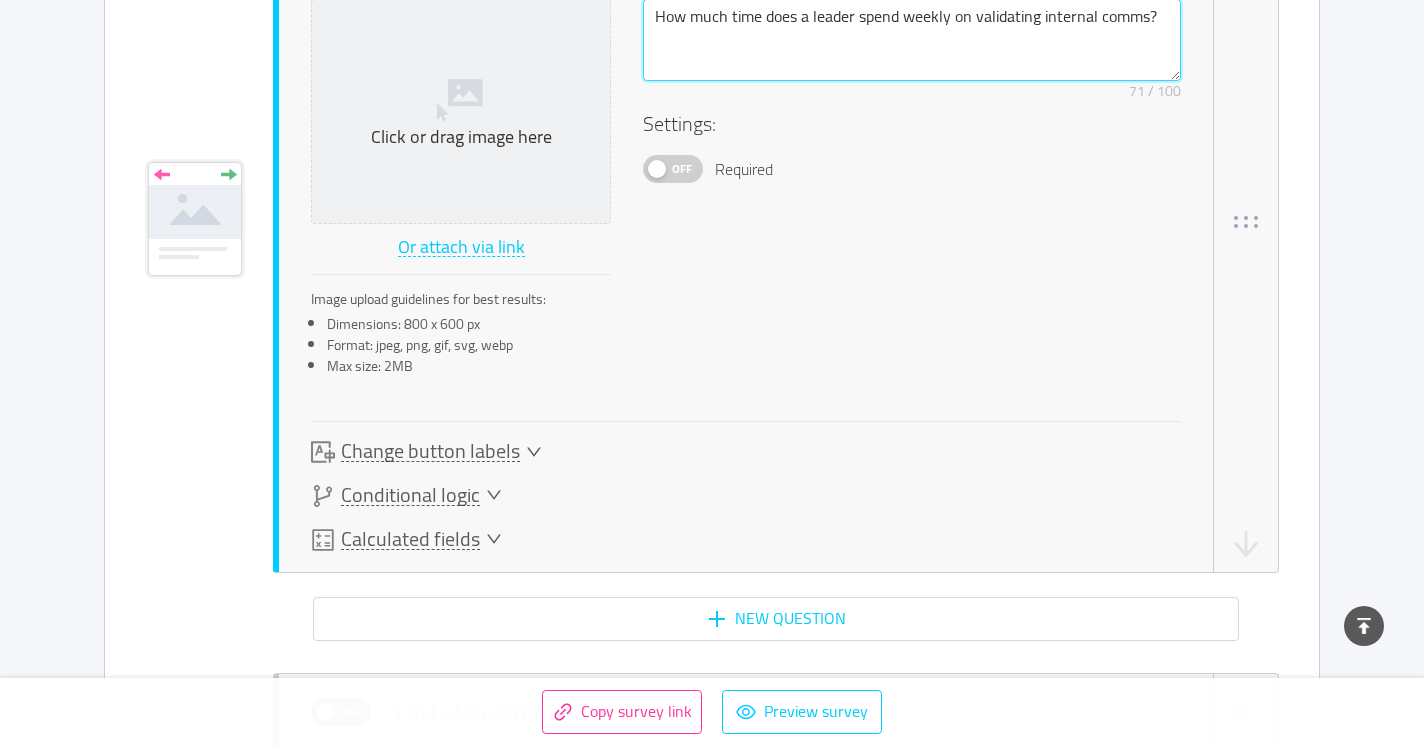 type on "How much time does a leader spend weekly on validating internal comms?" 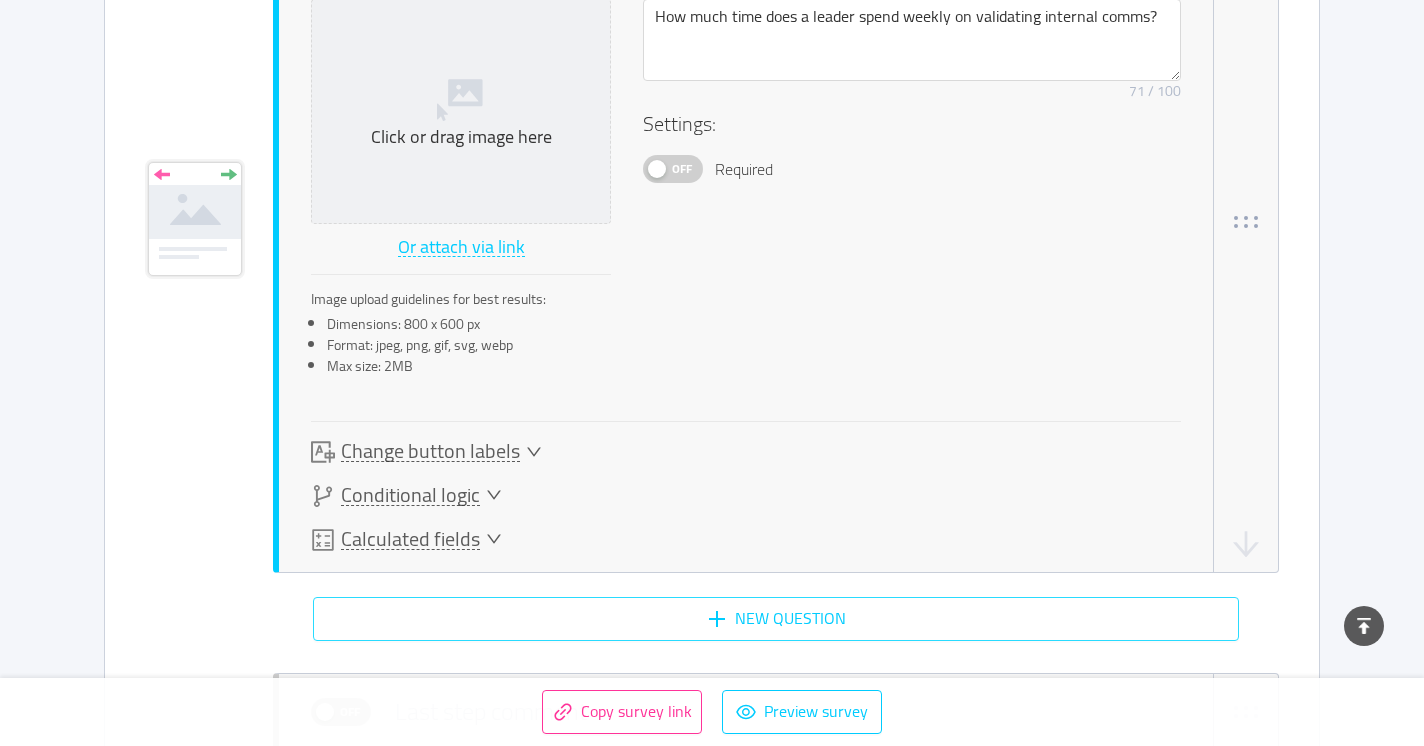 click on "New question" at bounding box center (776, 619) 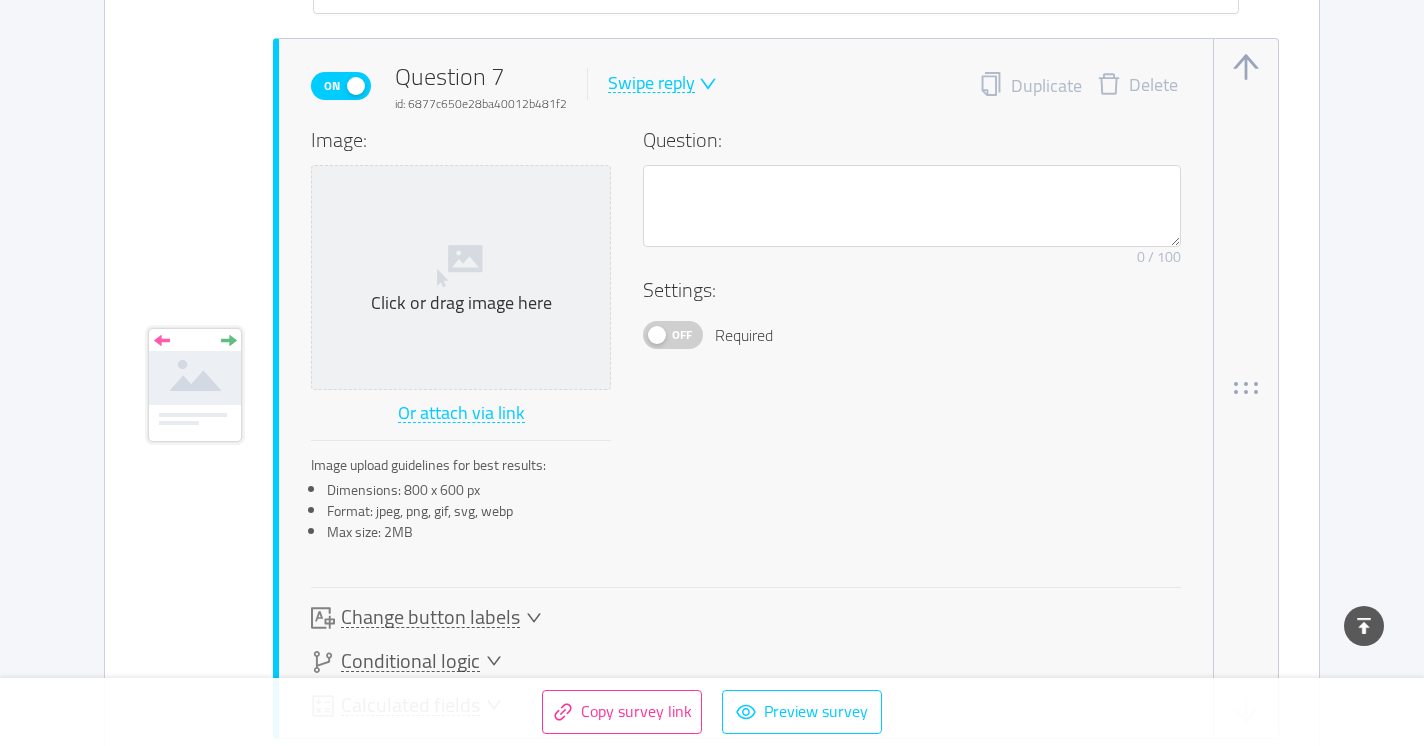 scroll, scrollTop: 5366, scrollLeft: 0, axis: vertical 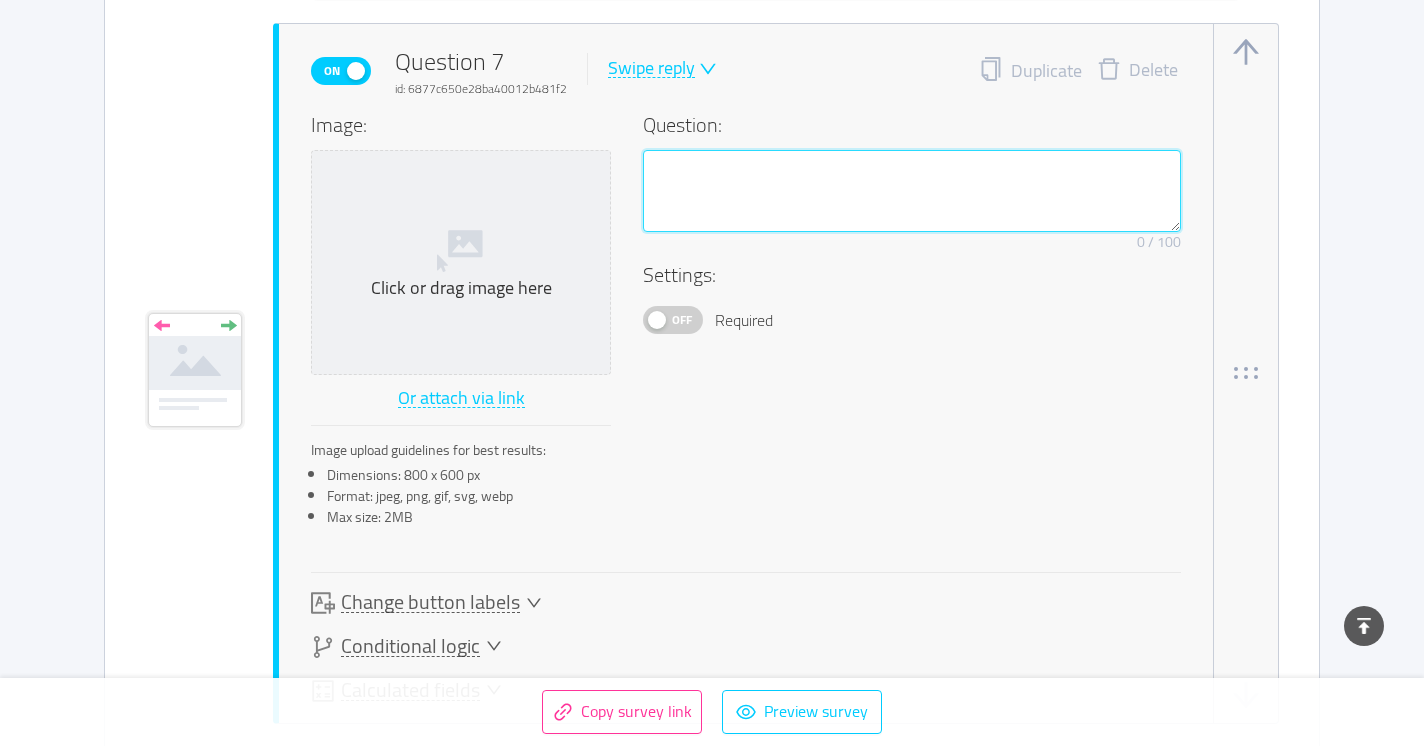 click at bounding box center (912, 191) 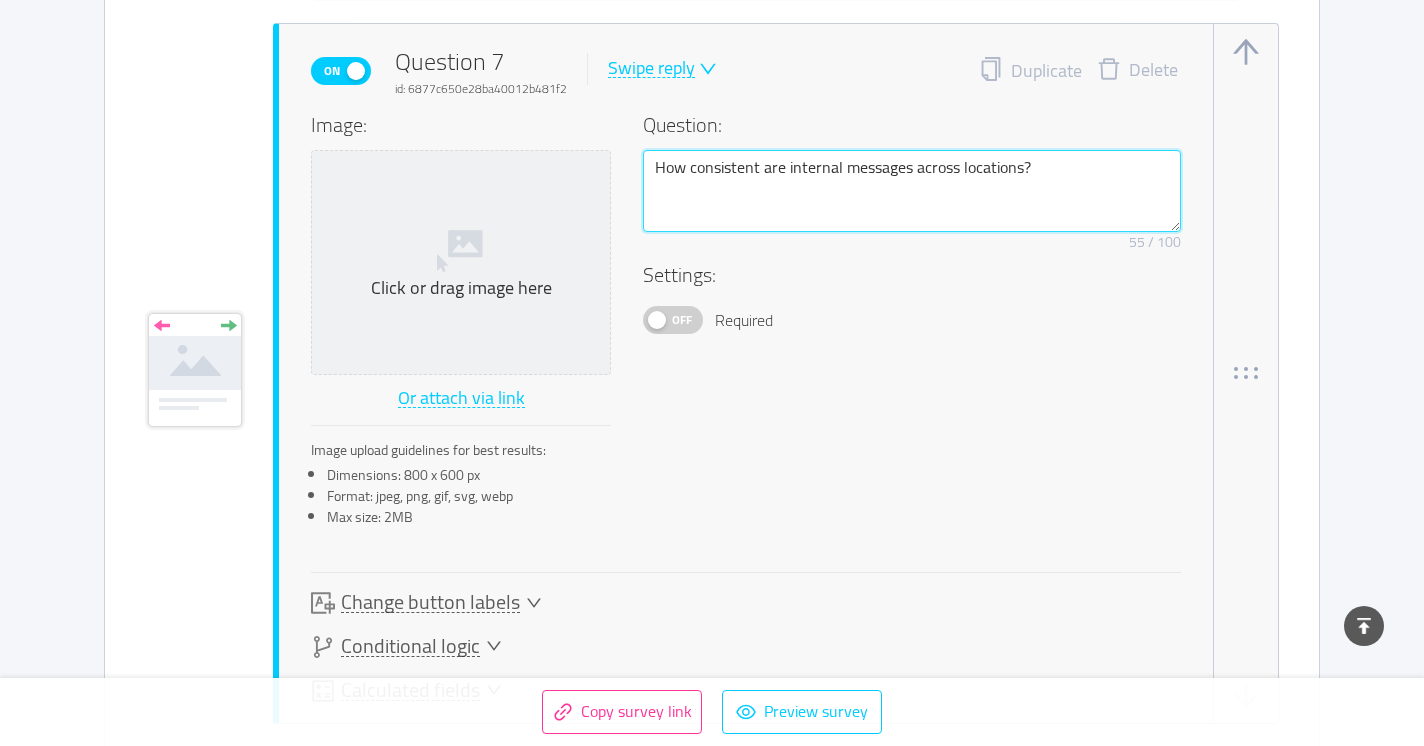 click on "How consistent are internal messages across locations?" at bounding box center [912, 191] 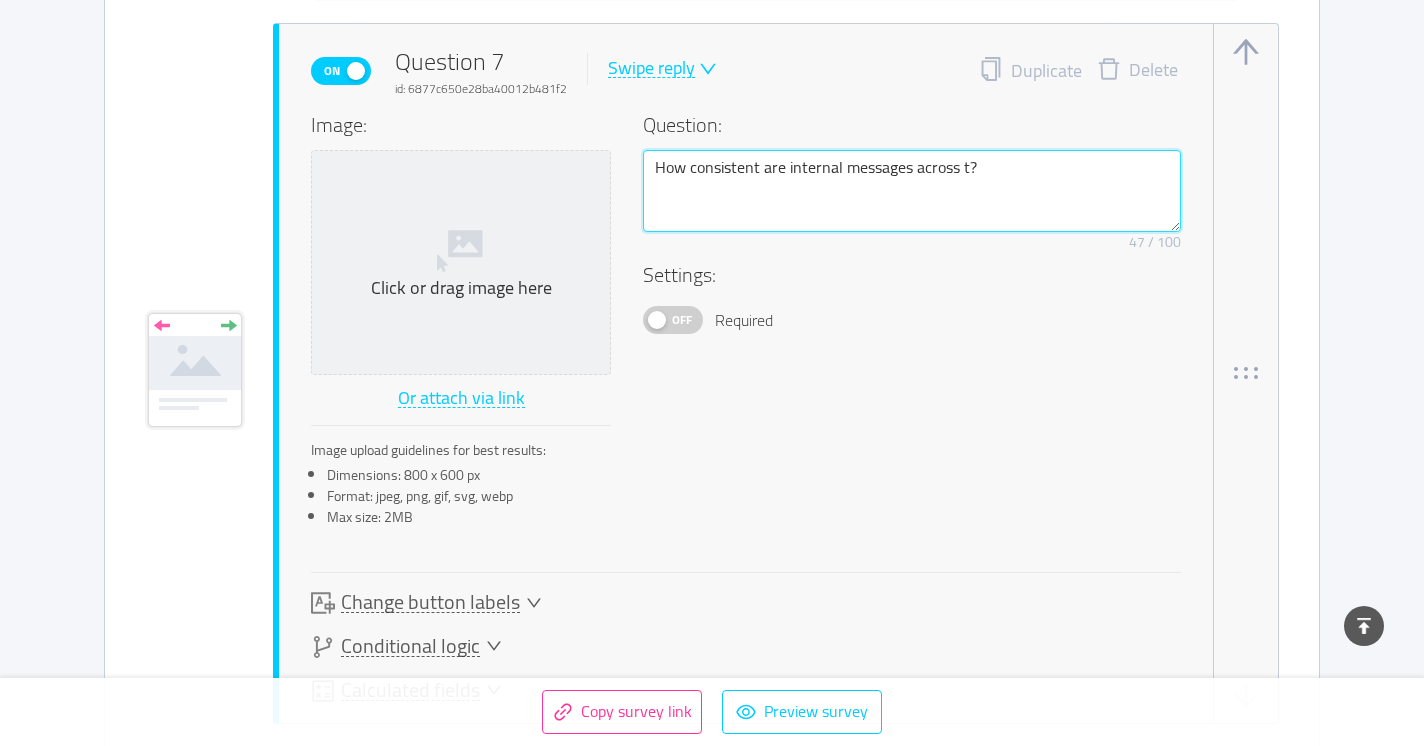type 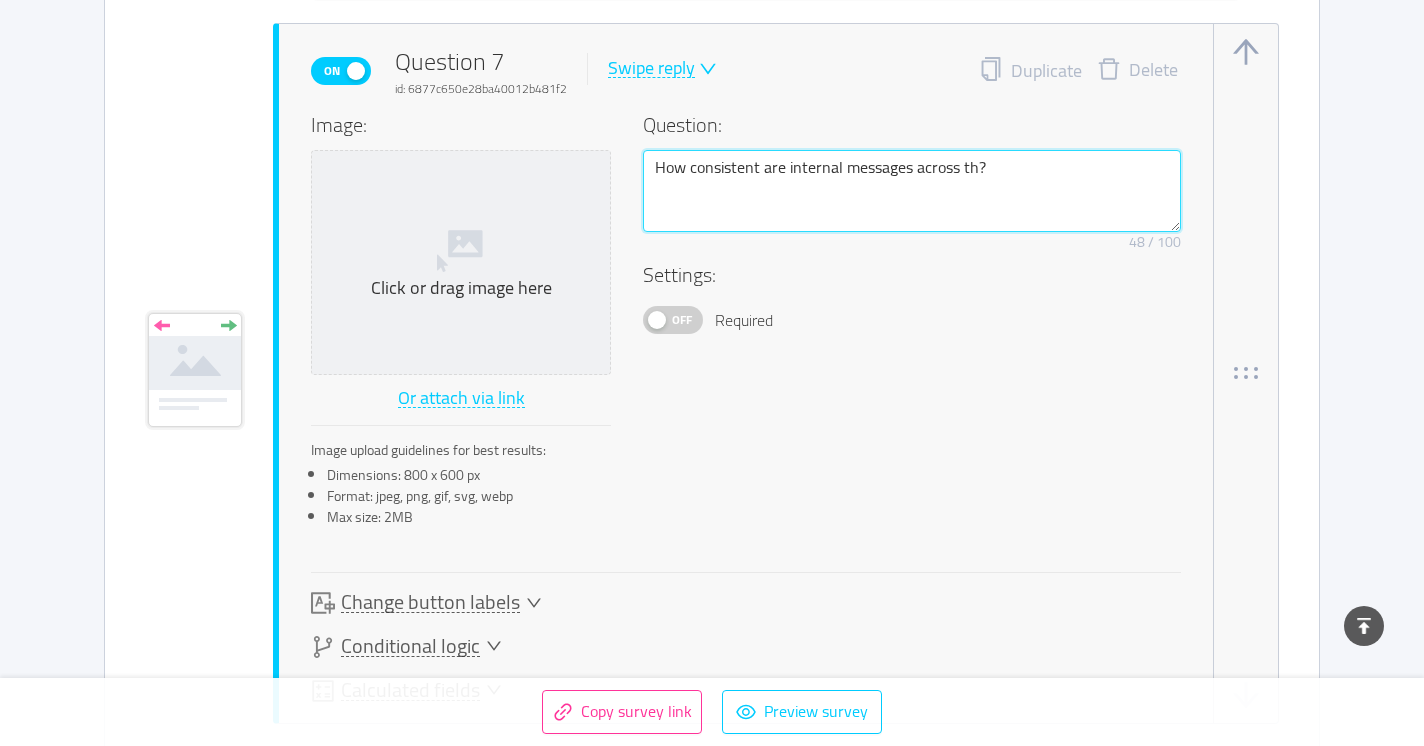 type 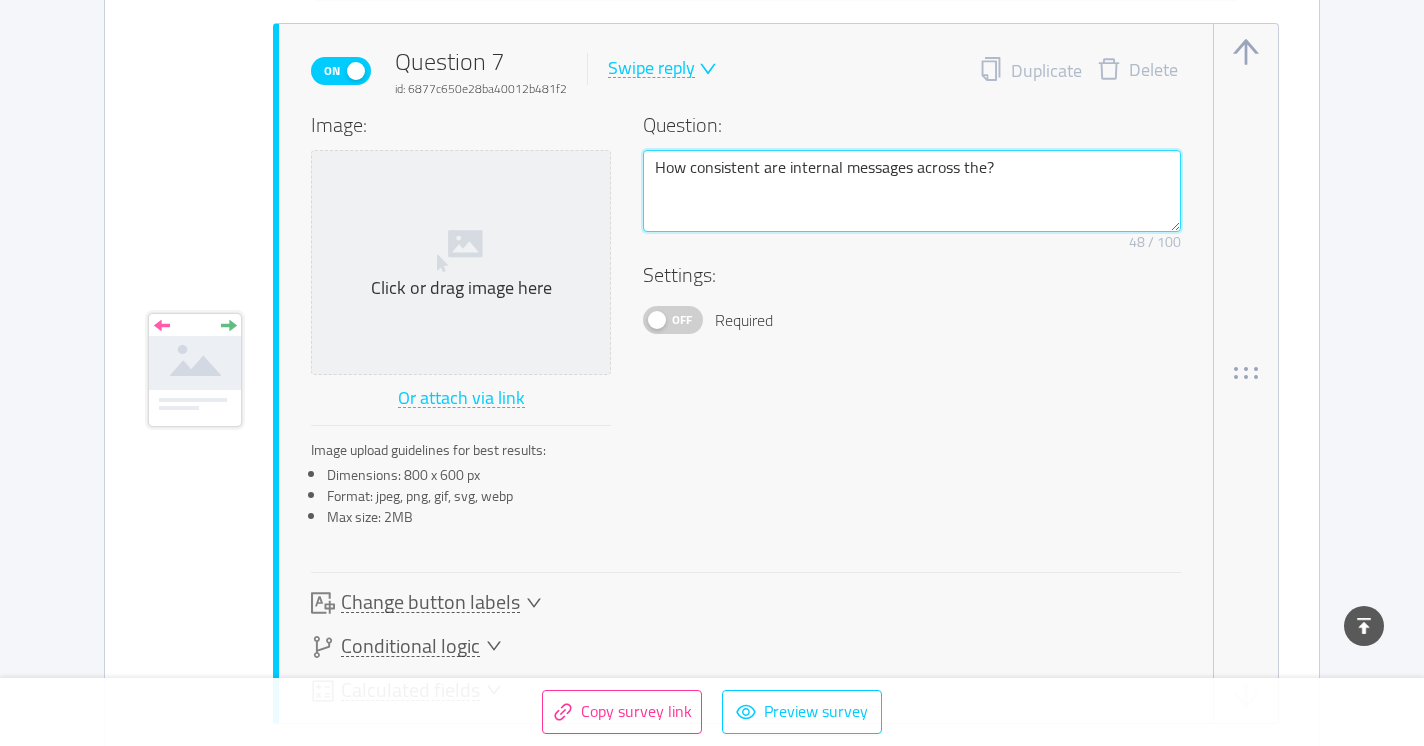 type 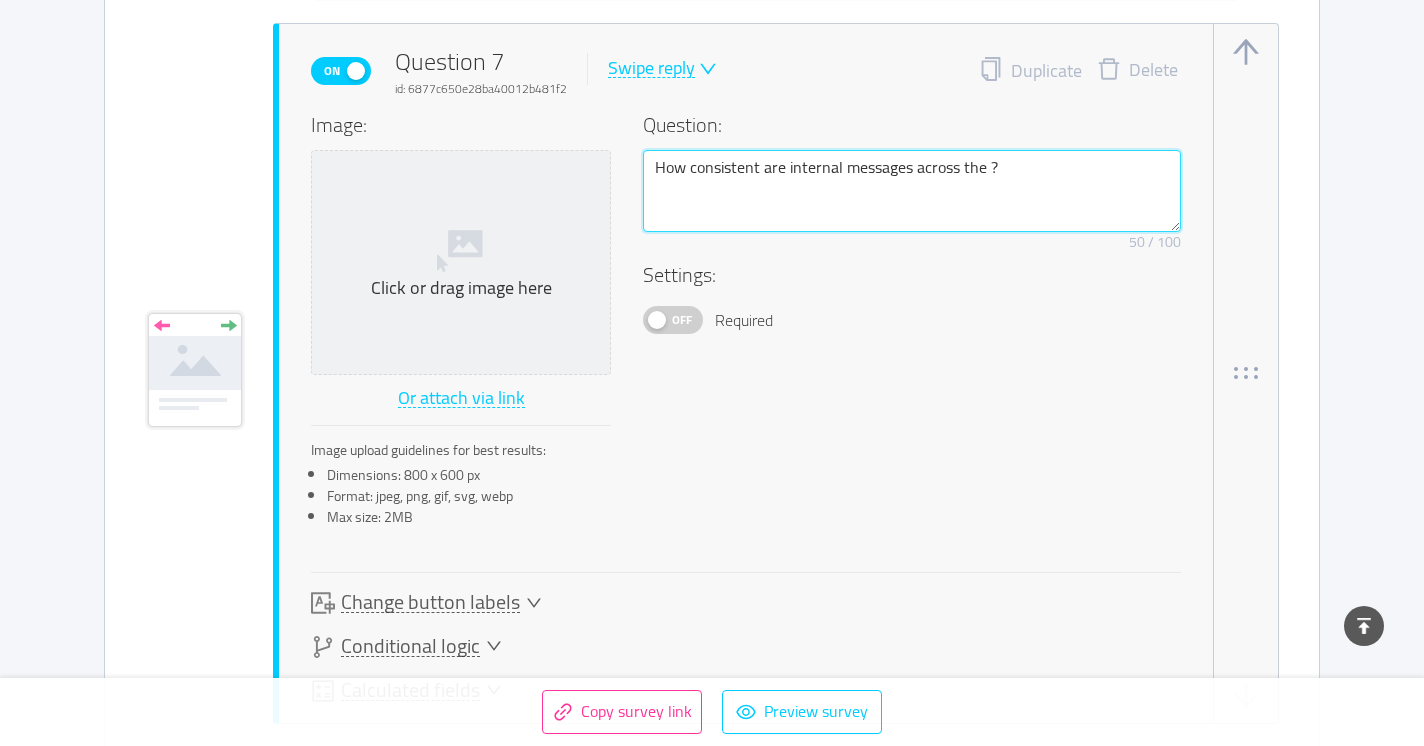 type 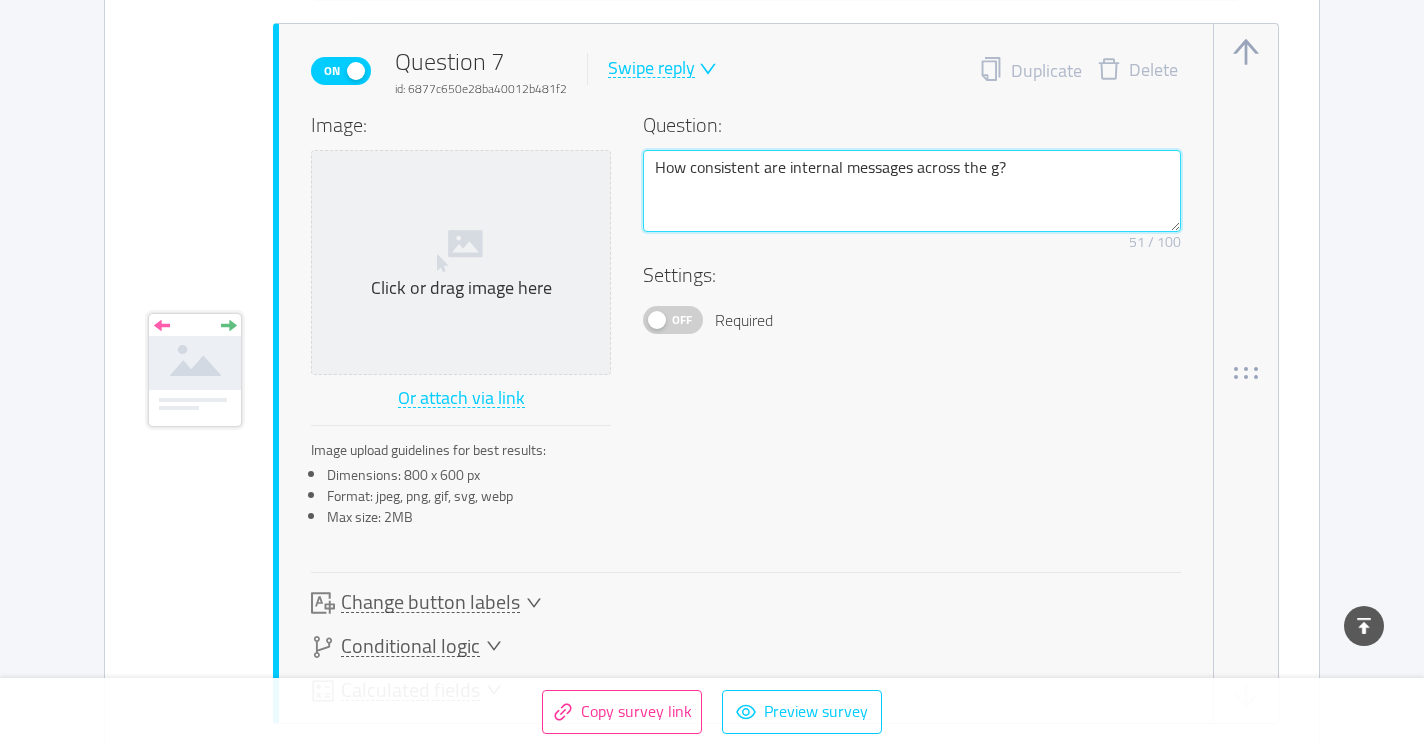 type 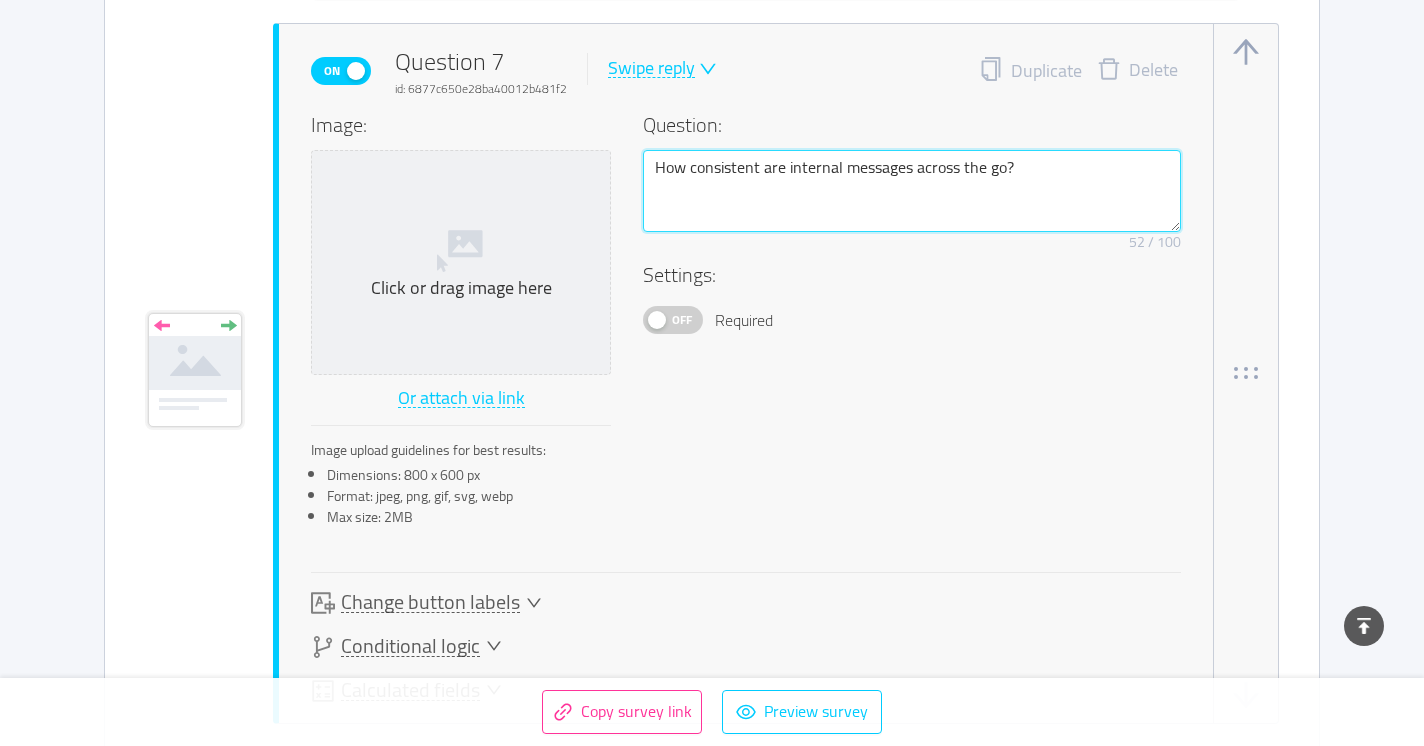type 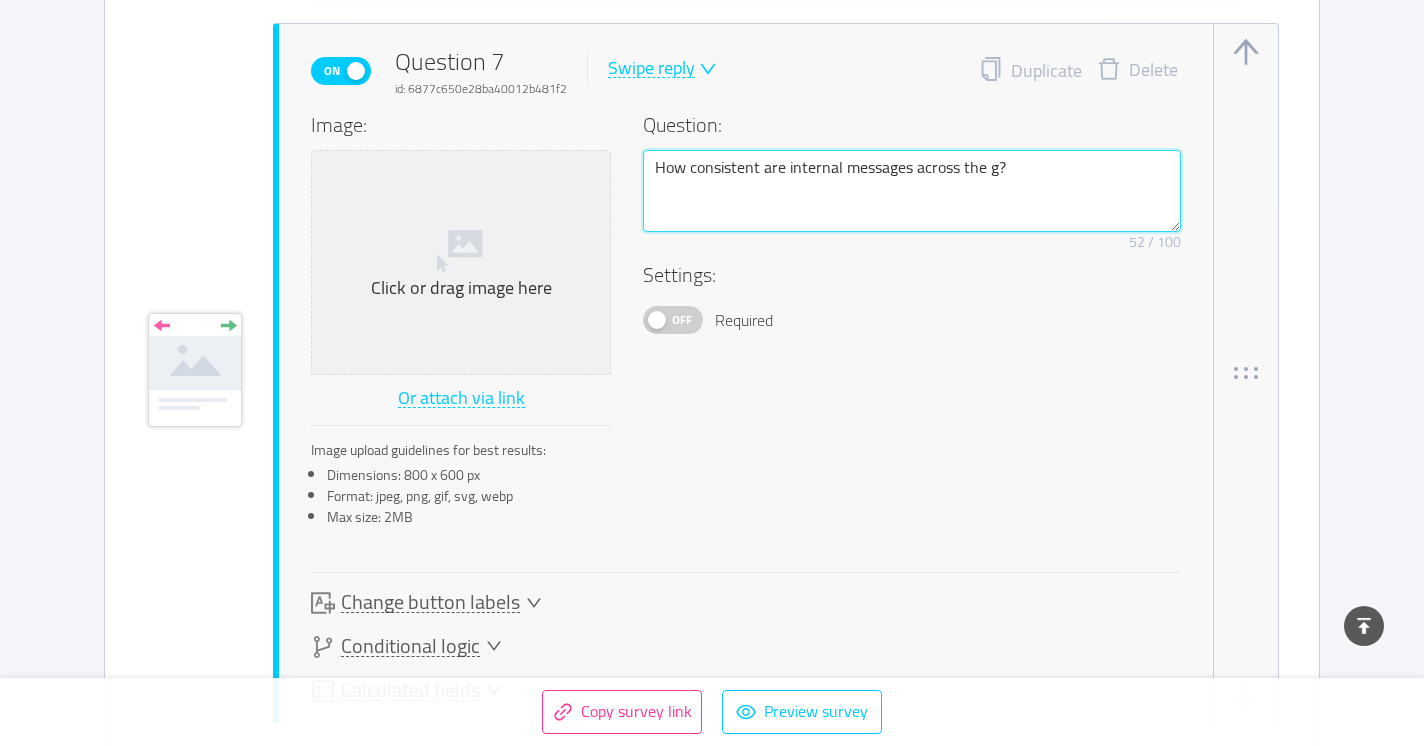 type 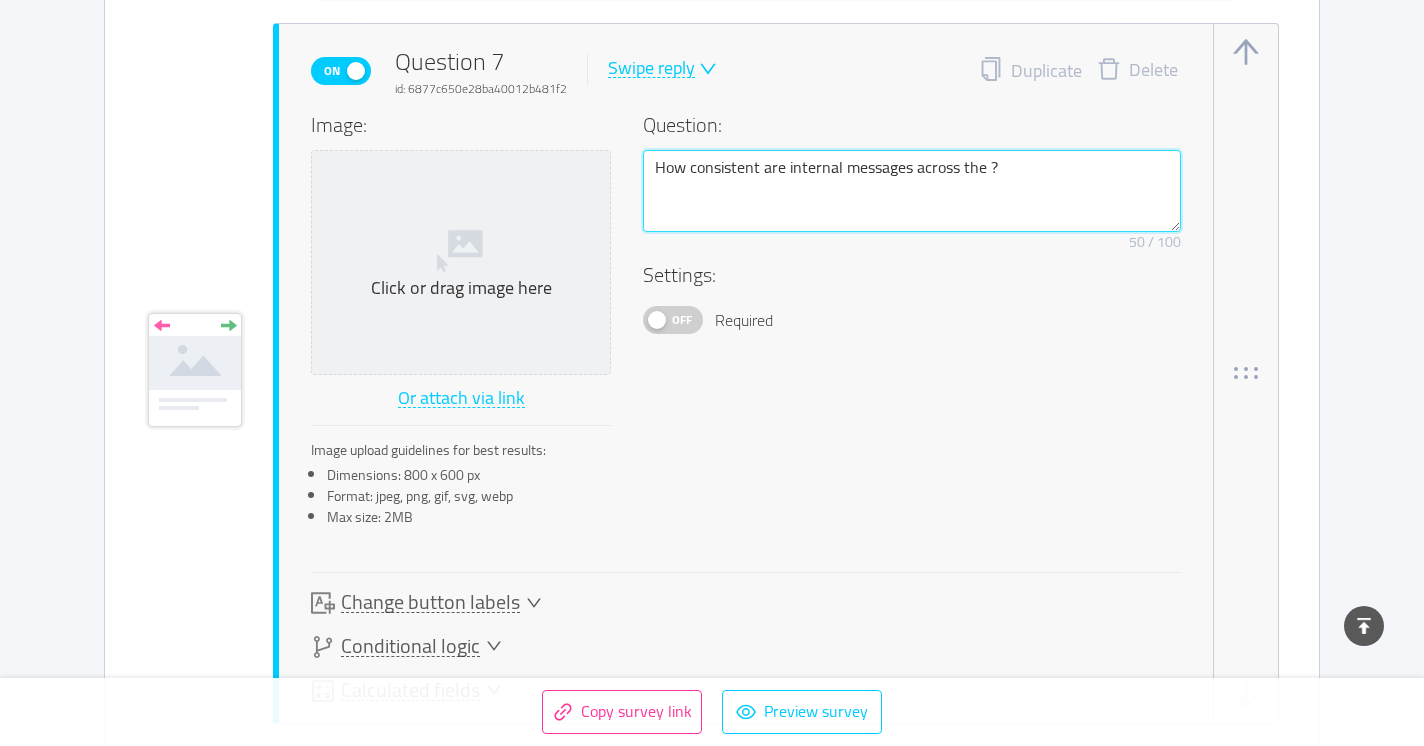 type 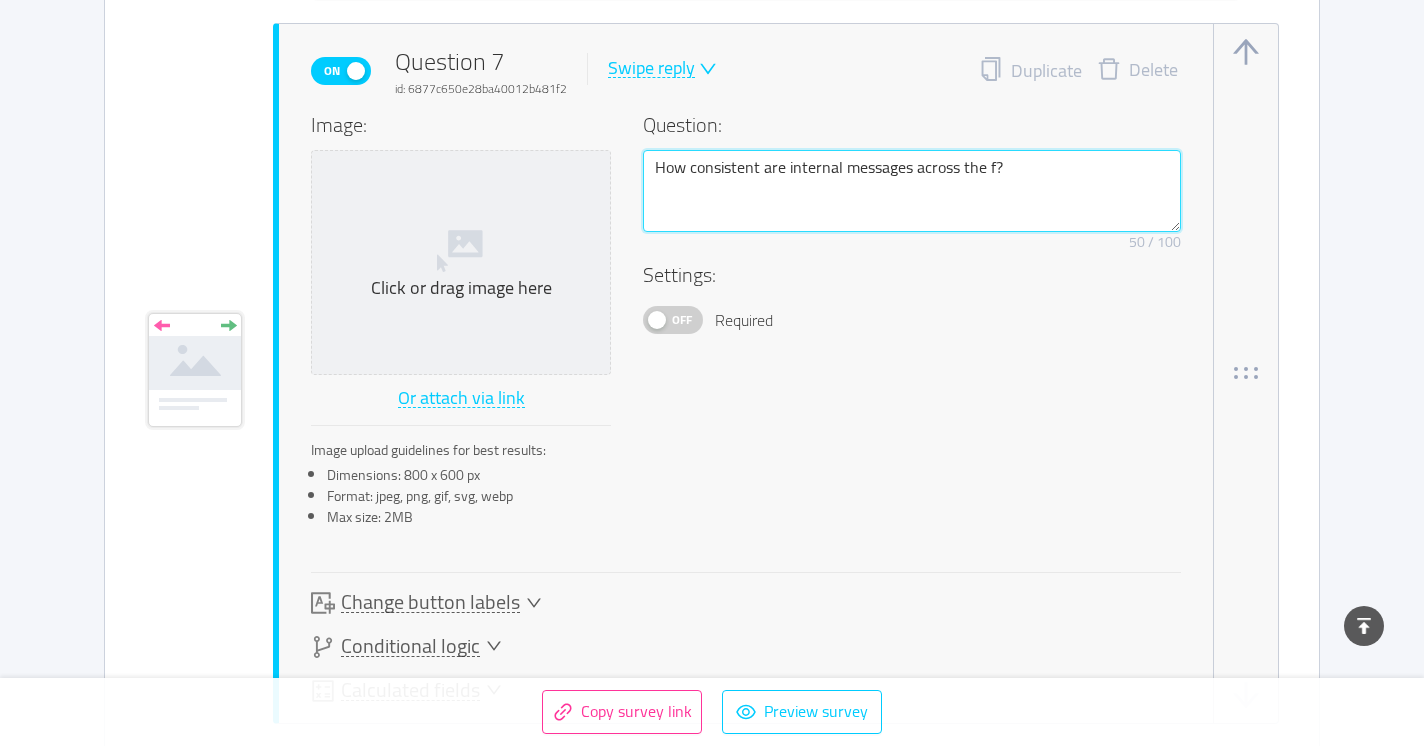type 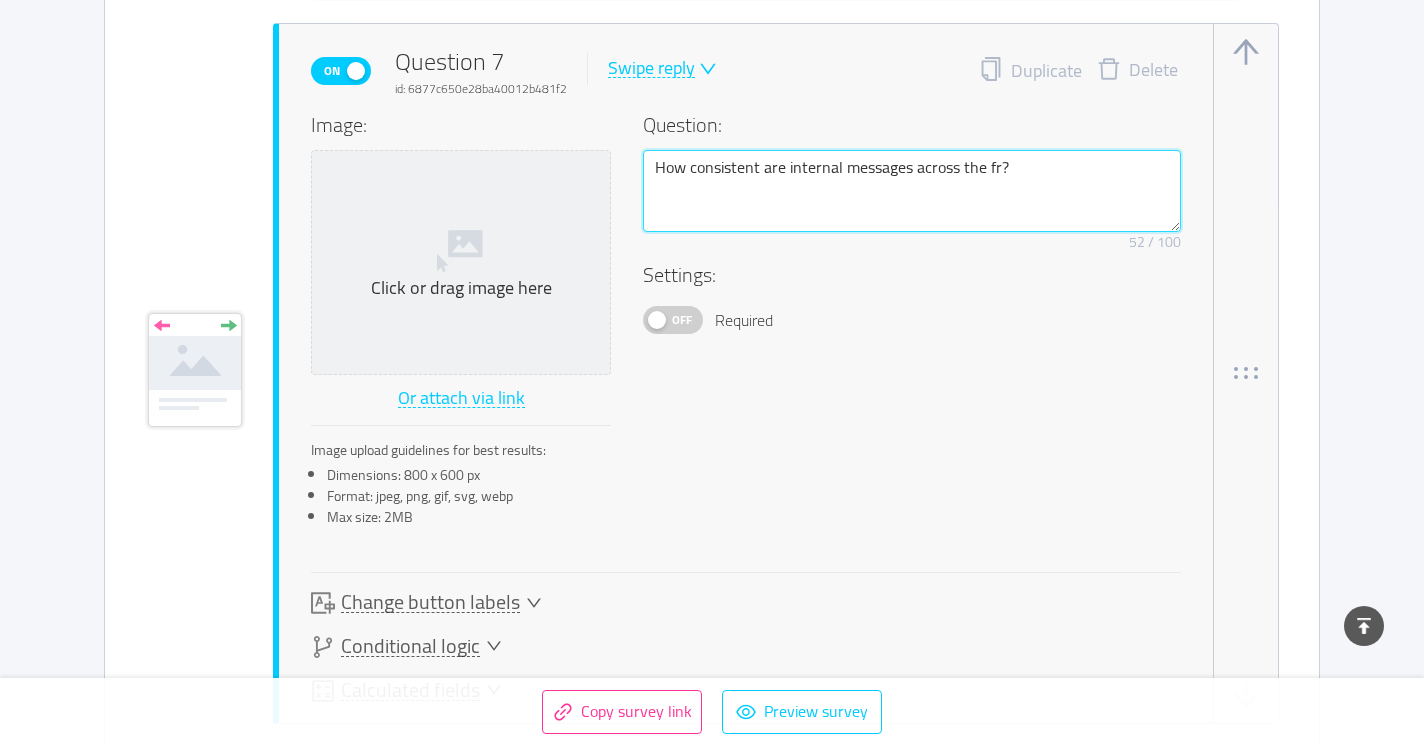 type 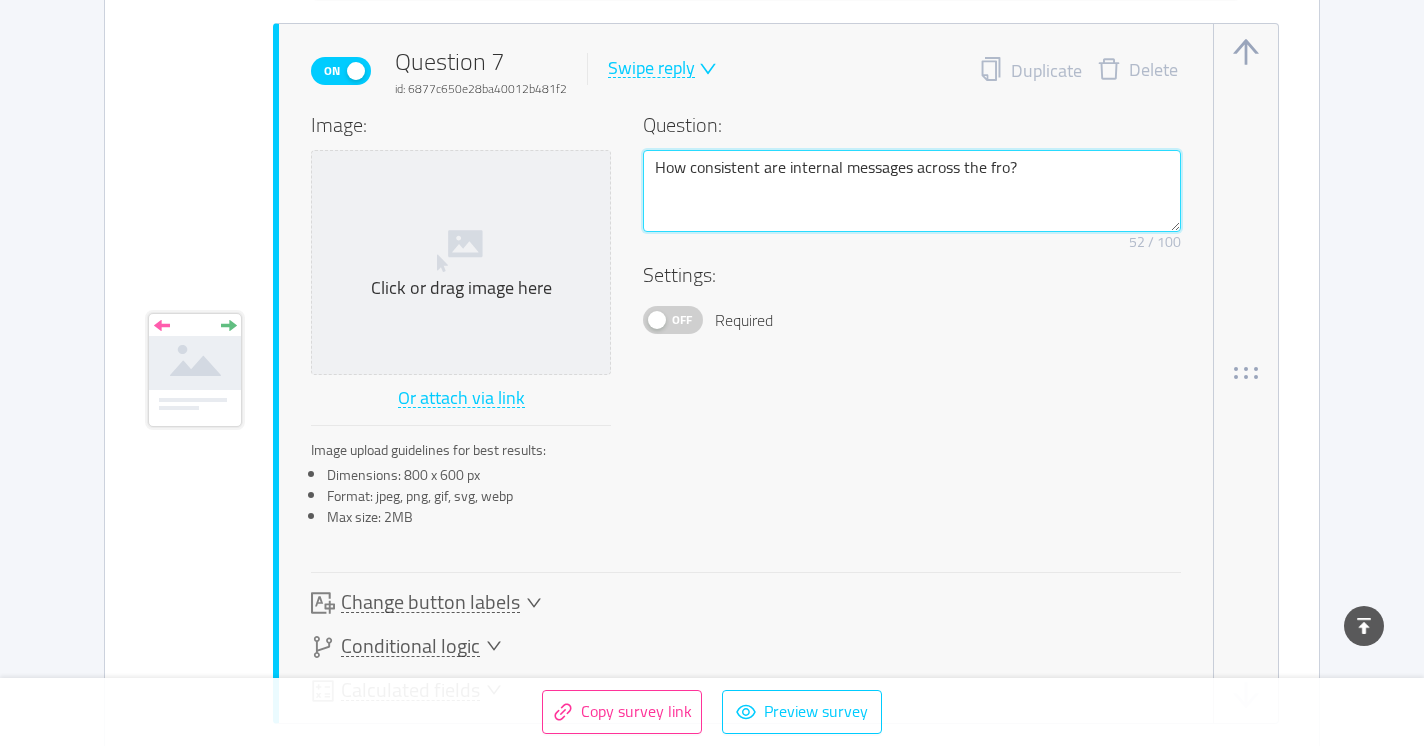 type 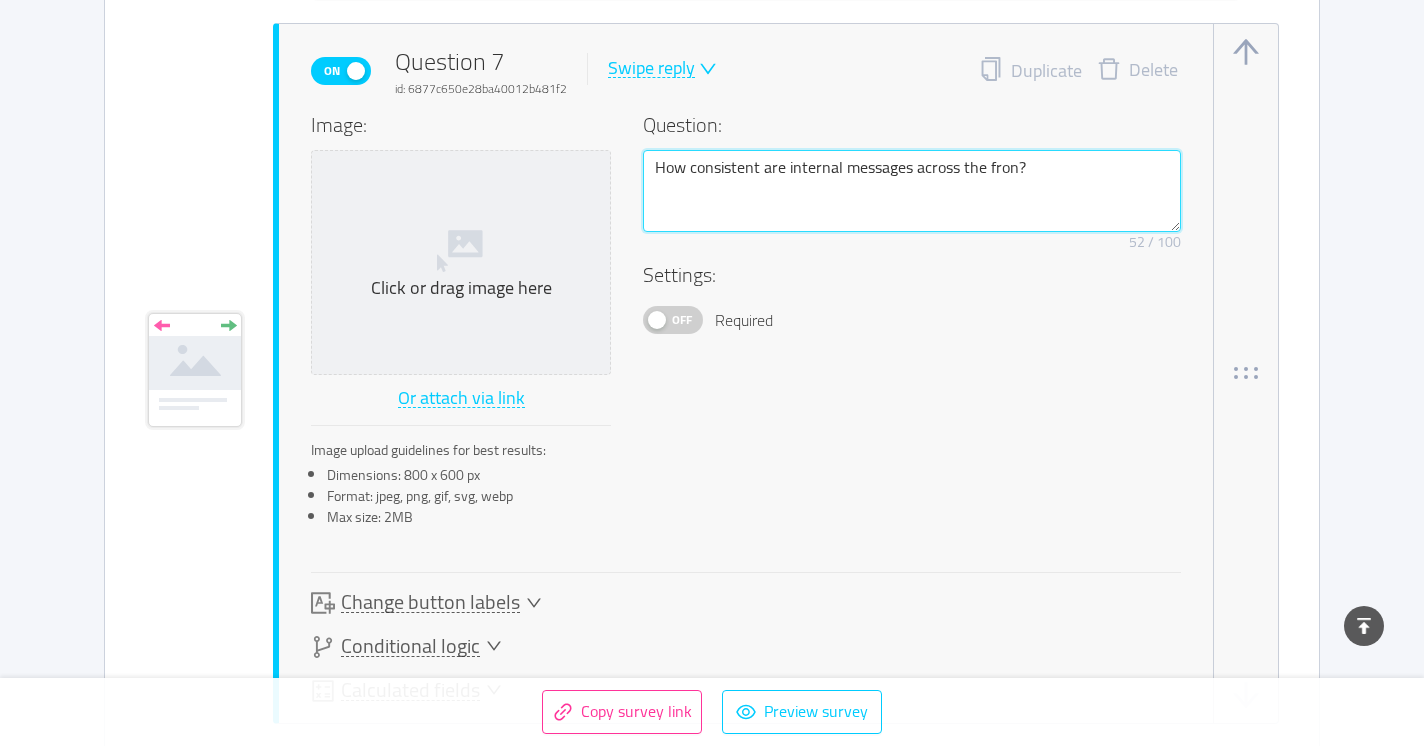 type on "How consistent are internal messages across the front?" 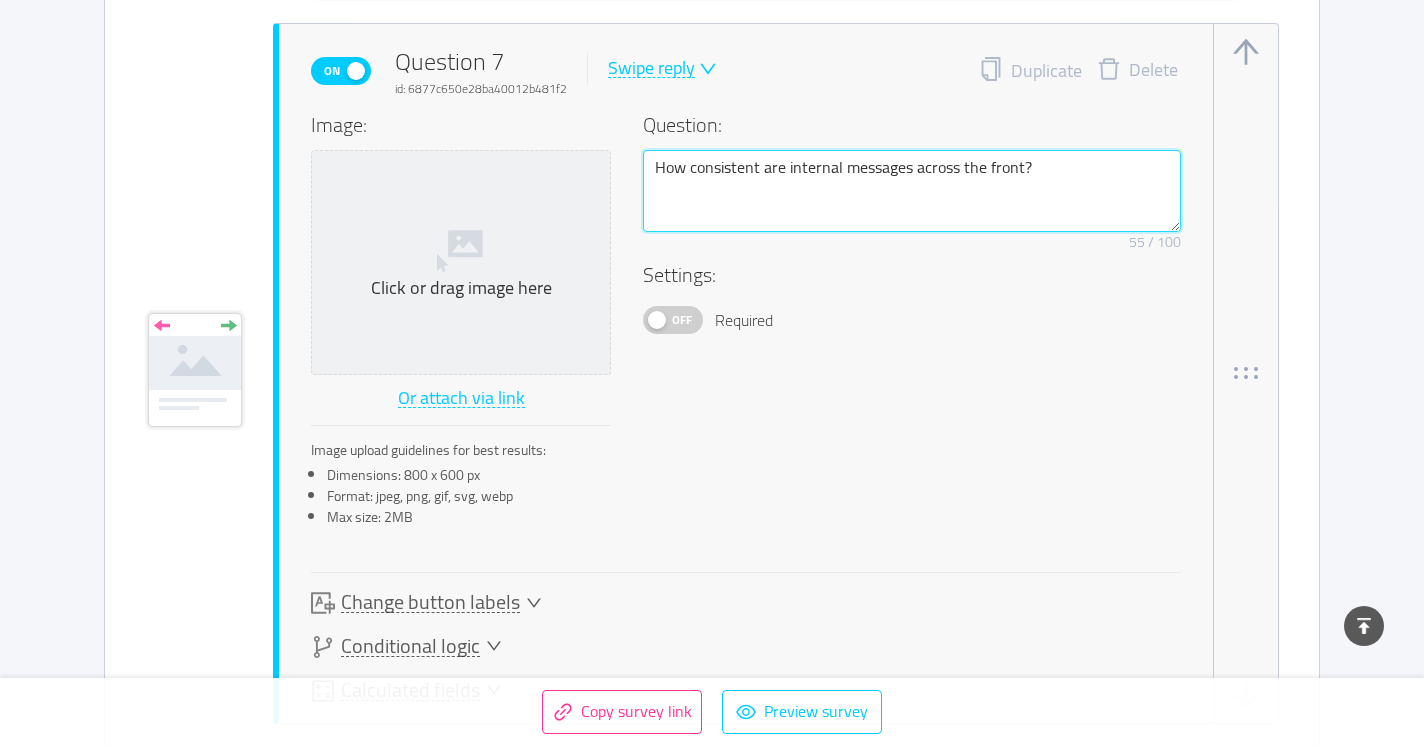type 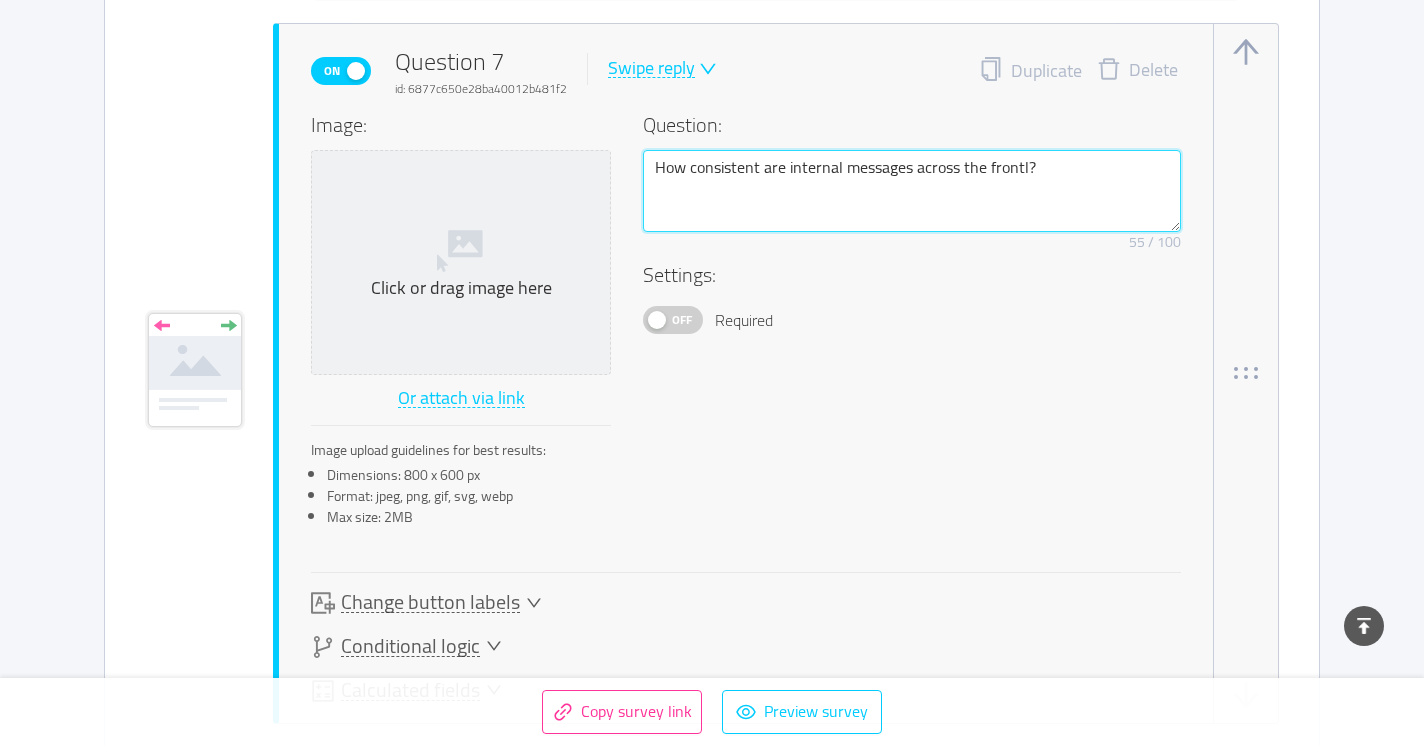 type 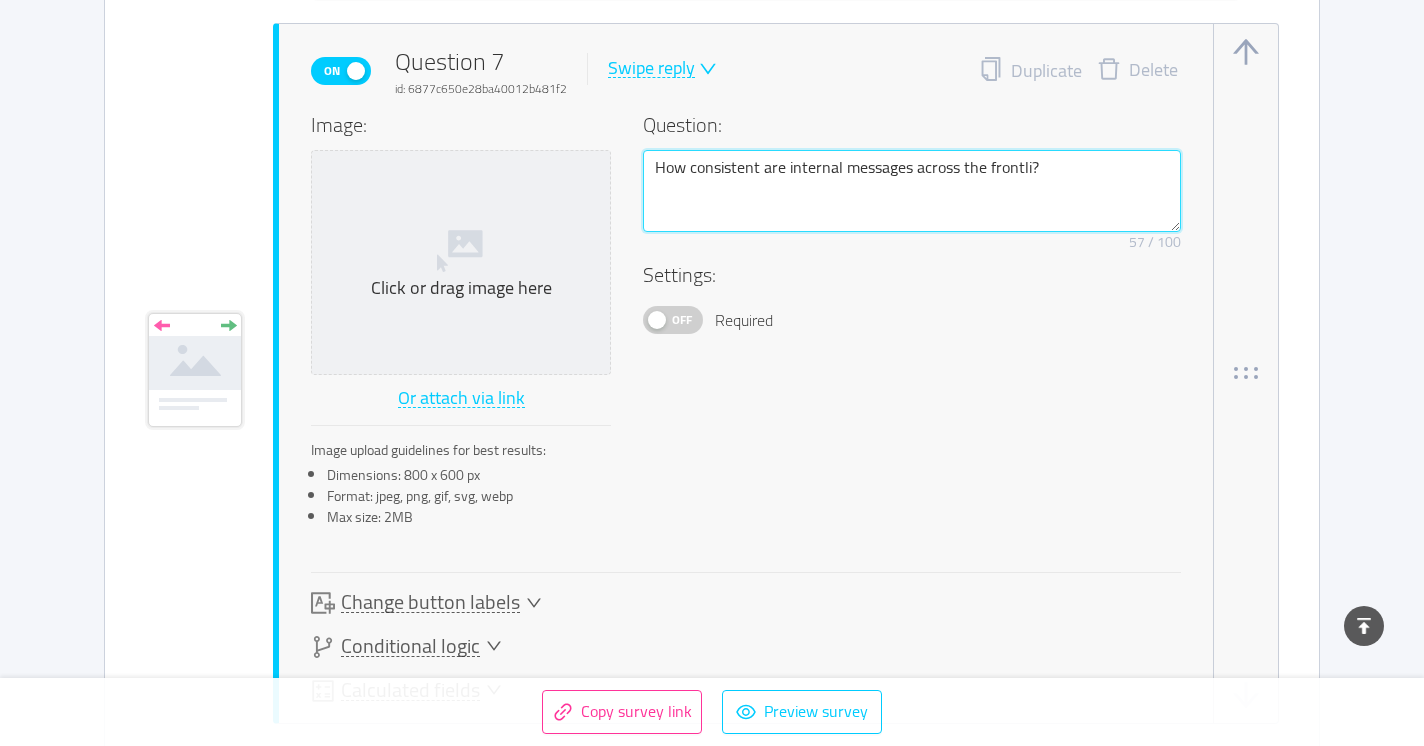 type 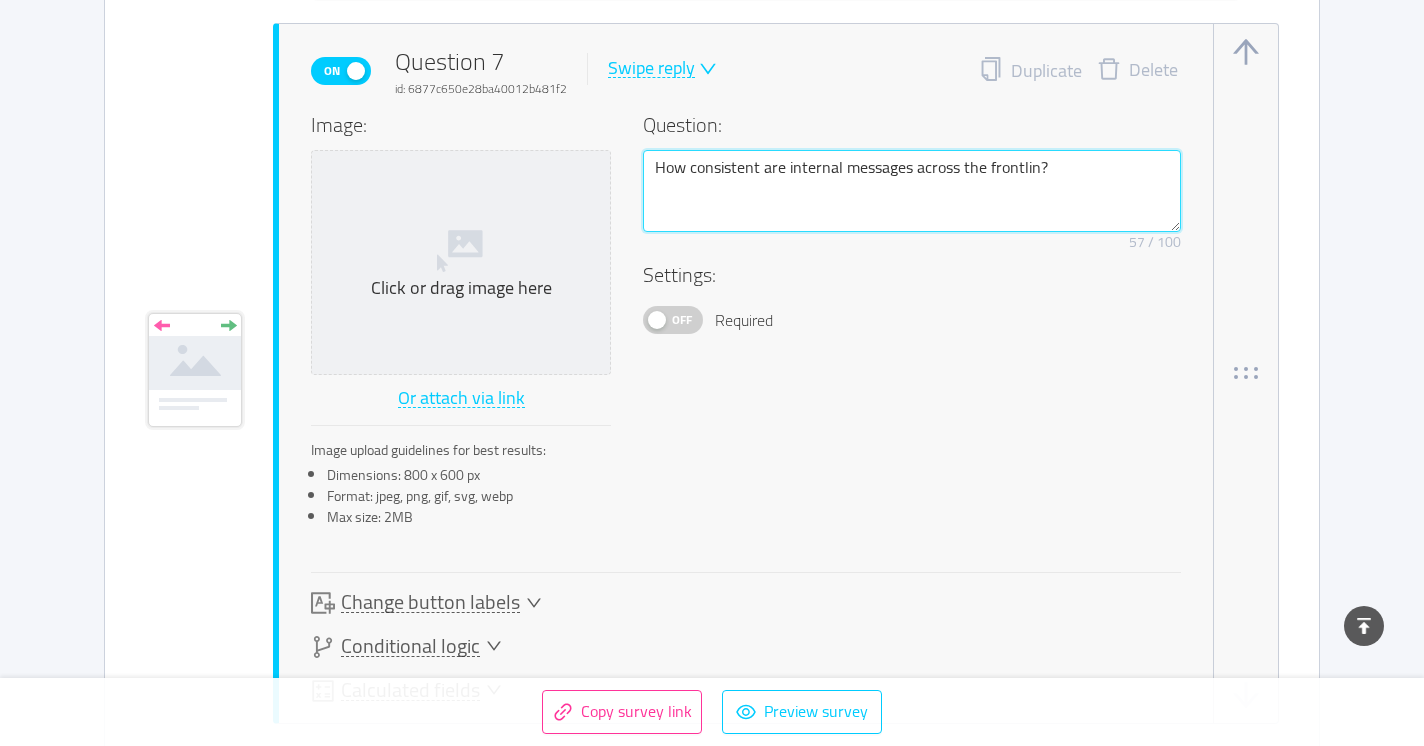 type 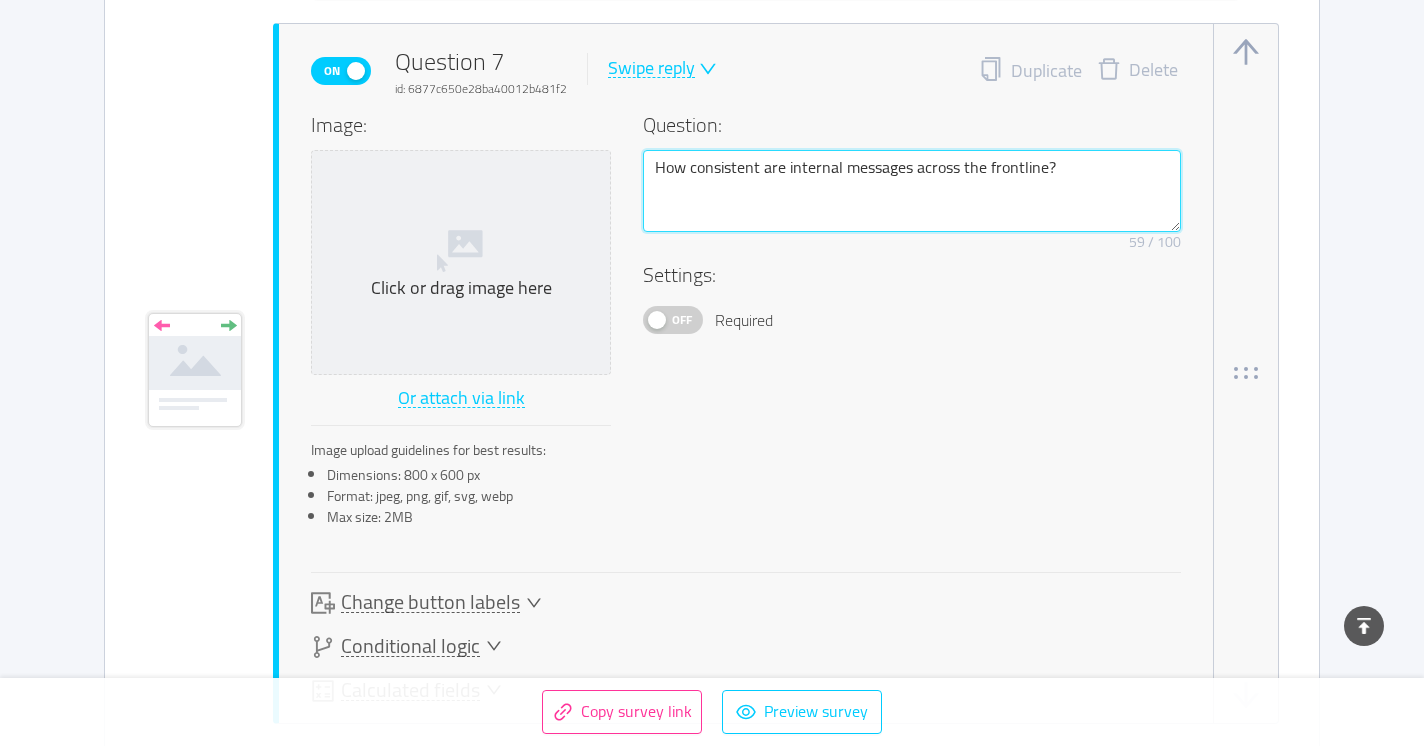 type on "How consistent are internal messages across the frontline?" 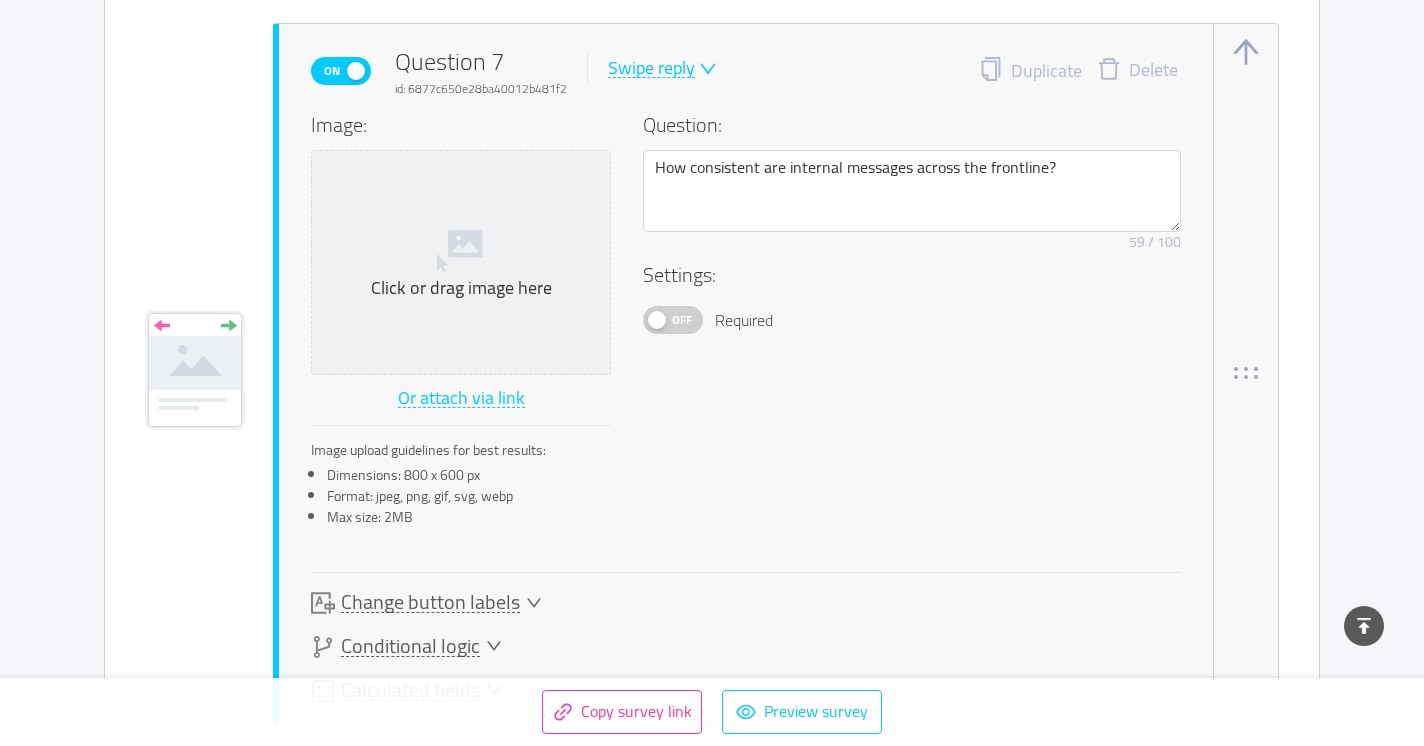 click 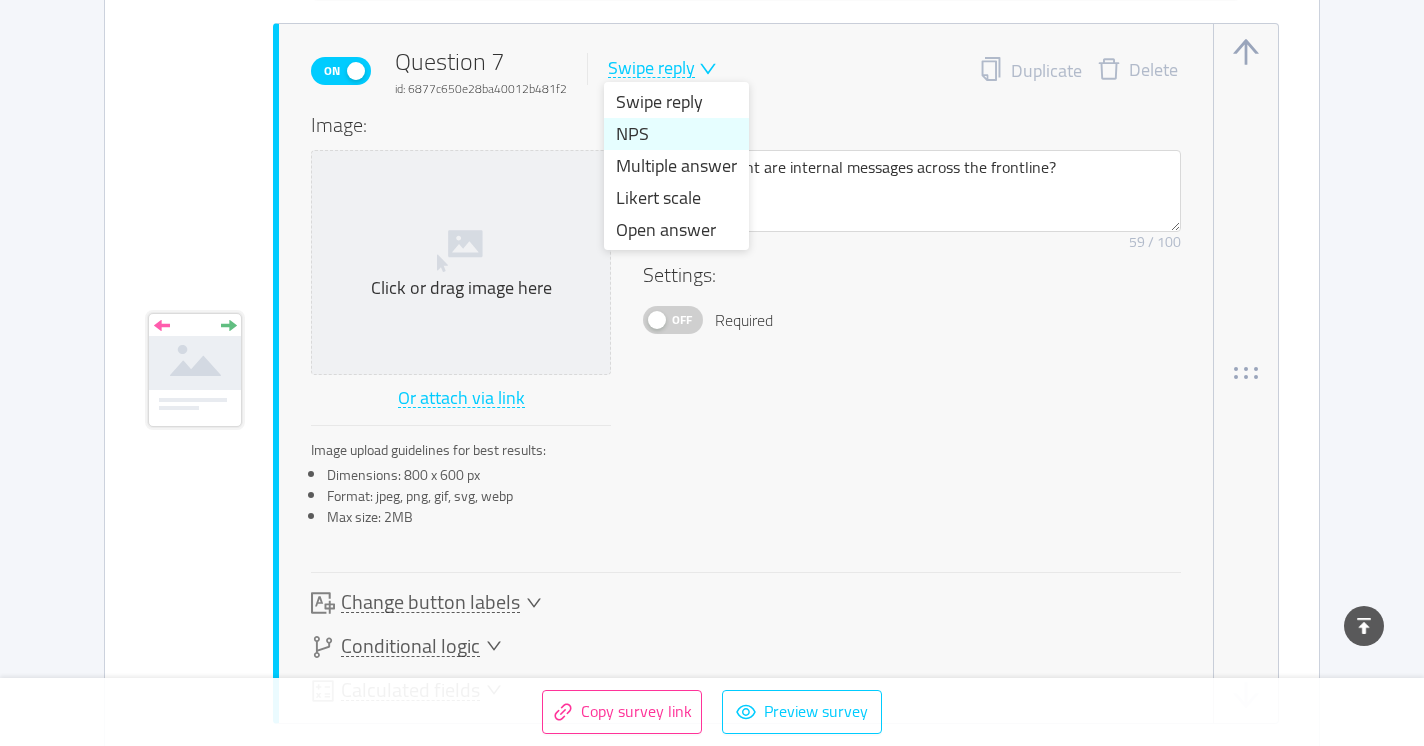 click on "NPS" at bounding box center [676, 134] 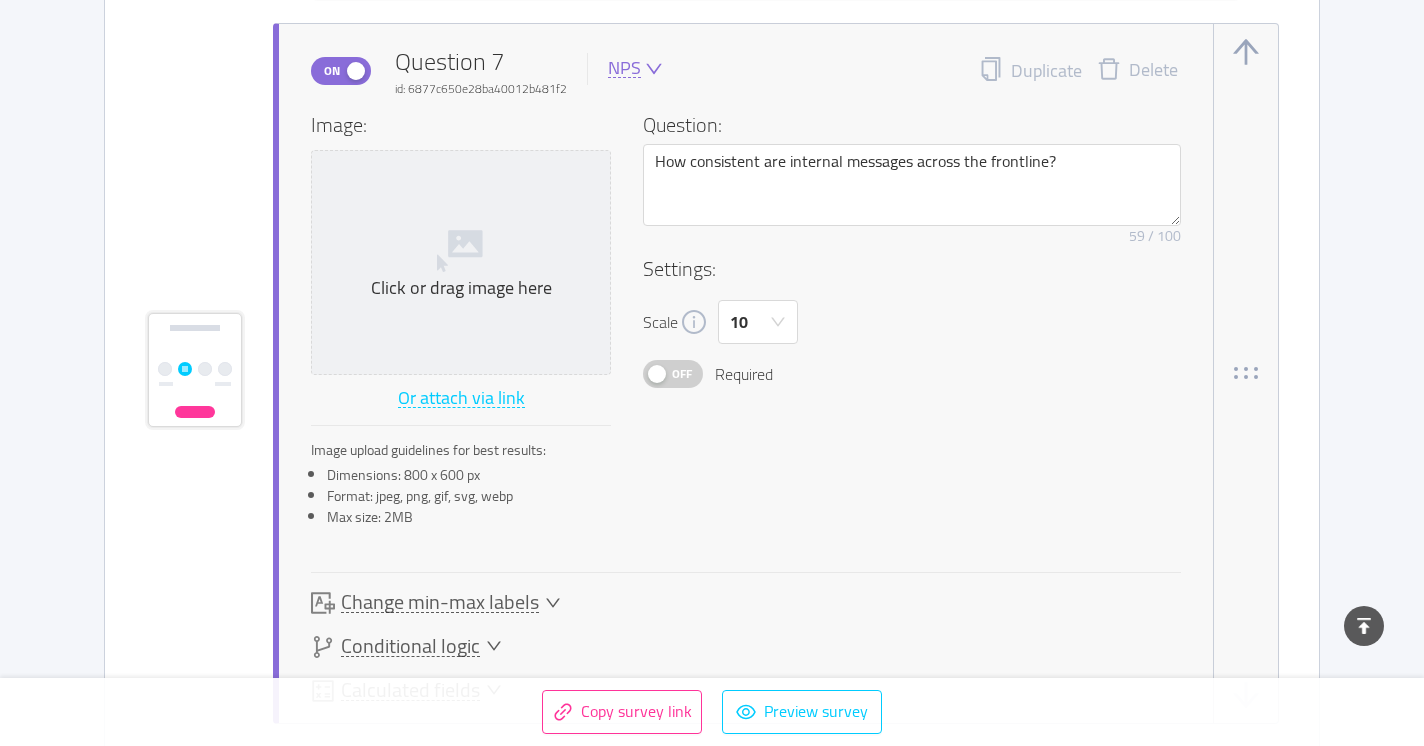 click 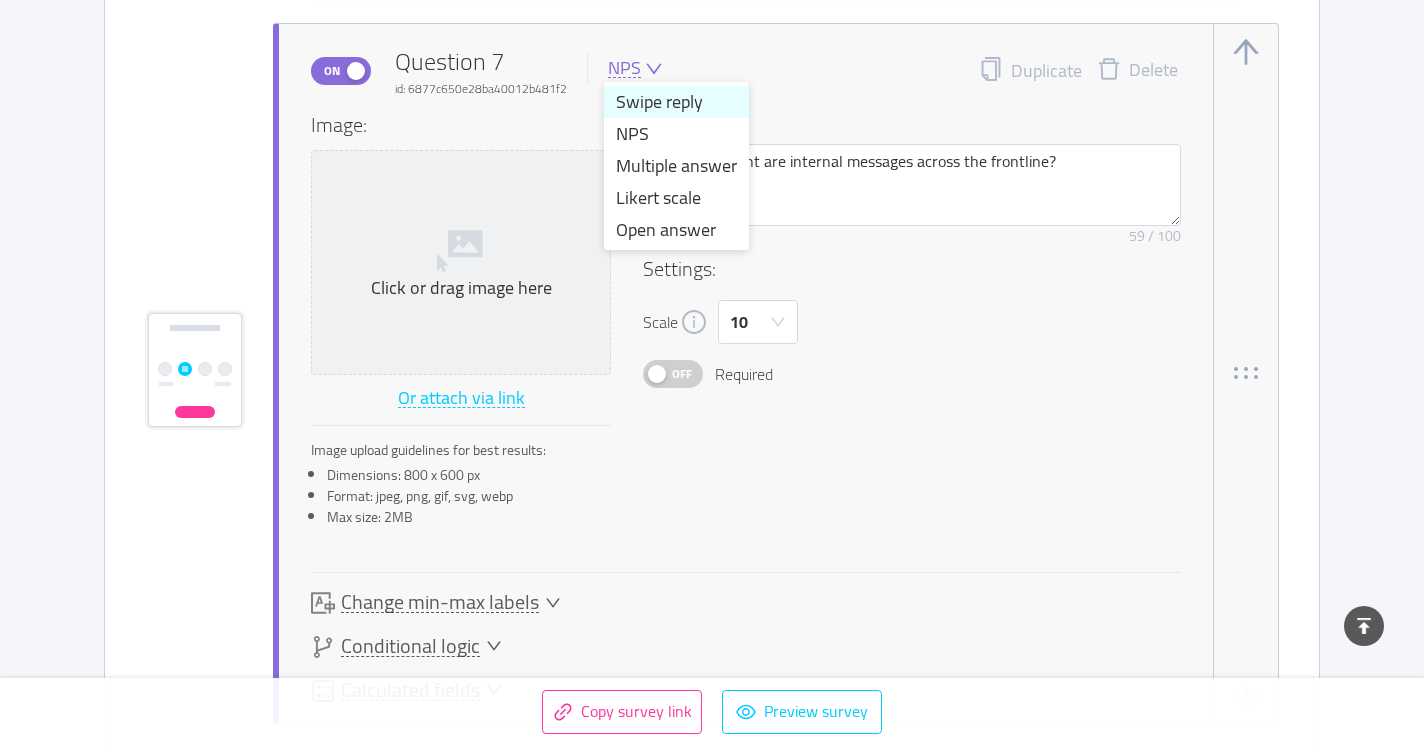 click on "Swipe reply" at bounding box center [676, 102] 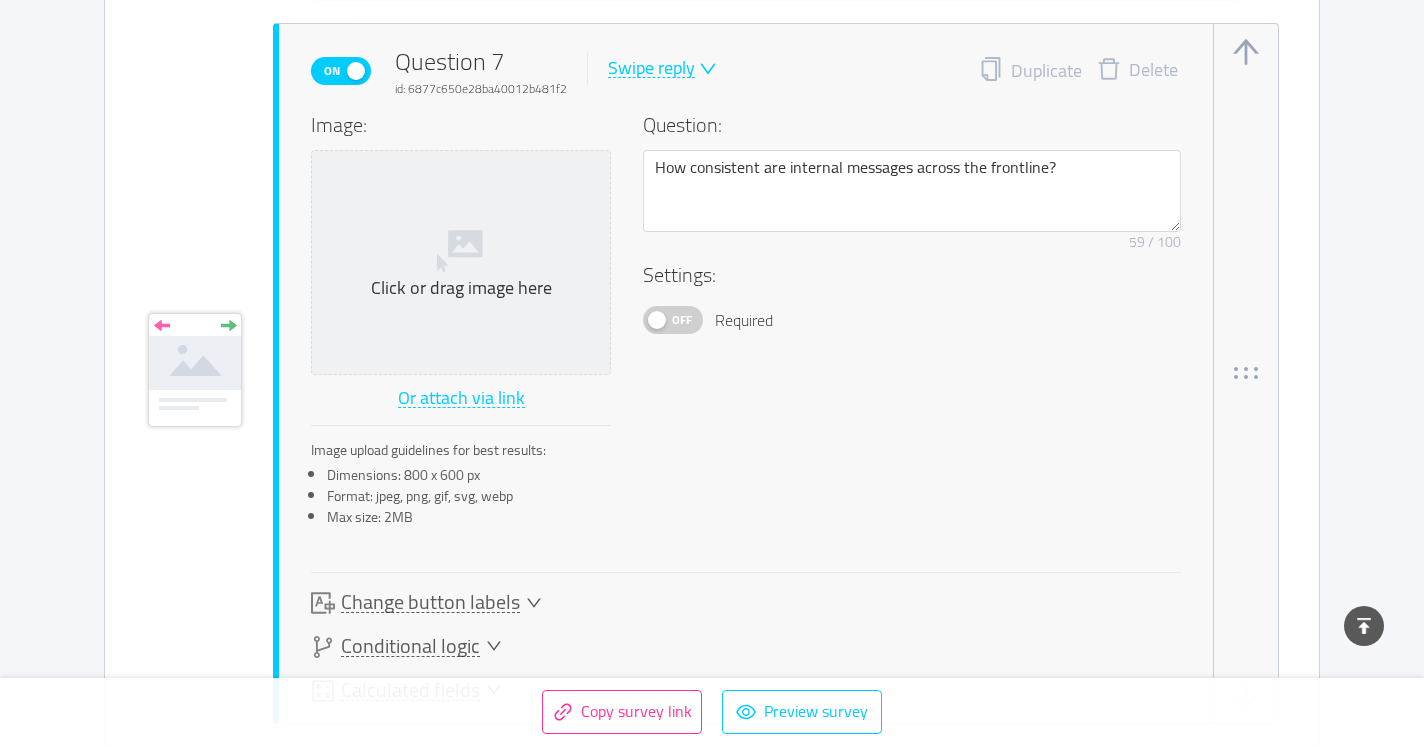 click on "Swipe reply" at bounding box center [651, 68] 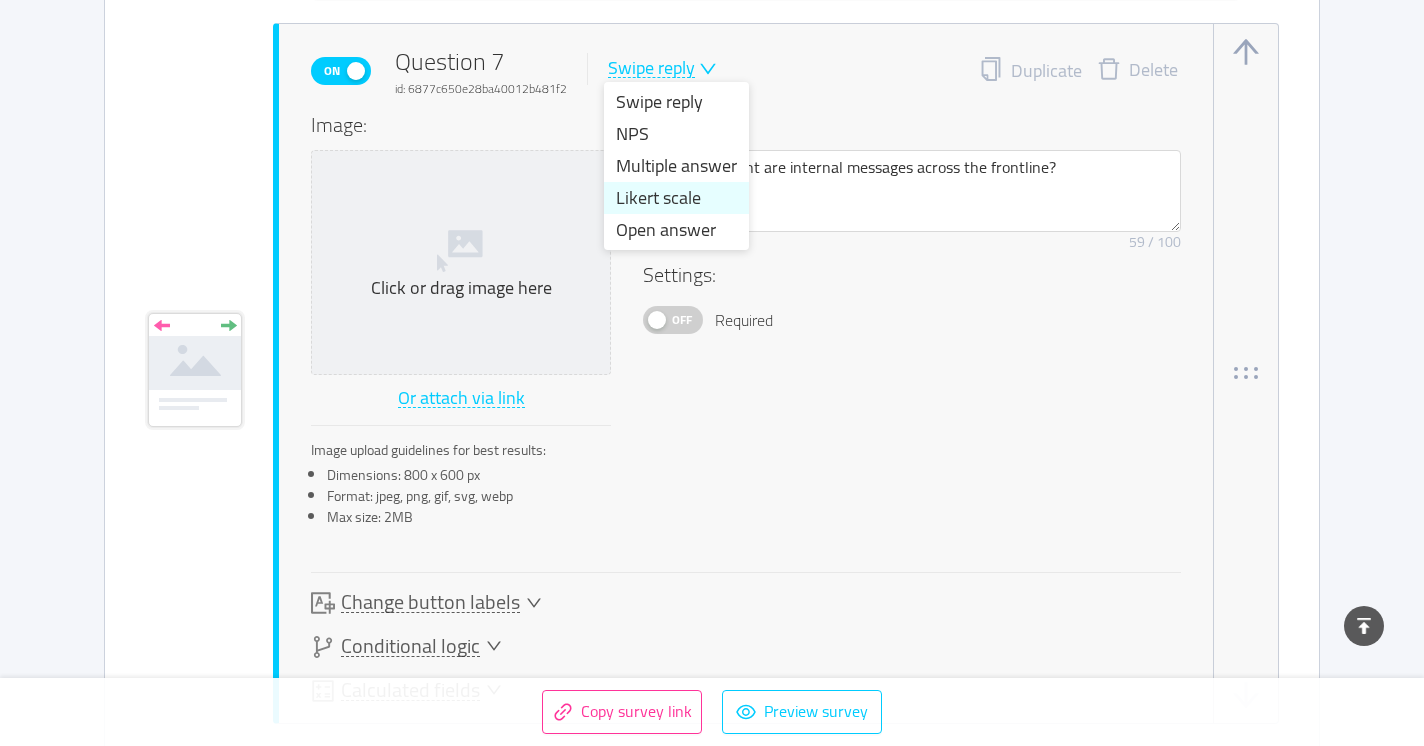 click on "Likert scale" at bounding box center [676, 198] 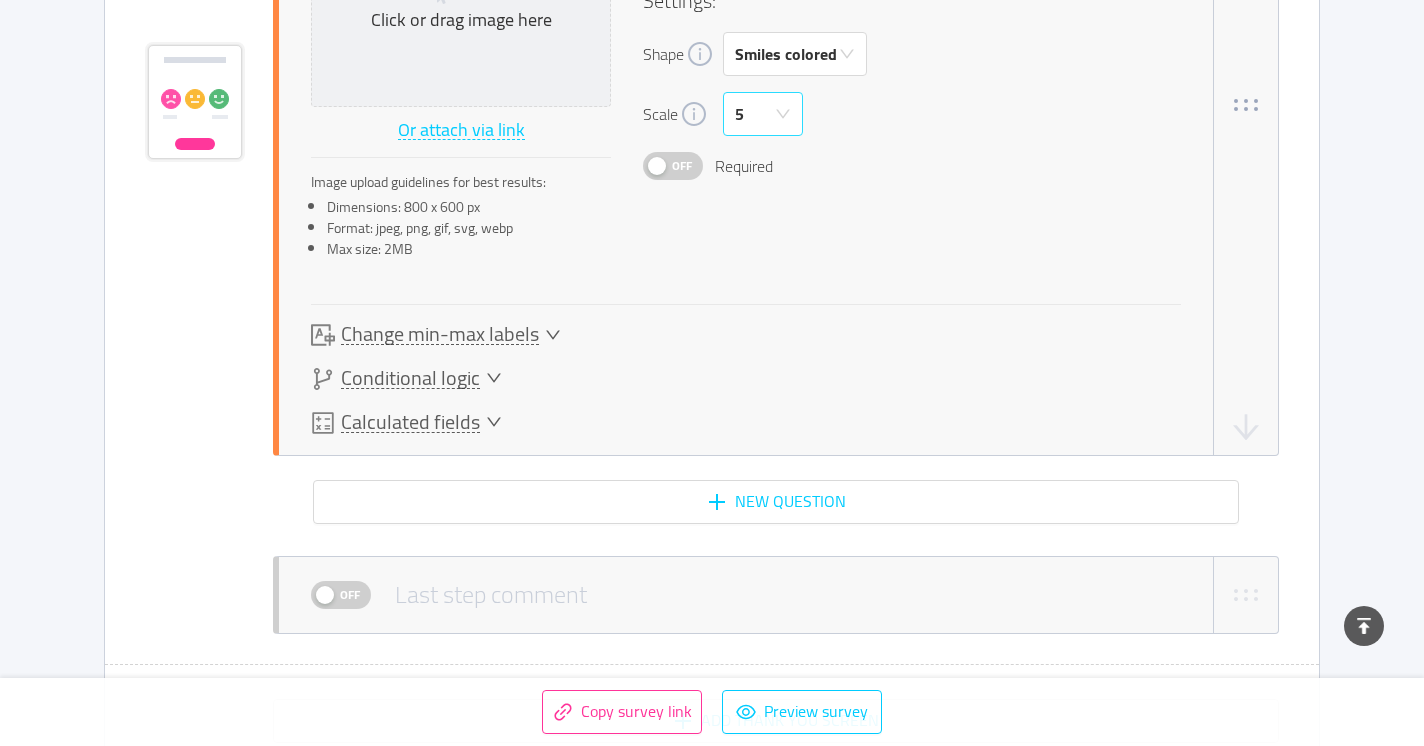 scroll, scrollTop: 5679, scrollLeft: 0, axis: vertical 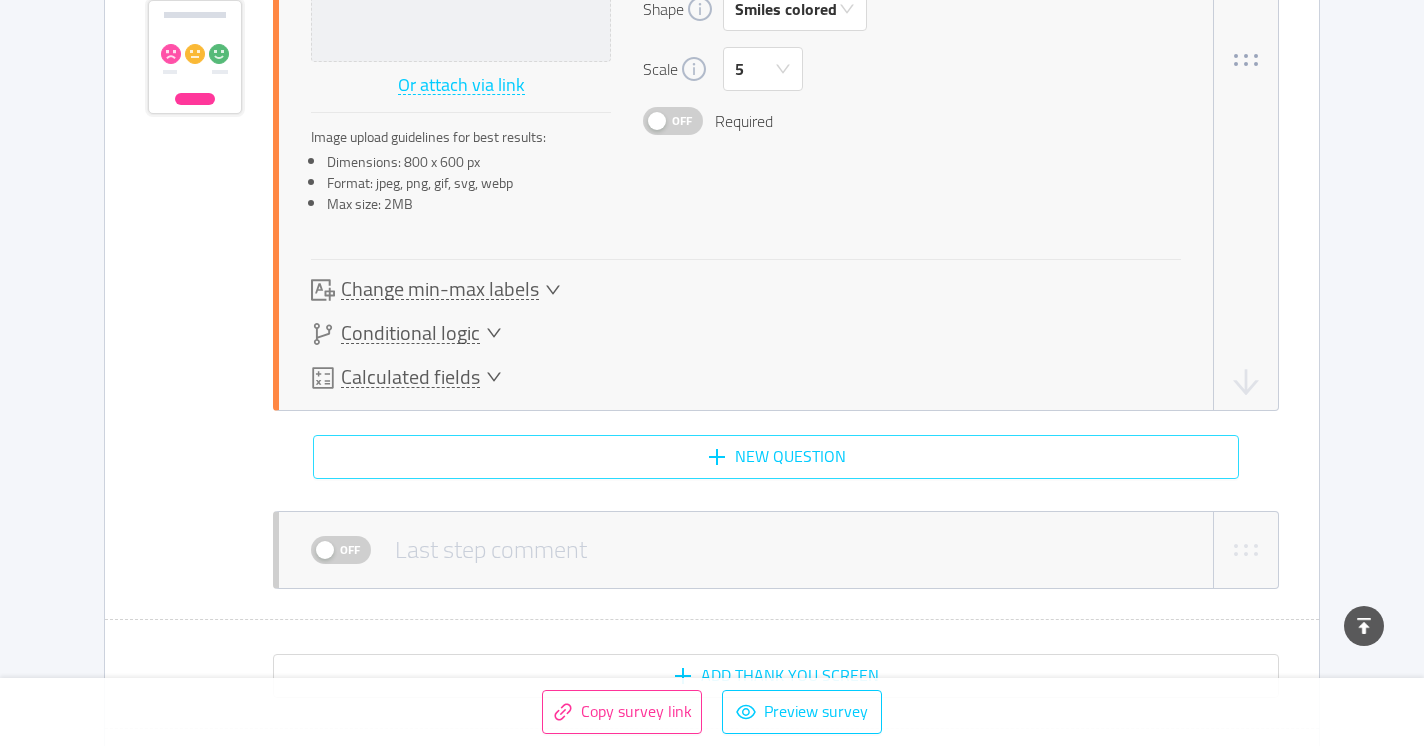 click on "New question" at bounding box center [776, 457] 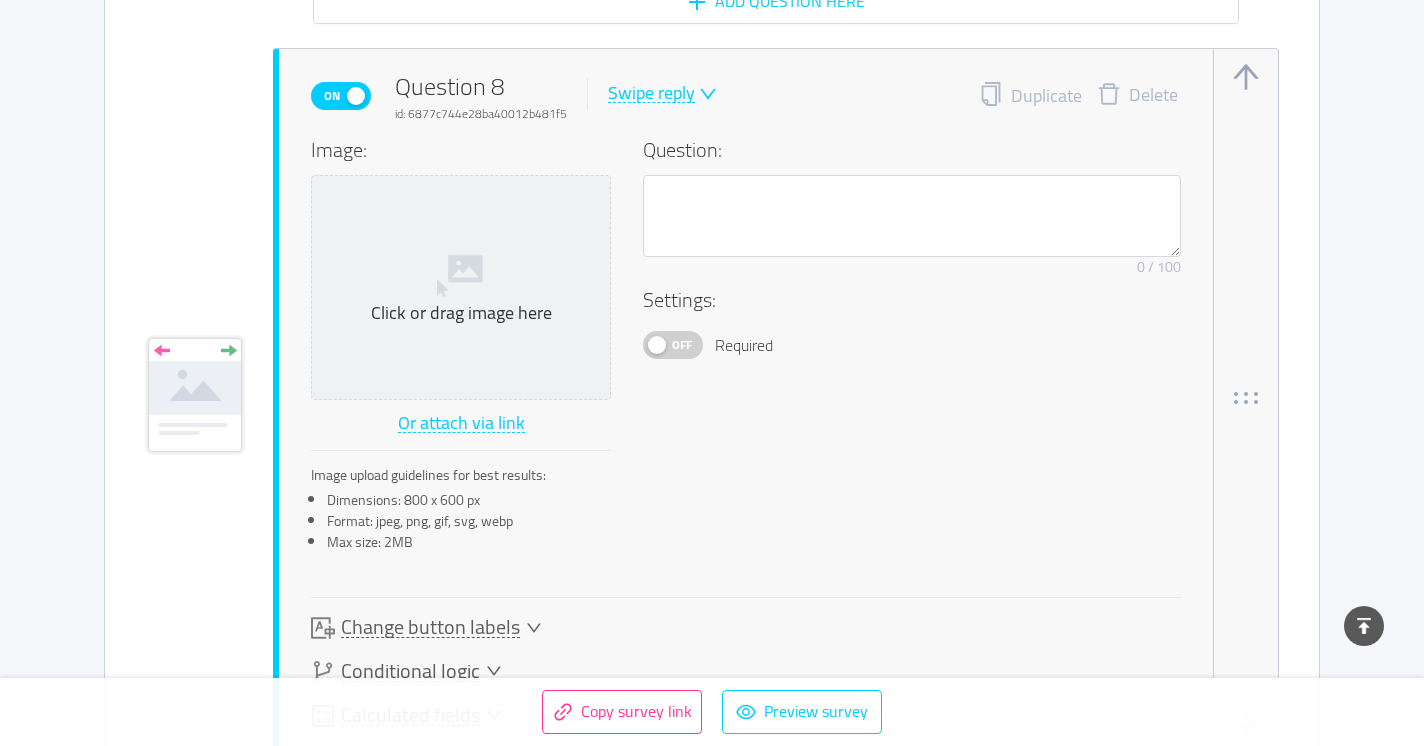 scroll, scrollTop: 6159, scrollLeft: 0, axis: vertical 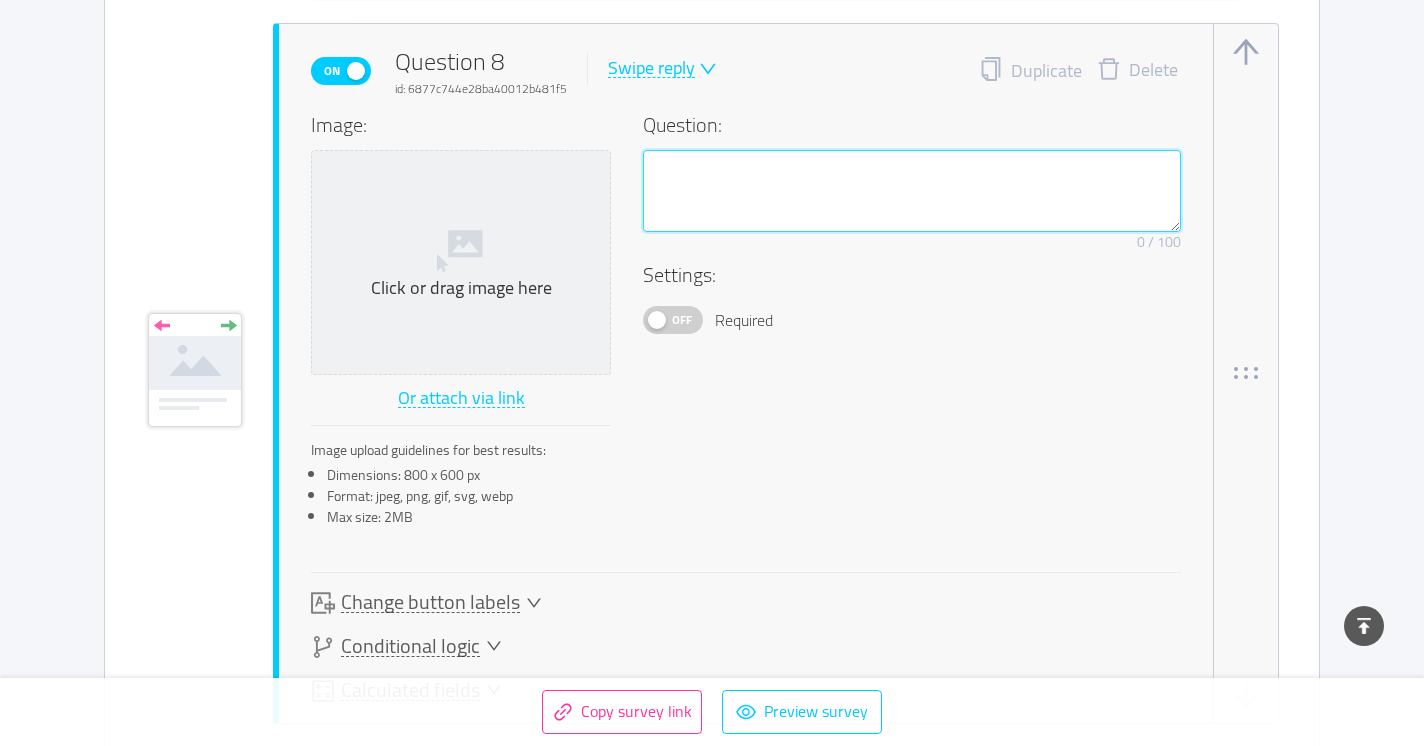 click at bounding box center [912, 191] 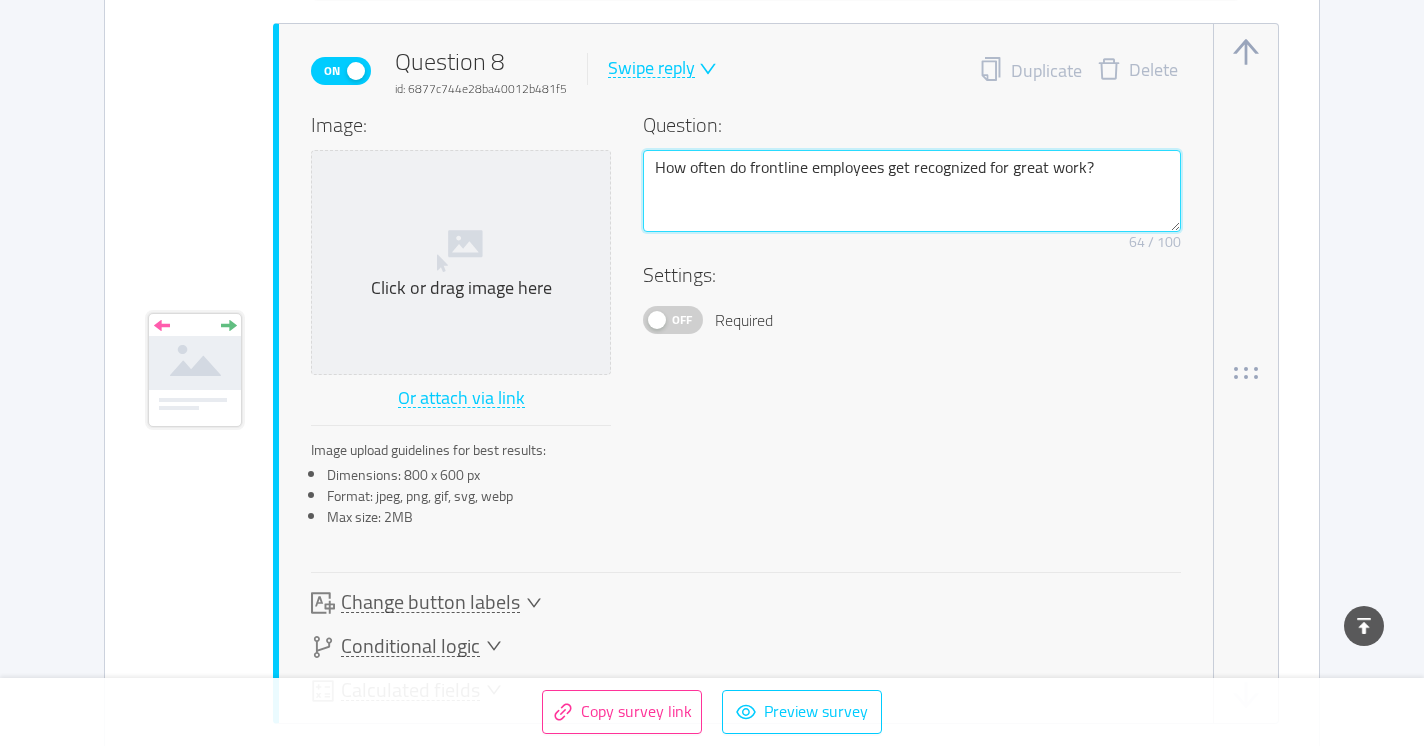 type 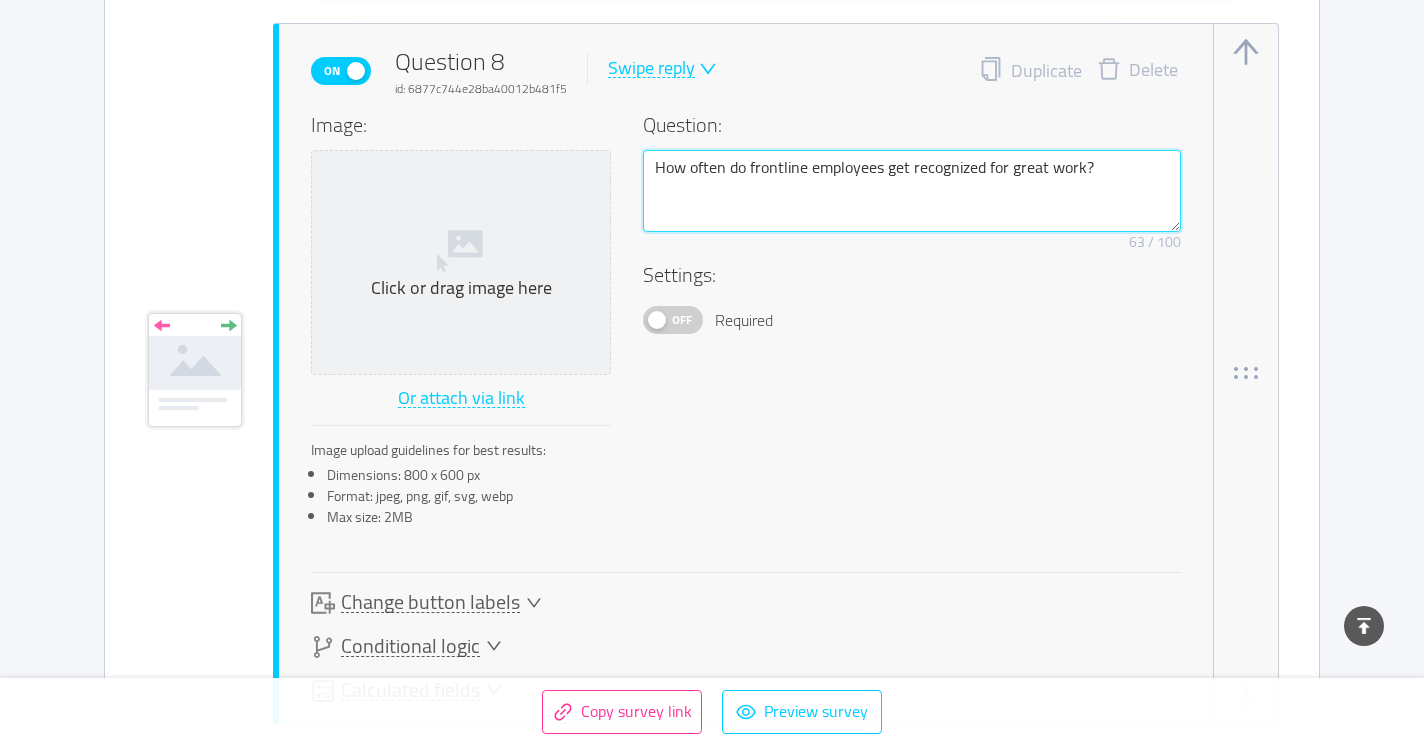 type on "How often do frontline employees get recognized for great work?" 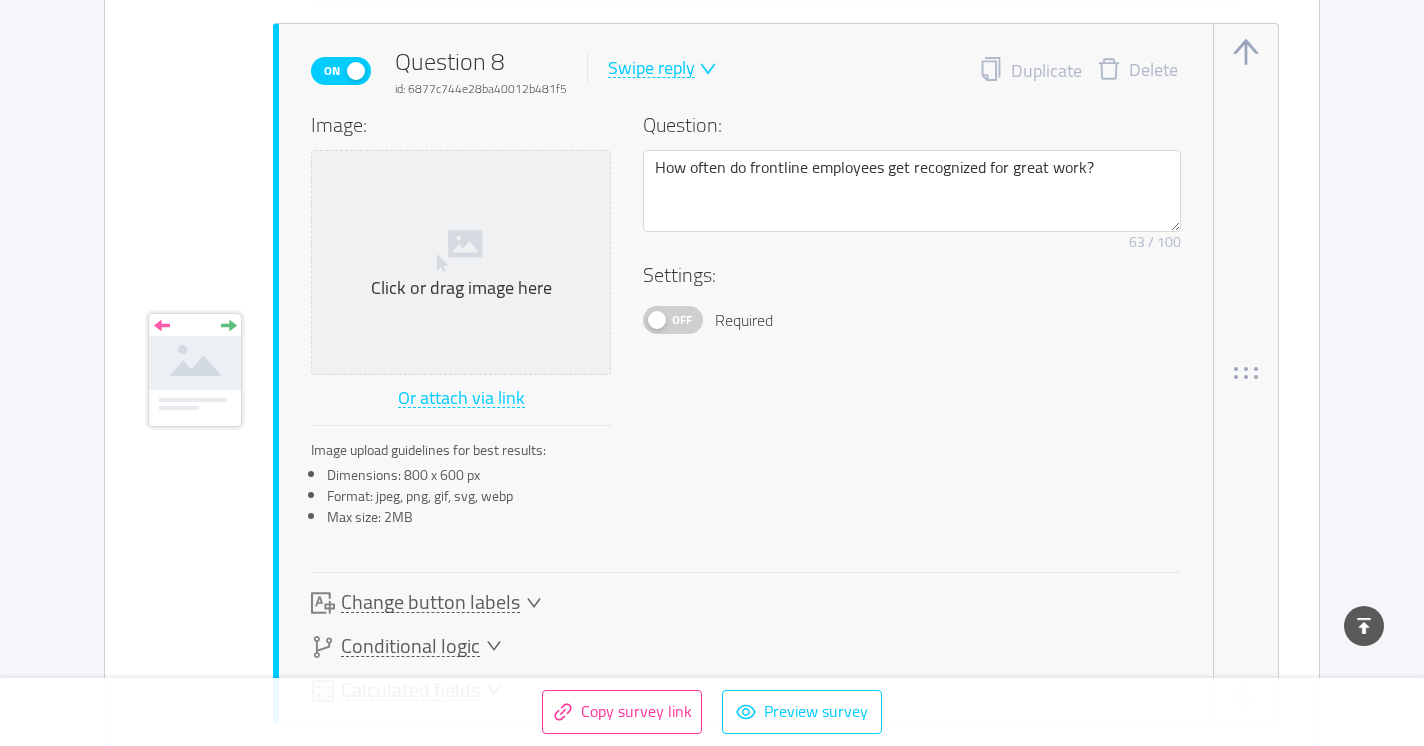 click on "Swipe reply" at bounding box center (651, 68) 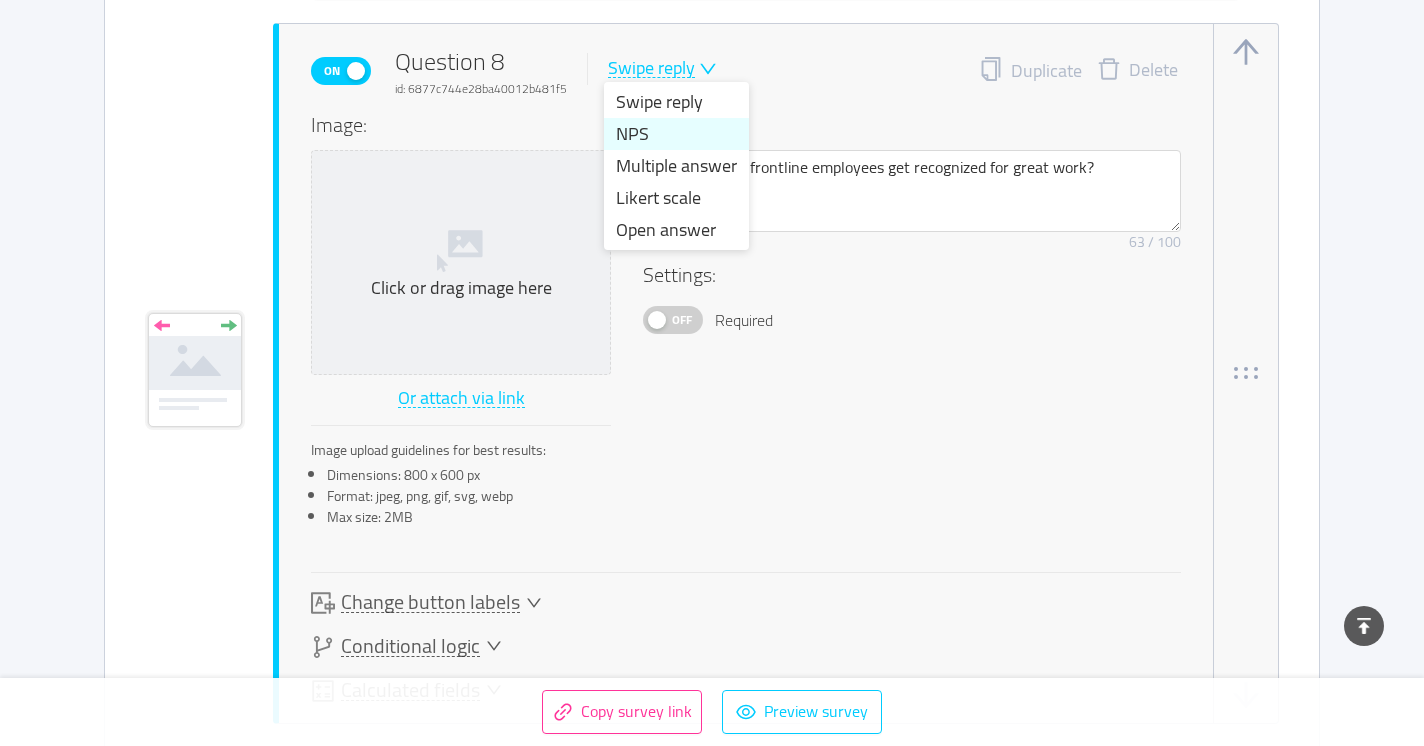 click on "NPS" at bounding box center (676, 134) 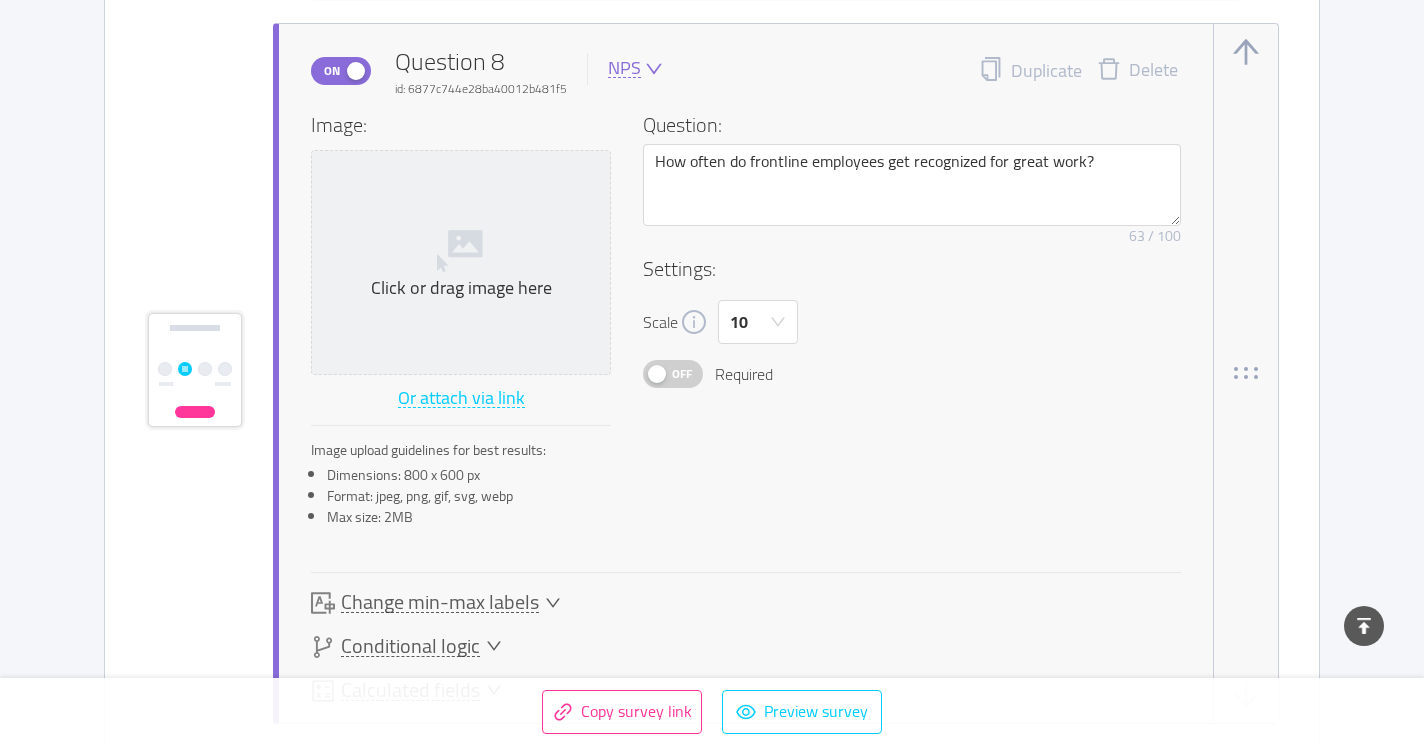 click on "NPS" at bounding box center [624, 68] 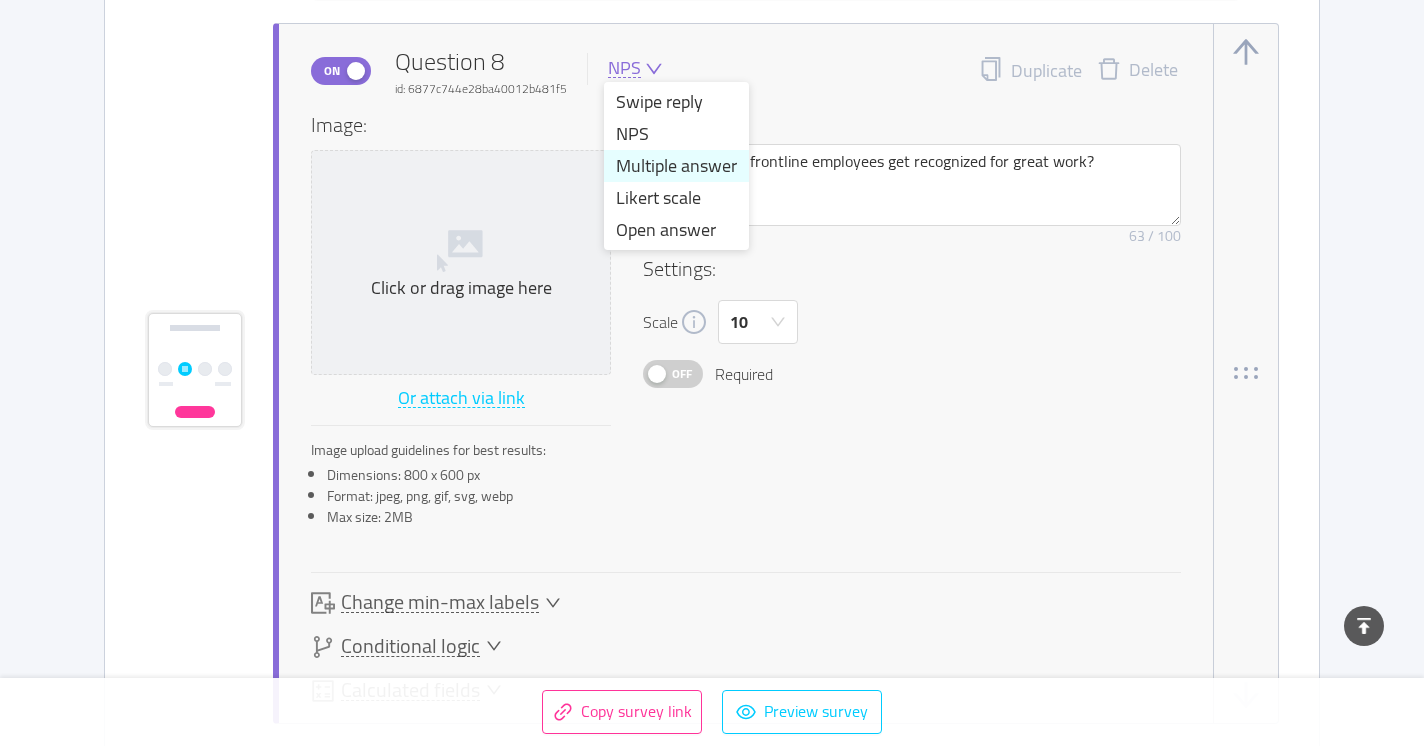 click on "Multiple answer" at bounding box center [676, 166] 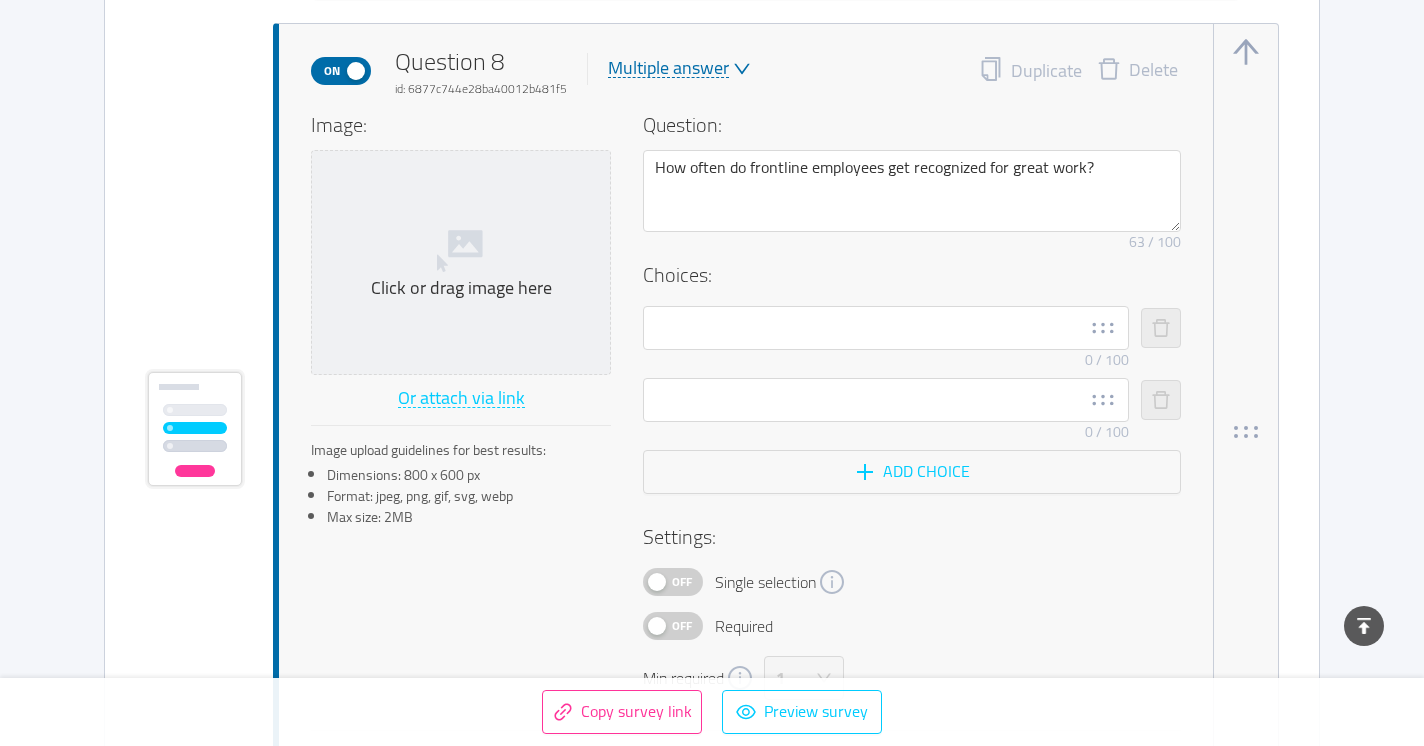 click on "Multiple answer" at bounding box center (668, 68) 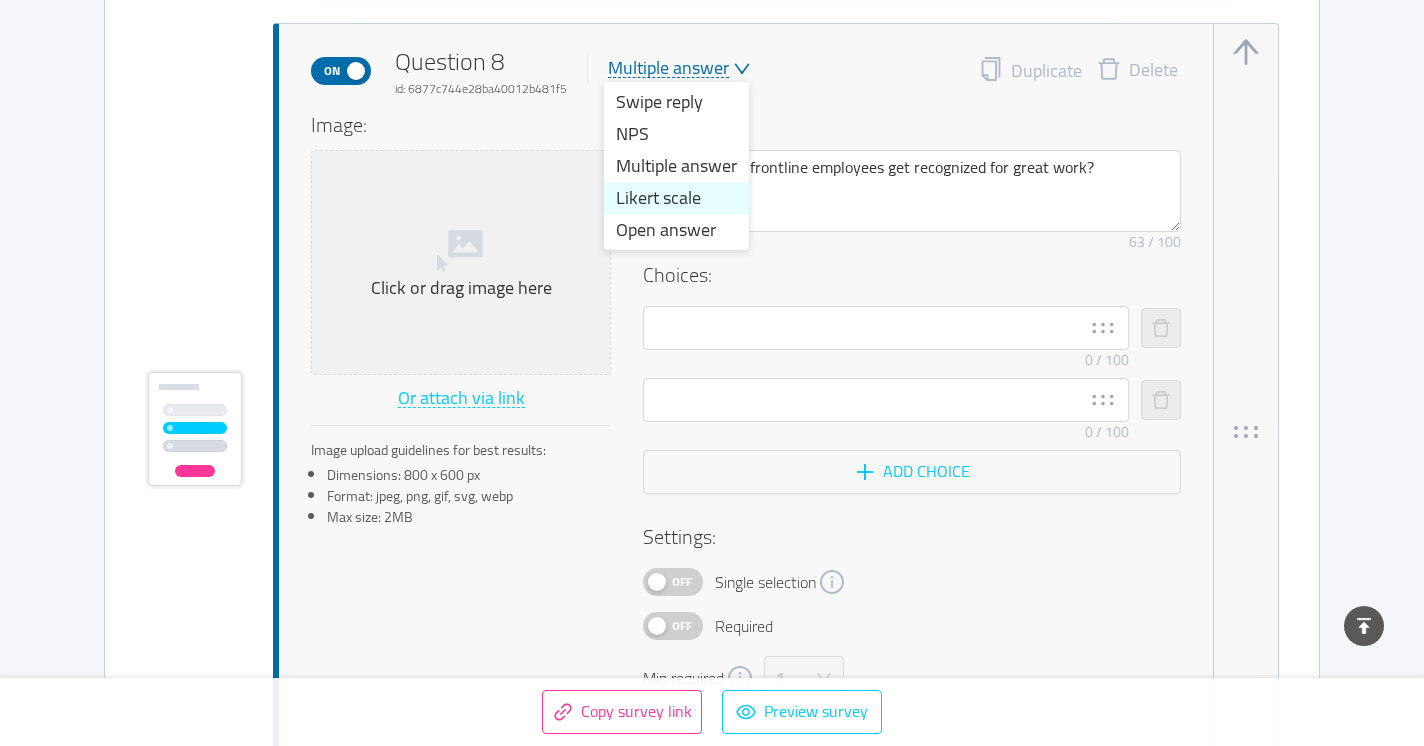click on "Likert scale" at bounding box center [676, 198] 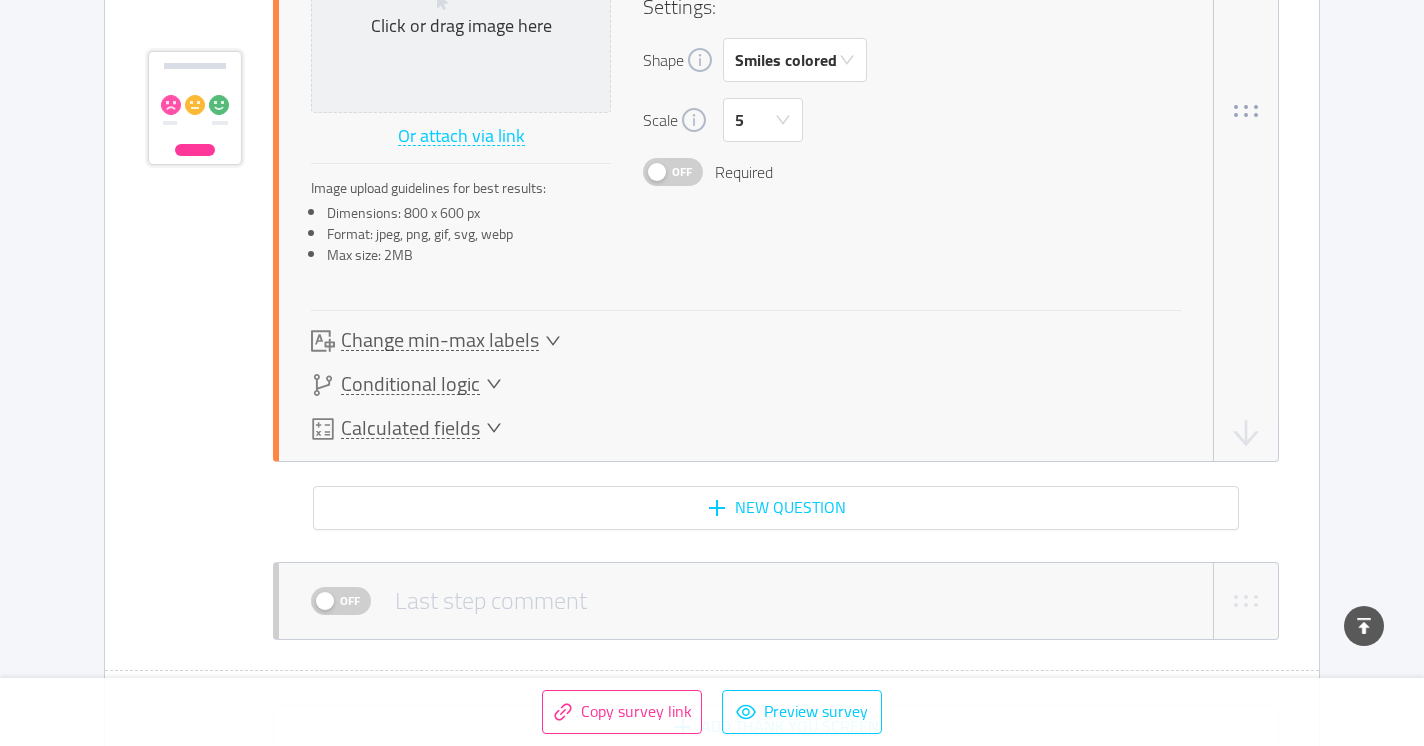 scroll, scrollTop: 6424, scrollLeft: 0, axis: vertical 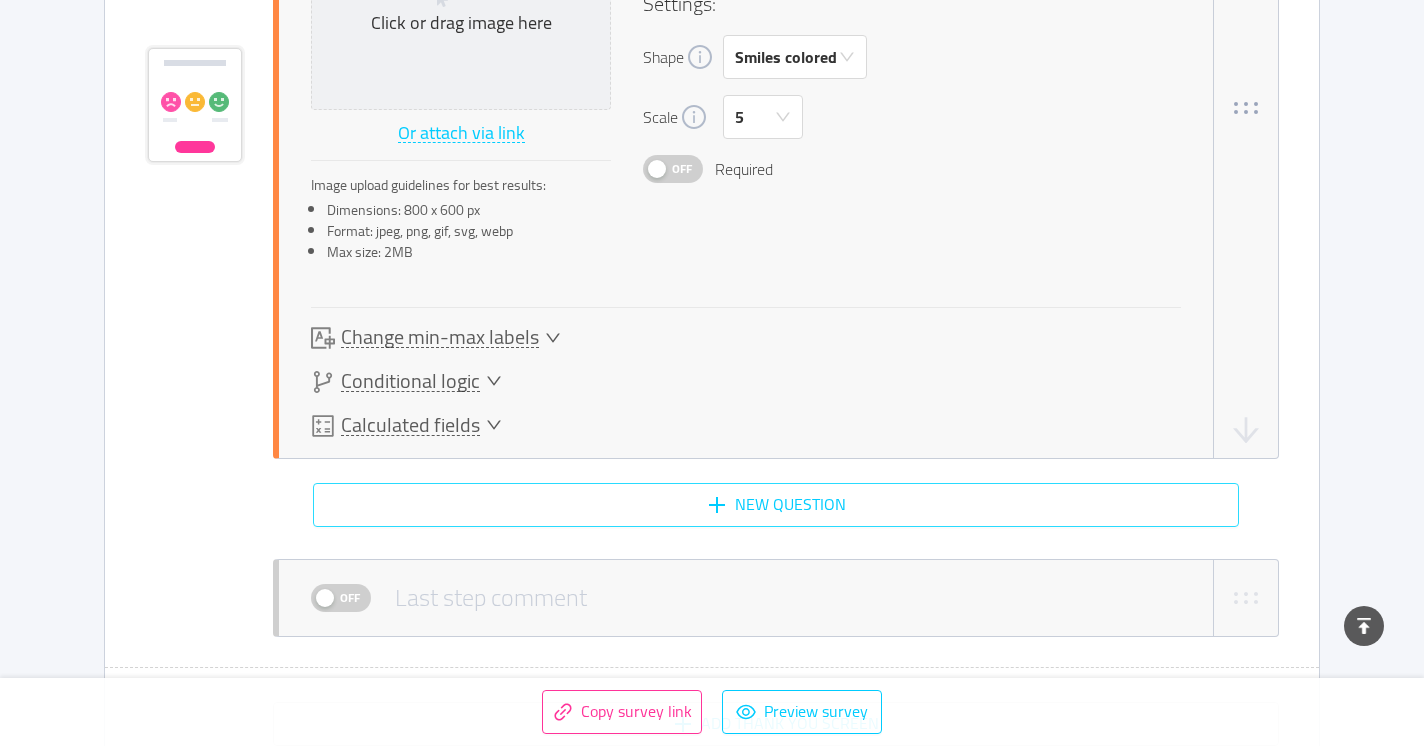 click on "New question" at bounding box center (776, 505) 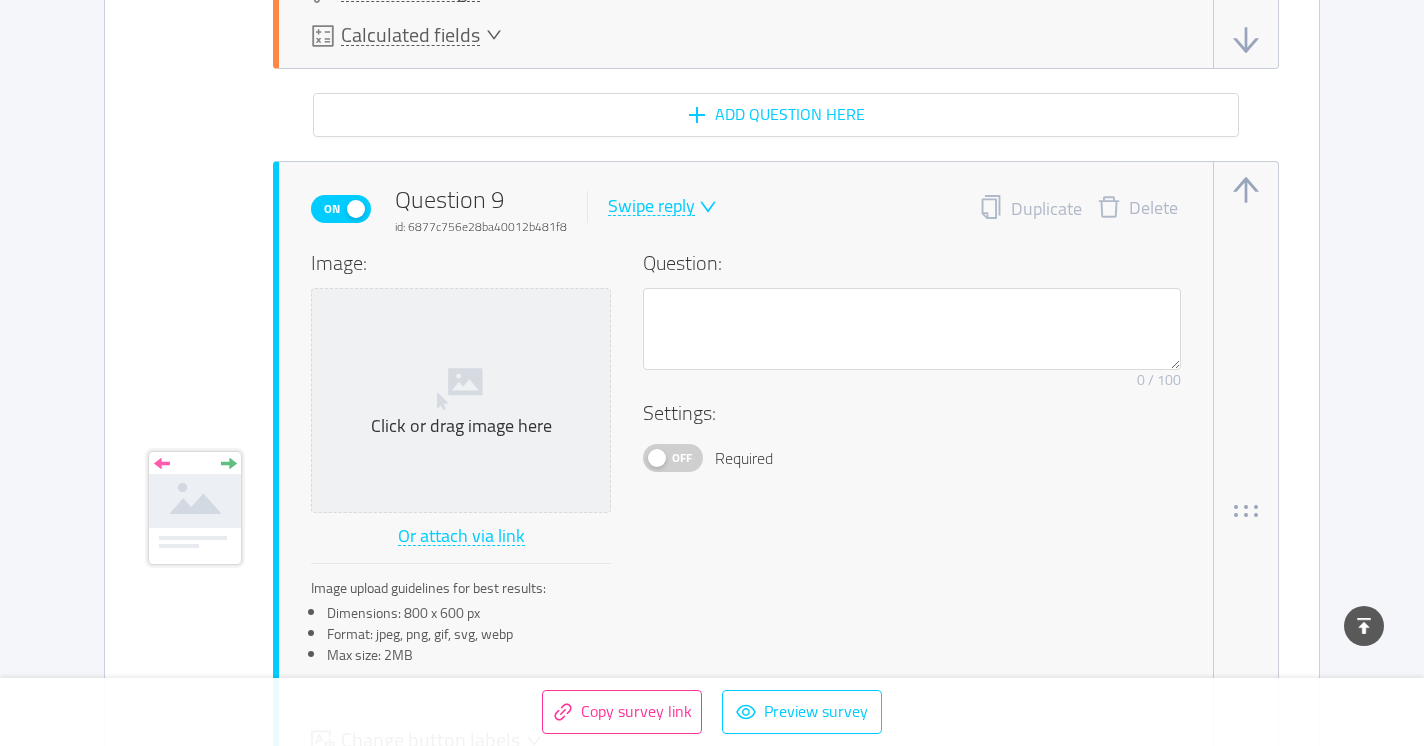 scroll, scrollTop: 6952, scrollLeft: 0, axis: vertical 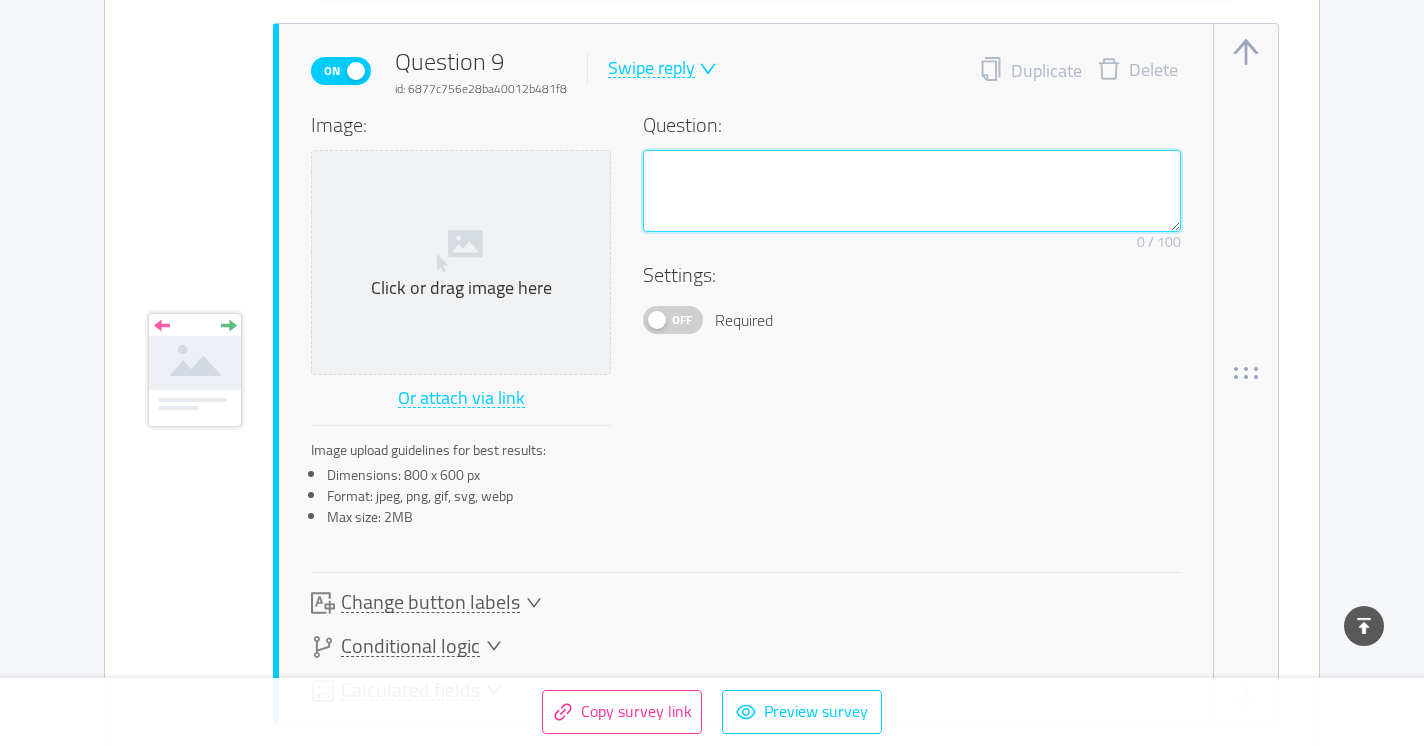 click at bounding box center (912, 191) 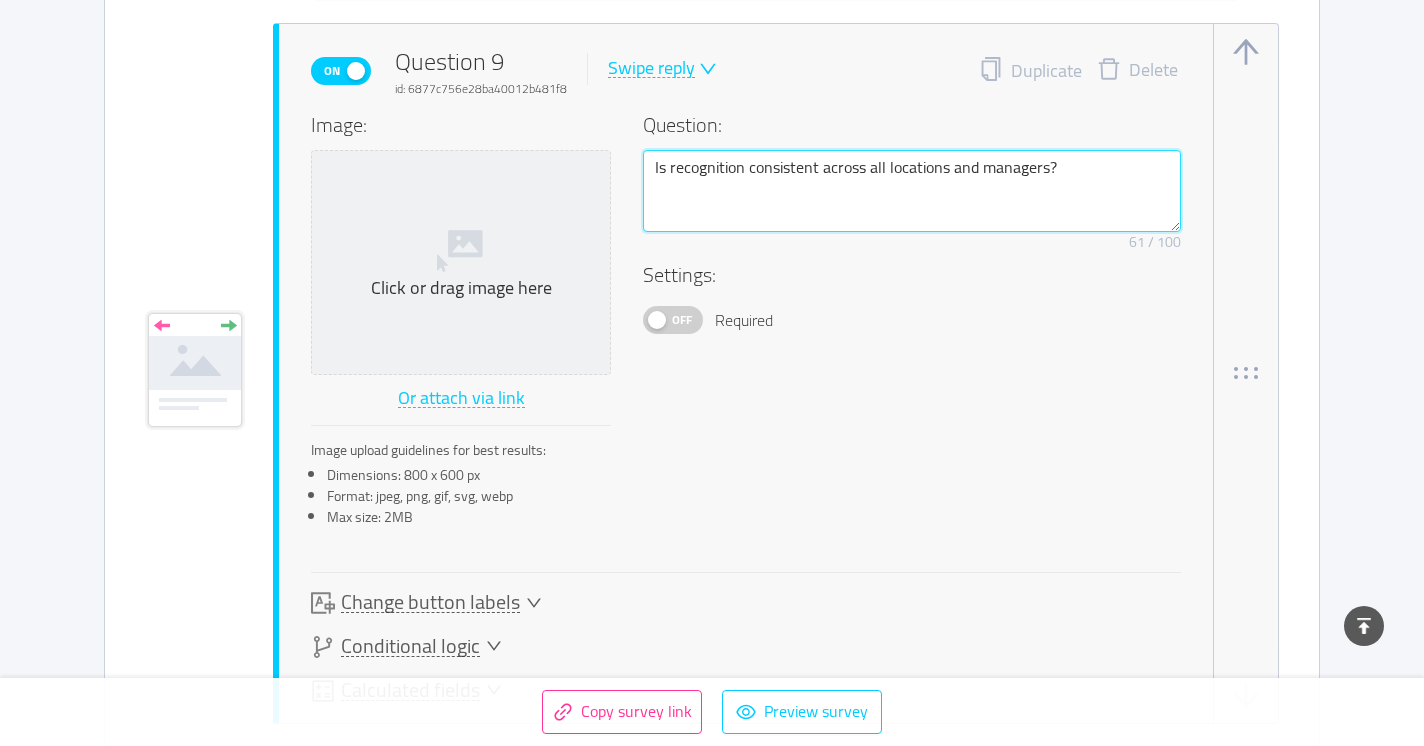 type on "Is recognition consistent across all locations and managers?" 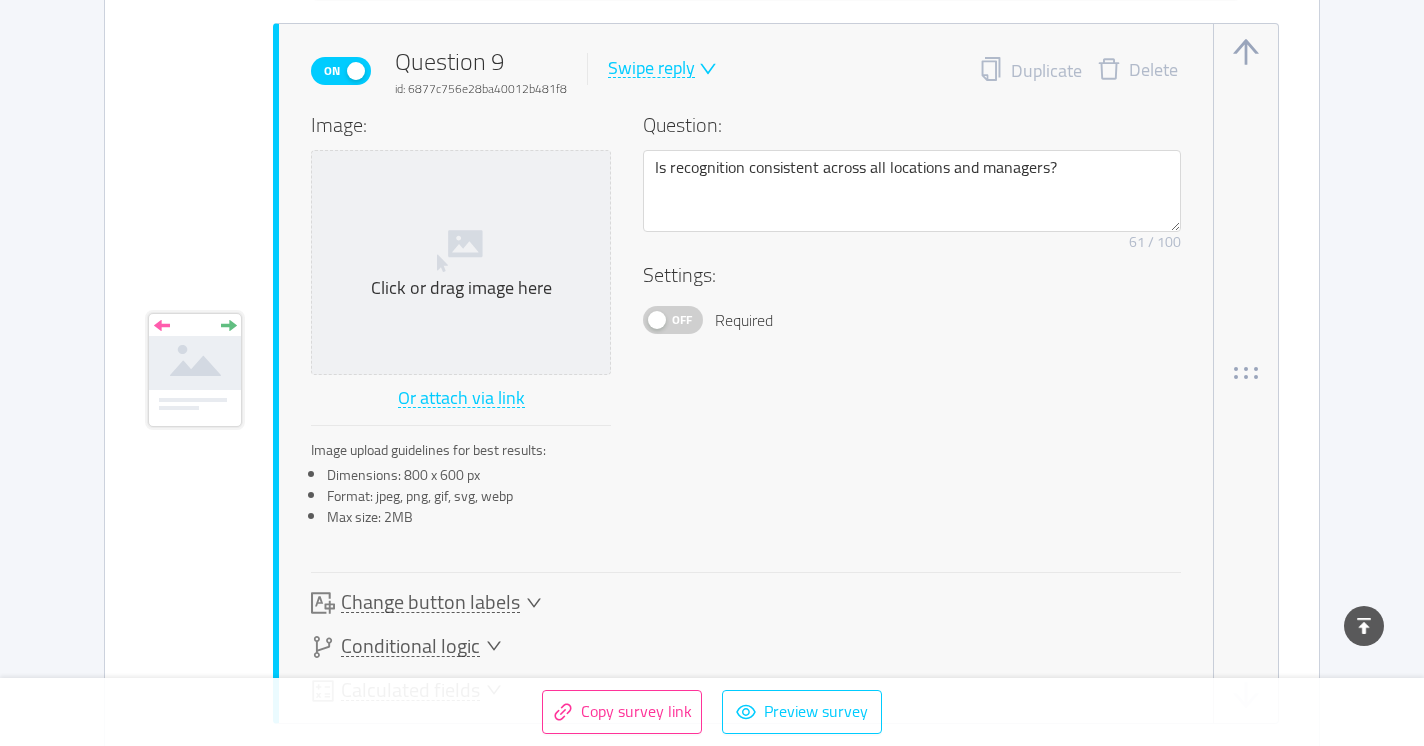 click 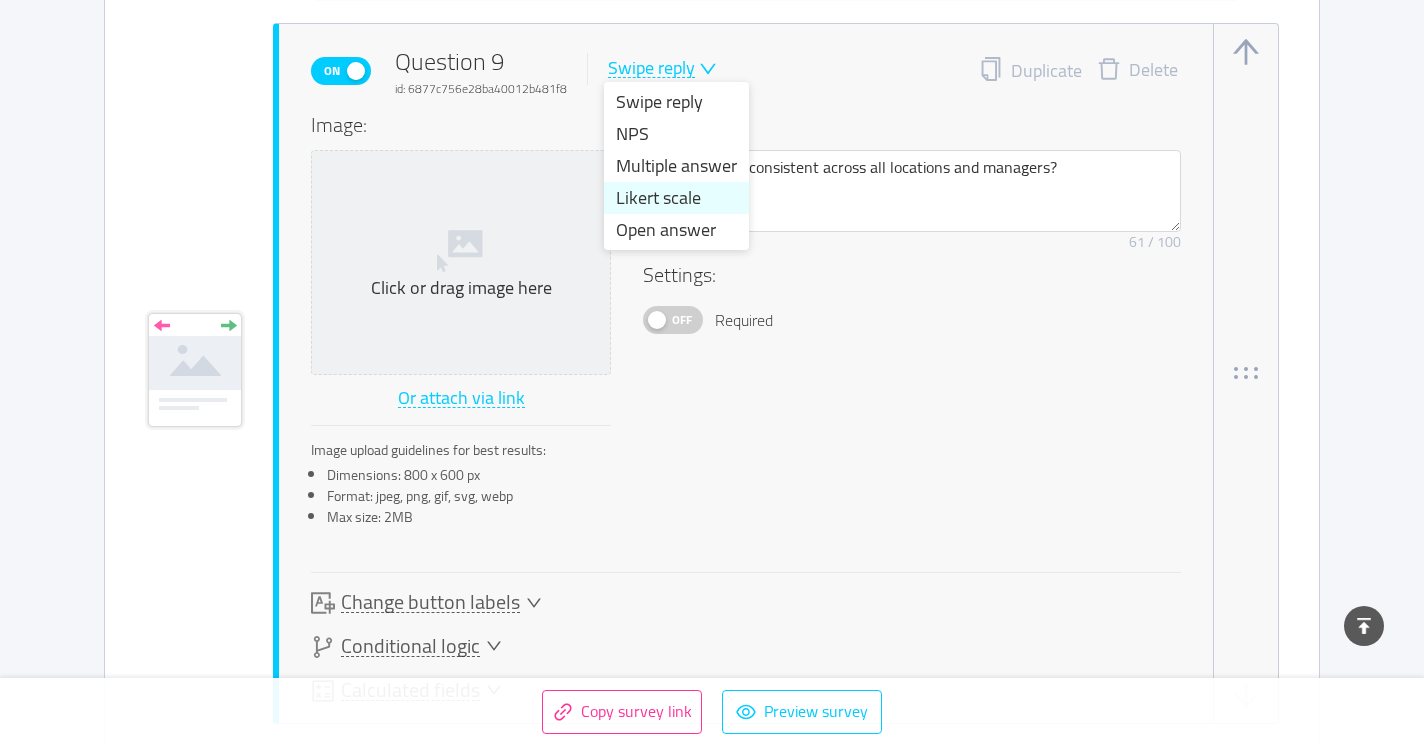 click on "Likert scale" at bounding box center [676, 198] 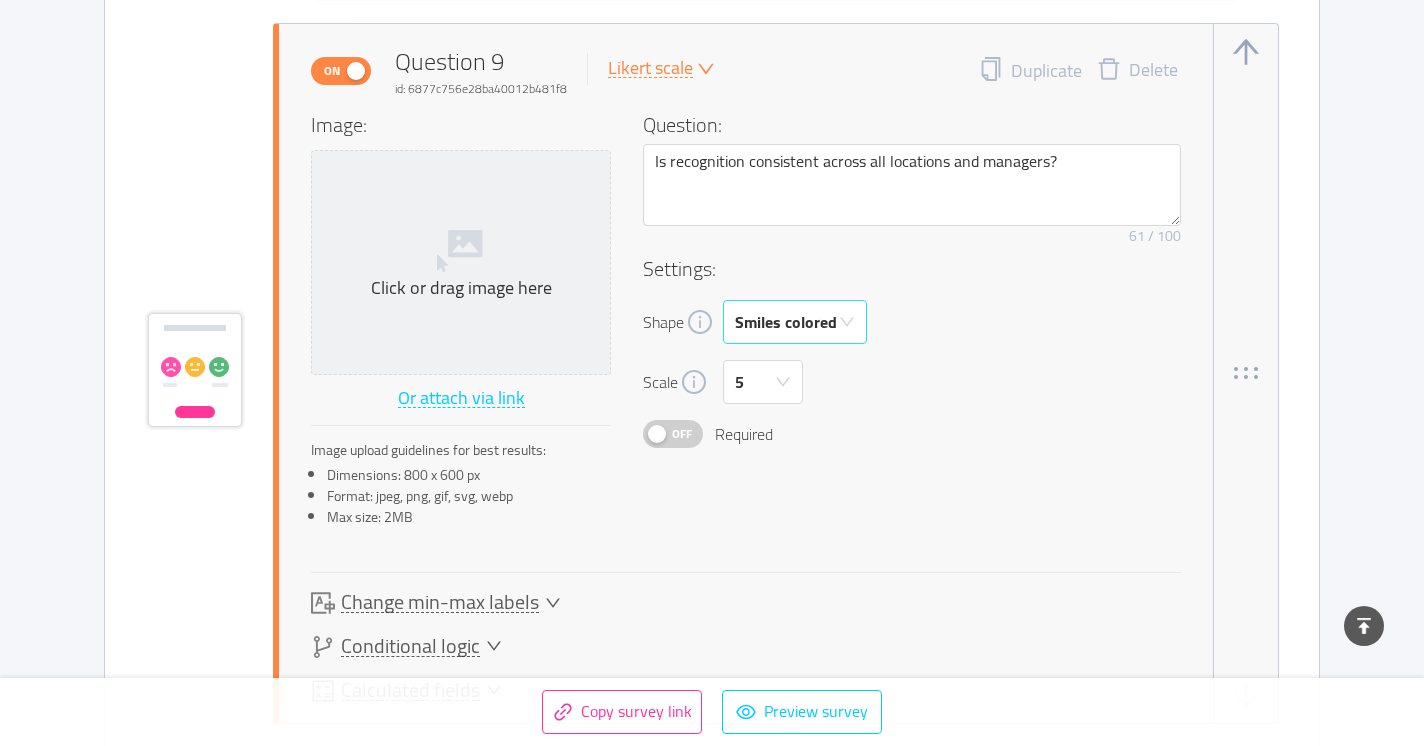 click on "Smiles colored" at bounding box center (786, 322) 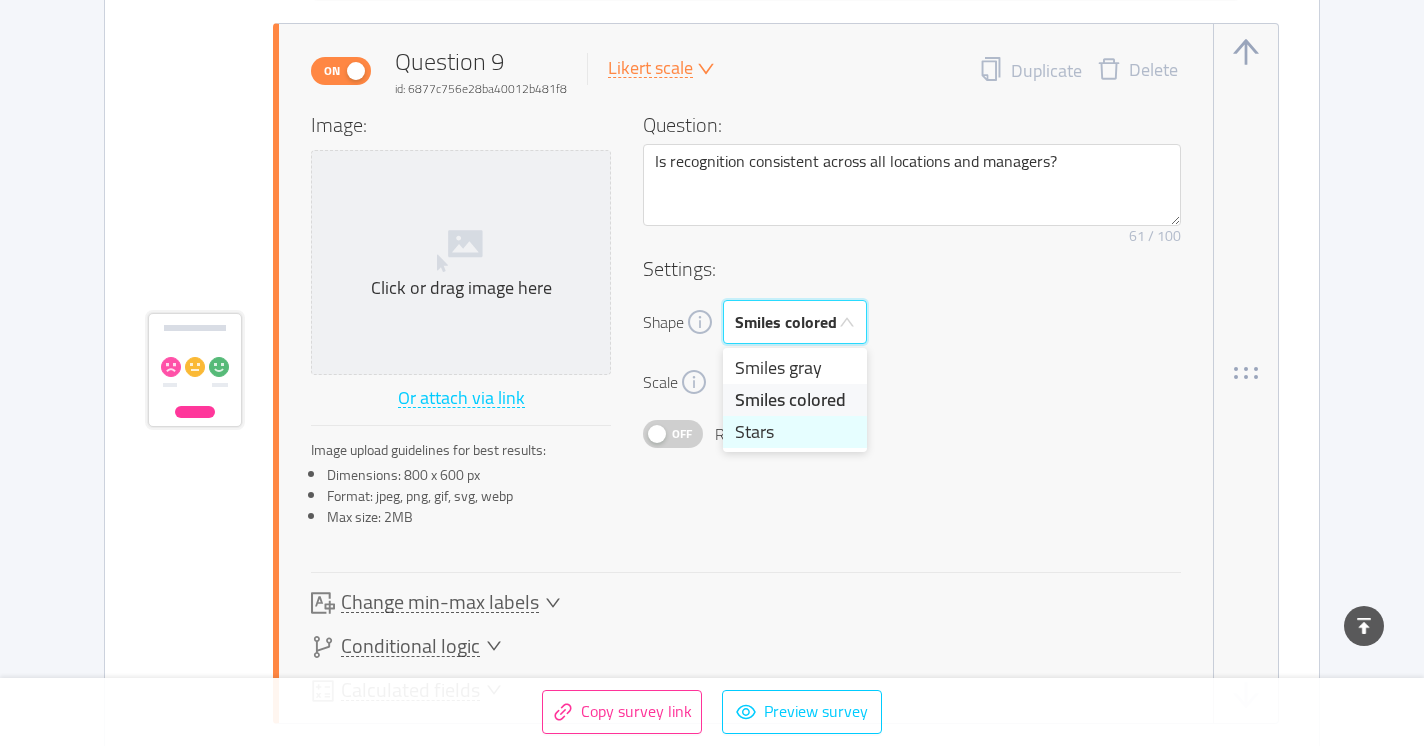 click on "Stars" at bounding box center (795, 432) 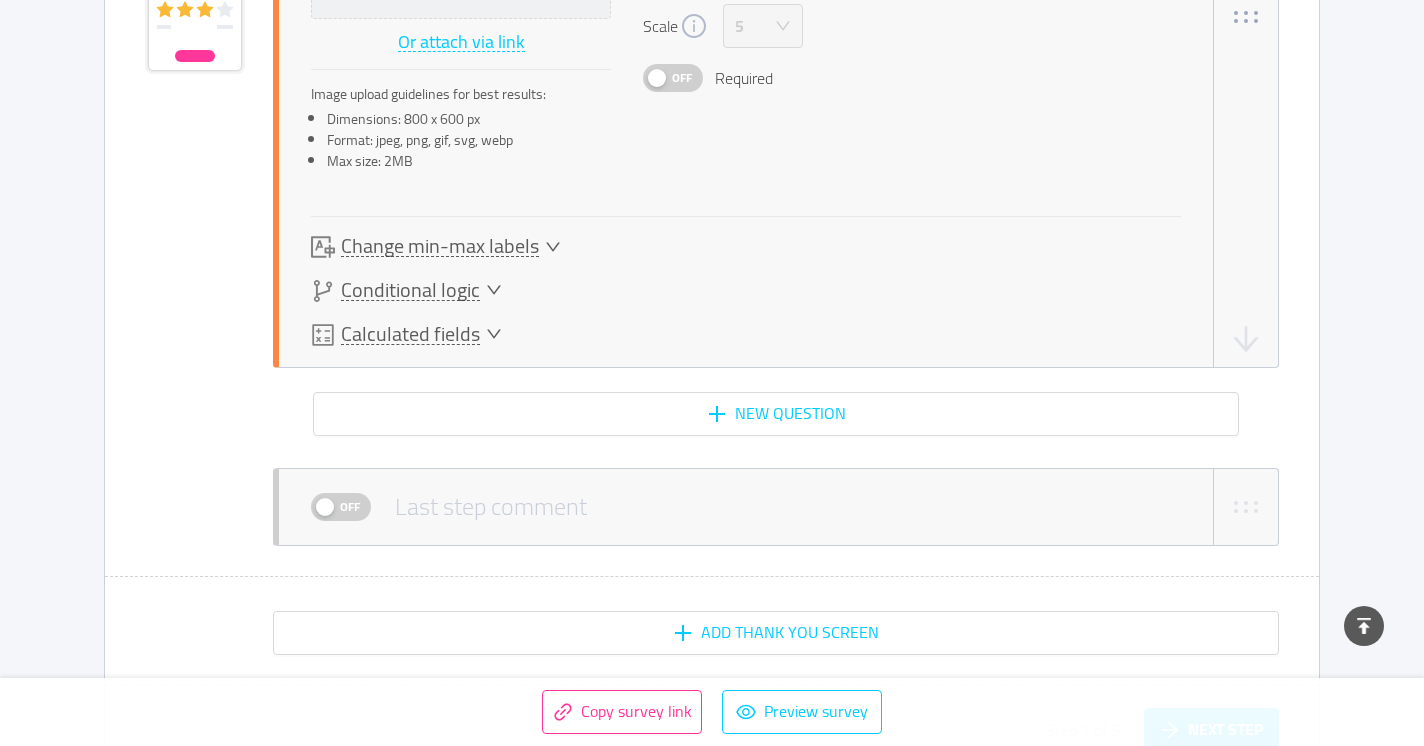 scroll, scrollTop: 7329, scrollLeft: 0, axis: vertical 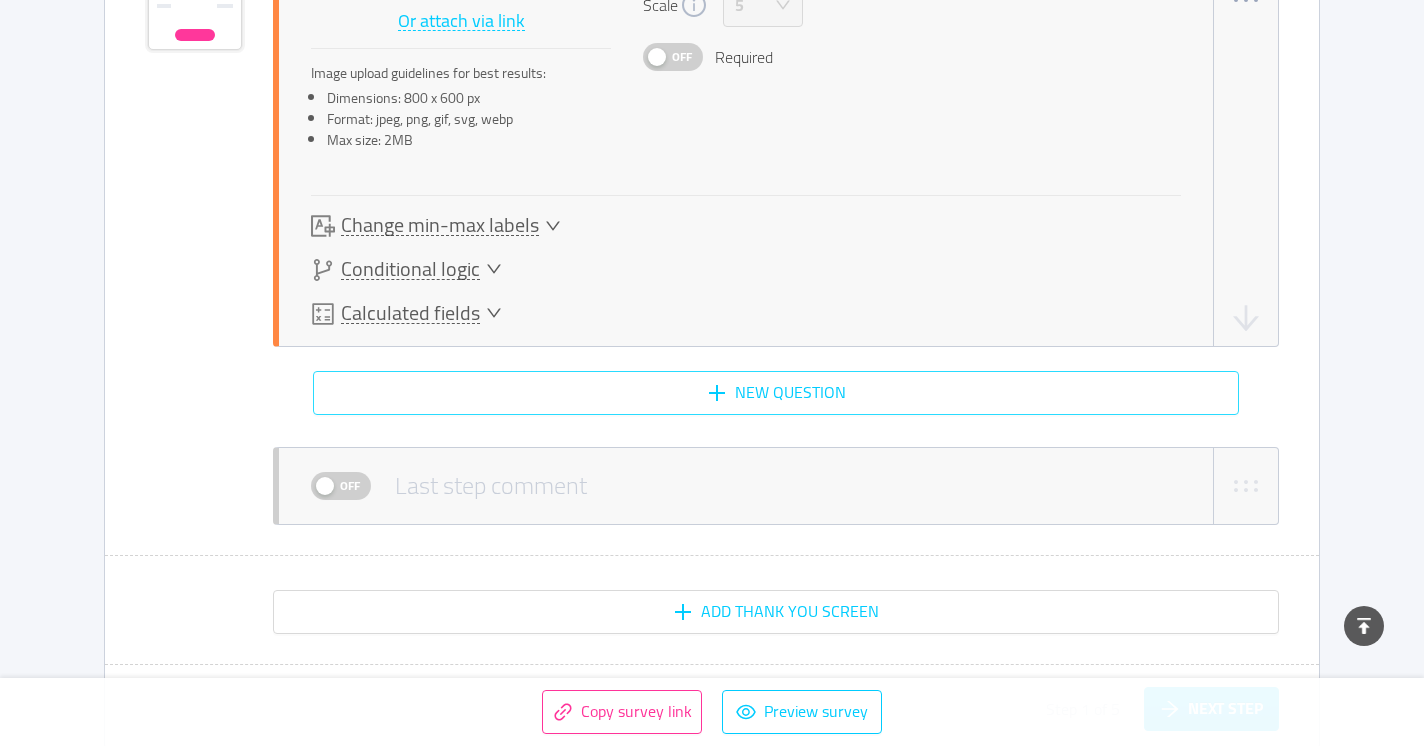click on "New question" at bounding box center [776, 393] 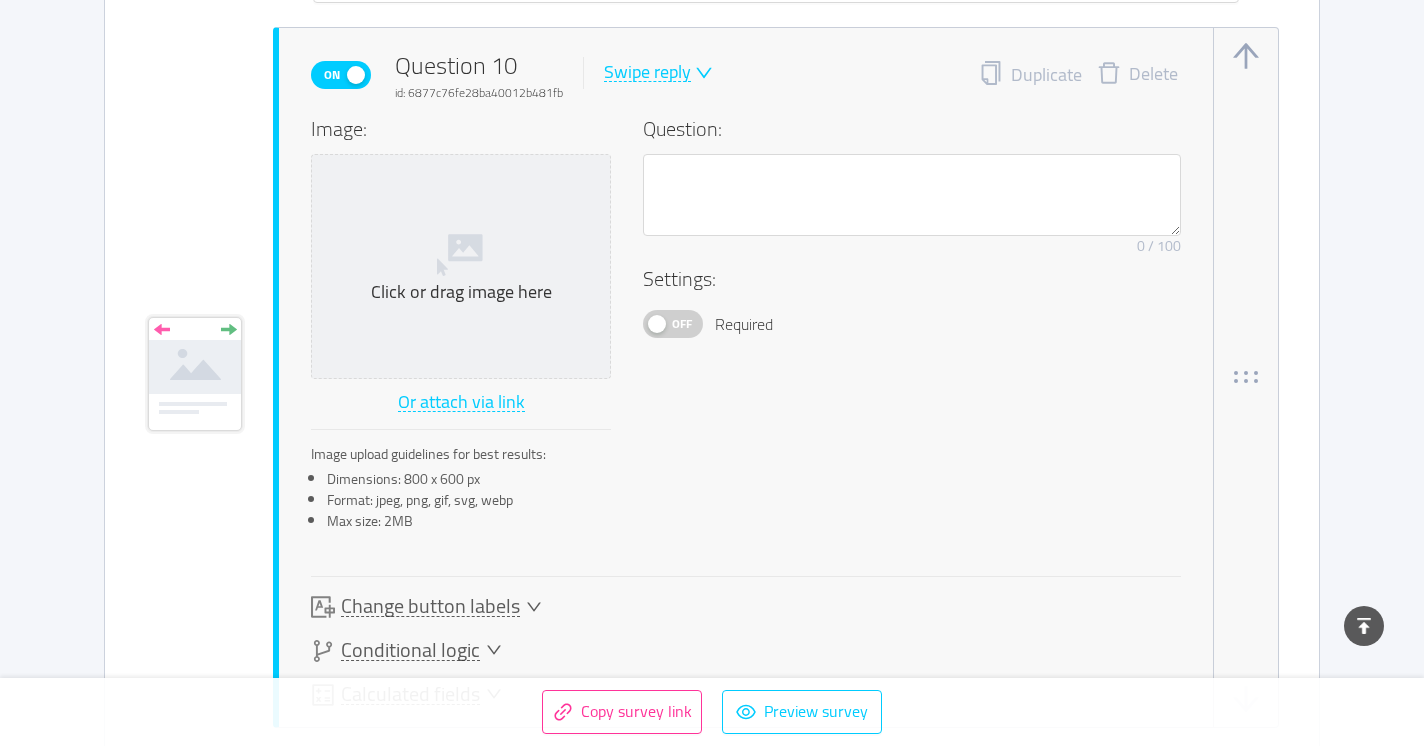 scroll, scrollTop: 7745, scrollLeft: 0, axis: vertical 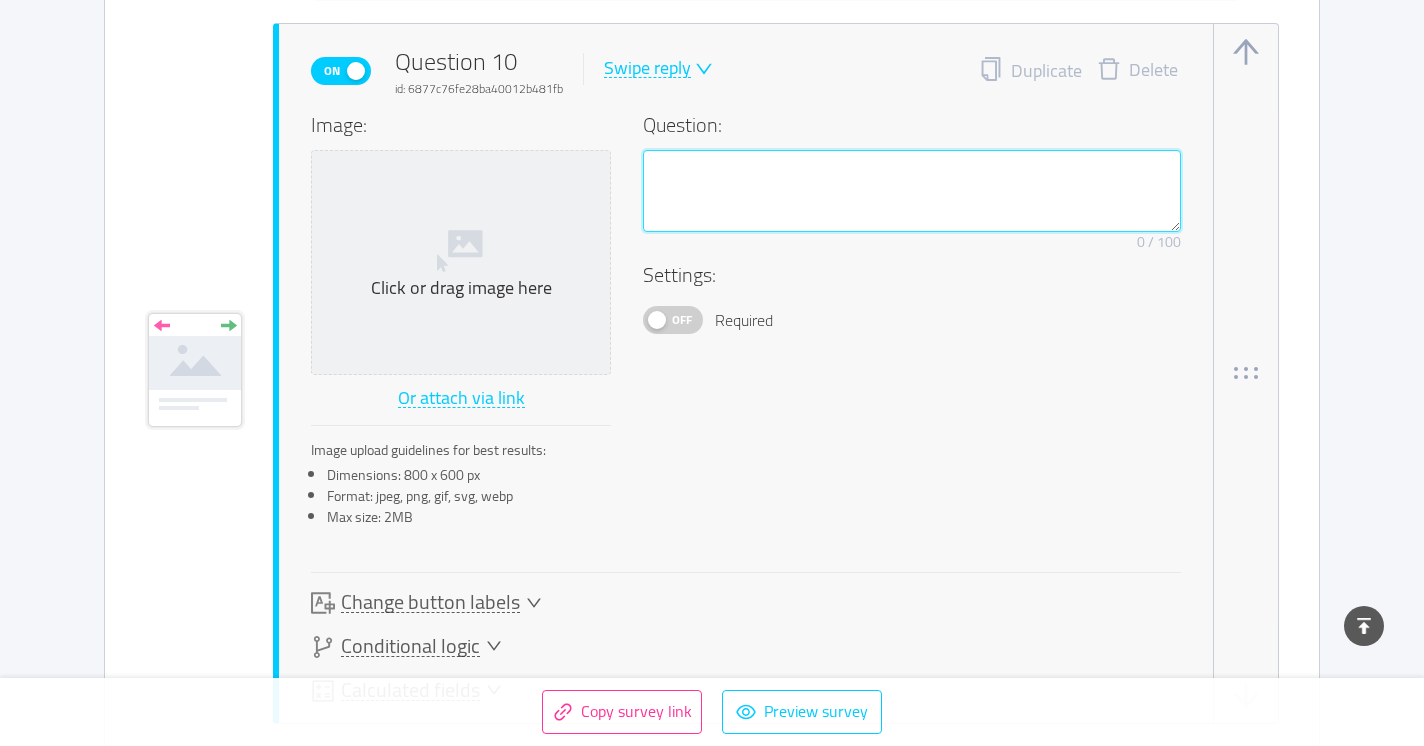 click at bounding box center [912, 191] 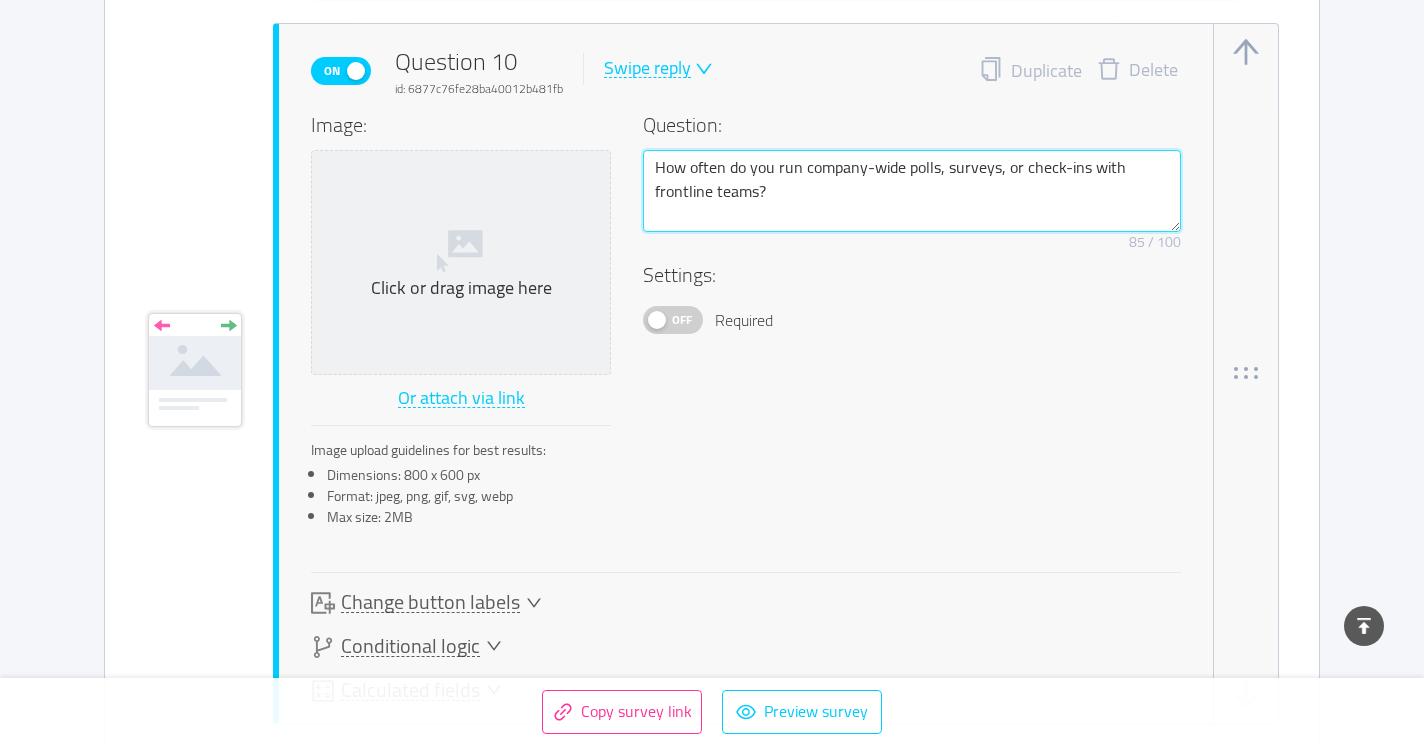 type on "How often do you run company-wide polls, surveys, or check-ins with frontline teams?" 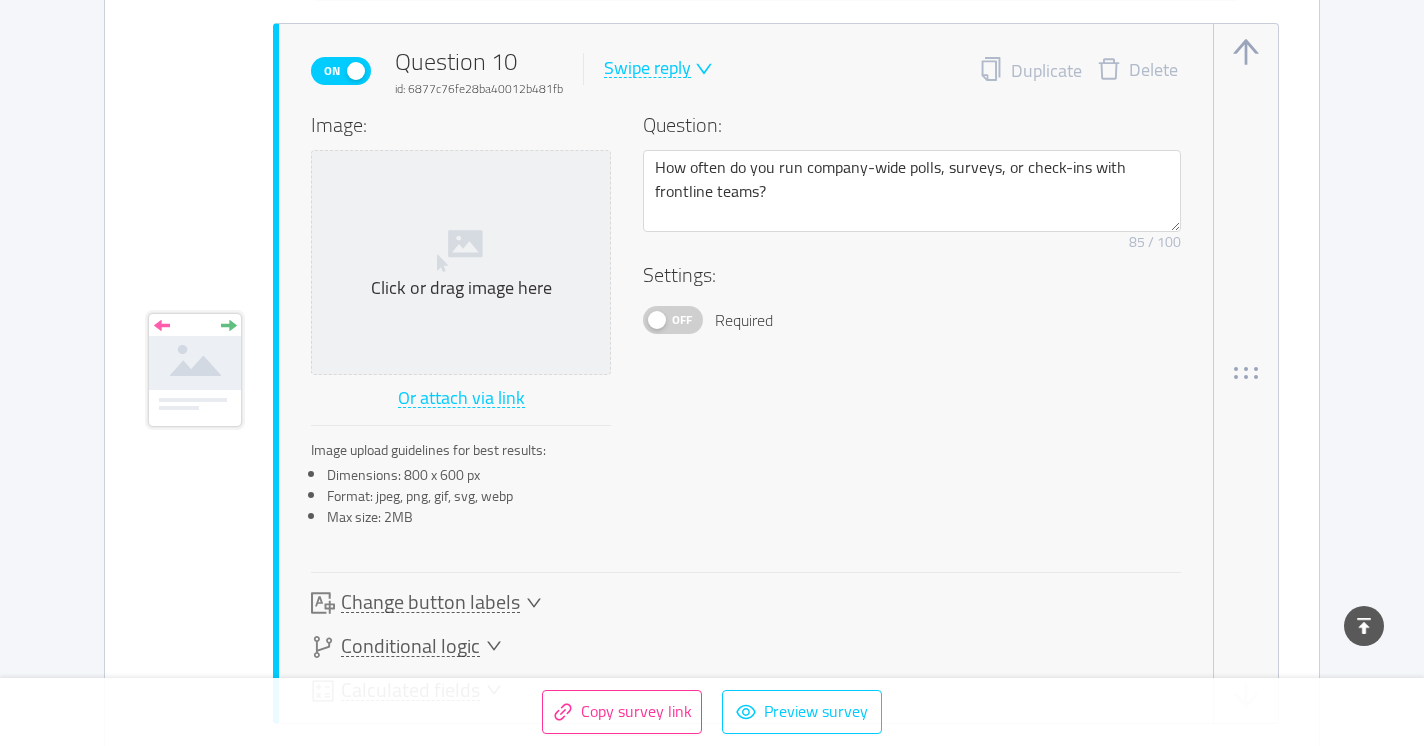 click on "Swipe reply" at bounding box center [647, 68] 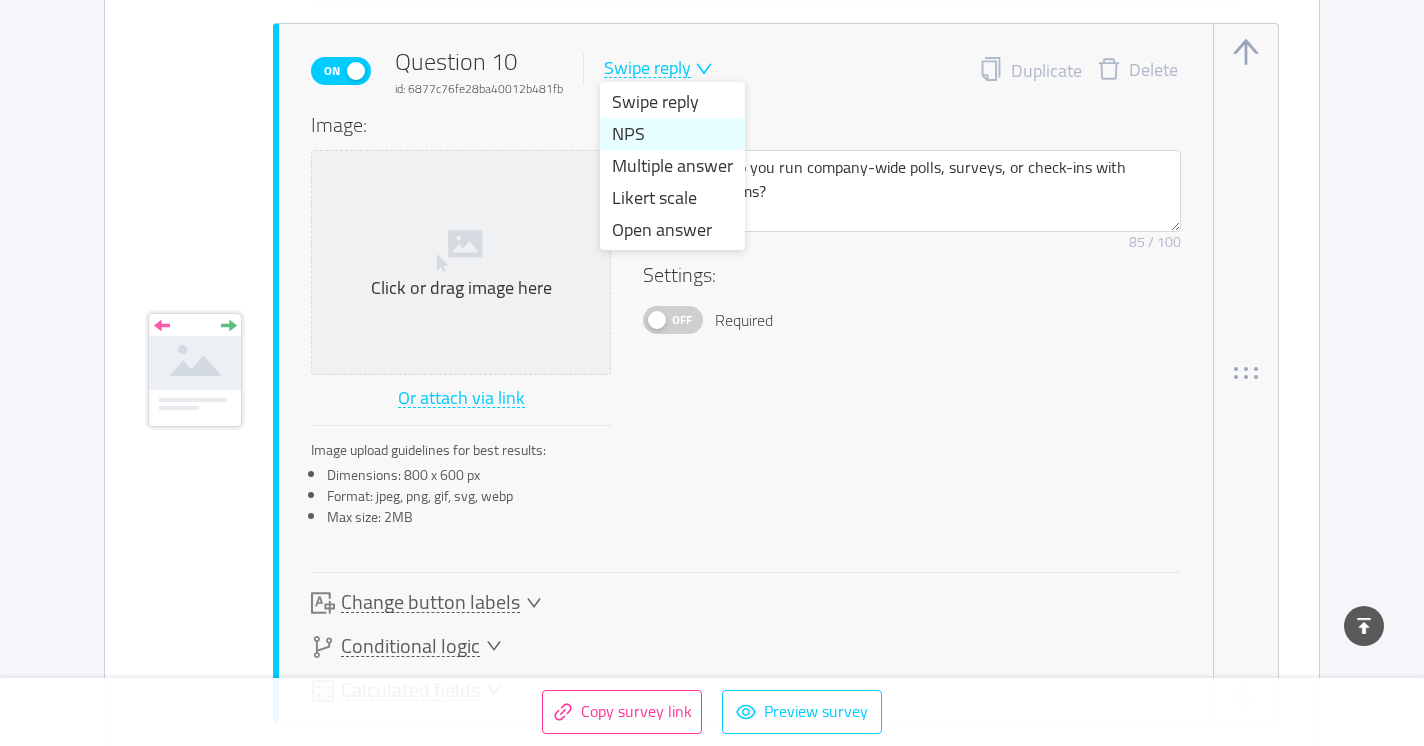 click on "NPS" at bounding box center [672, 134] 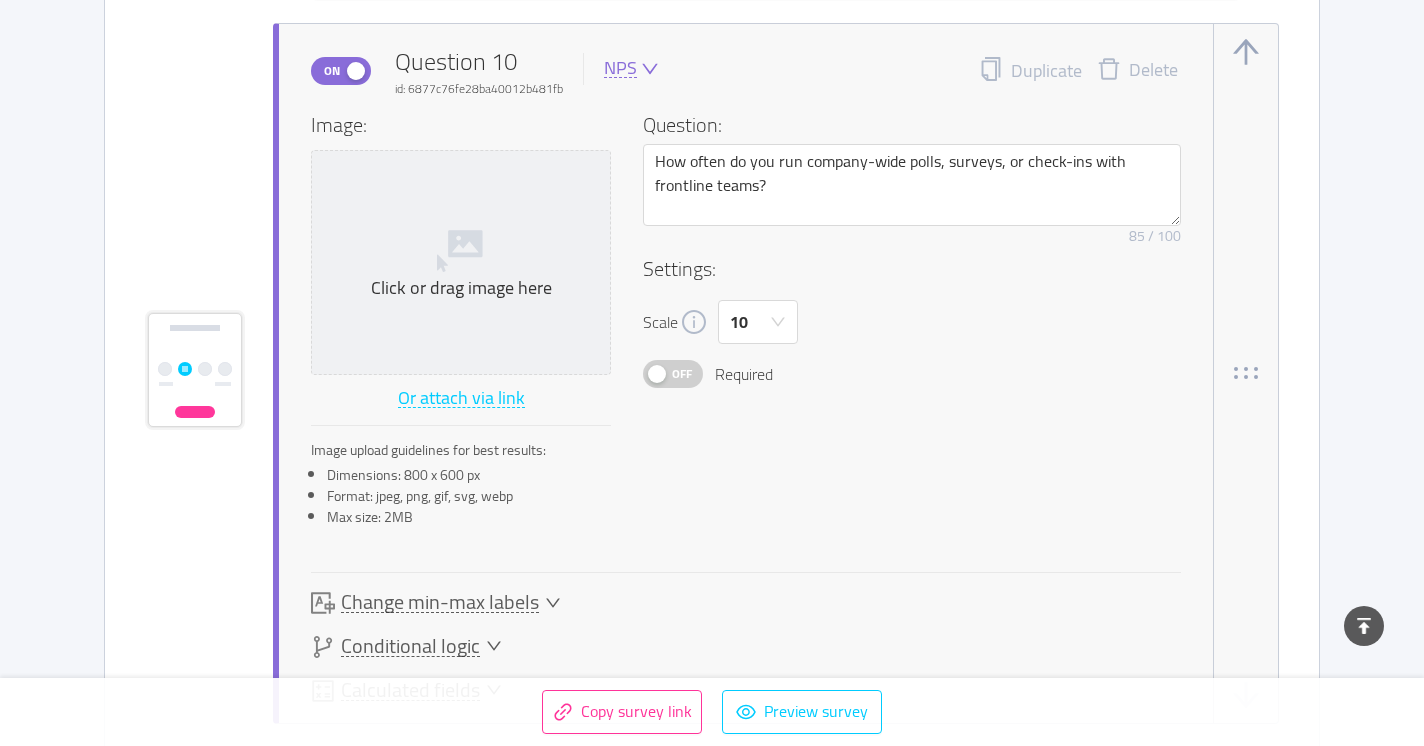 click at bounding box center [648, 69] 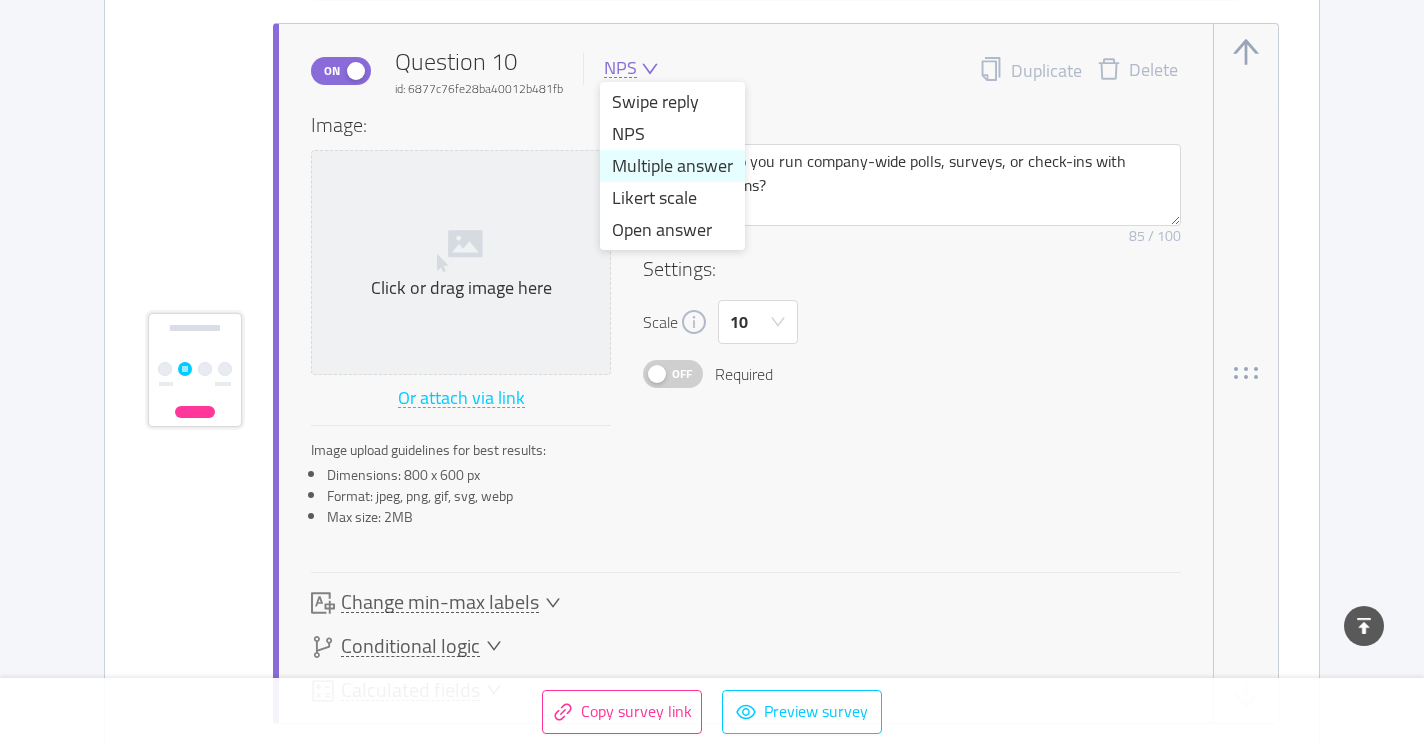 click on "Multiple answer" at bounding box center [672, 166] 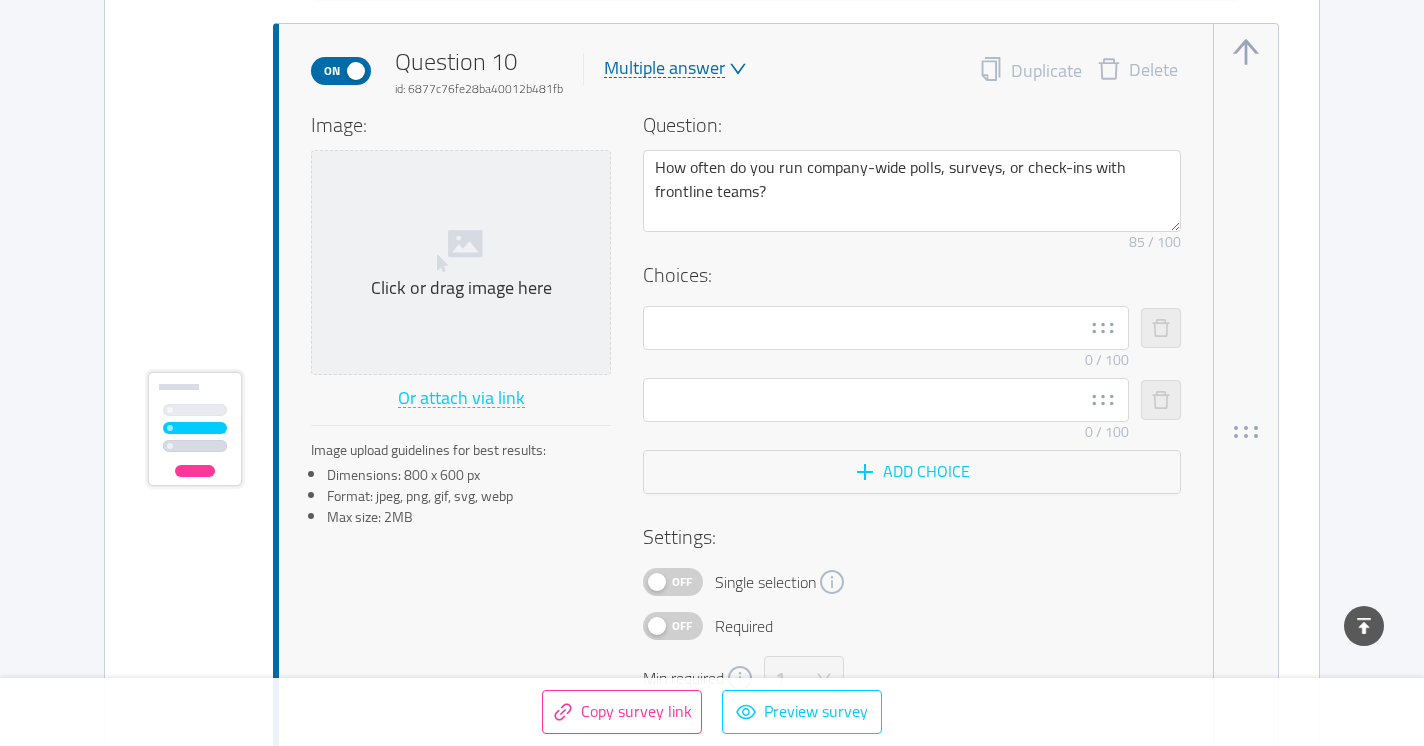 type 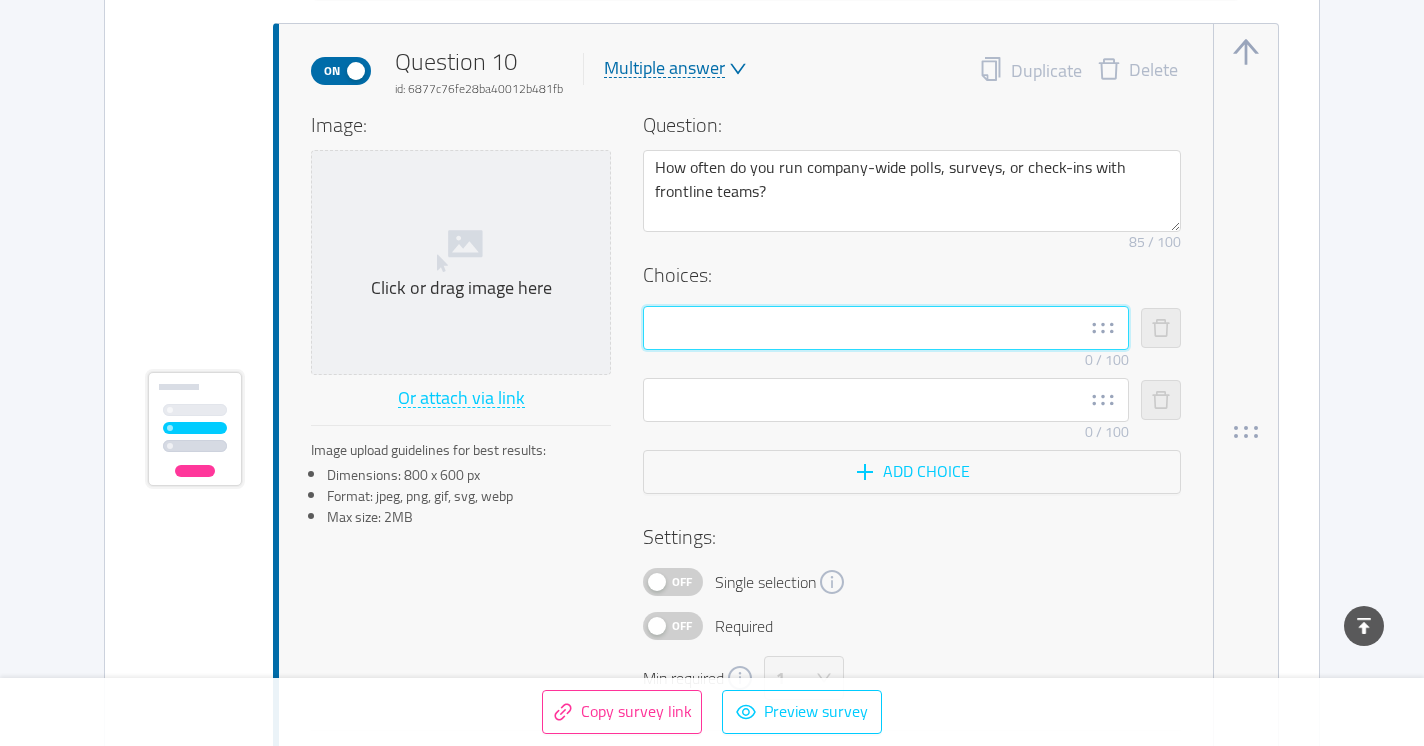 click at bounding box center (886, 328) 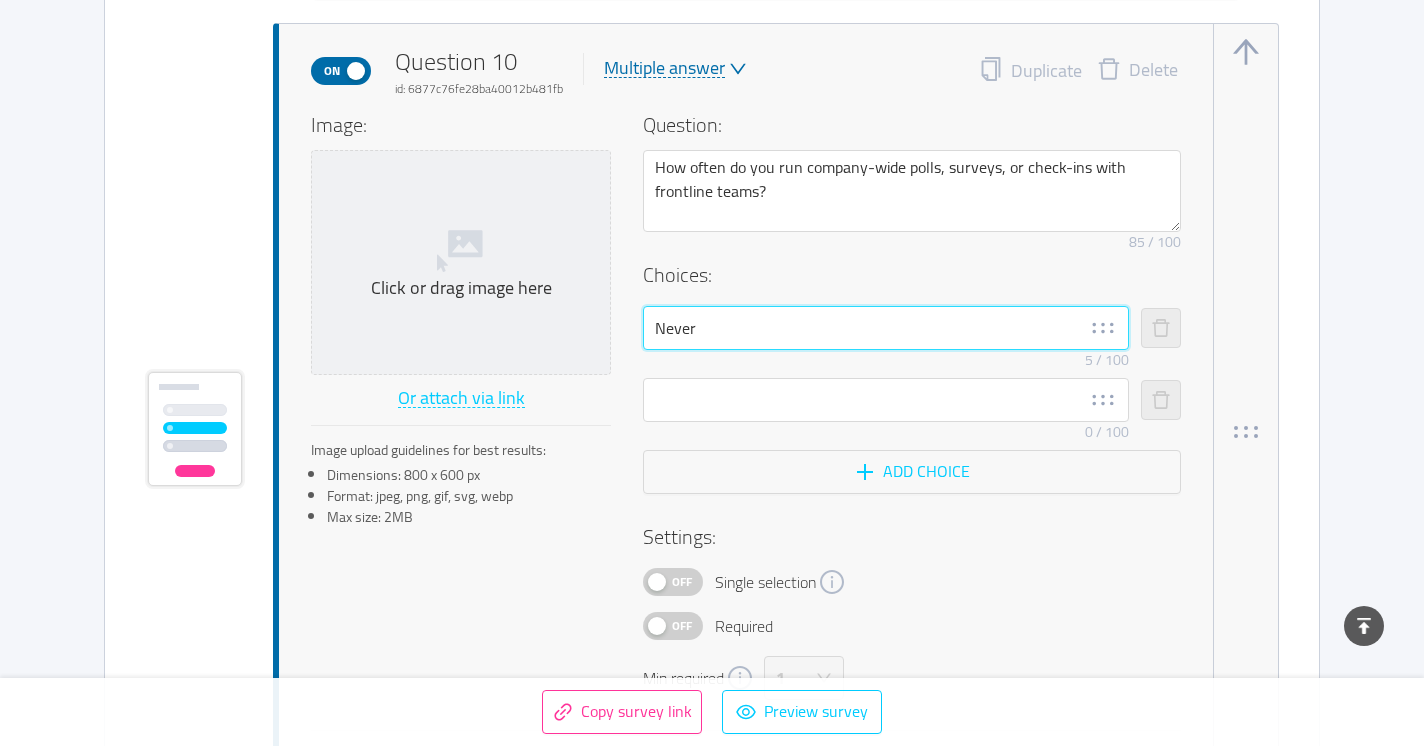 type on "Never" 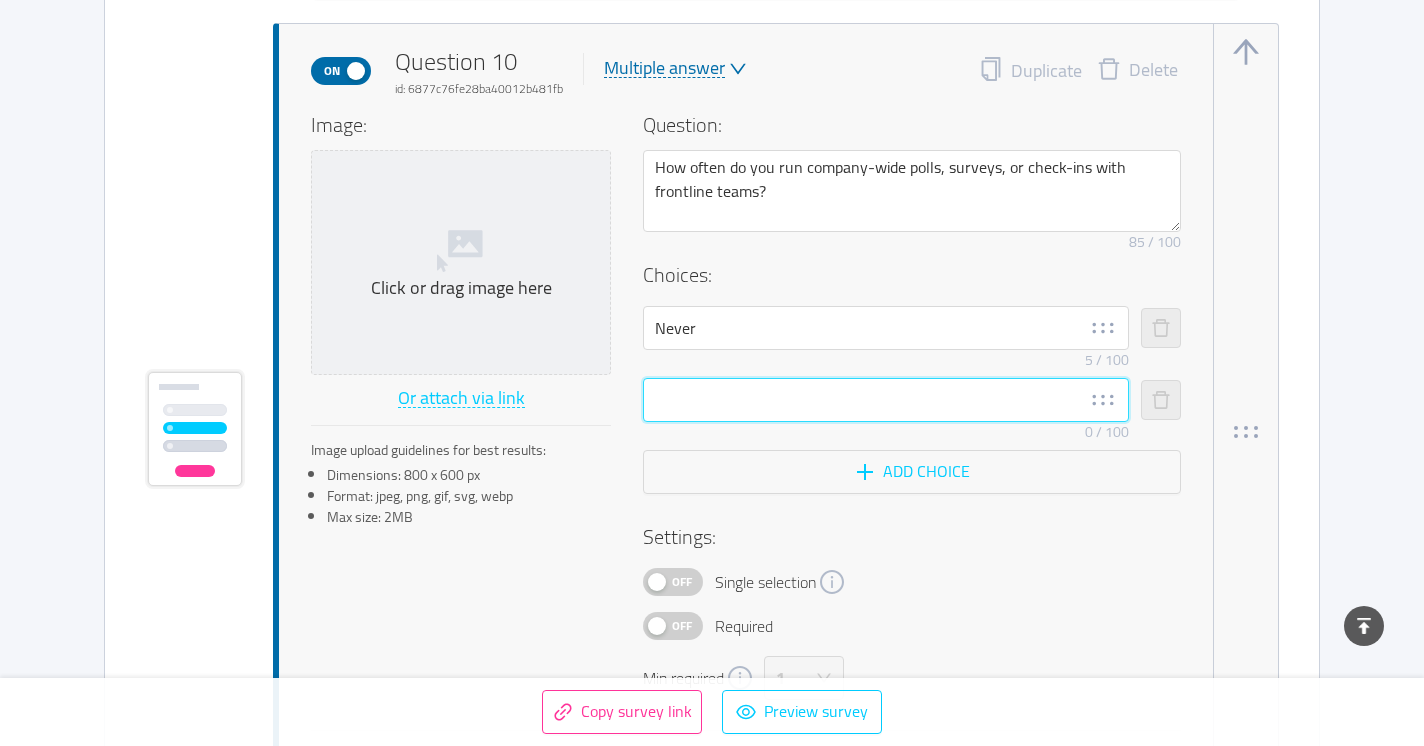 click at bounding box center [886, 400] 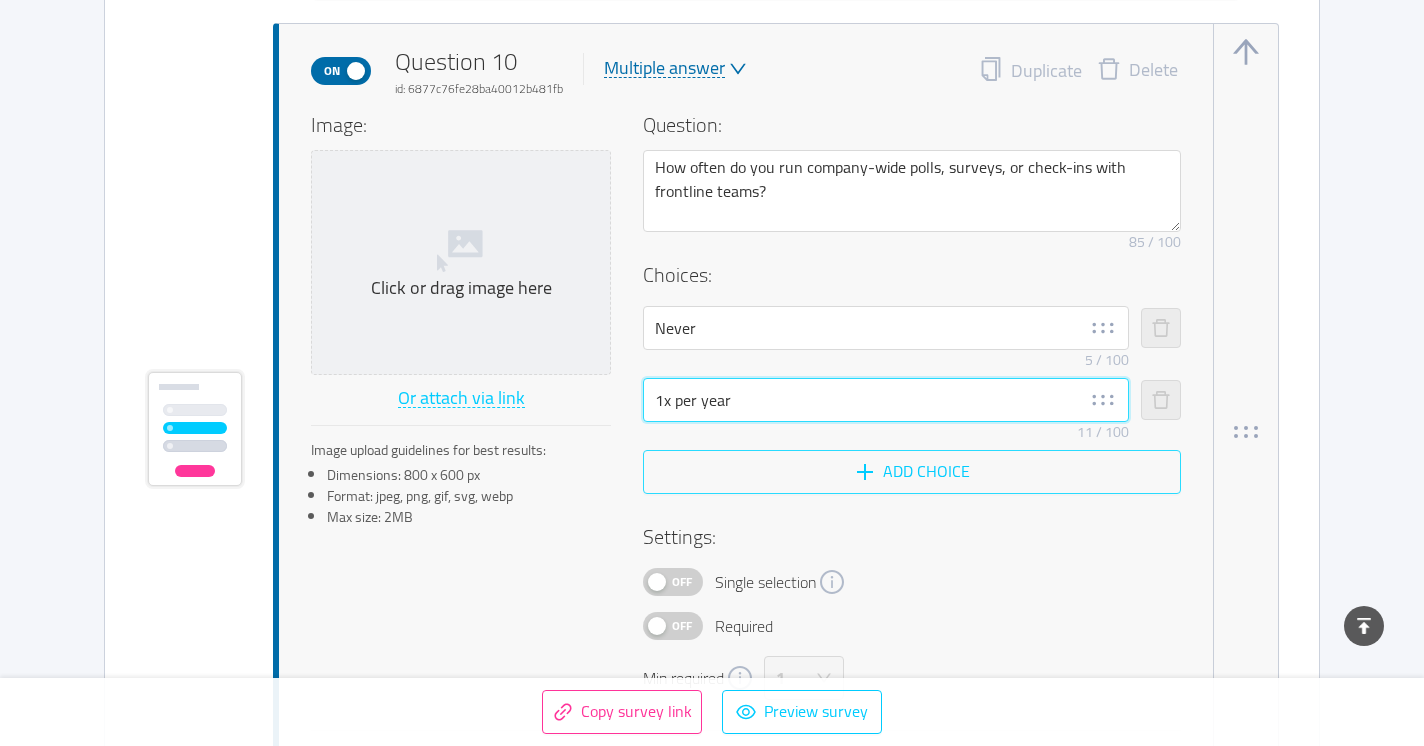type on "1x per year" 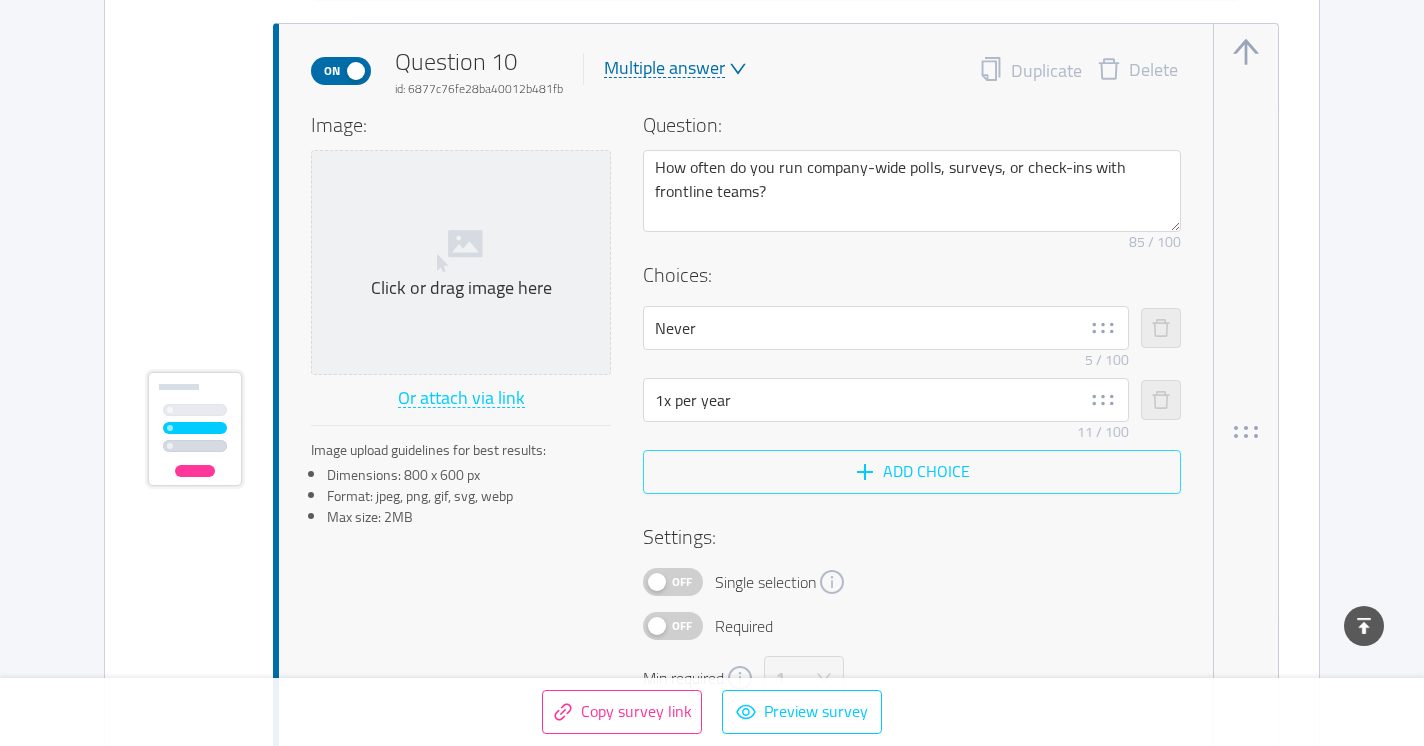 click on "Add choice" at bounding box center (912, 472) 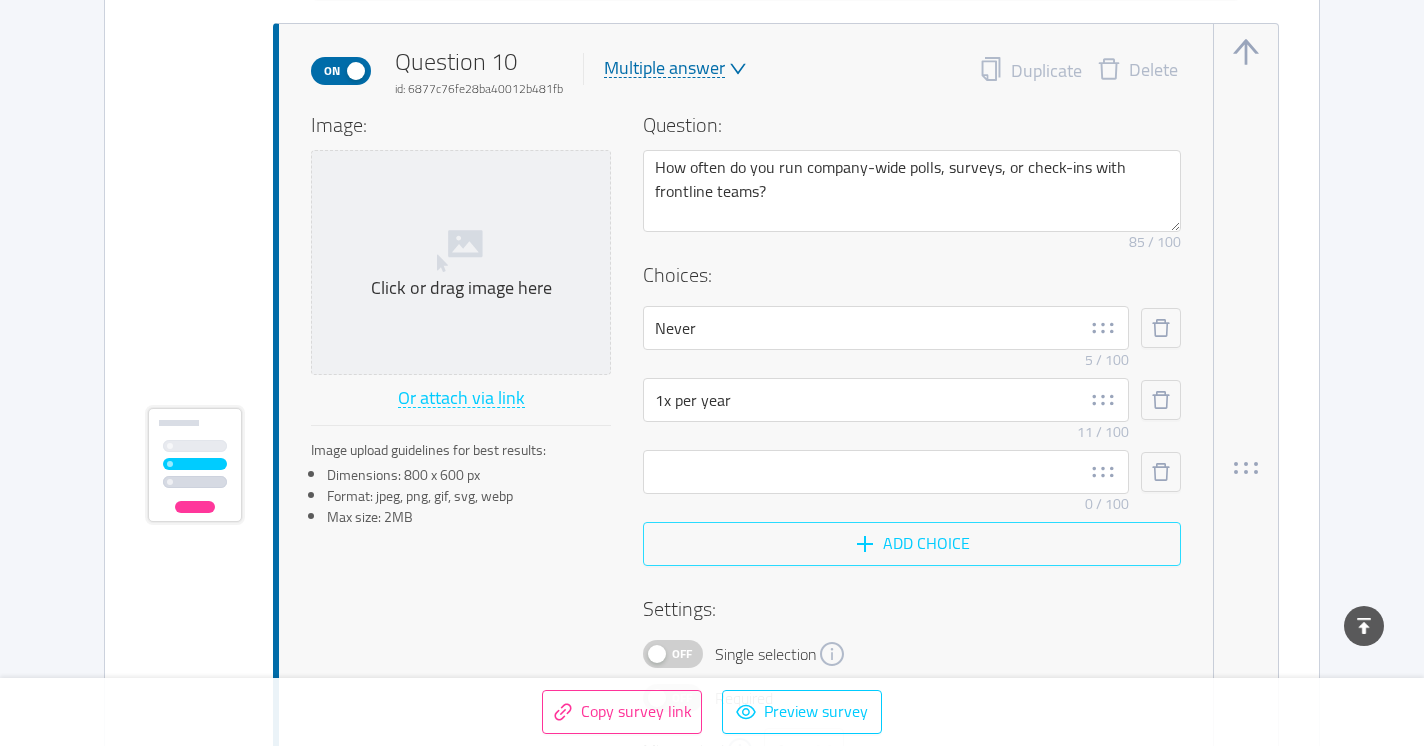 scroll, scrollTop: 7781, scrollLeft: 0, axis: vertical 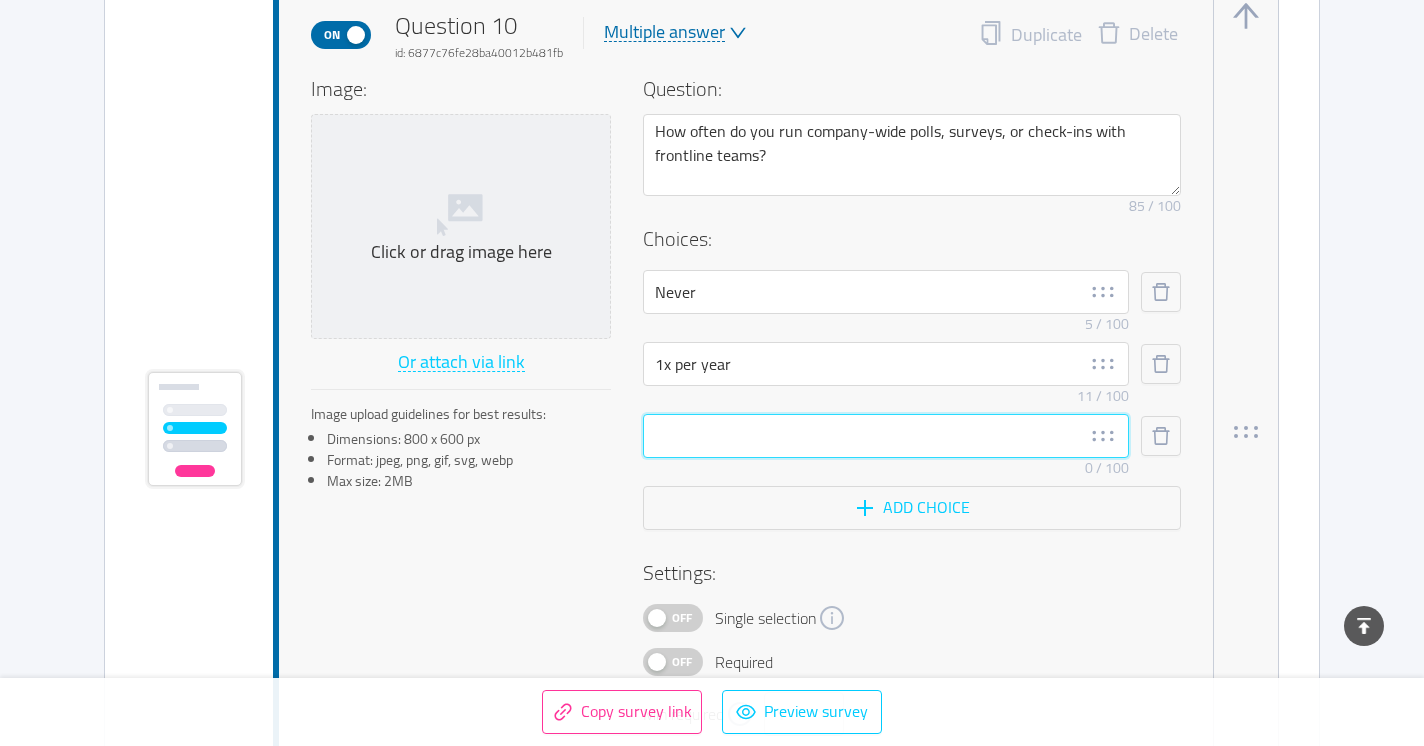 click at bounding box center [886, 436] 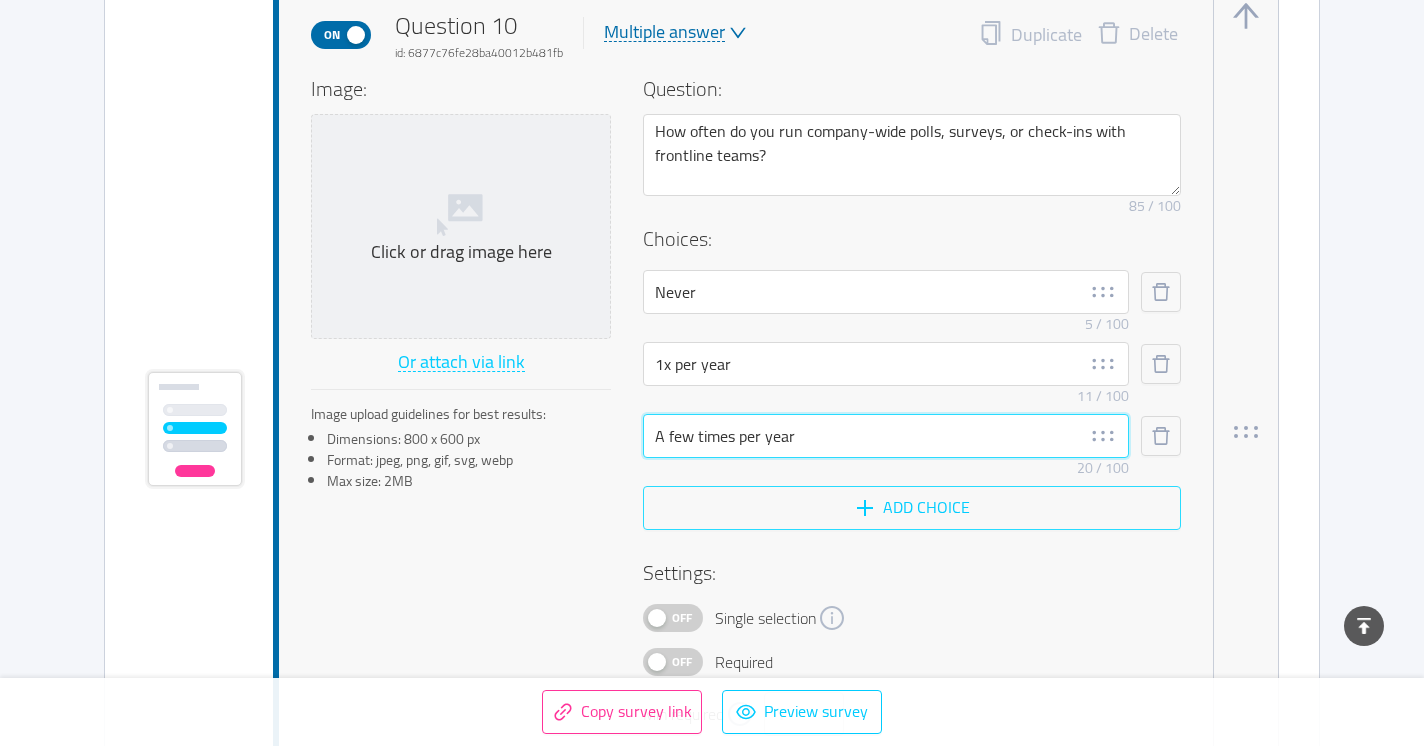 type on "A few times per year" 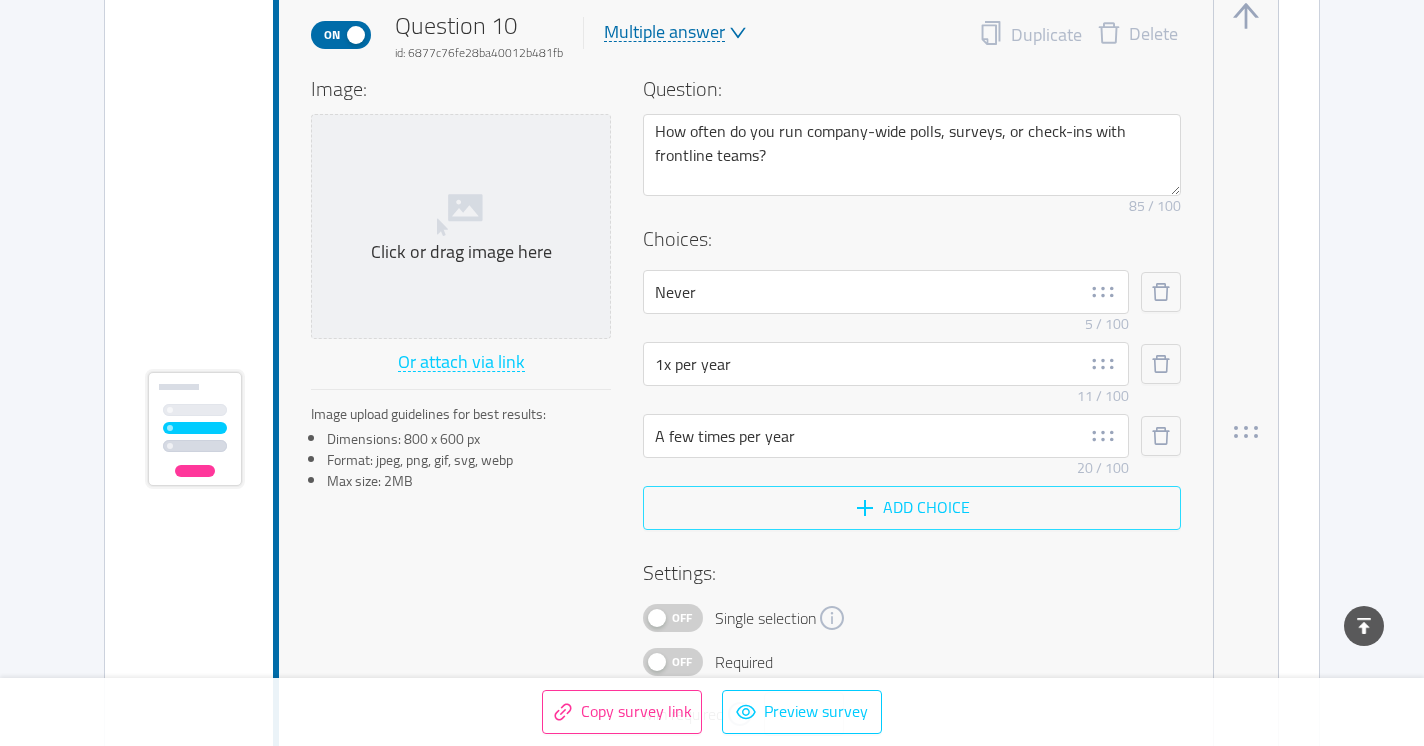click on "Add choice" at bounding box center [912, 508] 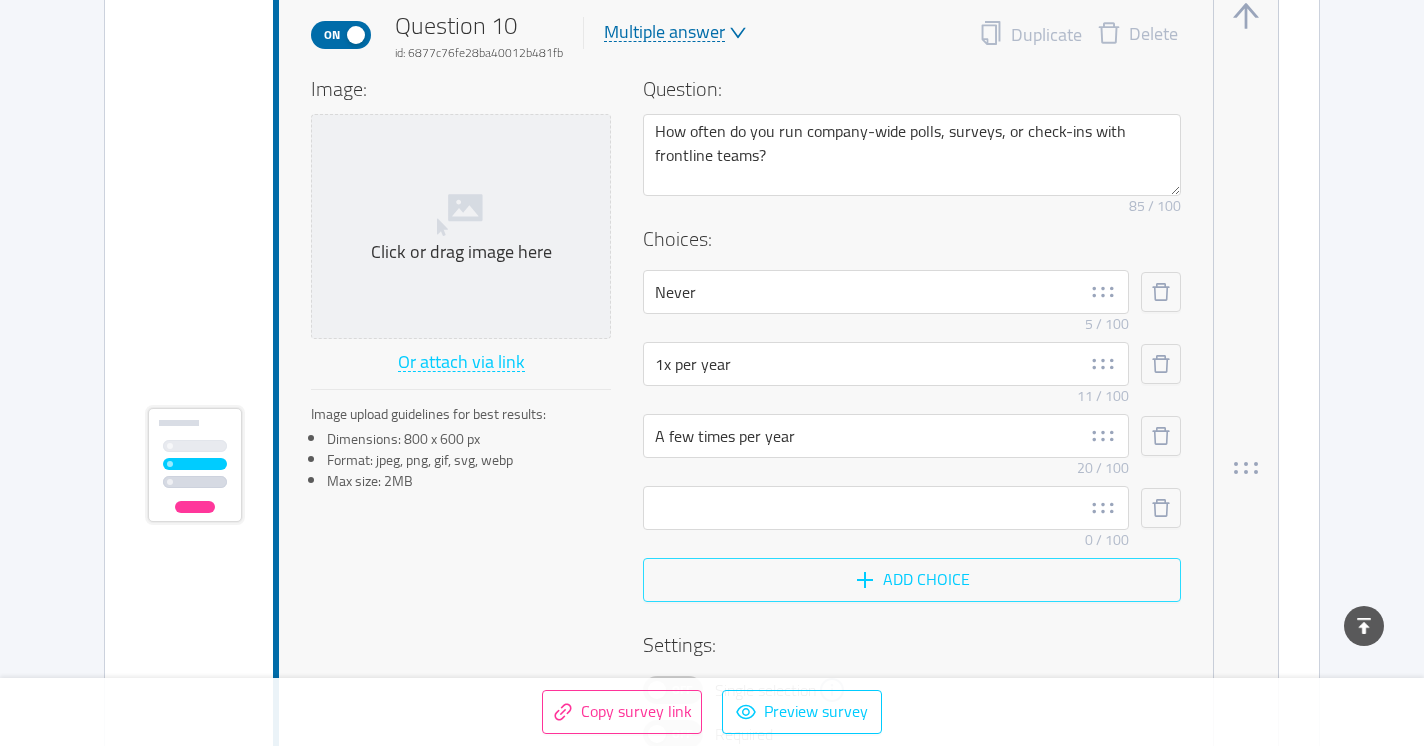 scroll, scrollTop: 7817, scrollLeft: 0, axis: vertical 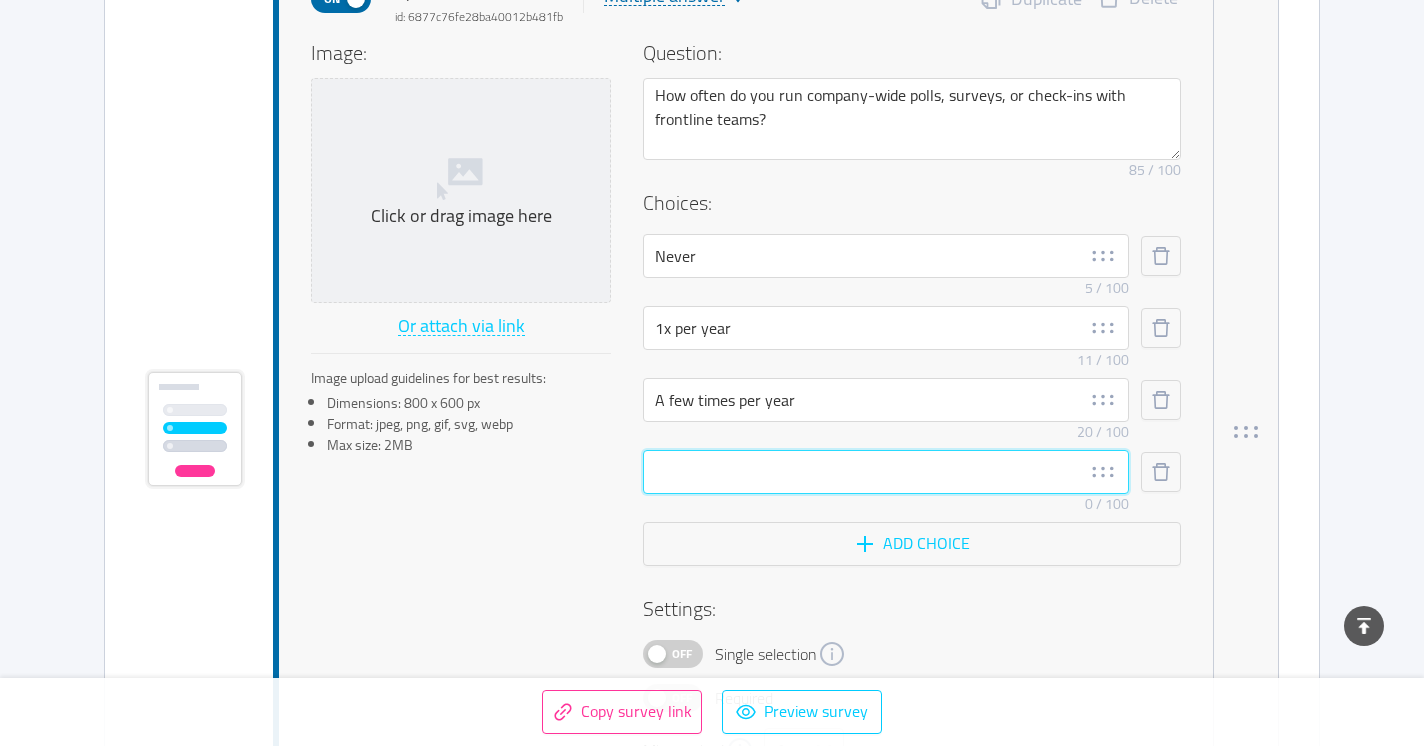 click at bounding box center [886, 472] 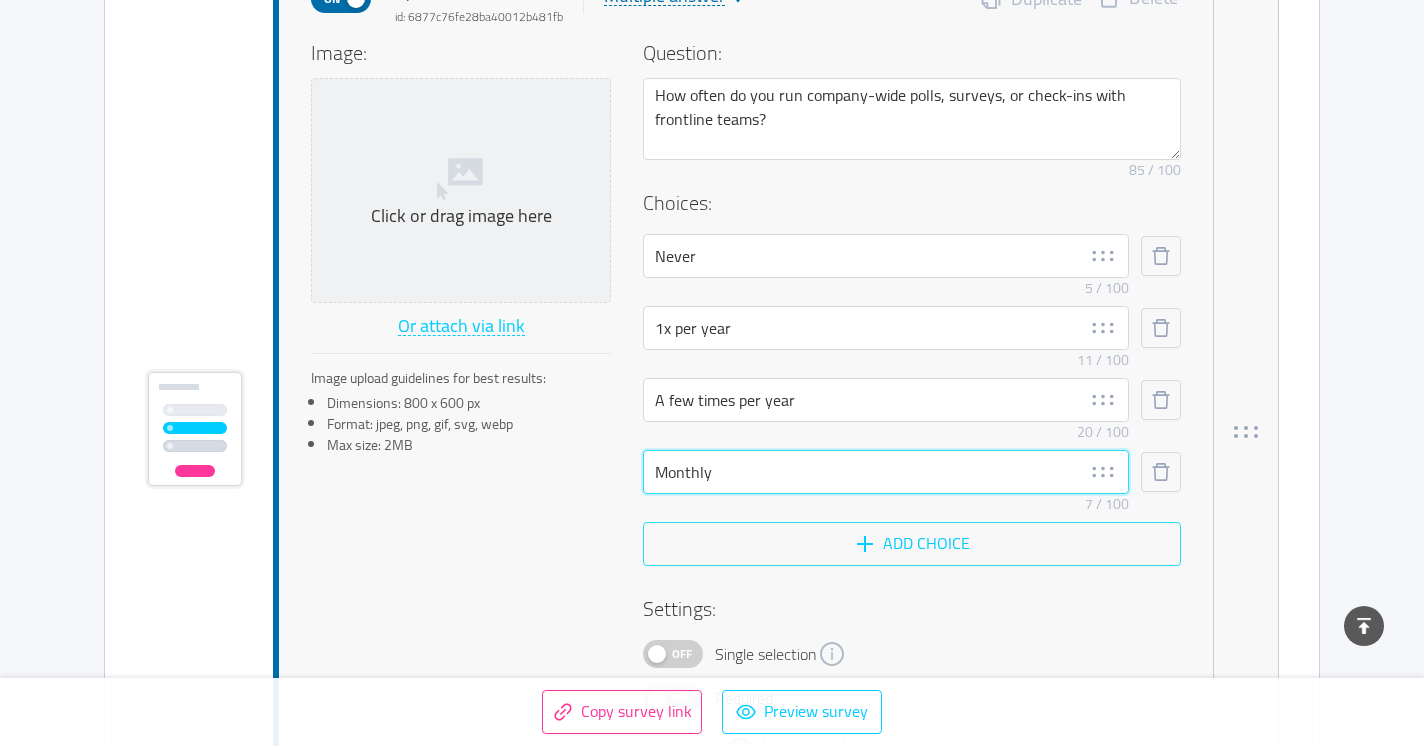 type on "Monthly" 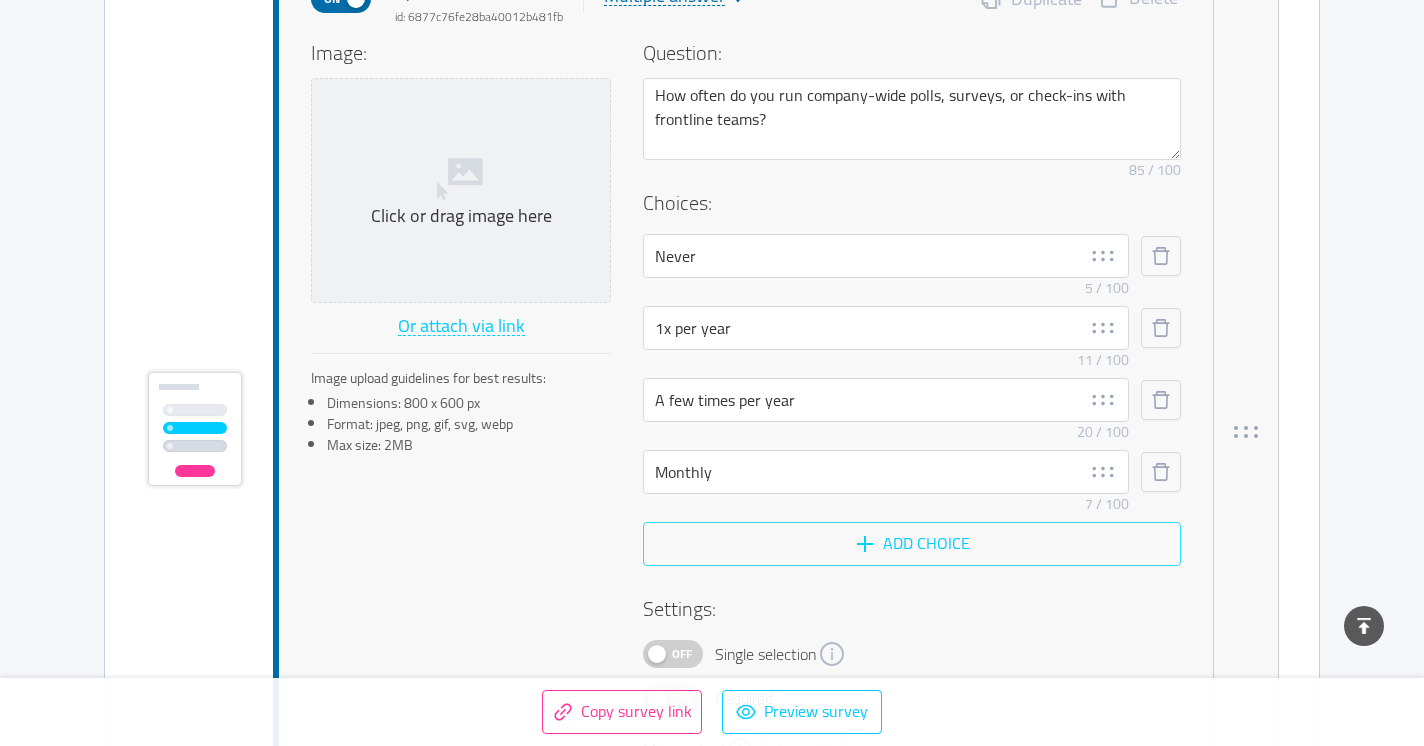 click on "Add choice" at bounding box center (912, 544) 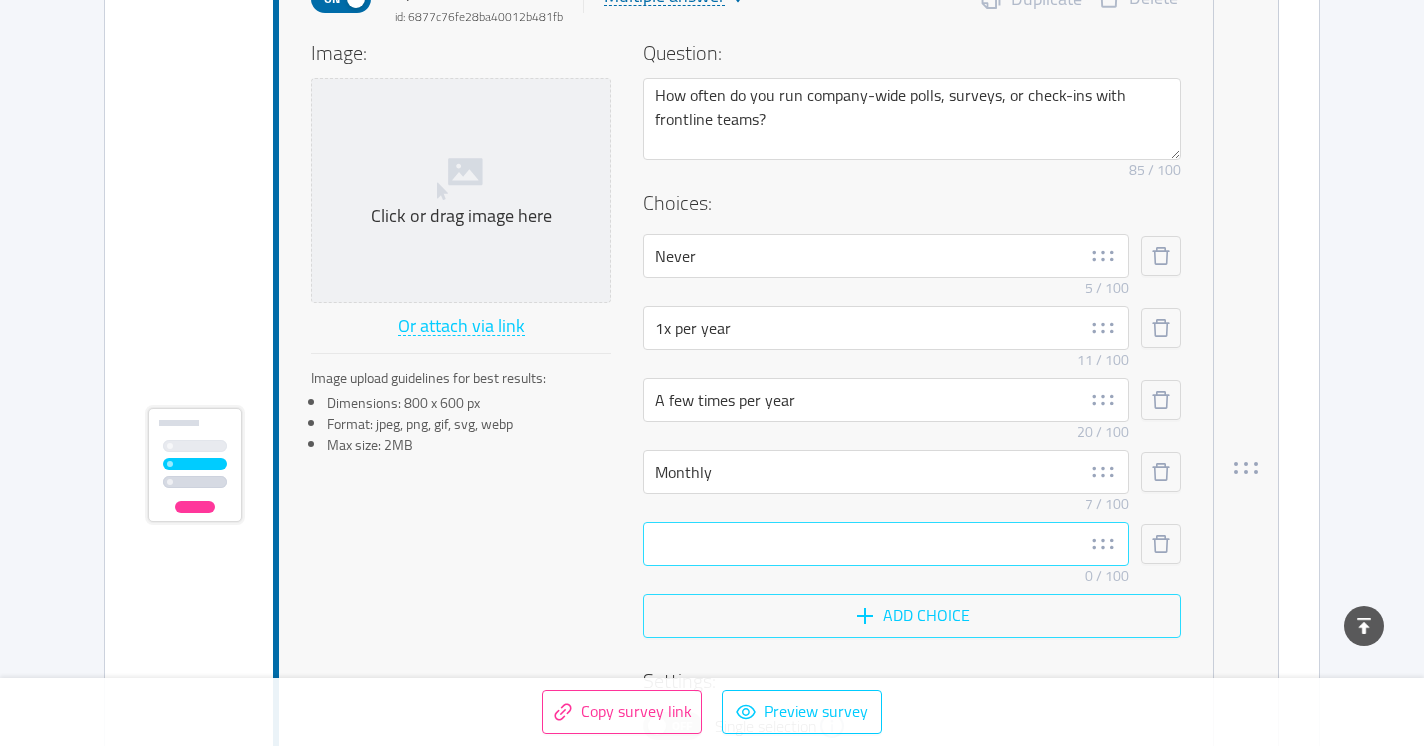 scroll, scrollTop: 7853, scrollLeft: 0, axis: vertical 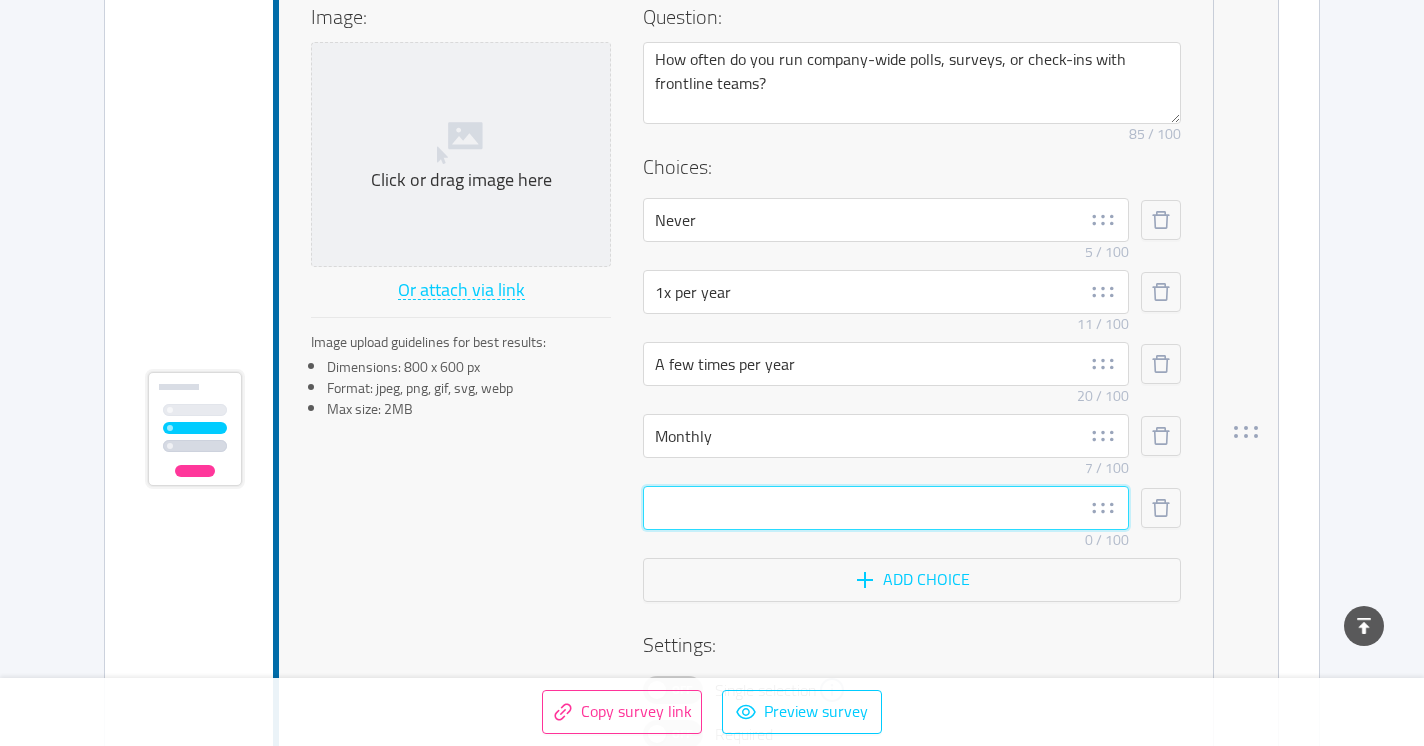 click at bounding box center [886, 508] 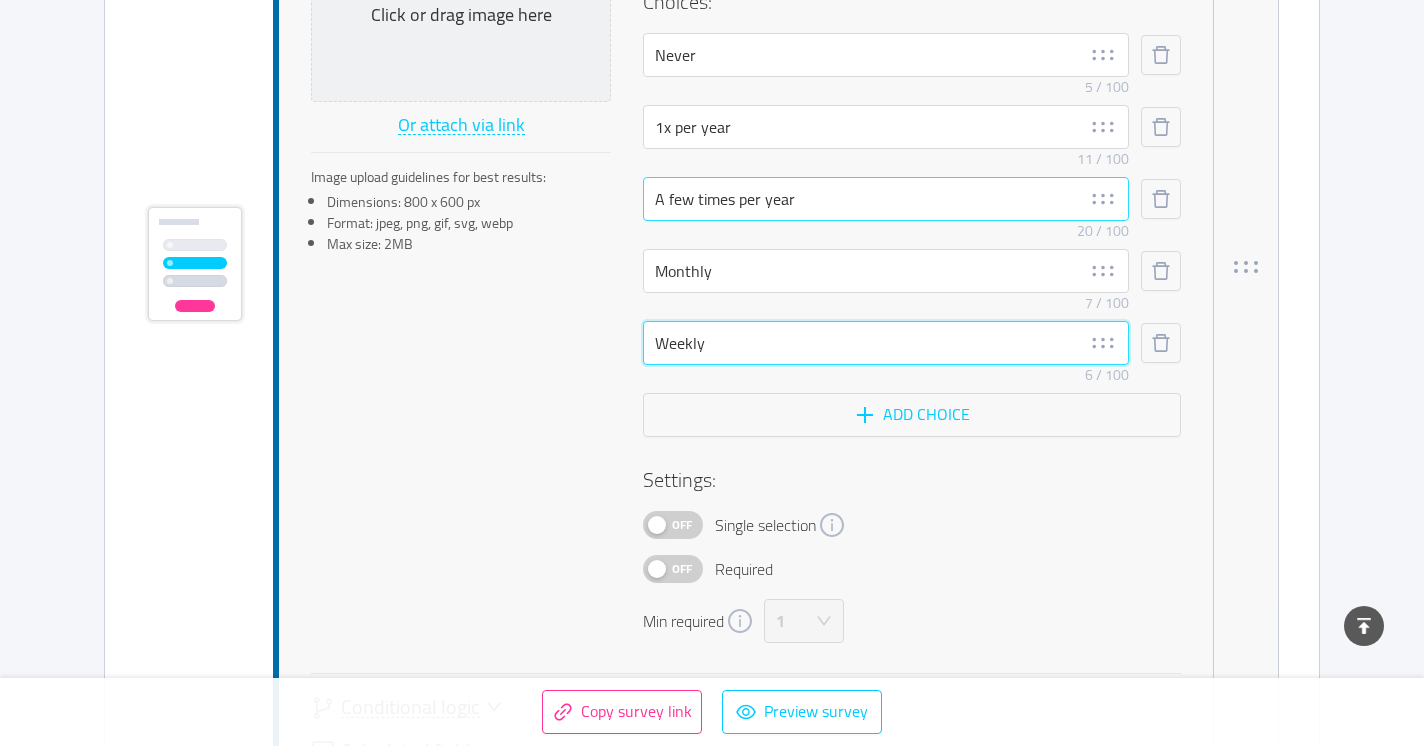 scroll, scrollTop: 8020, scrollLeft: 0, axis: vertical 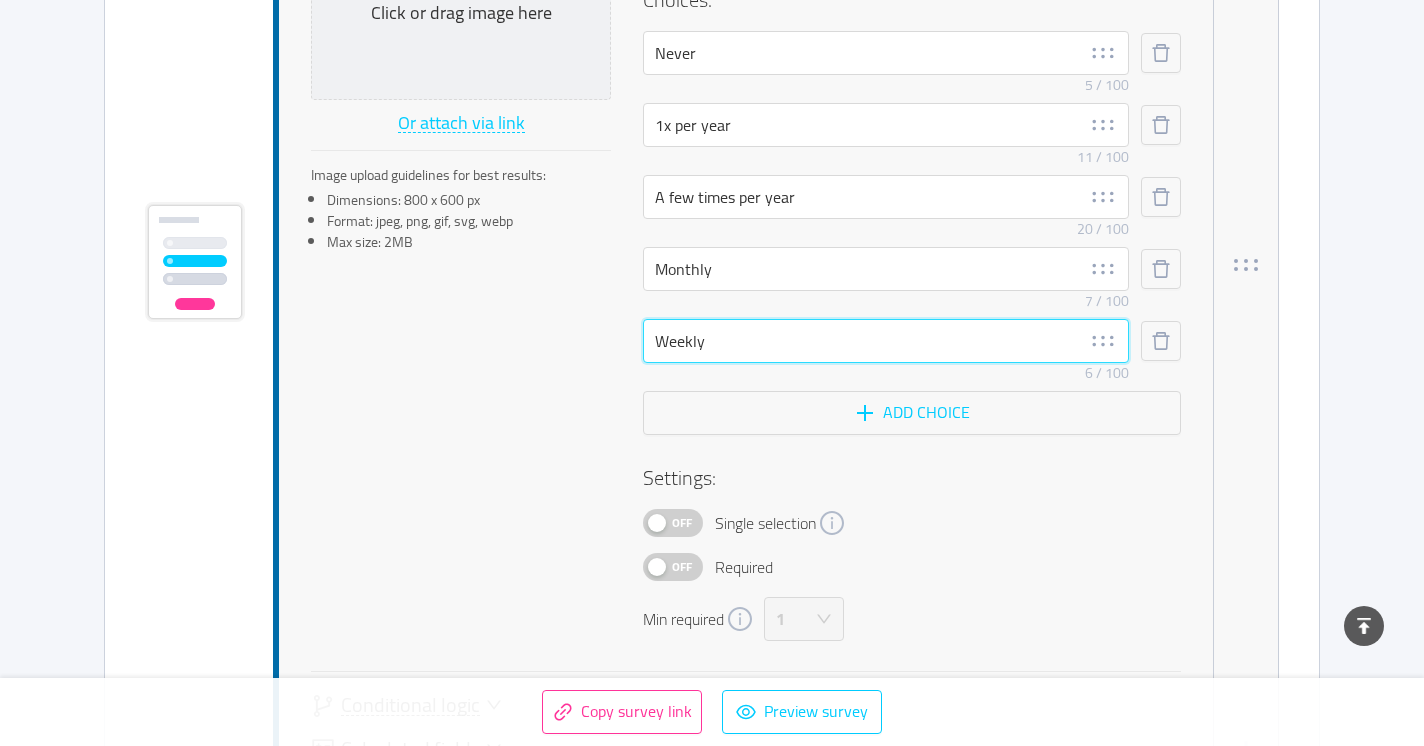 type on "Weekly" 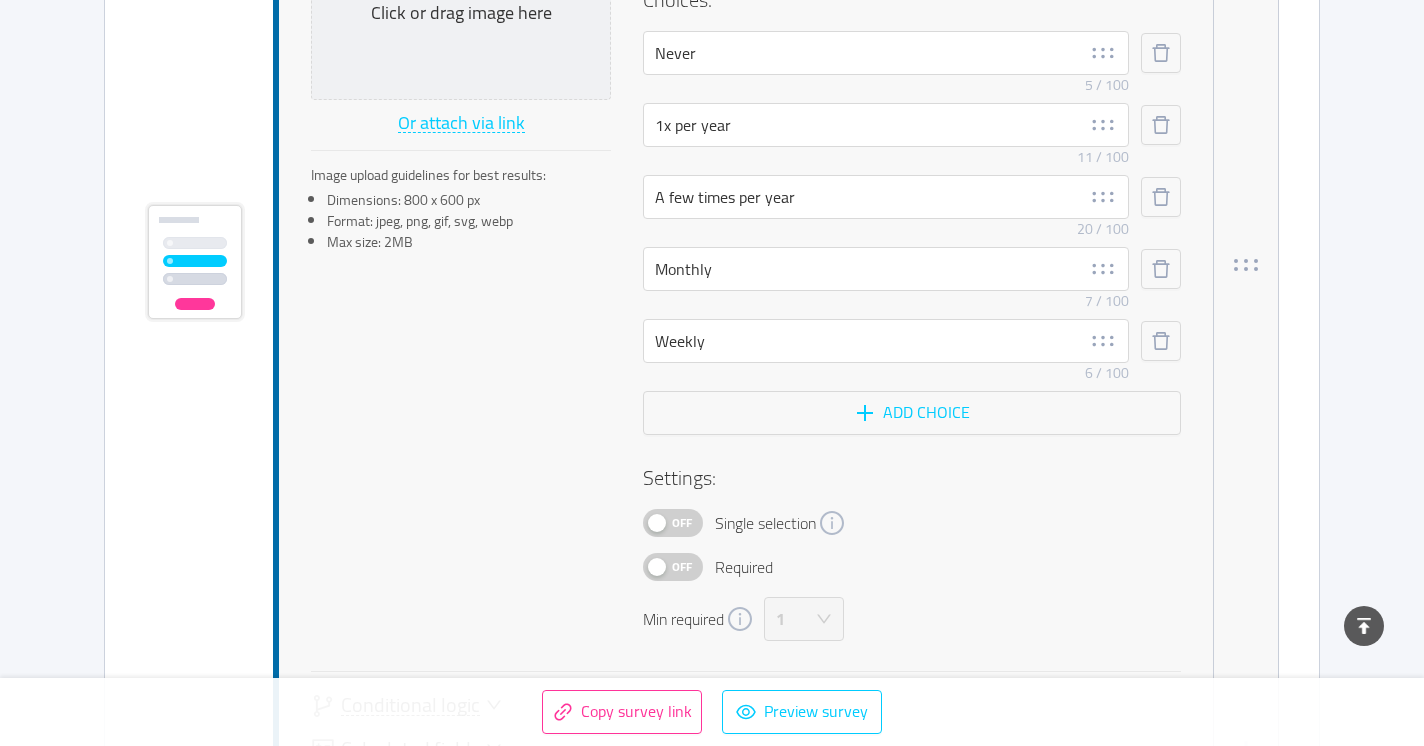 click on "Off" at bounding box center (682, 523) 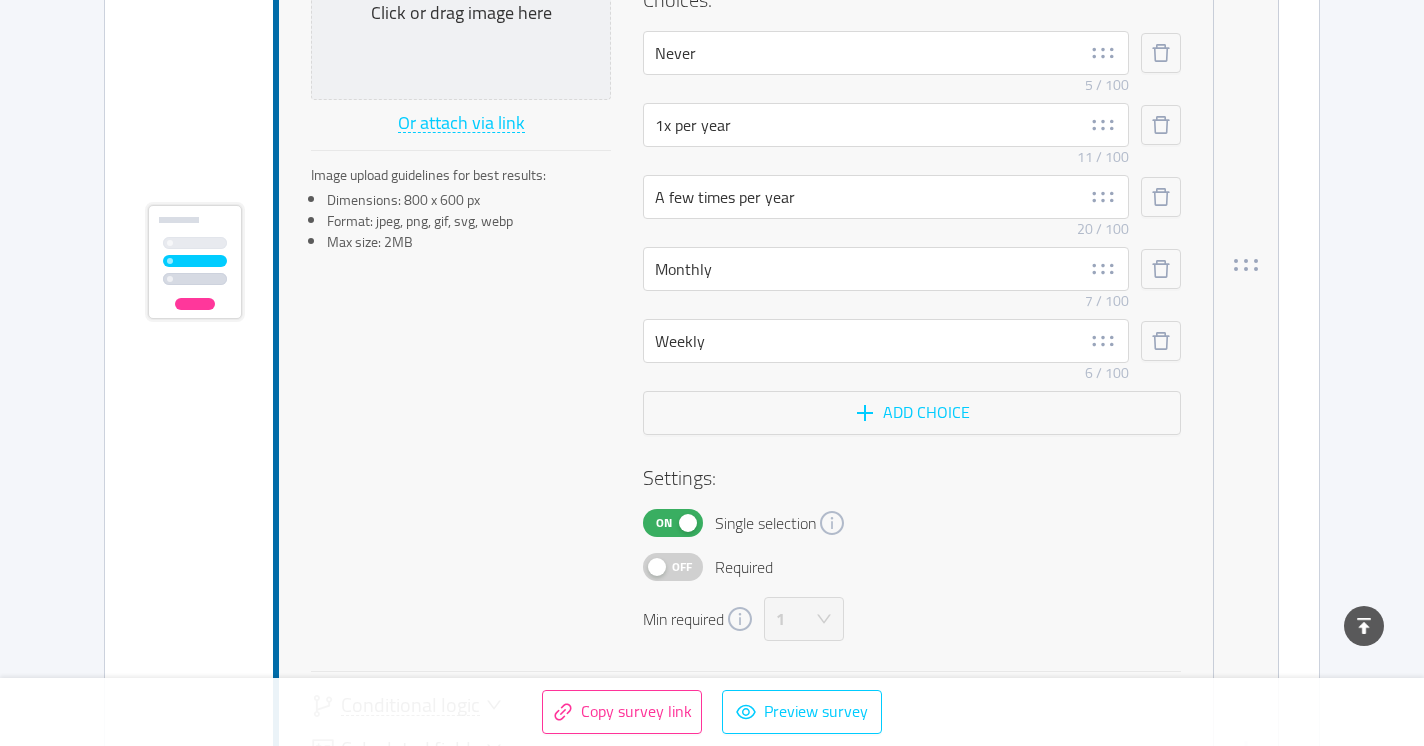 click on "Off" at bounding box center [682, 567] 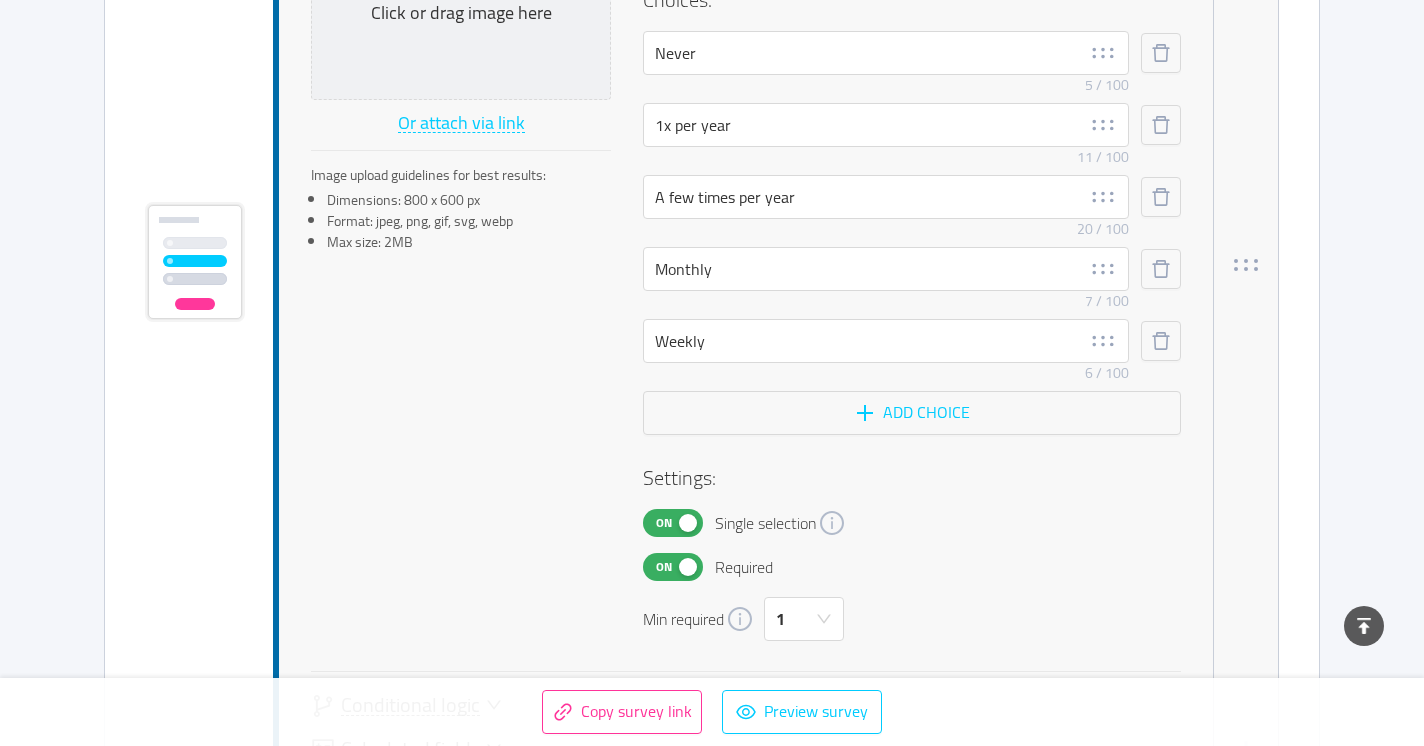 scroll, scrollTop: 8143, scrollLeft: 0, axis: vertical 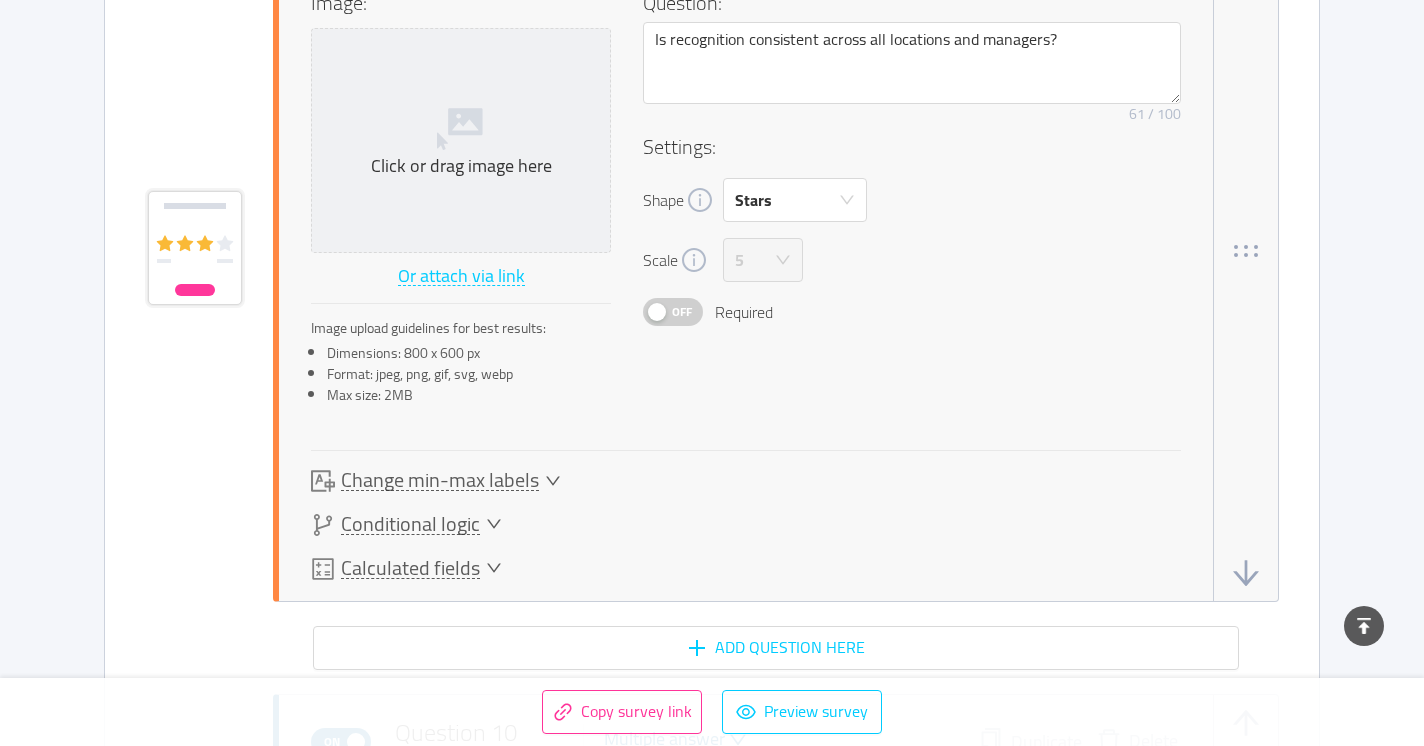 click on "Off" at bounding box center (682, 312) 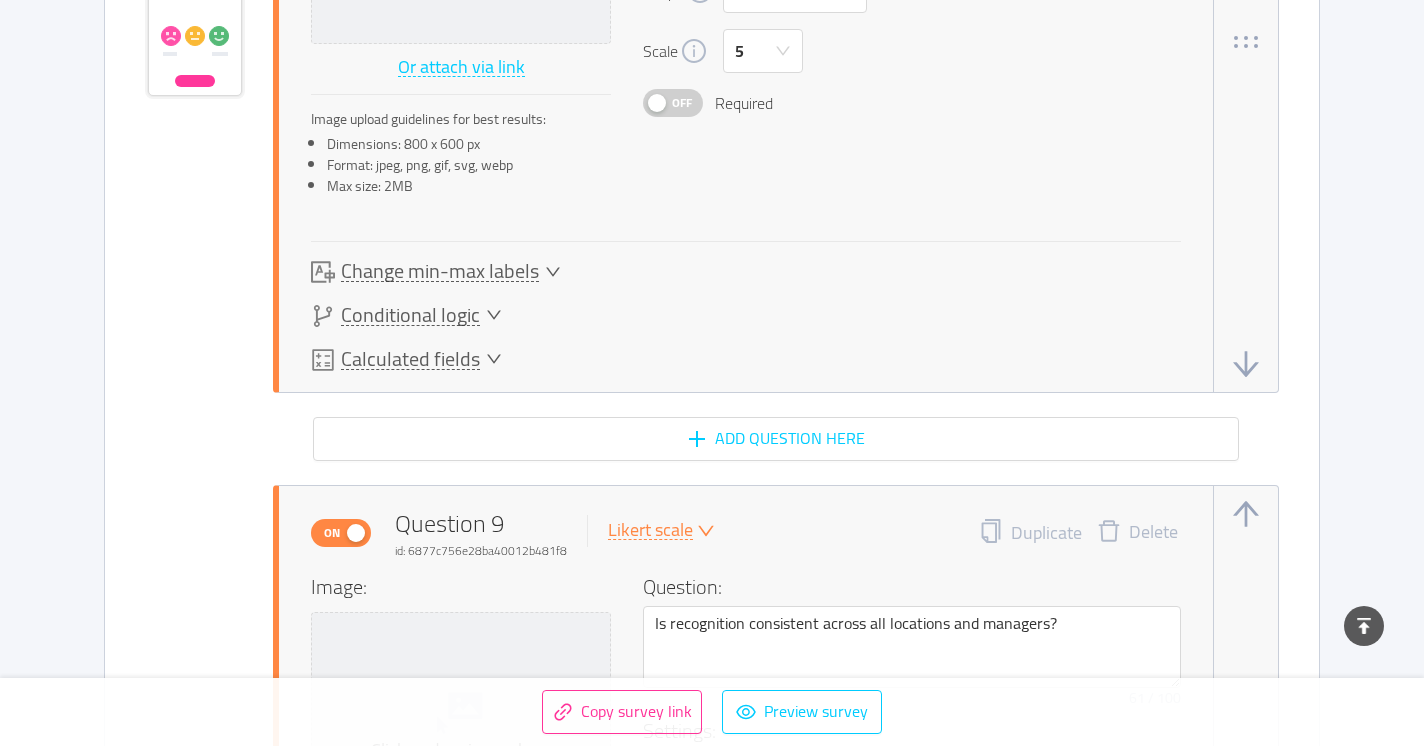scroll, scrollTop: 6337, scrollLeft: 0, axis: vertical 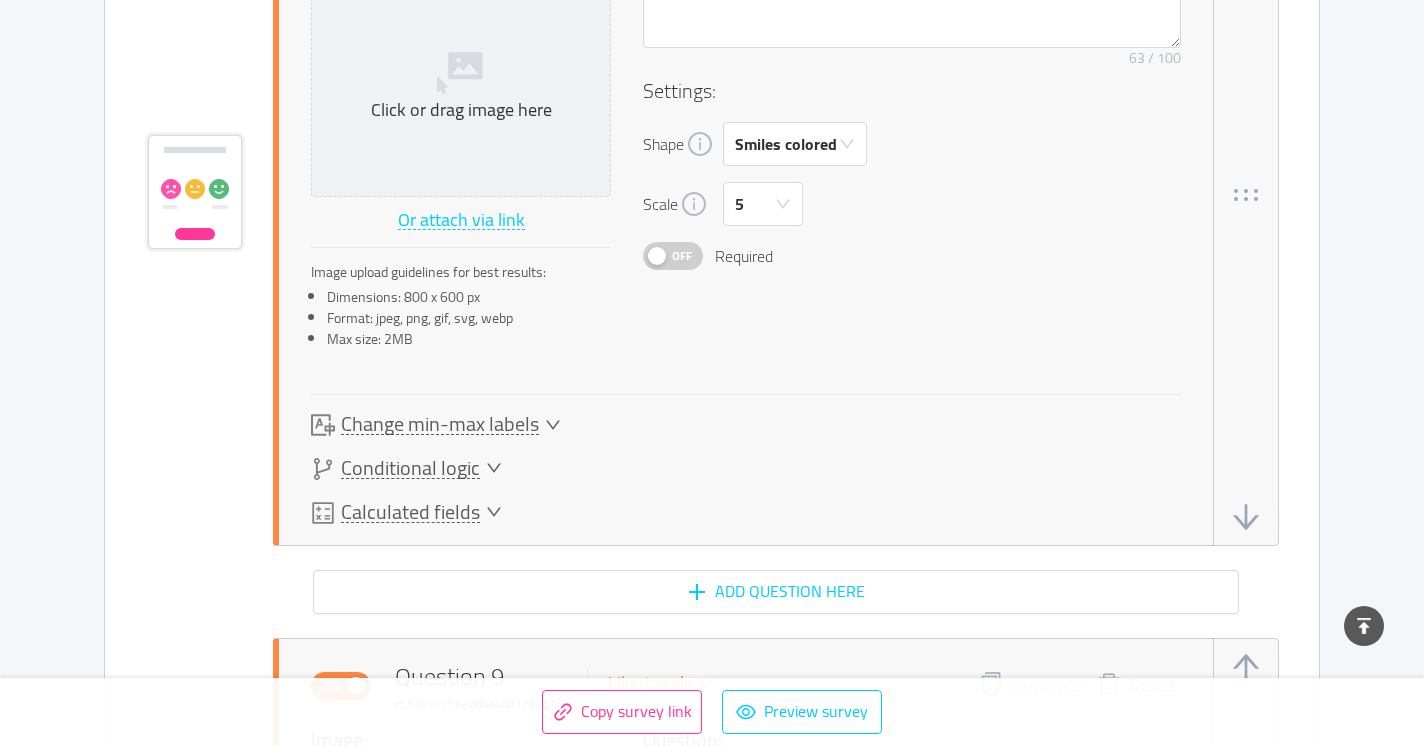 click on "Off" at bounding box center [682, 256] 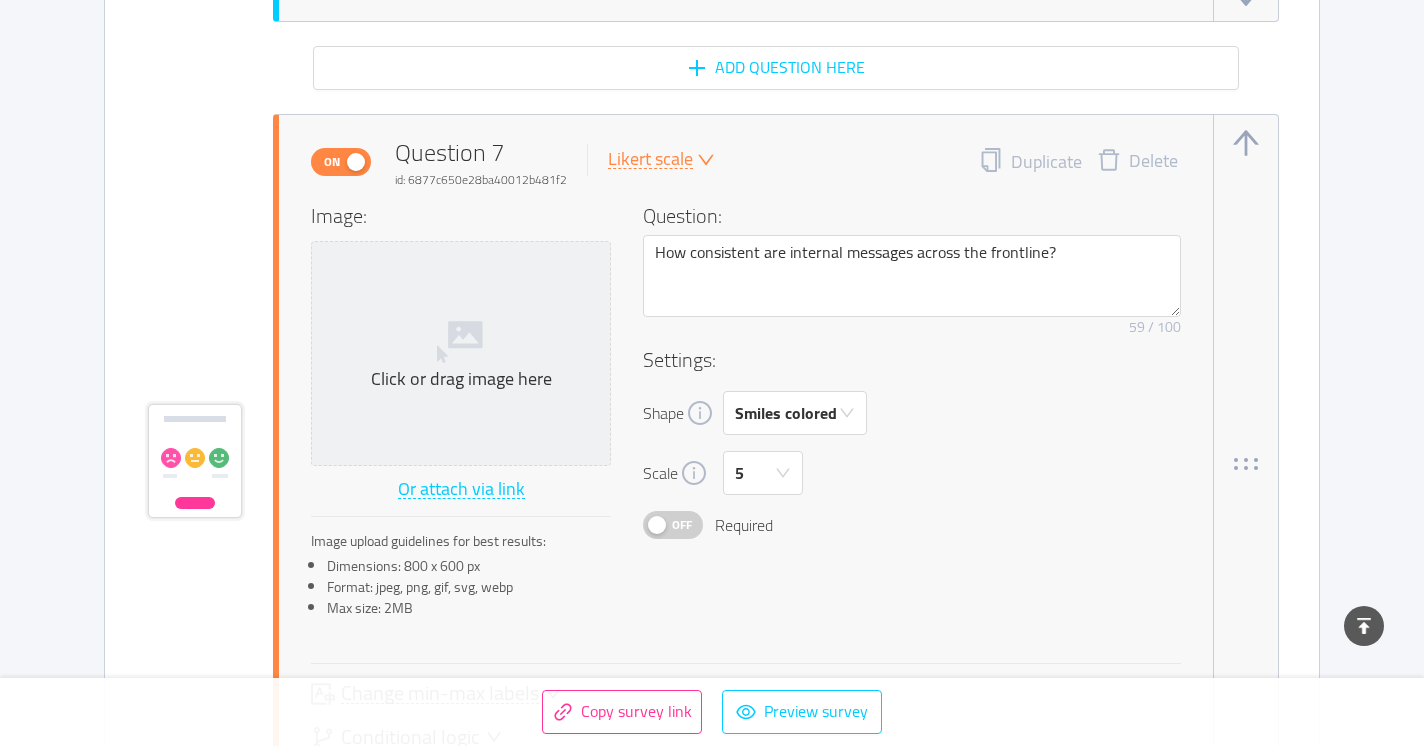 scroll, scrollTop: 5293, scrollLeft: 0, axis: vertical 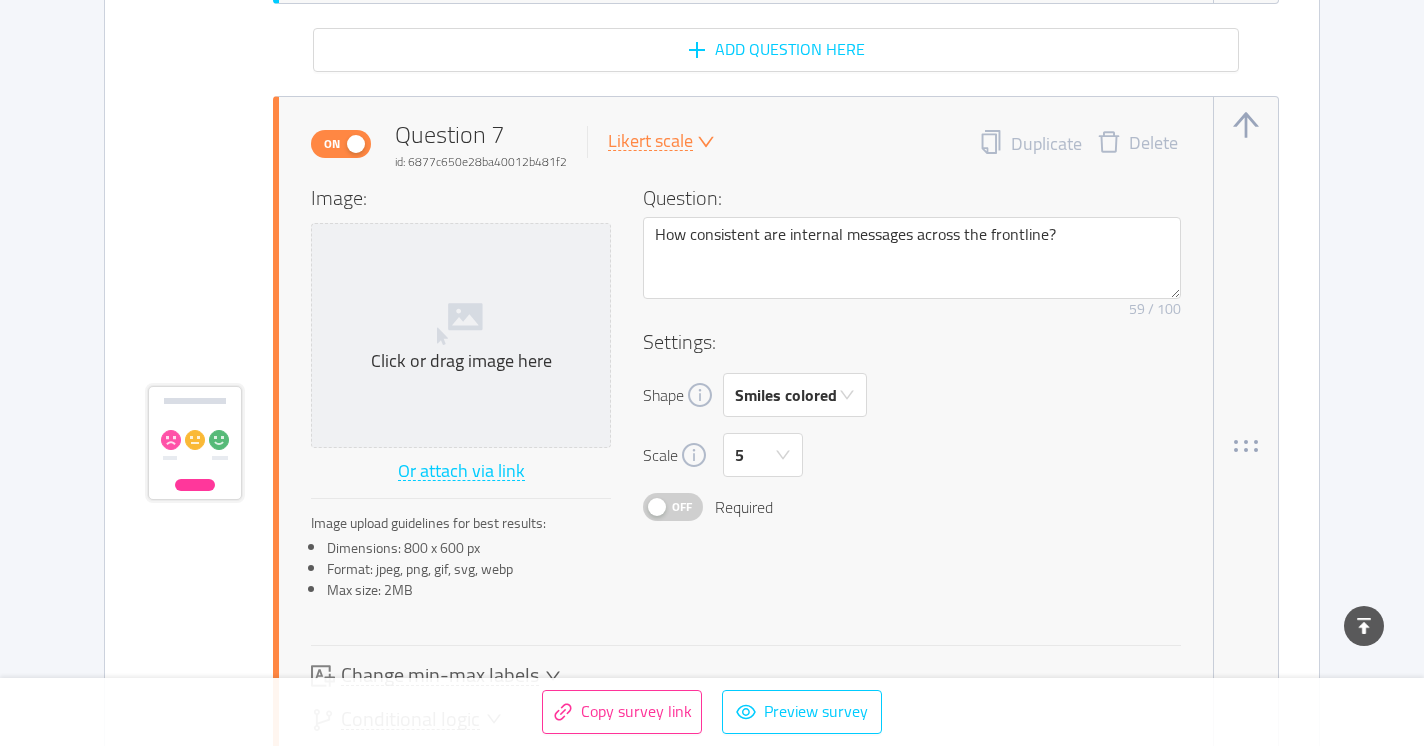 click on "Off" at bounding box center [682, 507] 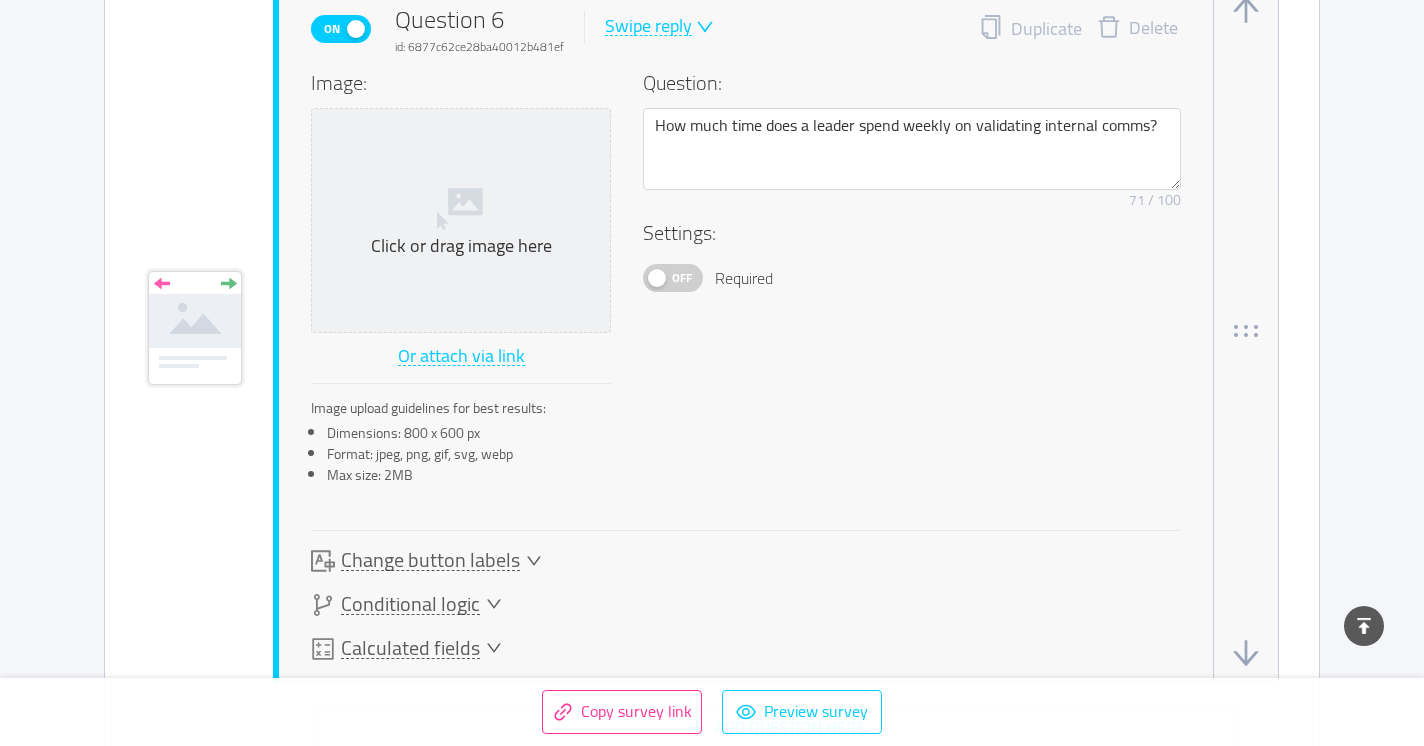 scroll, scrollTop: 4604, scrollLeft: 0, axis: vertical 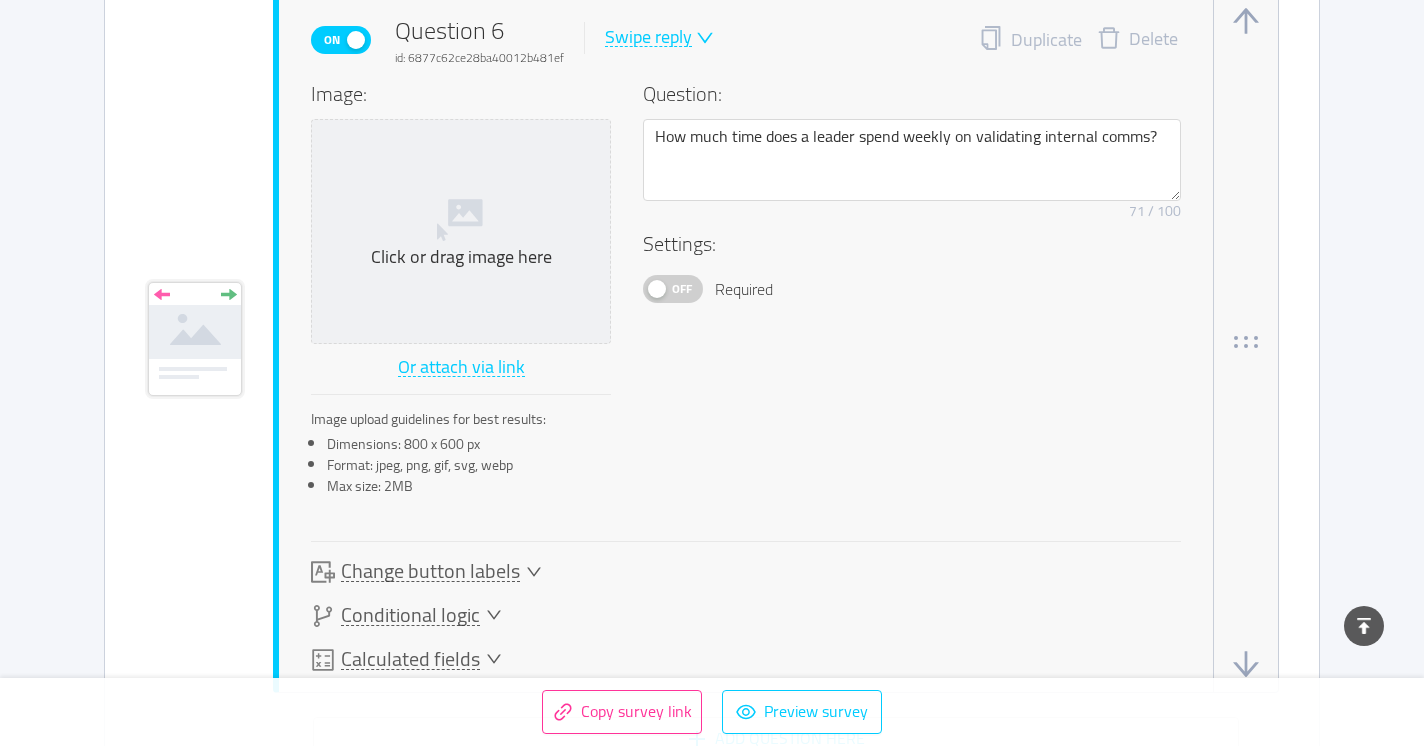 click on "Off" at bounding box center (682, 289) 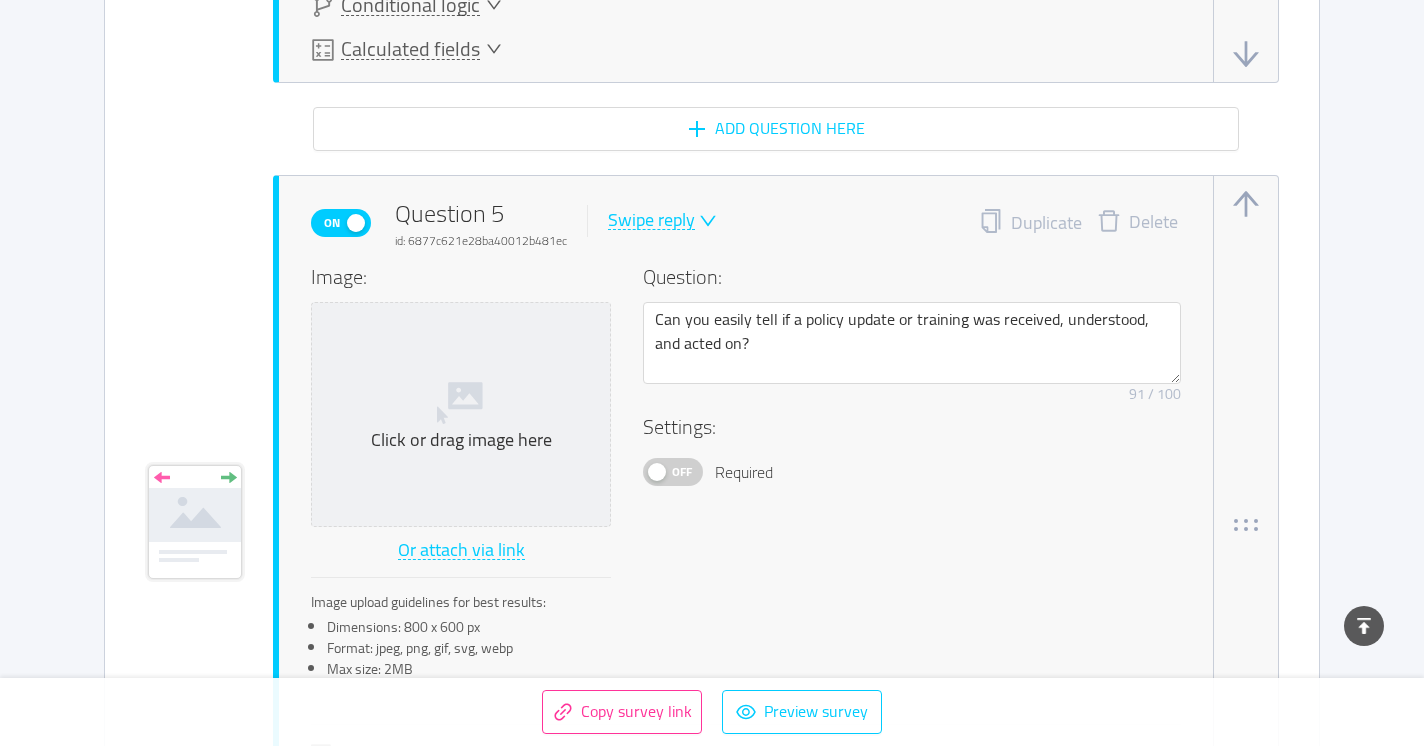 scroll, scrollTop: 3643, scrollLeft: 0, axis: vertical 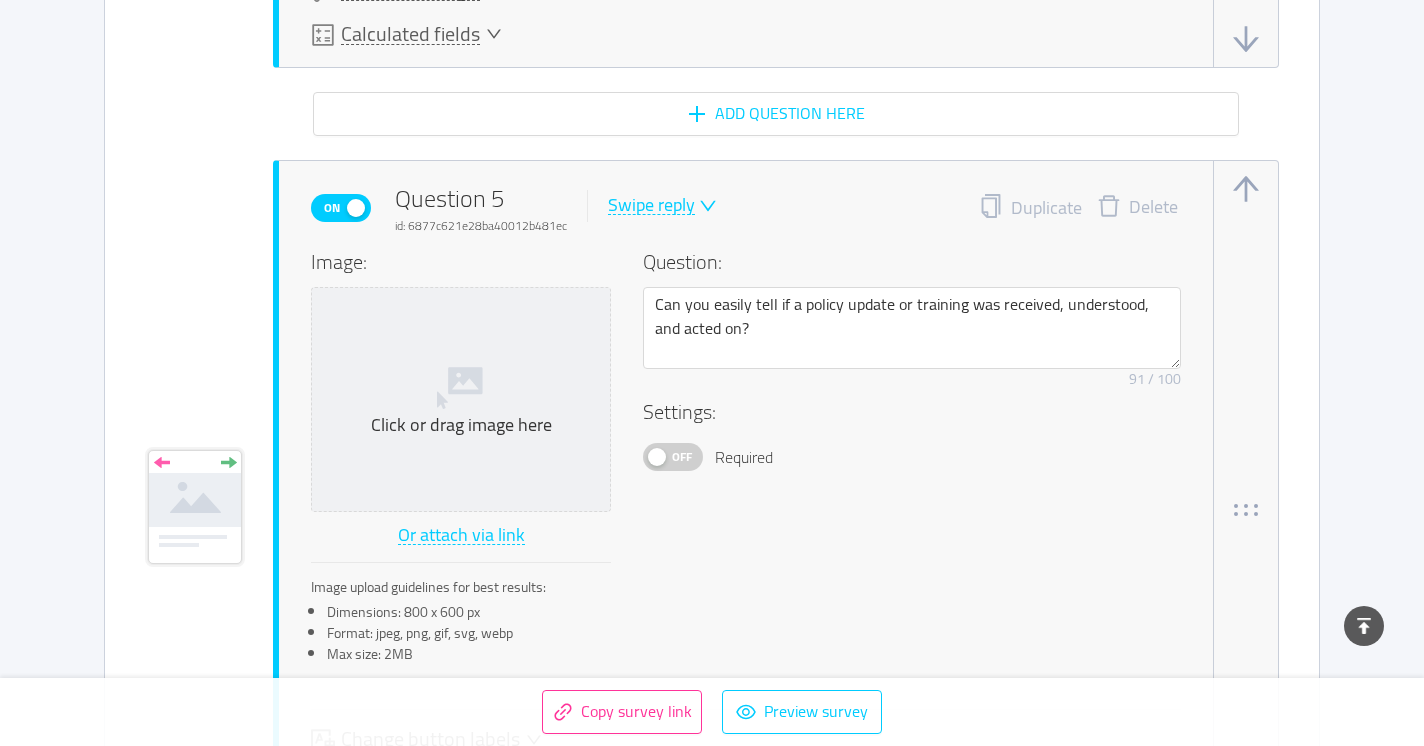 click on "Off" at bounding box center (682, 457) 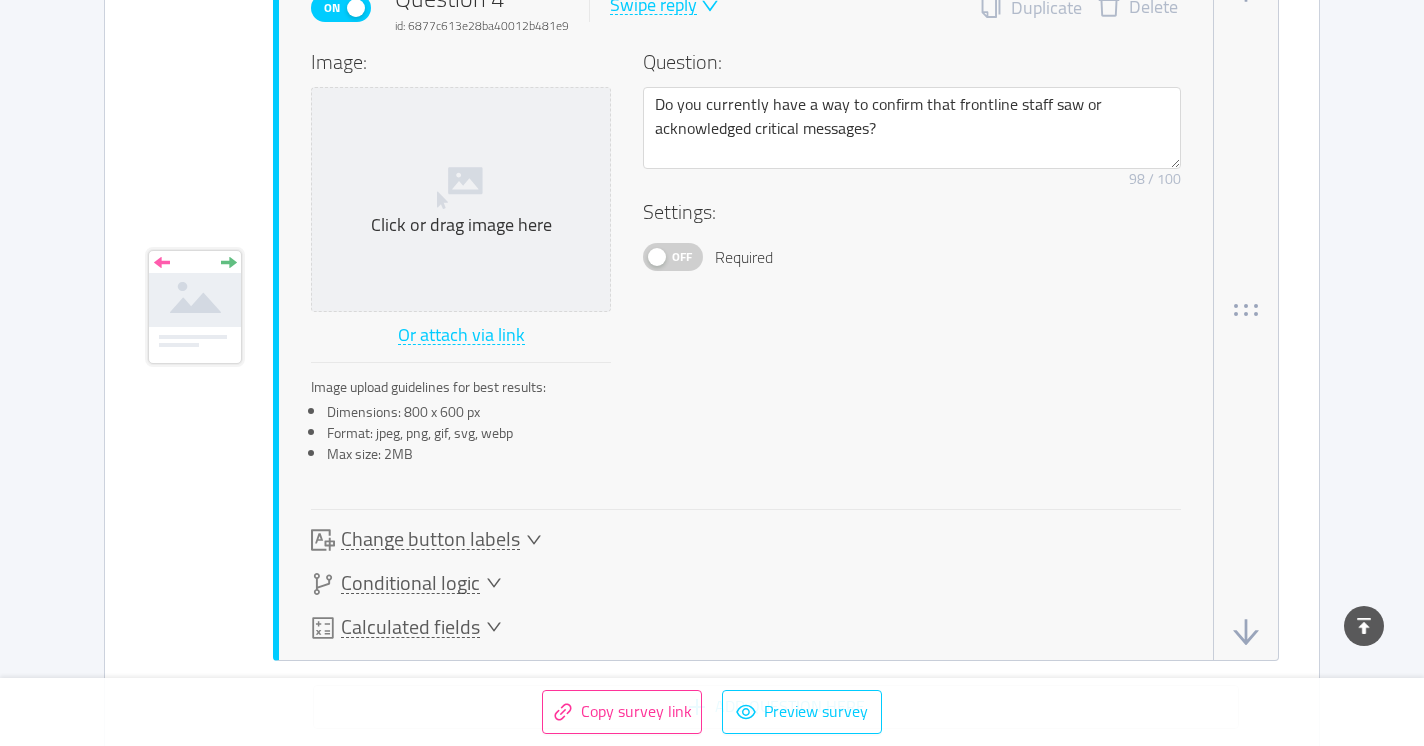 scroll, scrollTop: 3047, scrollLeft: 0, axis: vertical 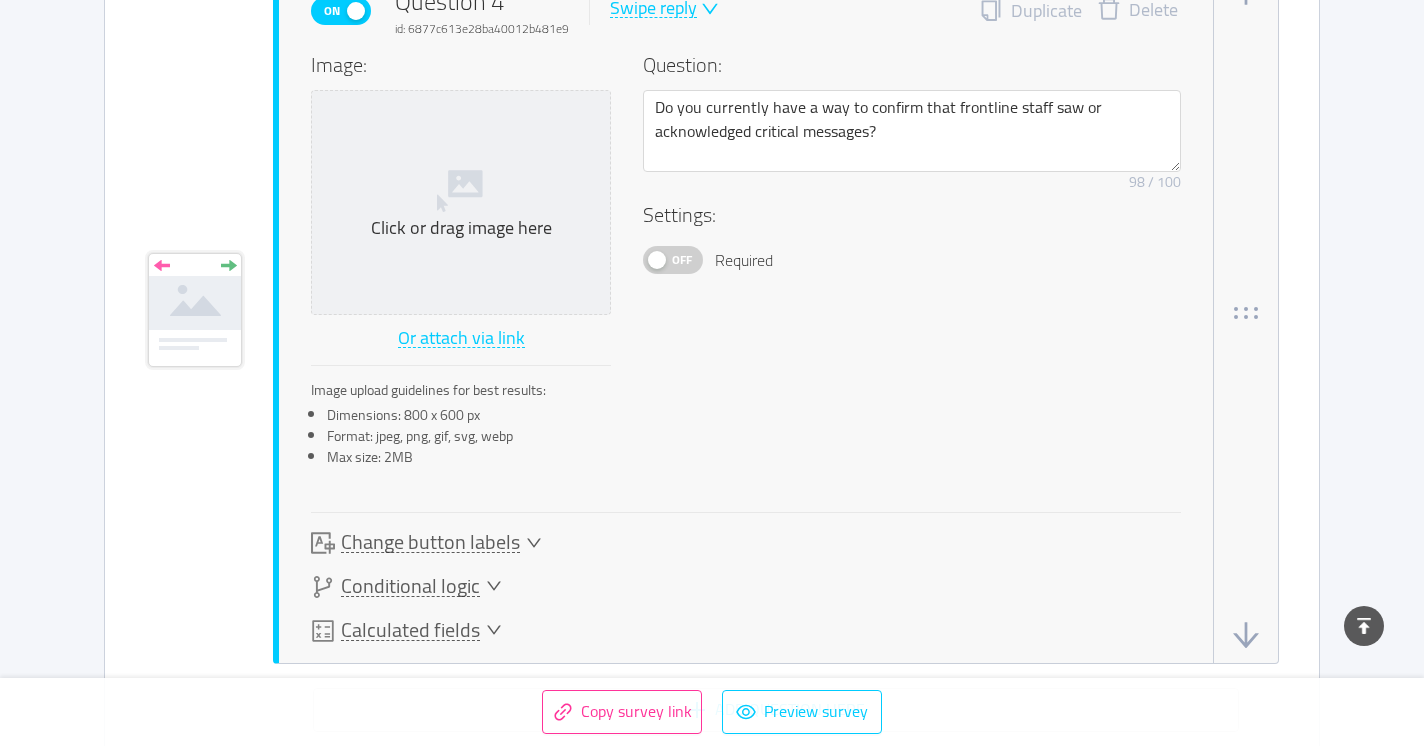 click on "Off" at bounding box center [682, 260] 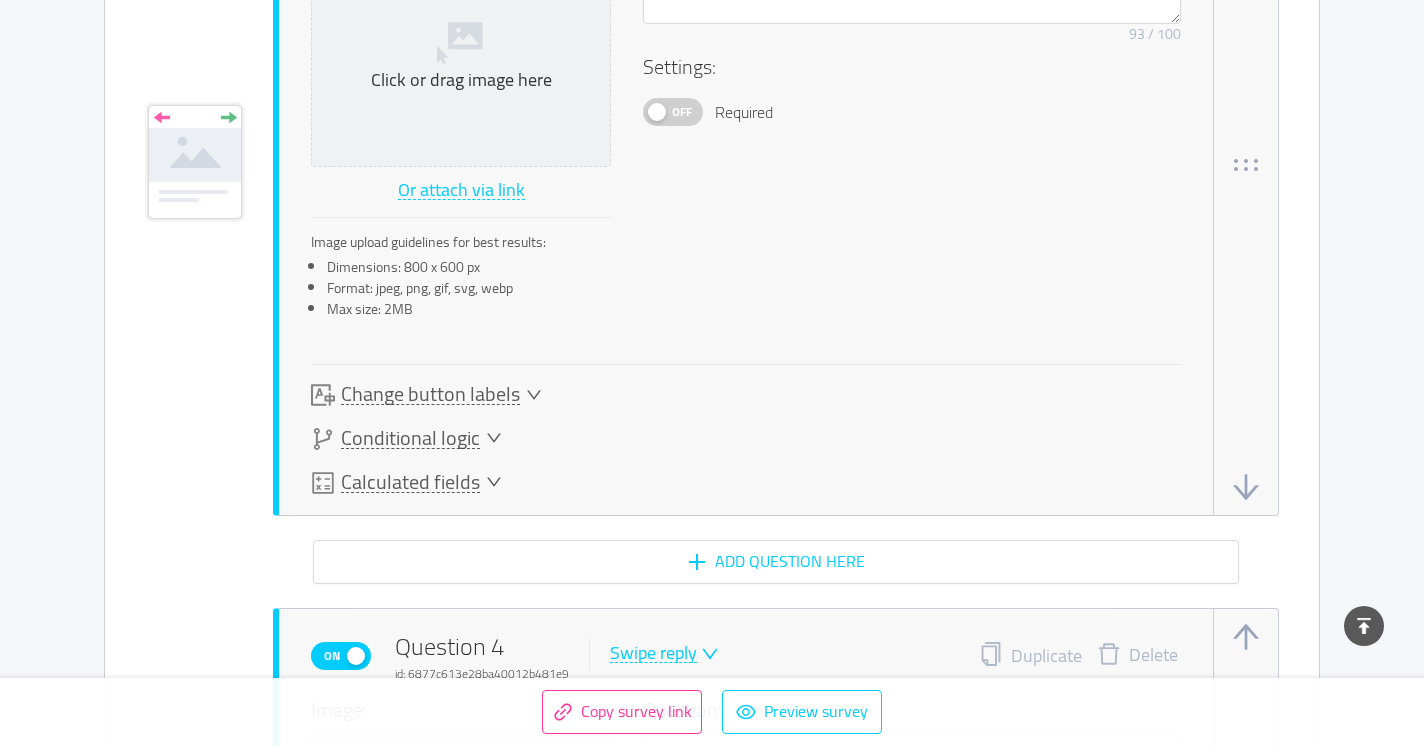scroll, scrollTop: 2318, scrollLeft: 0, axis: vertical 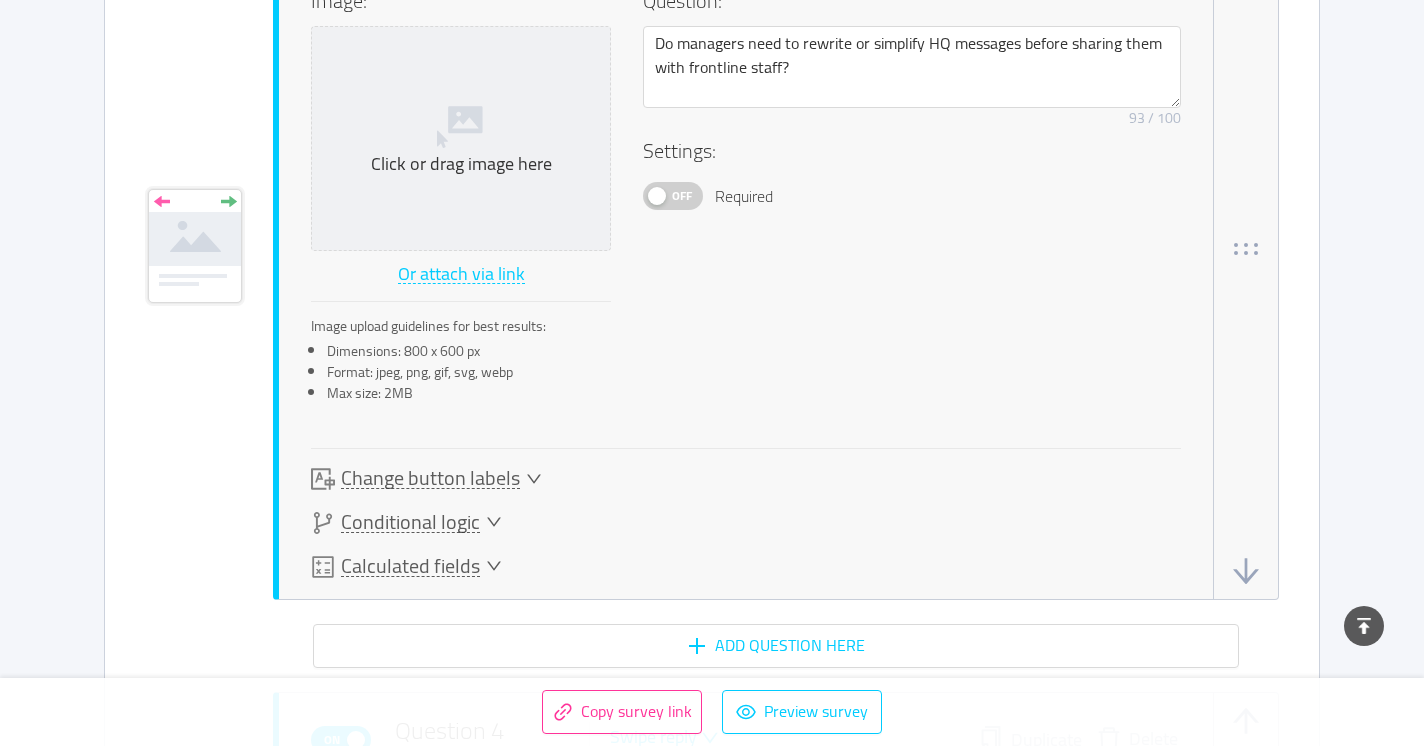 click on "Off" at bounding box center [682, 196] 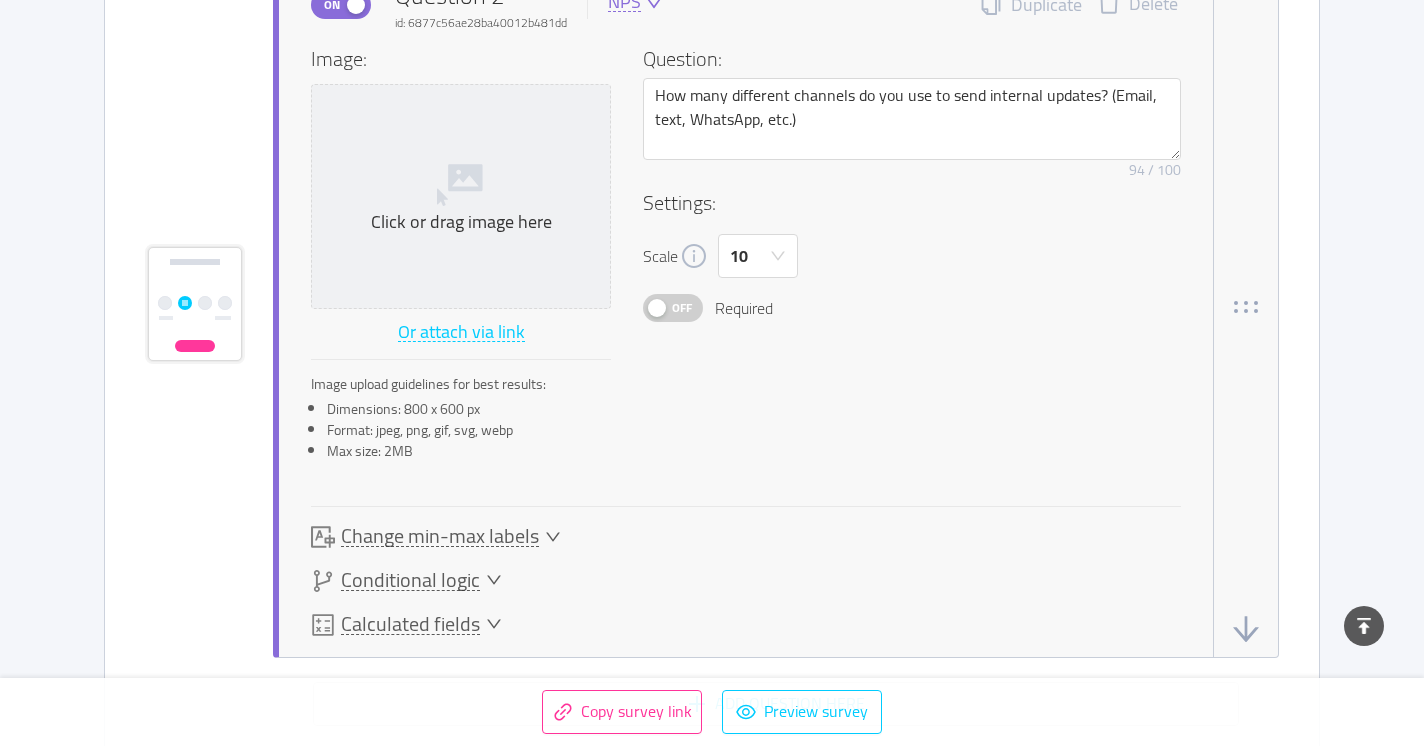scroll, scrollTop: 1431, scrollLeft: 0, axis: vertical 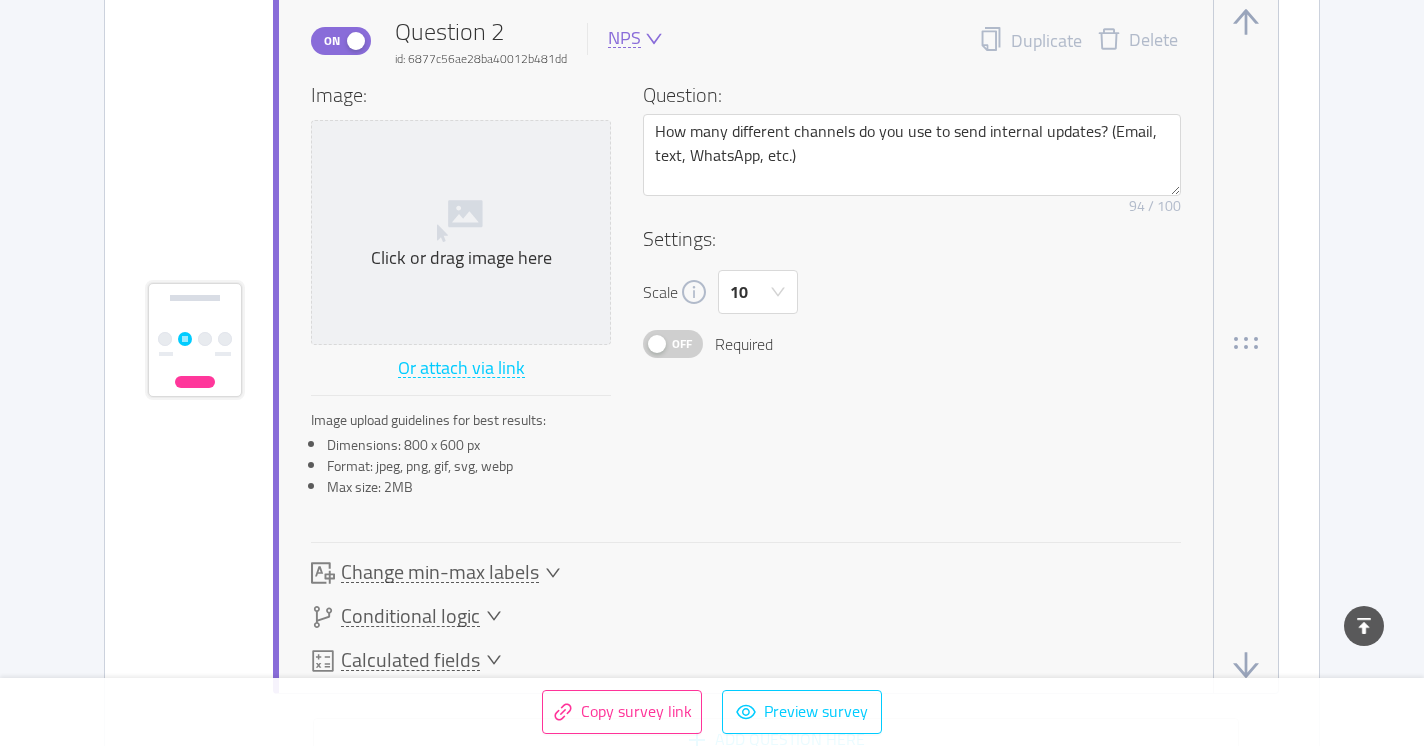 click on "Off" at bounding box center [682, 344] 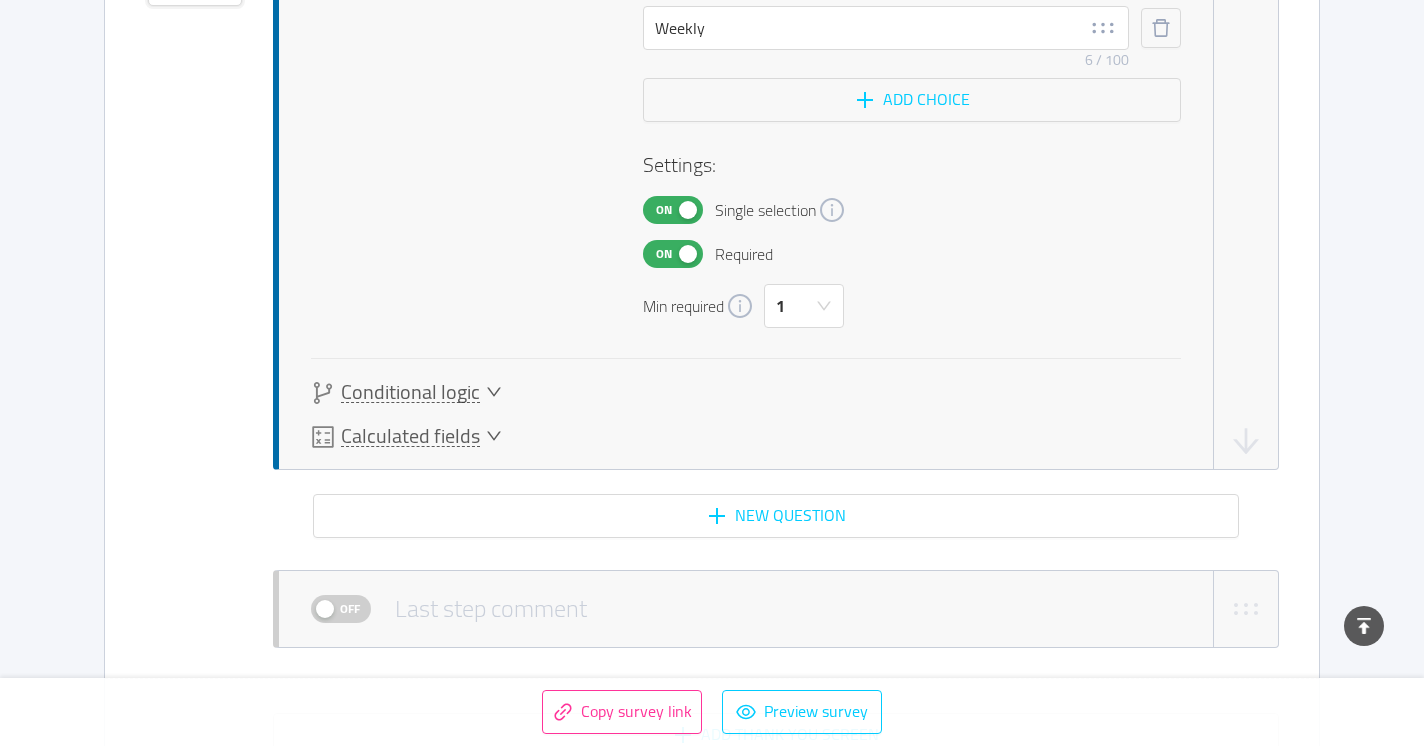 scroll, scrollTop: 8917, scrollLeft: 0, axis: vertical 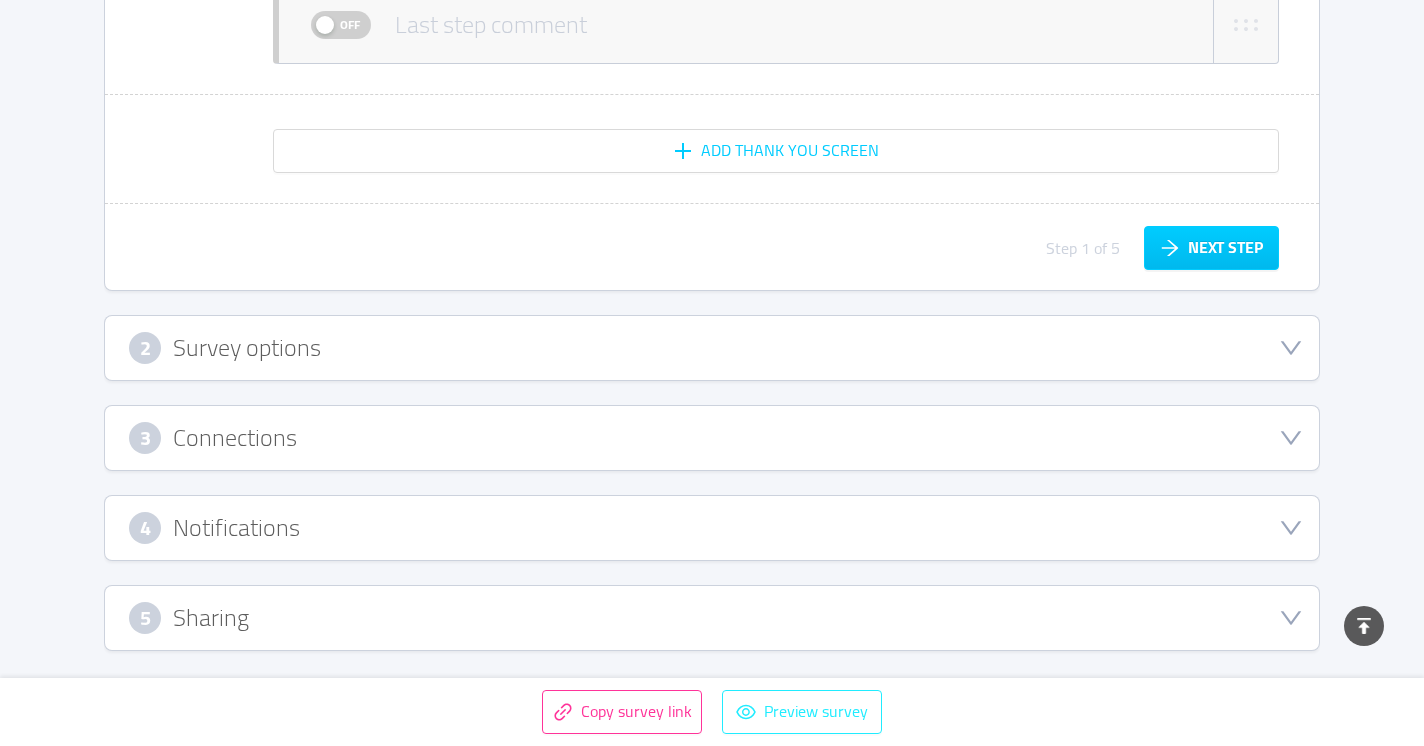 click on "Preview survey" at bounding box center (802, 712) 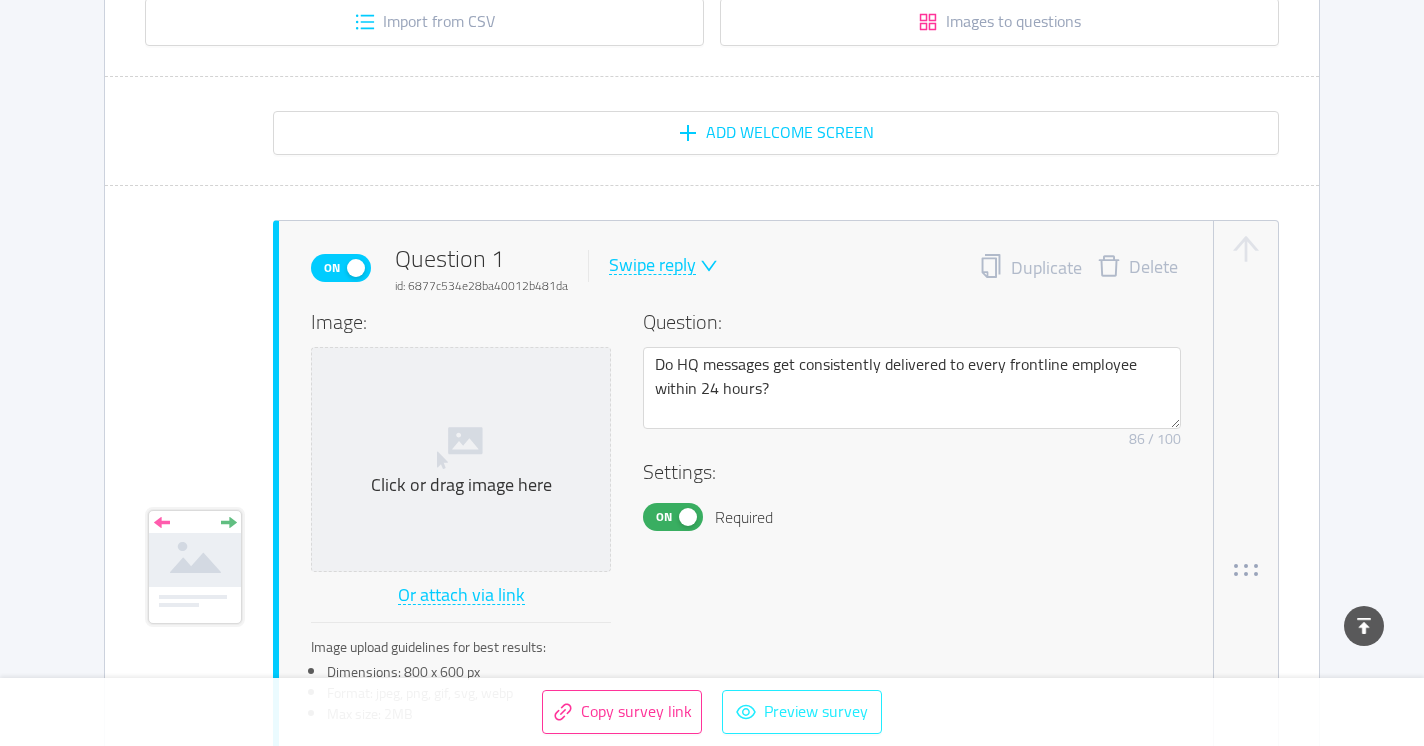 scroll, scrollTop: 0, scrollLeft: 0, axis: both 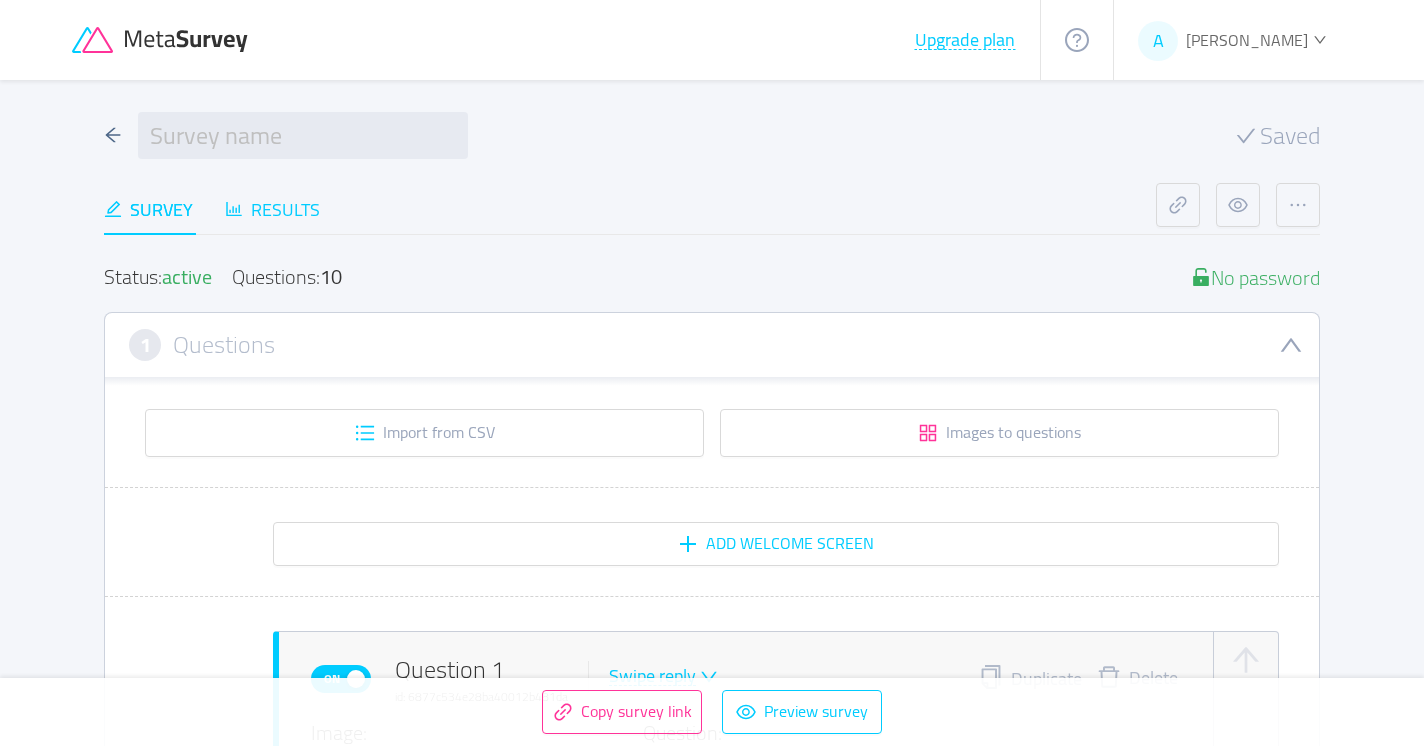 click on "Results" at bounding box center [272, 209] 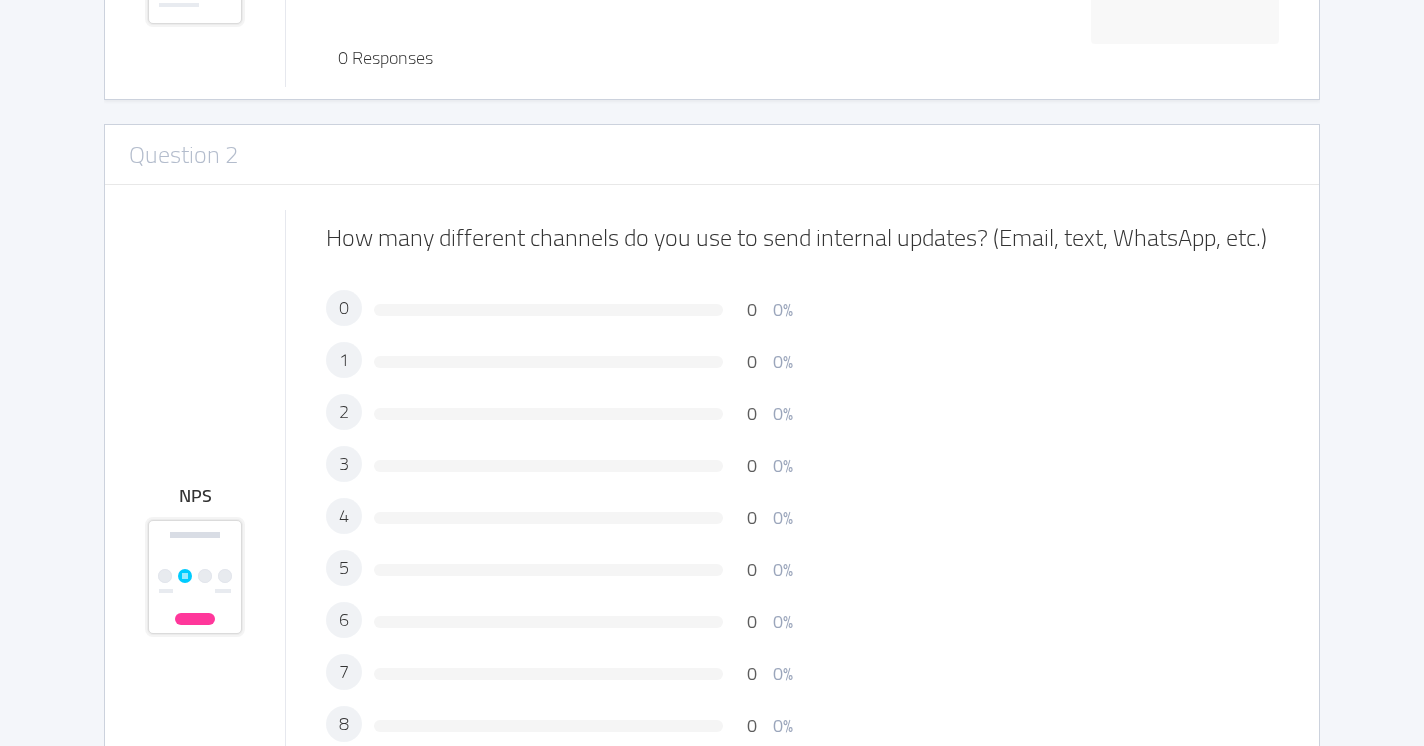 scroll, scrollTop: 0, scrollLeft: 0, axis: both 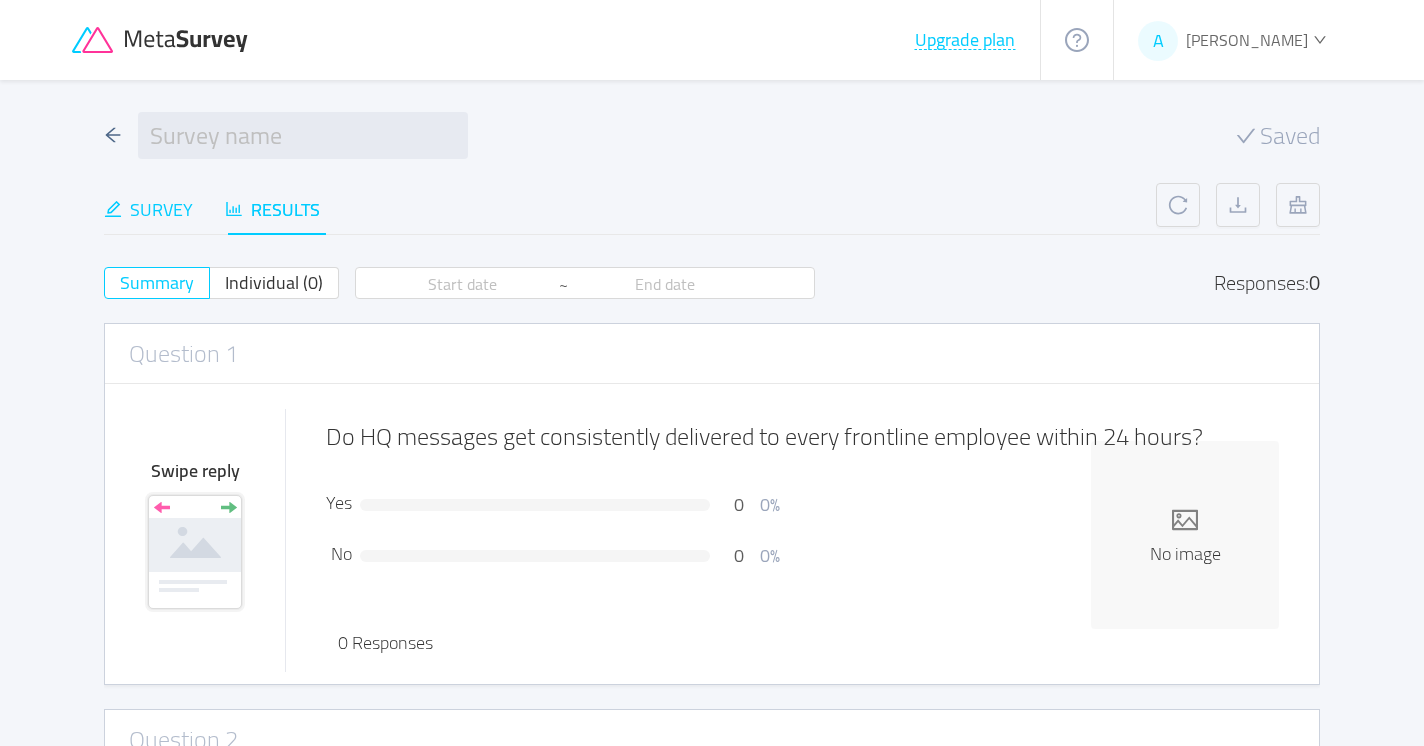 click on "Survey" at bounding box center [148, 209] 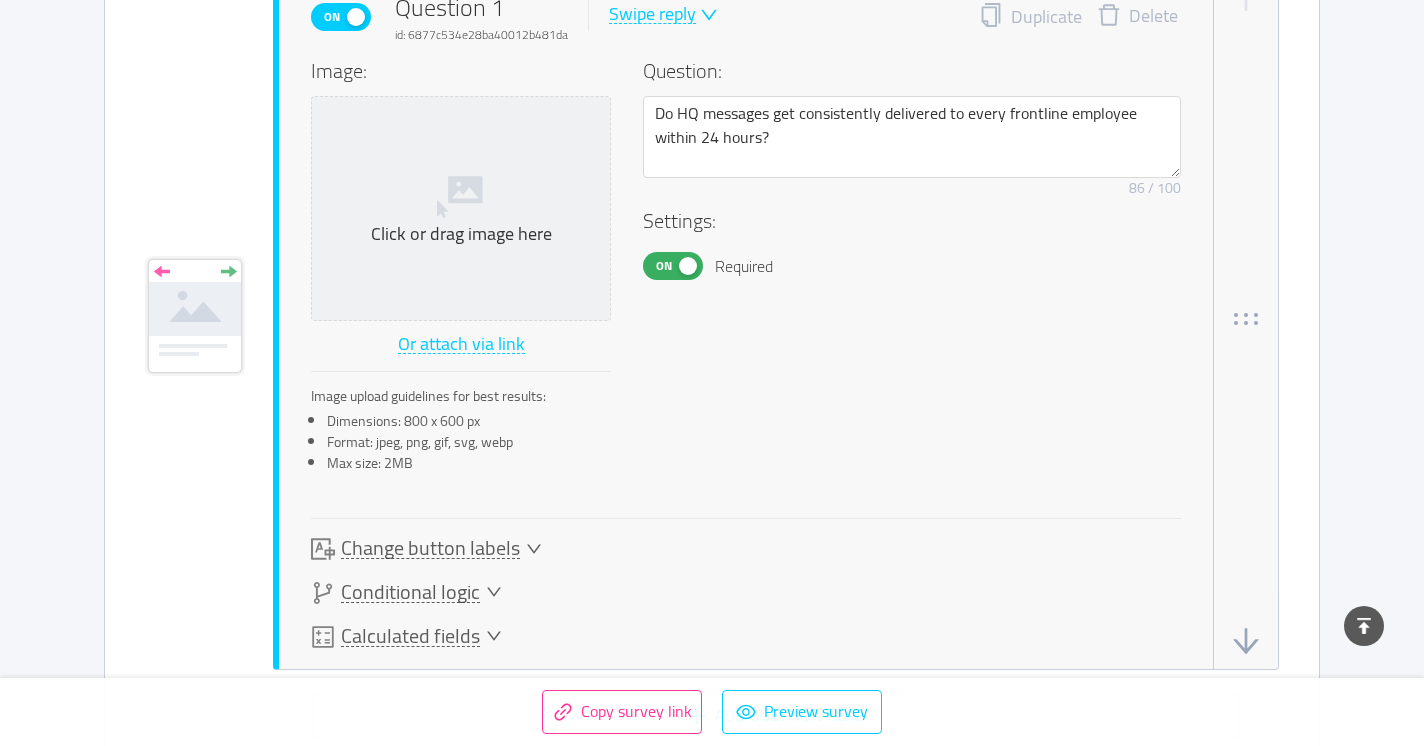 scroll, scrollTop: 665, scrollLeft: 0, axis: vertical 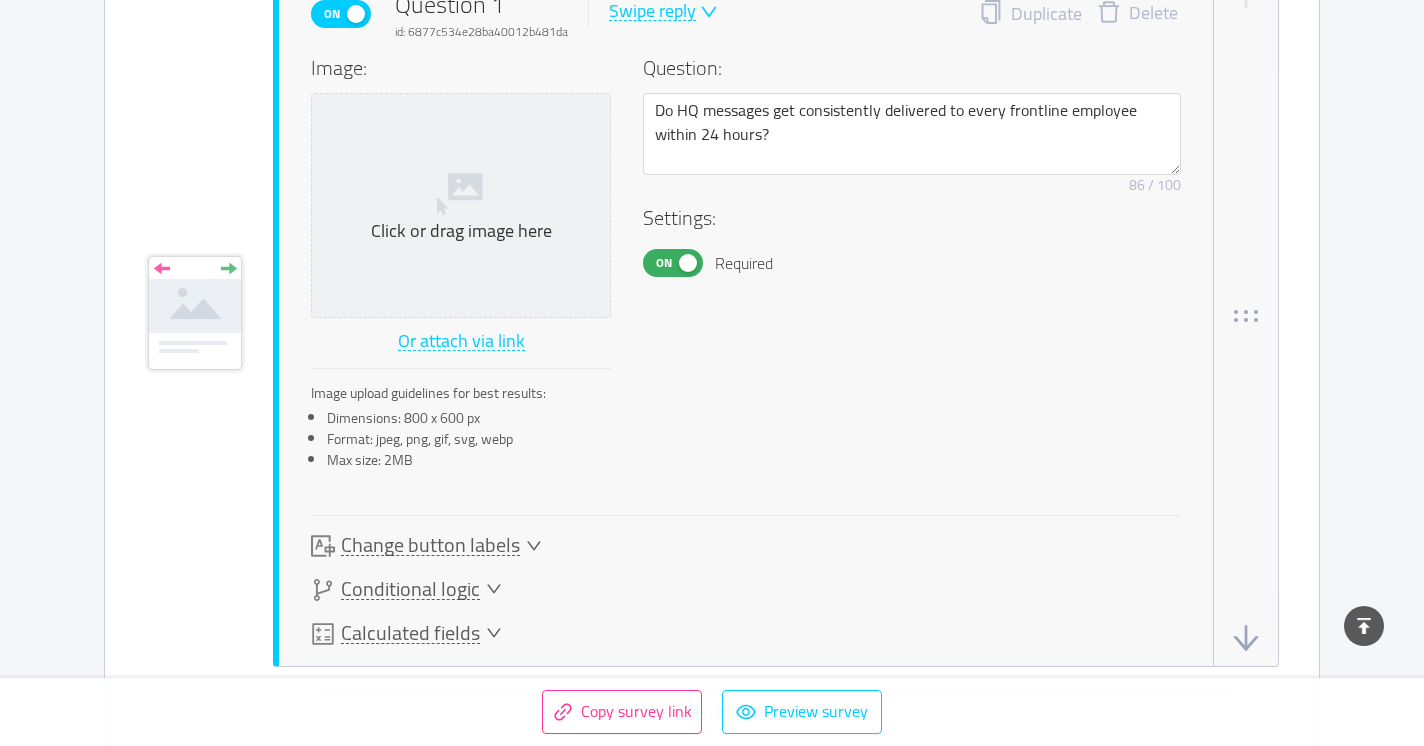 click 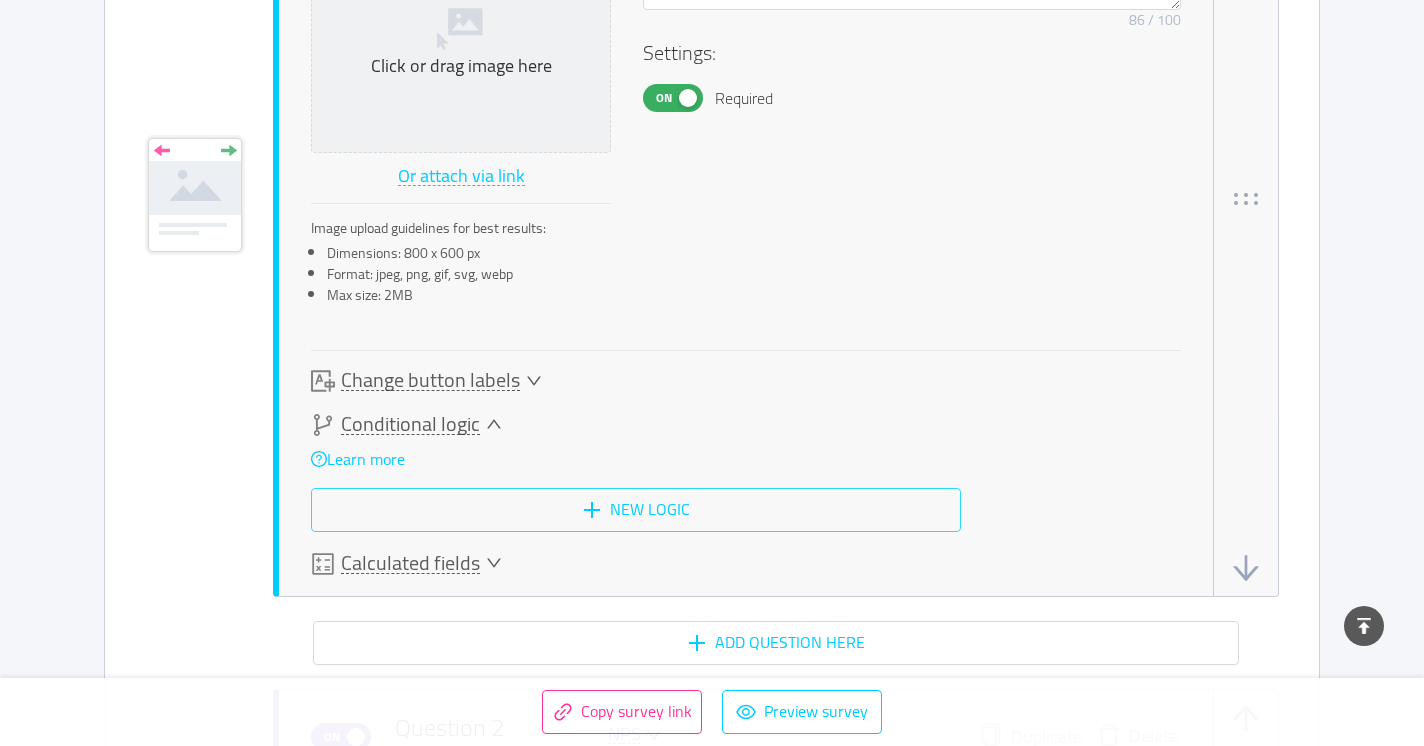 click on "New logic" at bounding box center [636, 510] 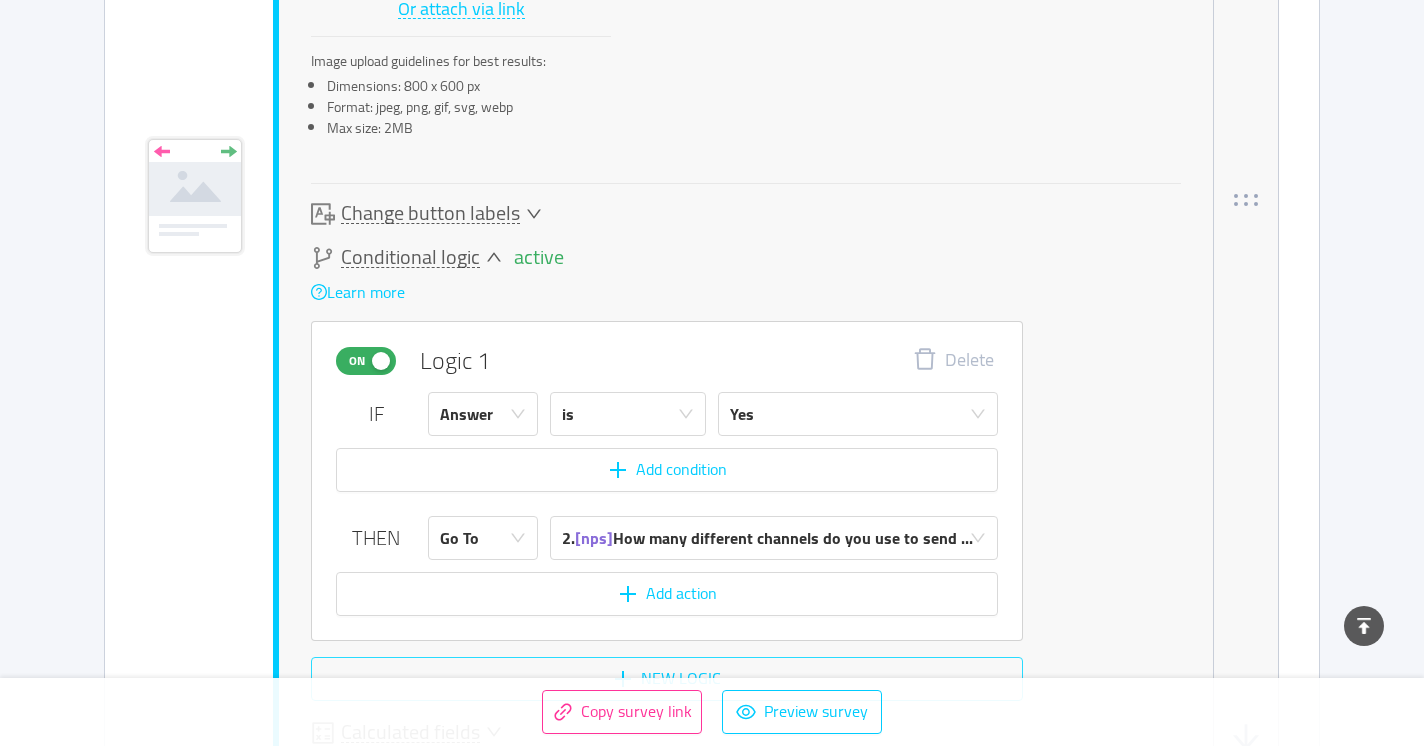 scroll, scrollTop: 998, scrollLeft: 0, axis: vertical 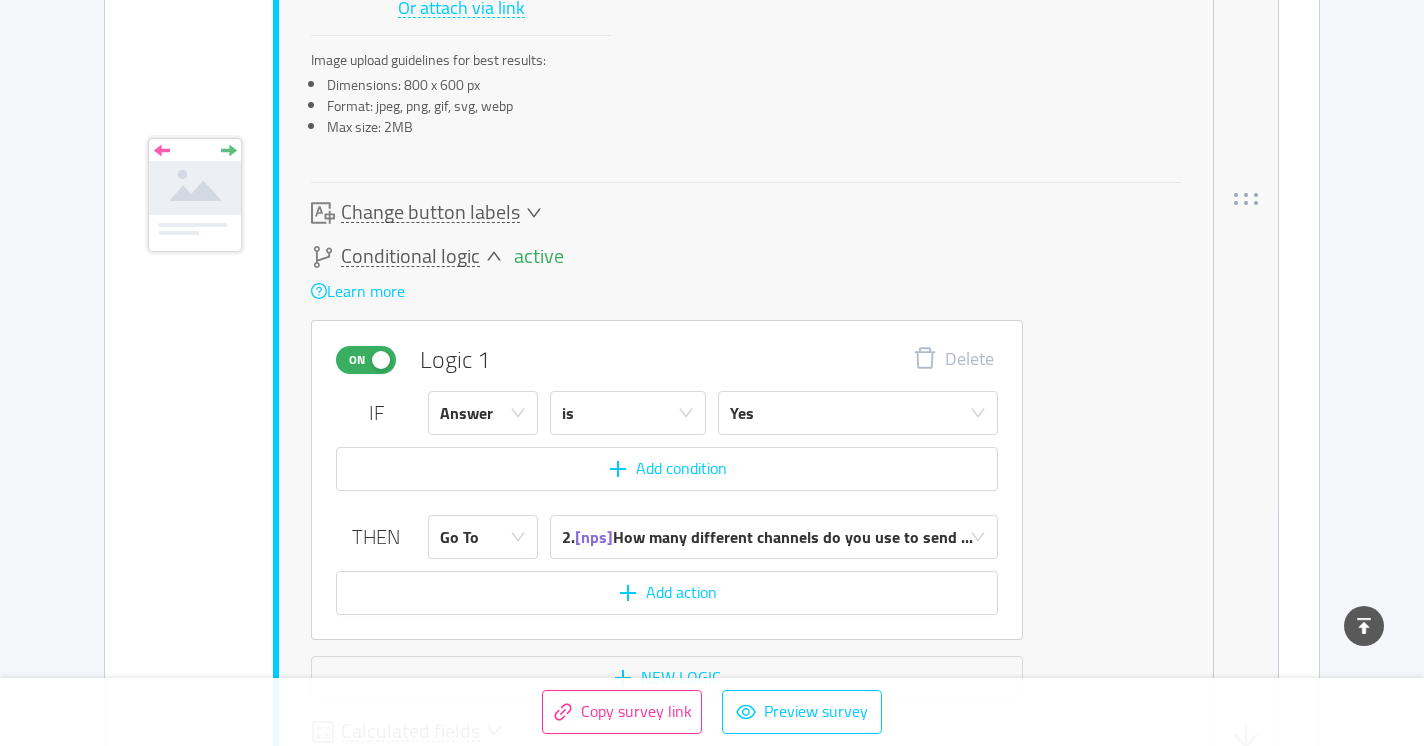 click 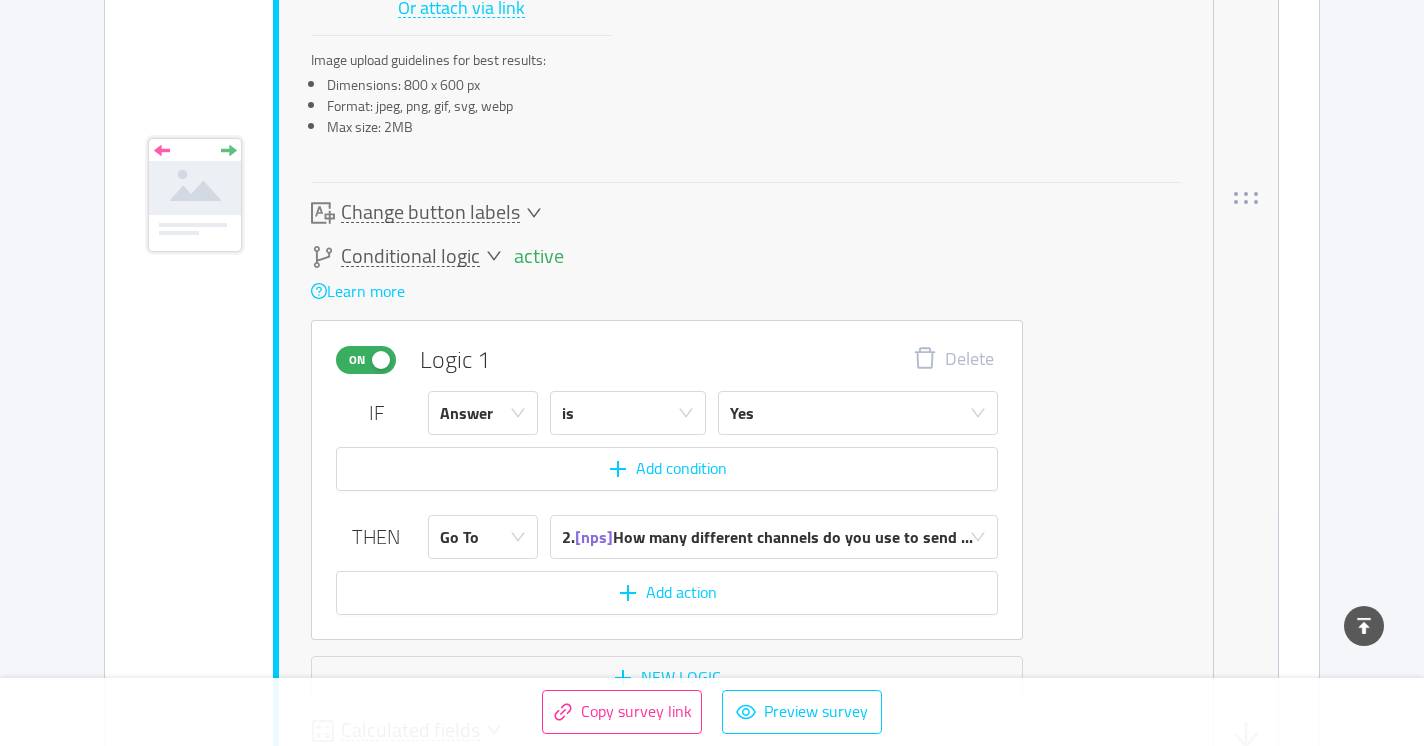 scroll, scrollTop: 783, scrollLeft: 0, axis: vertical 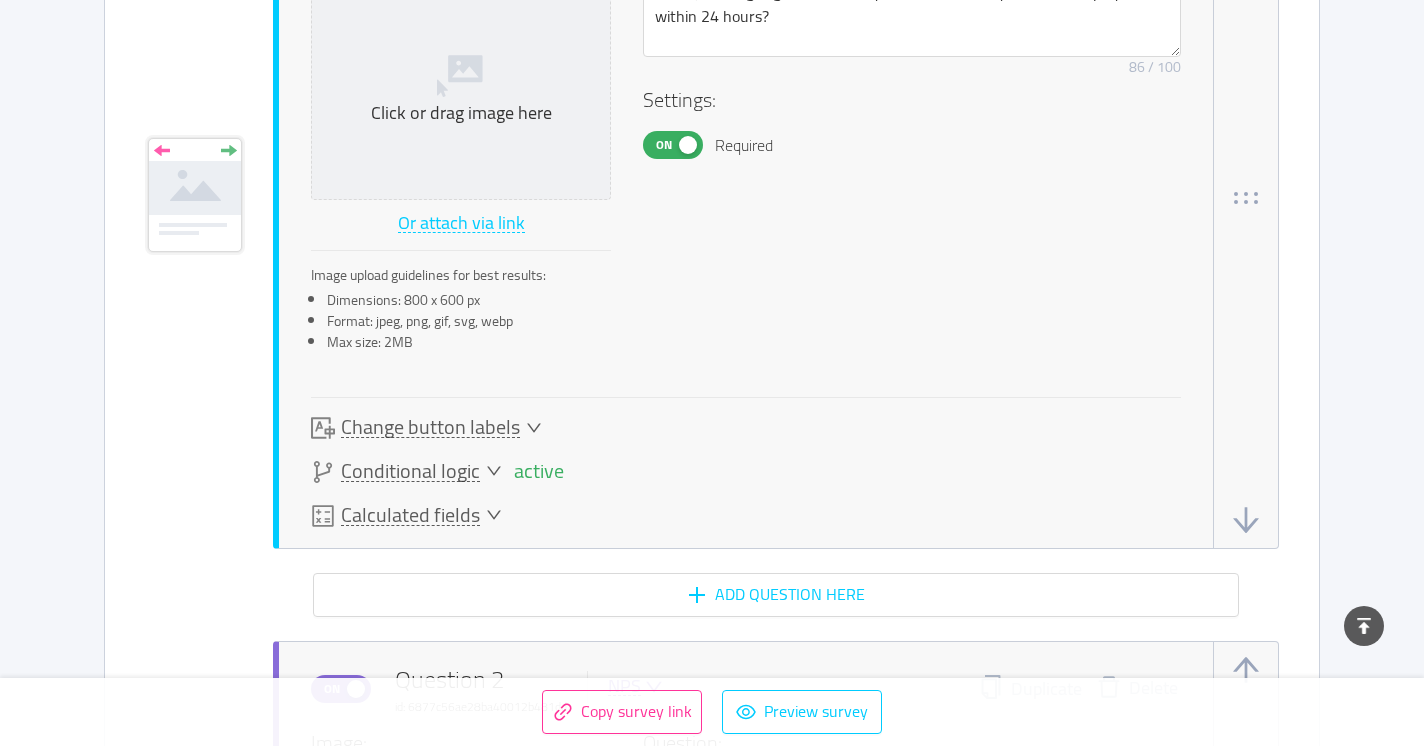 click 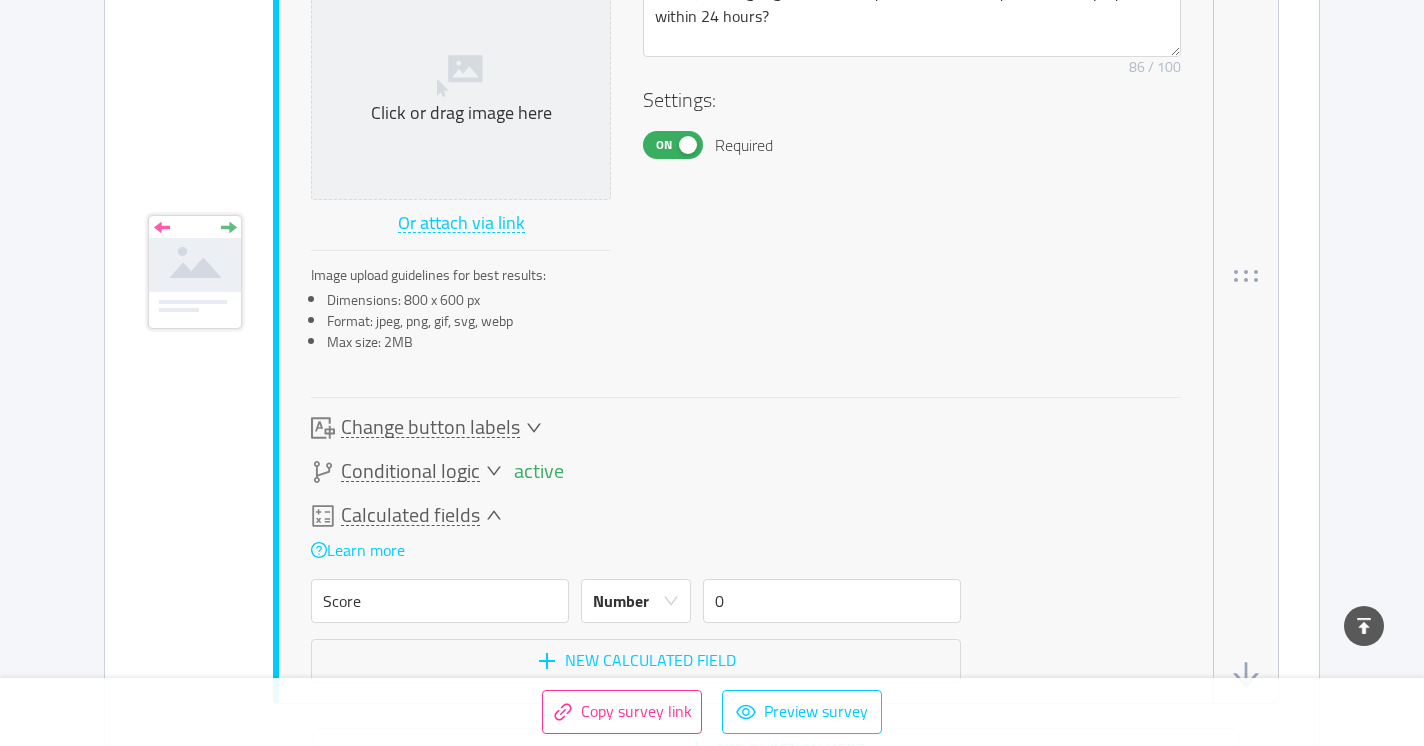 scroll, scrollTop: 860, scrollLeft: 0, axis: vertical 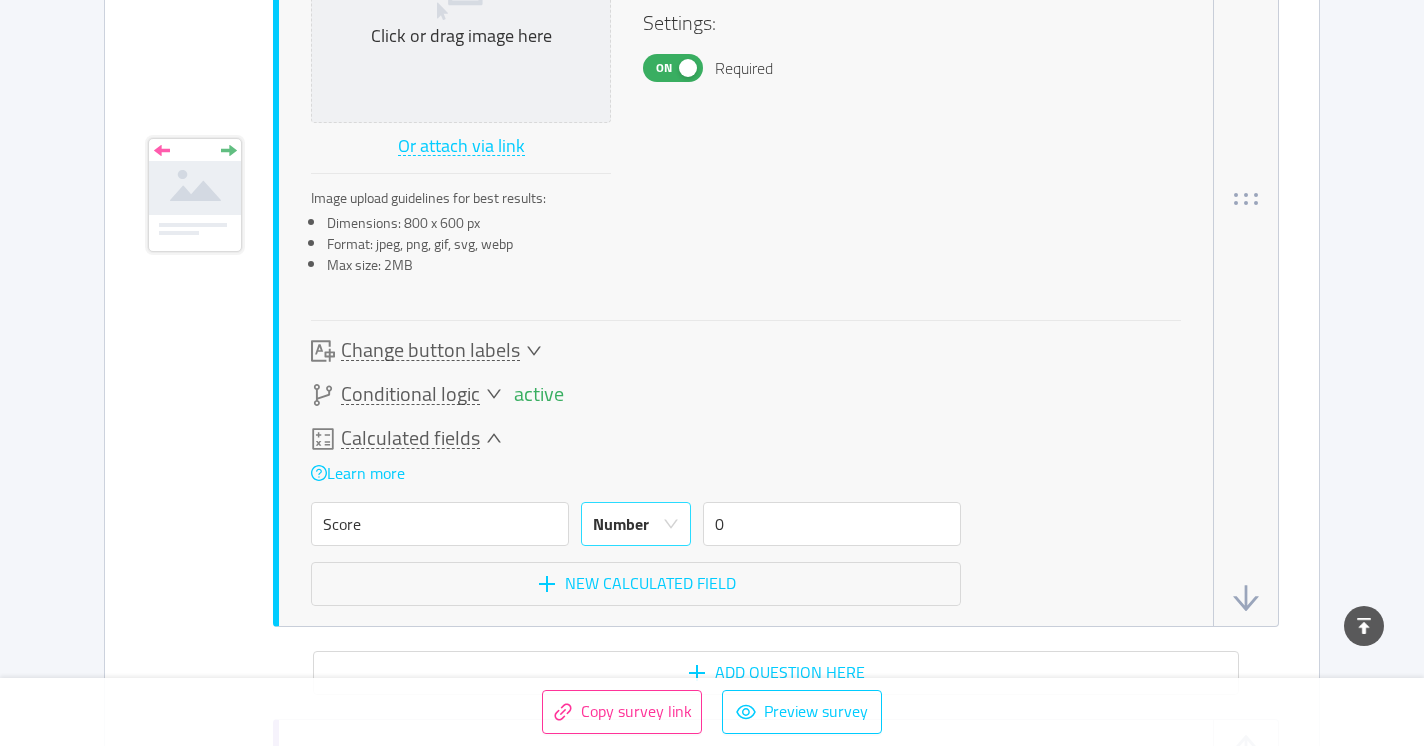 click on "Number" at bounding box center (621, 524) 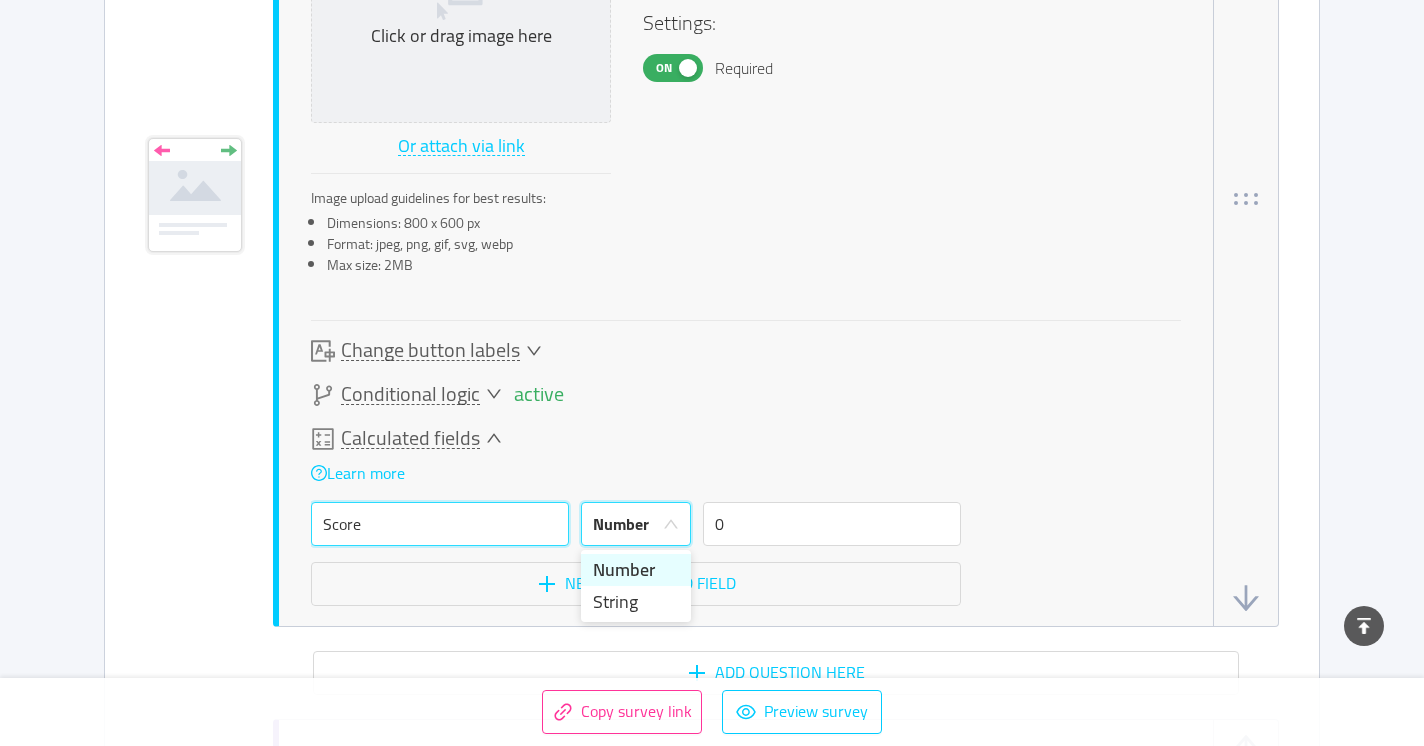 click on "Score" at bounding box center (440, 524) 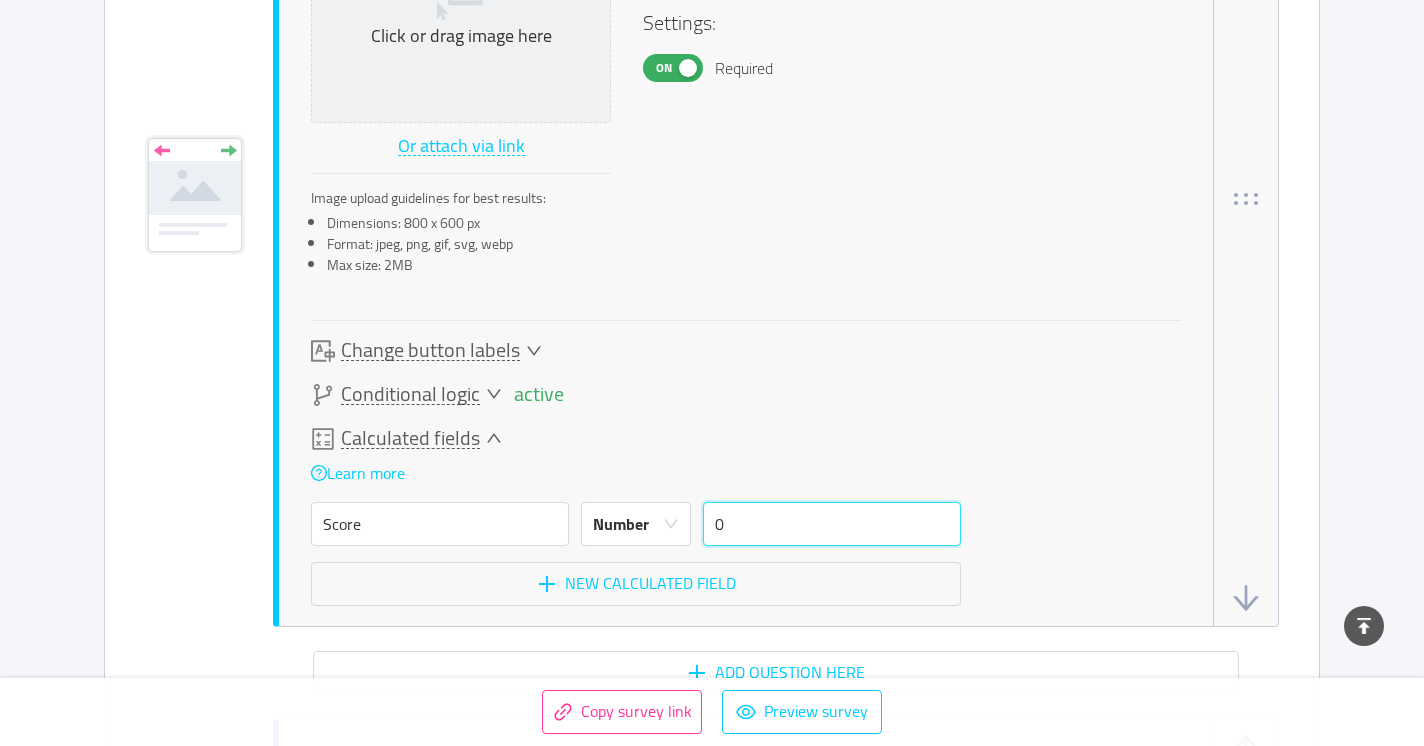 click on "0" at bounding box center (832, 524) 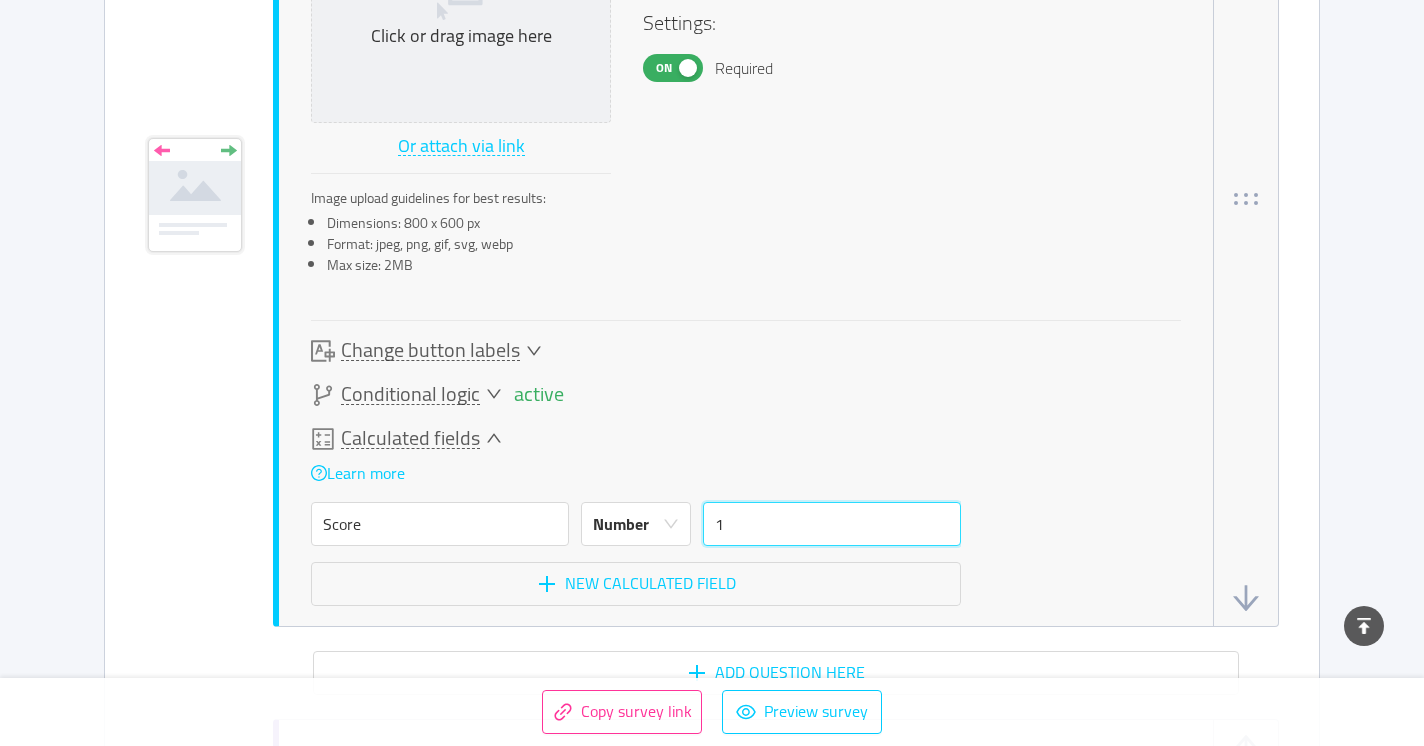 type on "1" 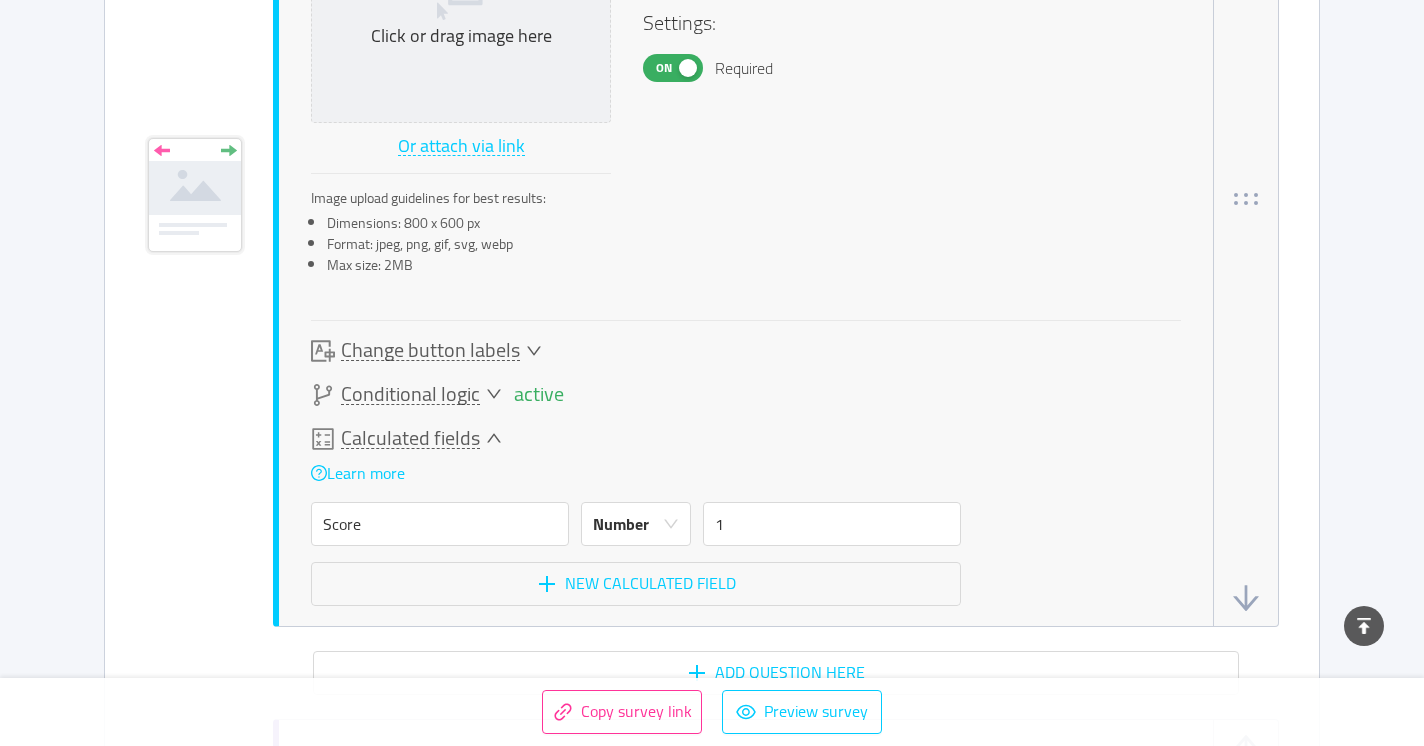 click on "Learn more" at bounding box center [636, 472] 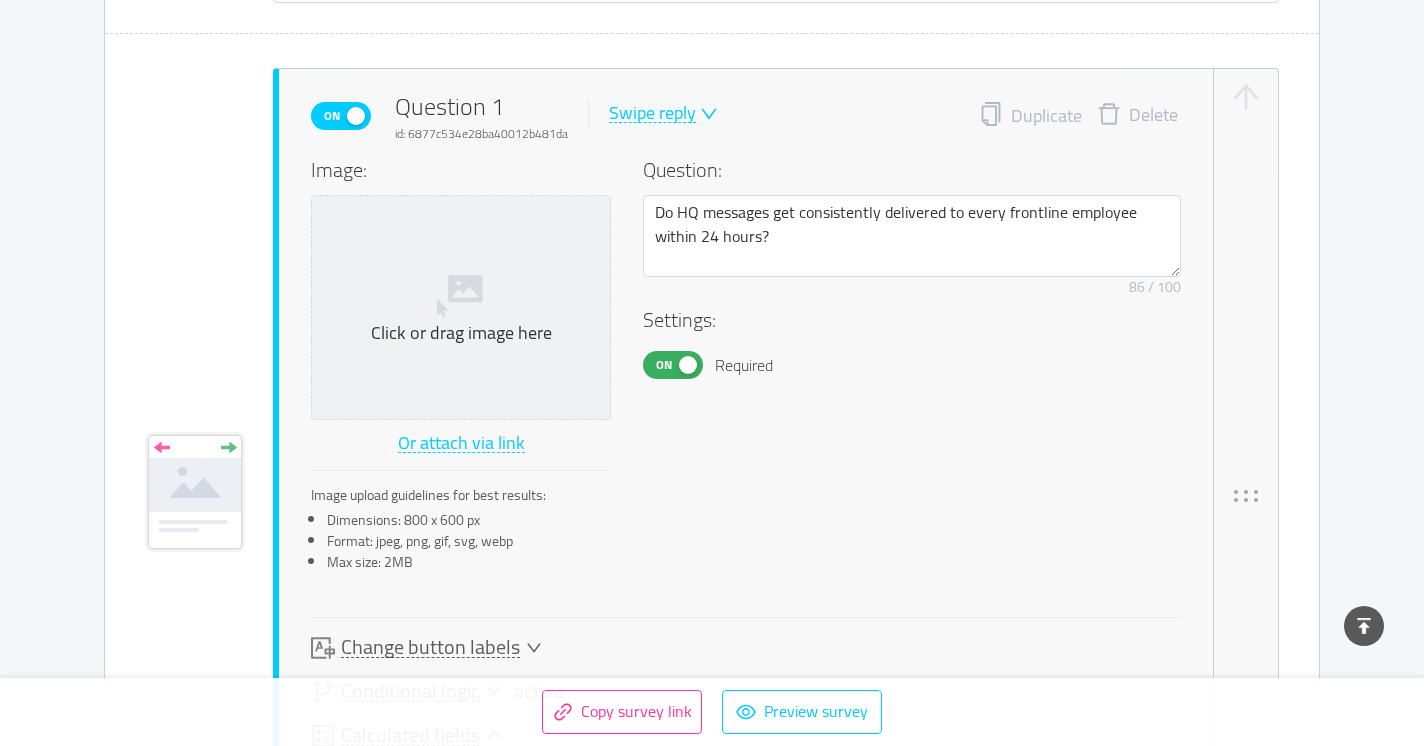 scroll, scrollTop: 565, scrollLeft: 0, axis: vertical 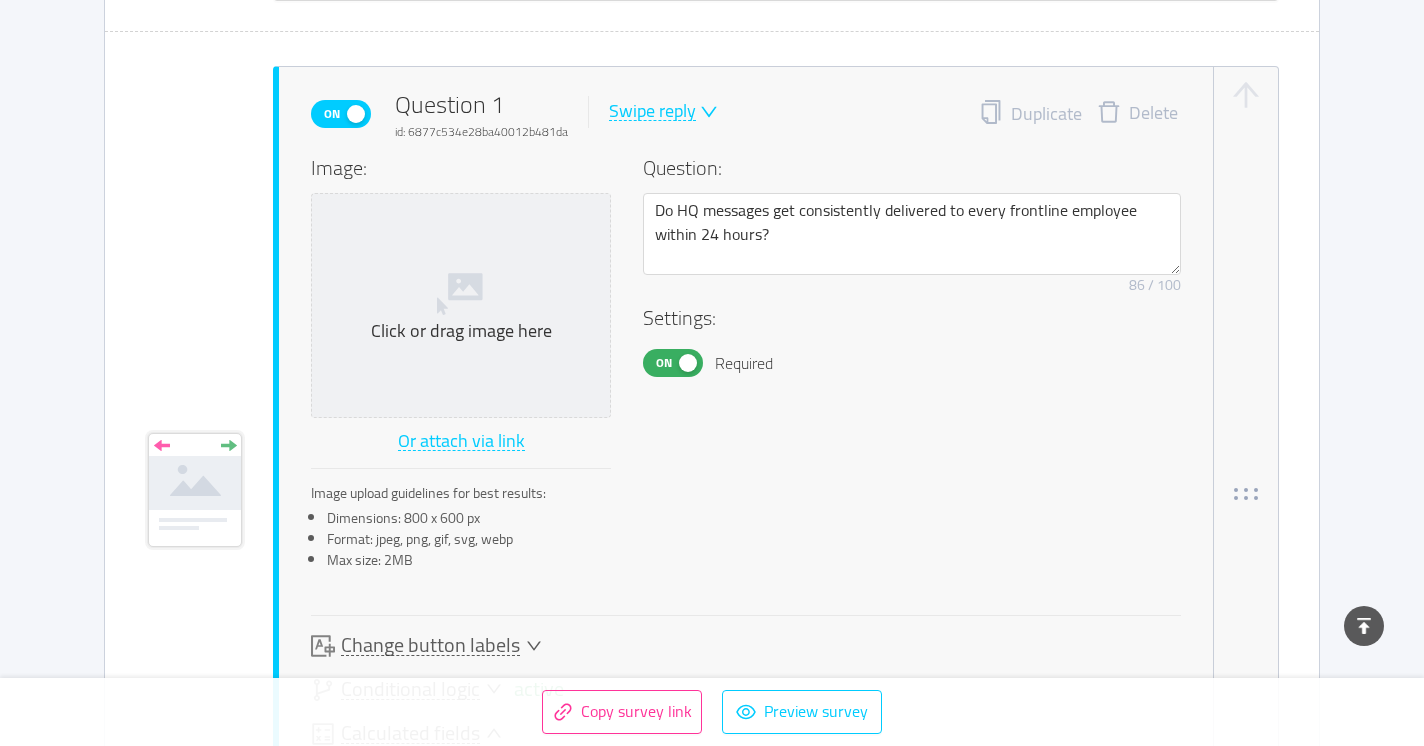 click 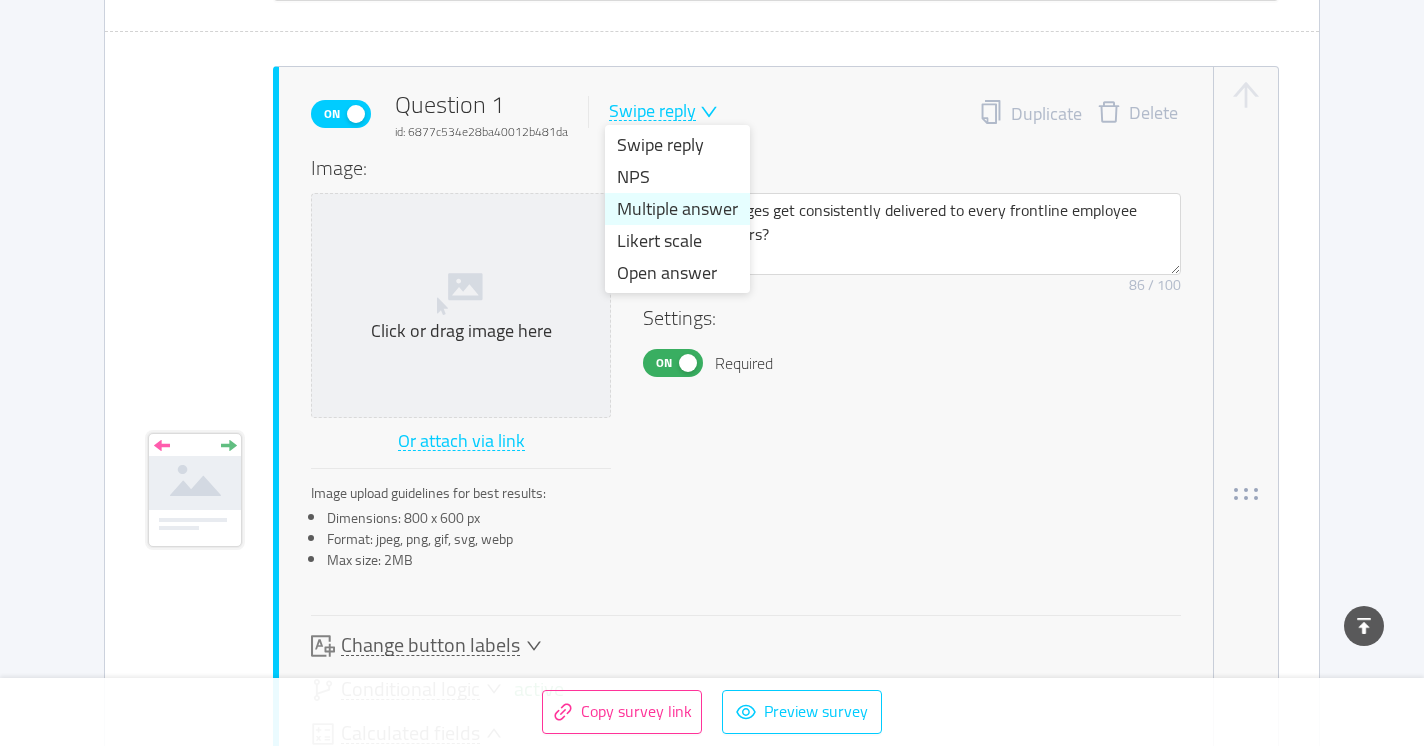click on "Multiple answer" at bounding box center (677, 209) 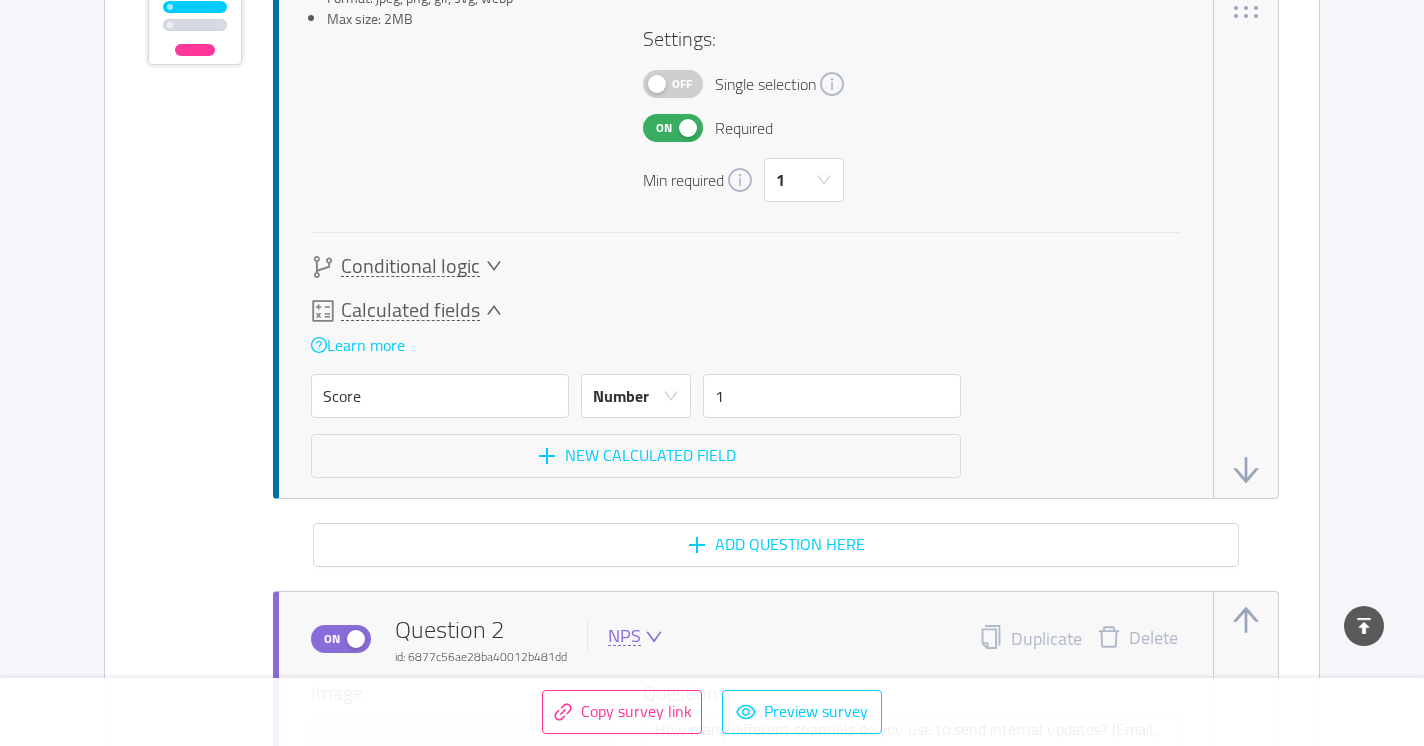 scroll, scrollTop: 1109, scrollLeft: 0, axis: vertical 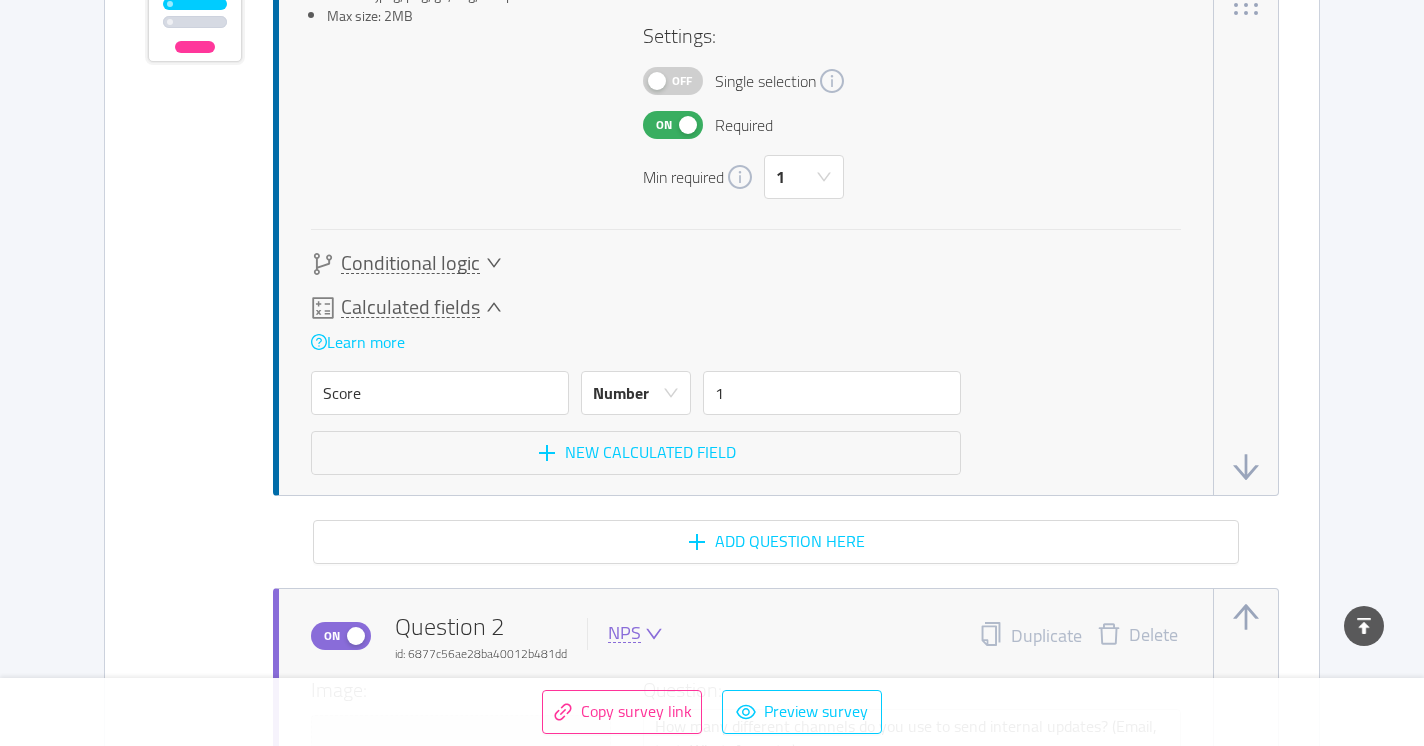 click 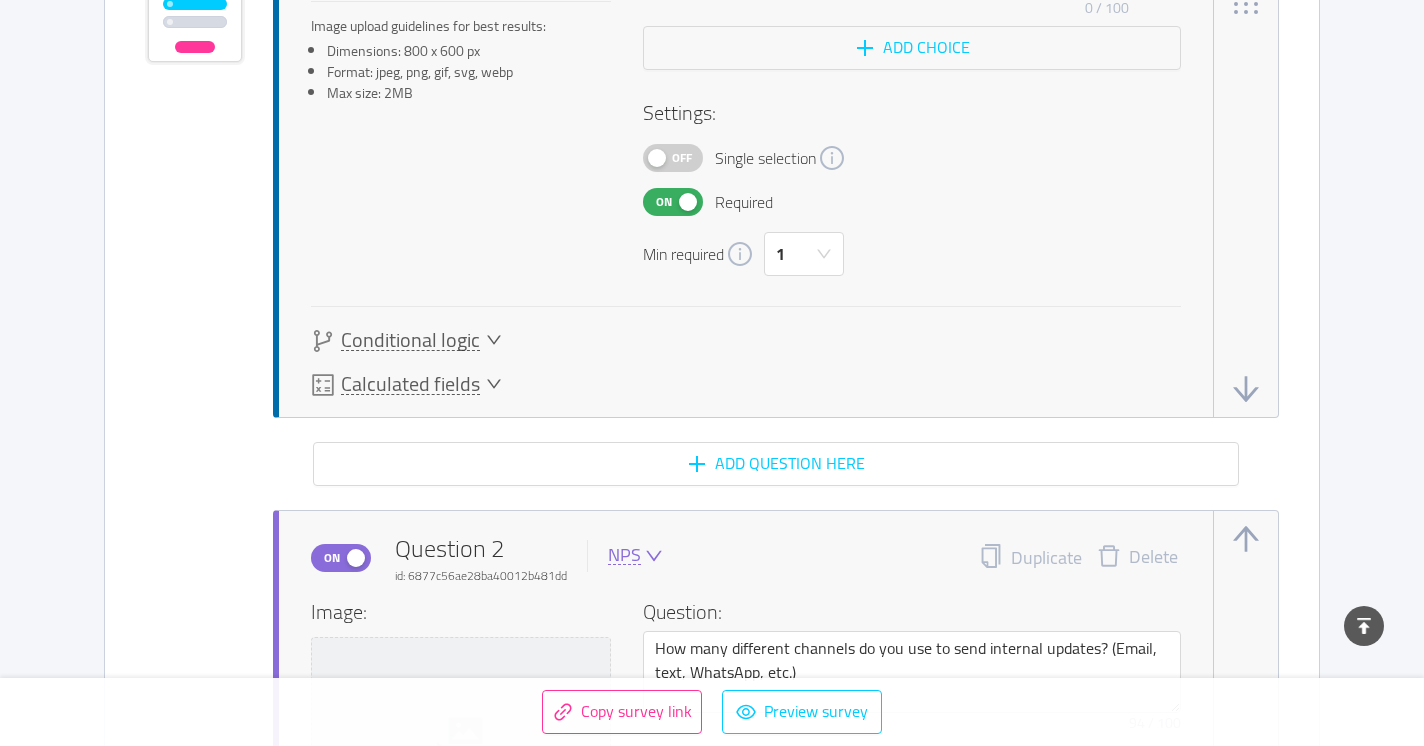 click on "Conditional logic" at bounding box center (406, 341) 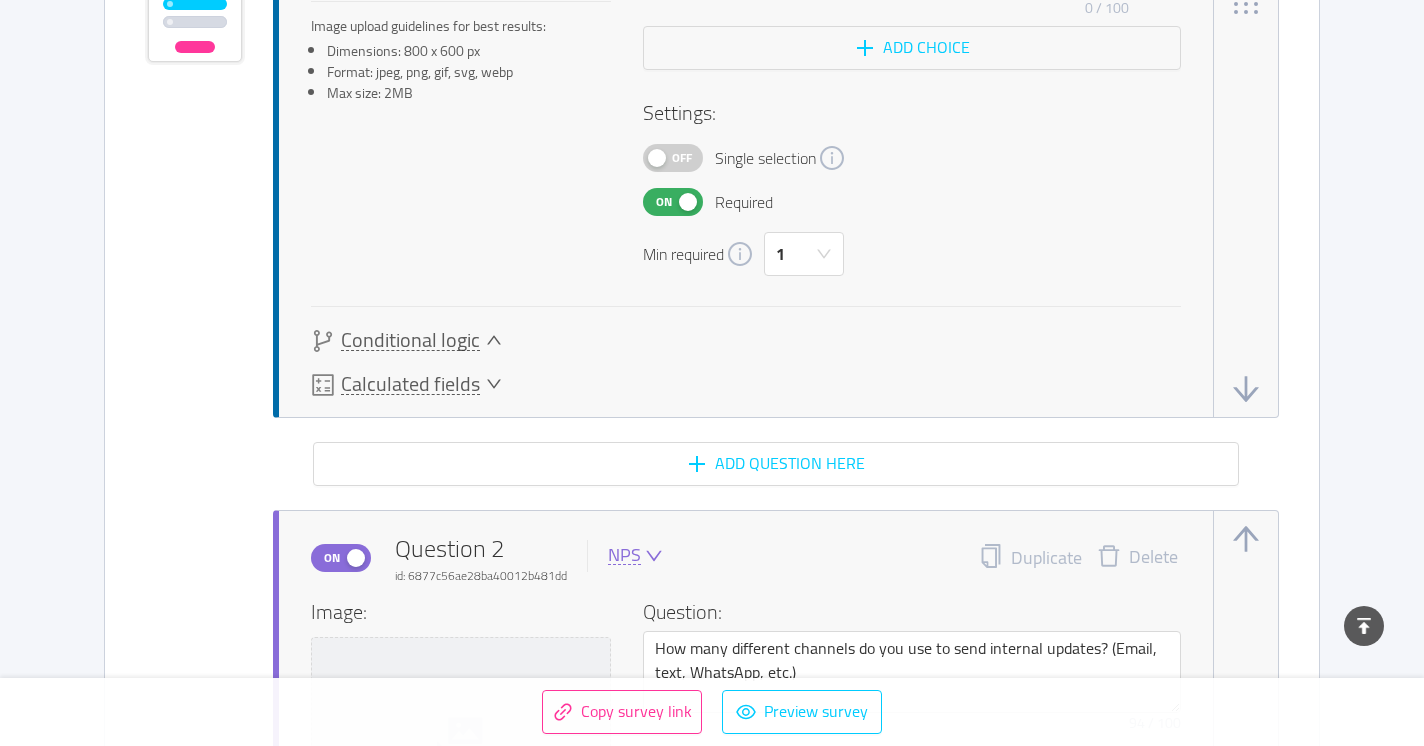 scroll, scrollTop: 1079, scrollLeft: 0, axis: vertical 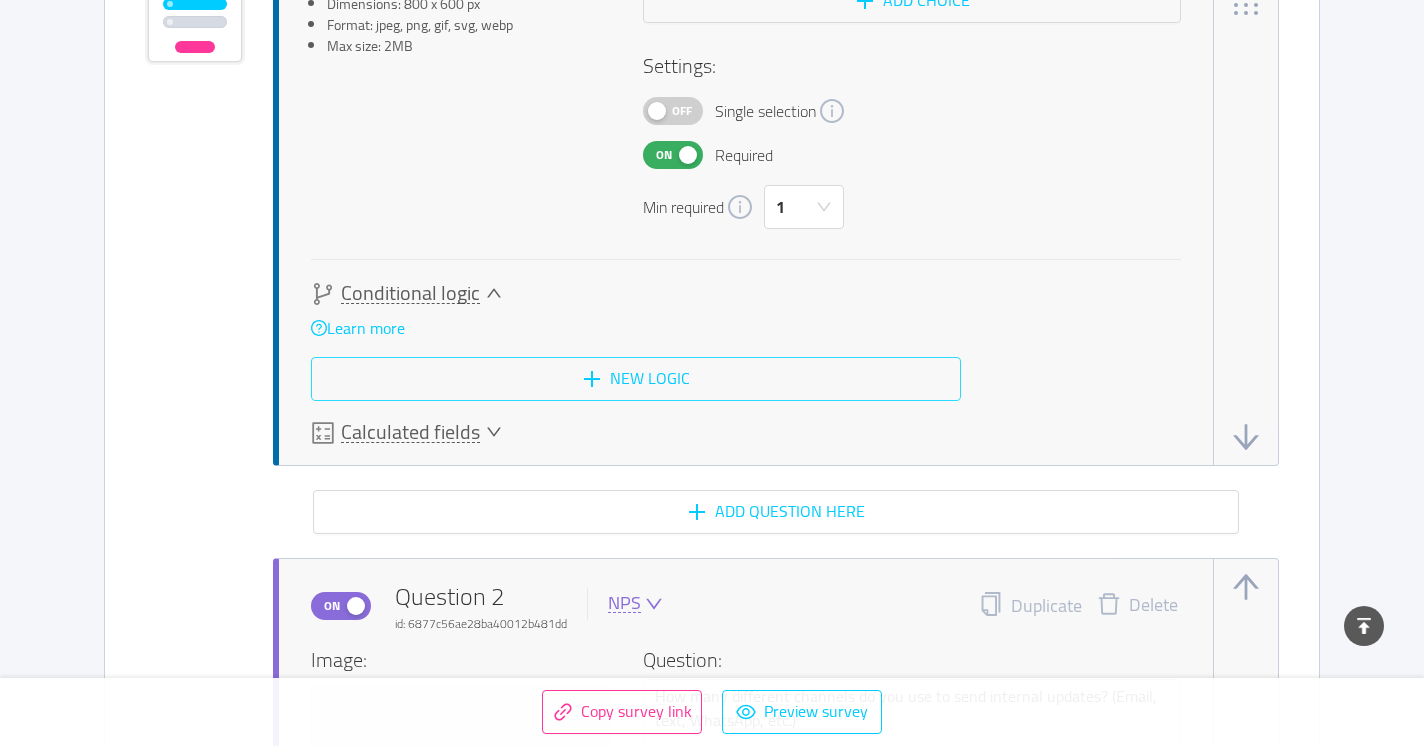 click on "New logic" at bounding box center [636, 379] 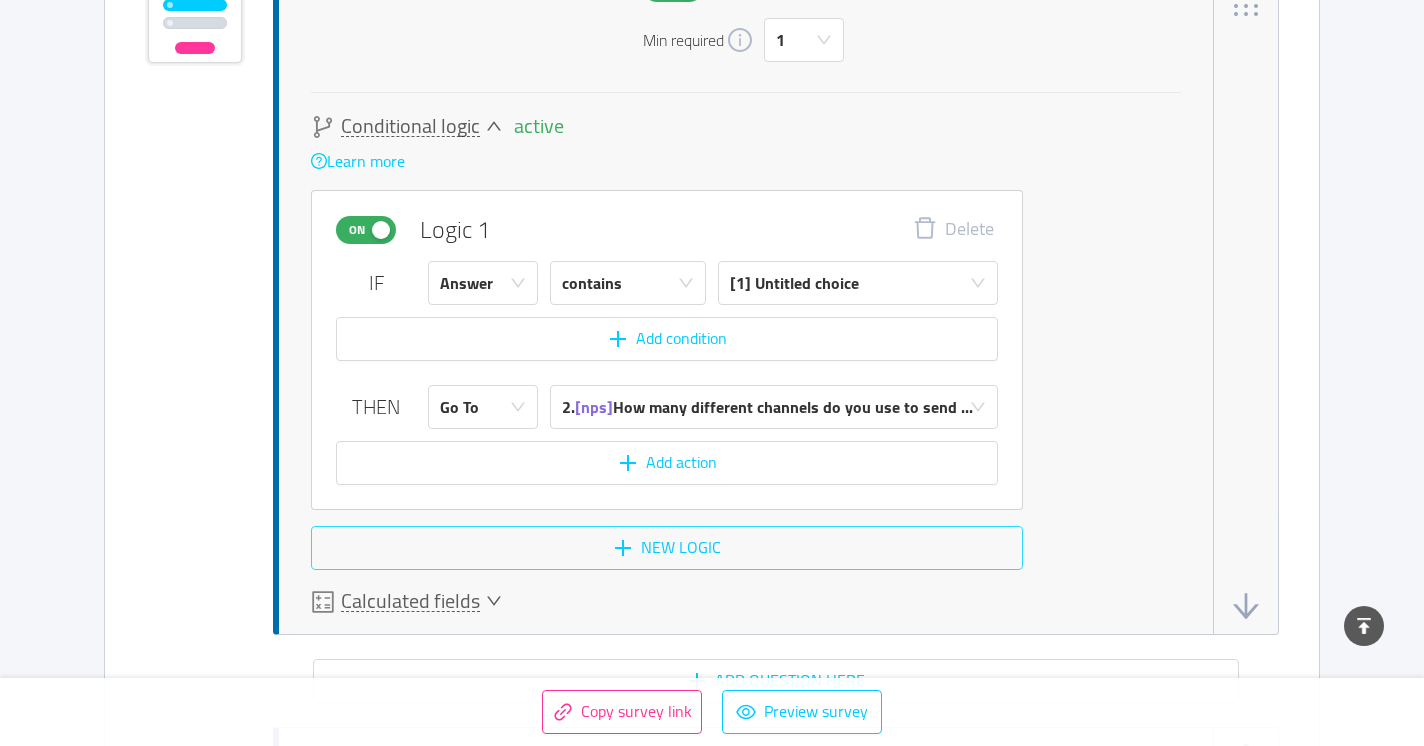 scroll, scrollTop: 1247, scrollLeft: 0, axis: vertical 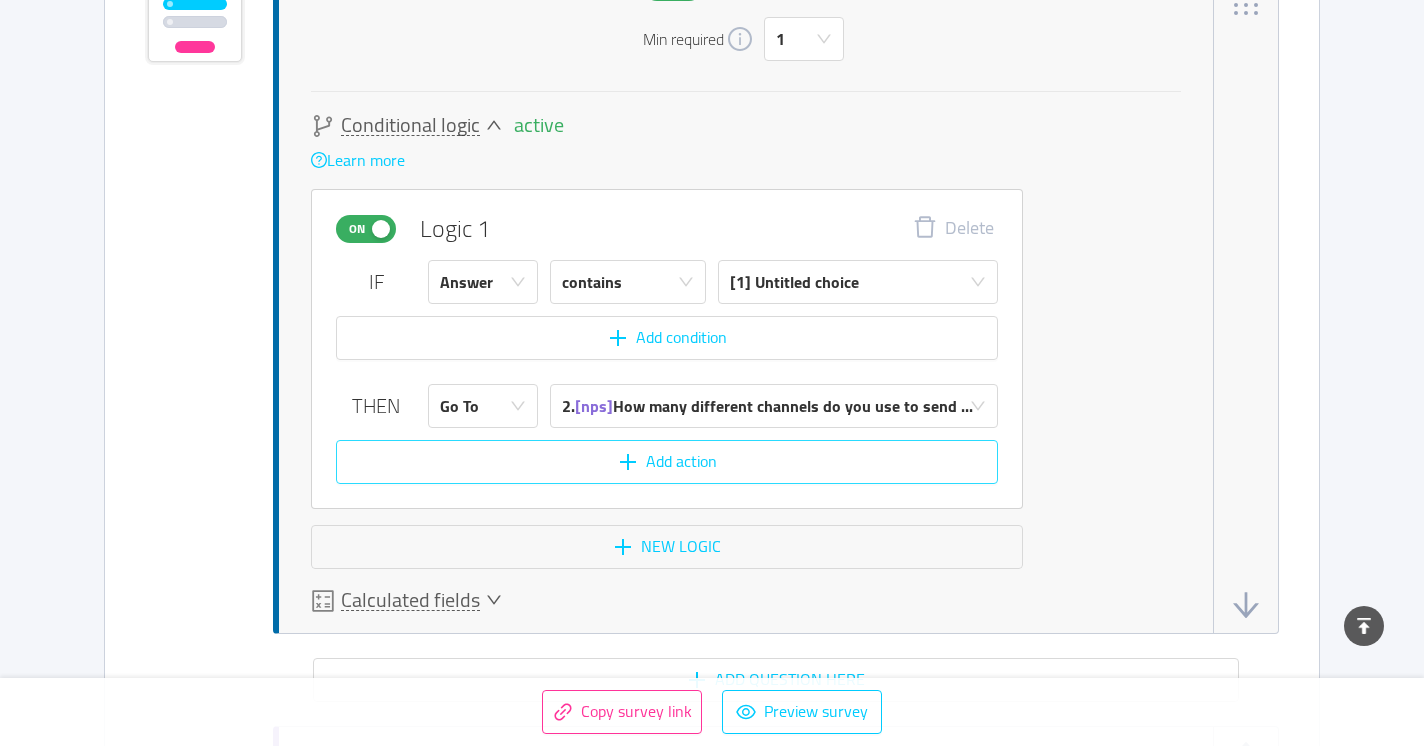 click on "Add action" at bounding box center (667, 462) 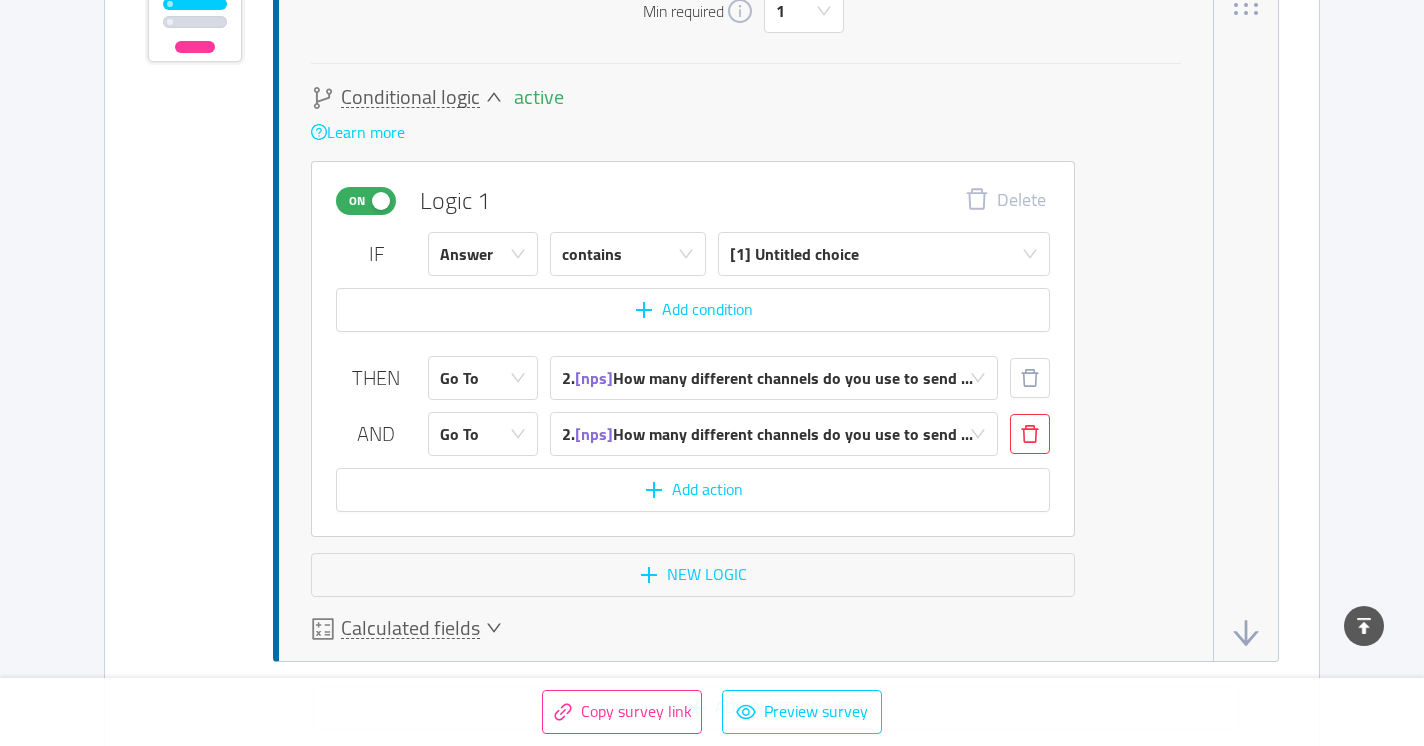 click at bounding box center (1030, 434) 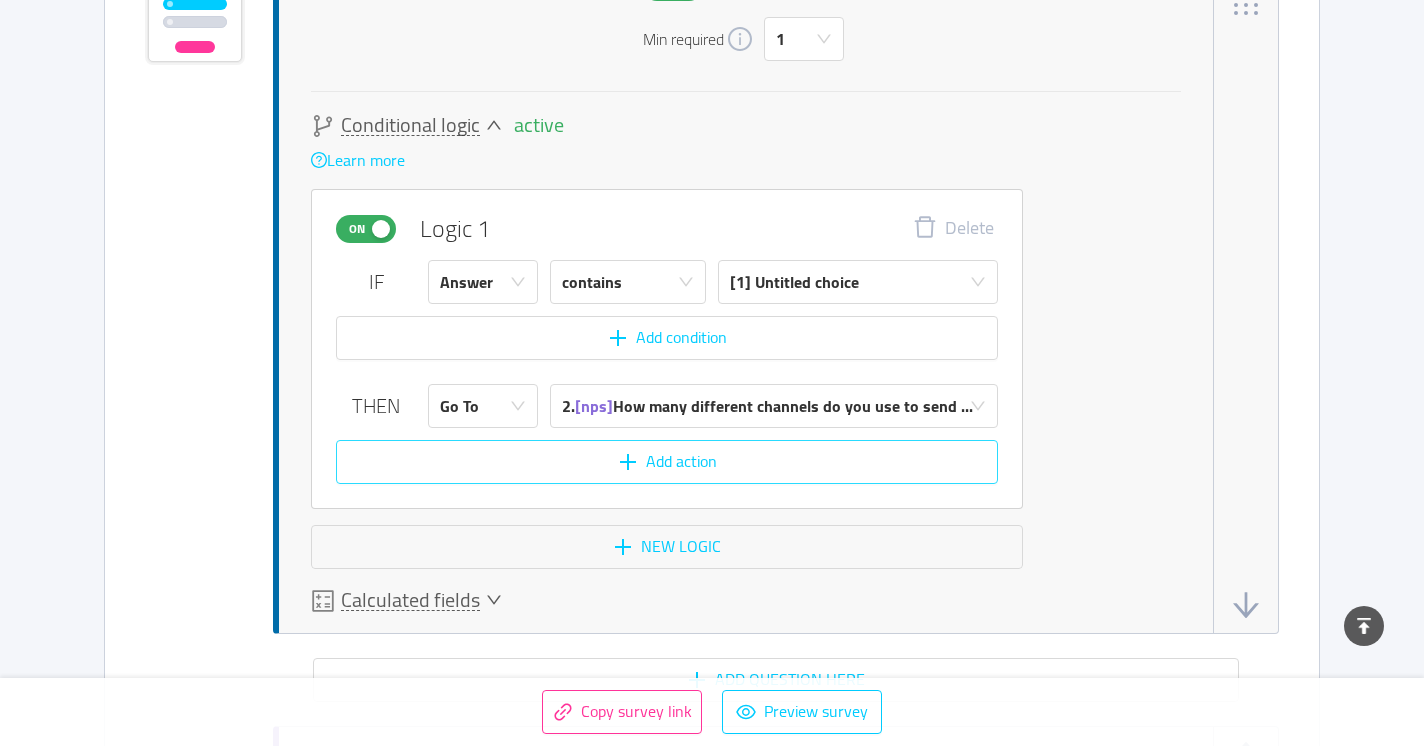 click on "Add action" at bounding box center (667, 462) 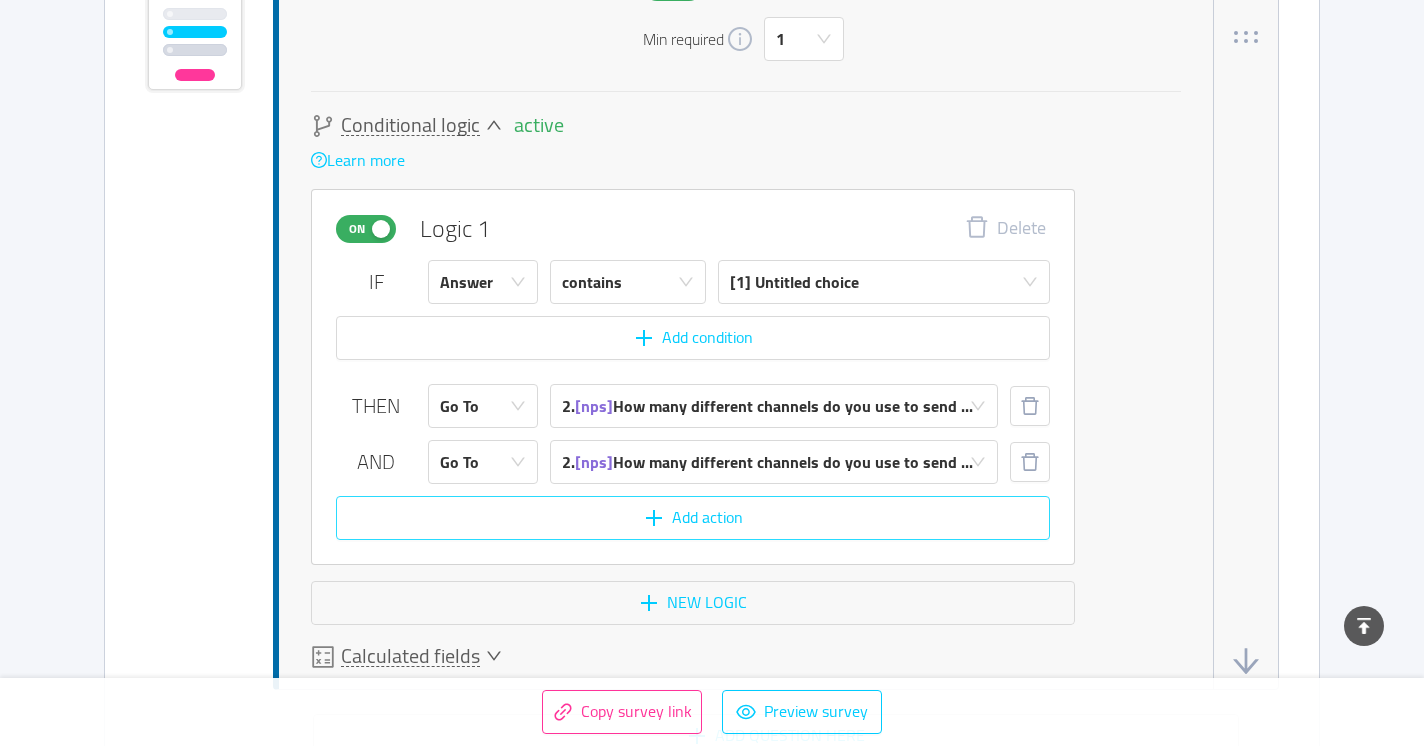 scroll, scrollTop: 1275, scrollLeft: 0, axis: vertical 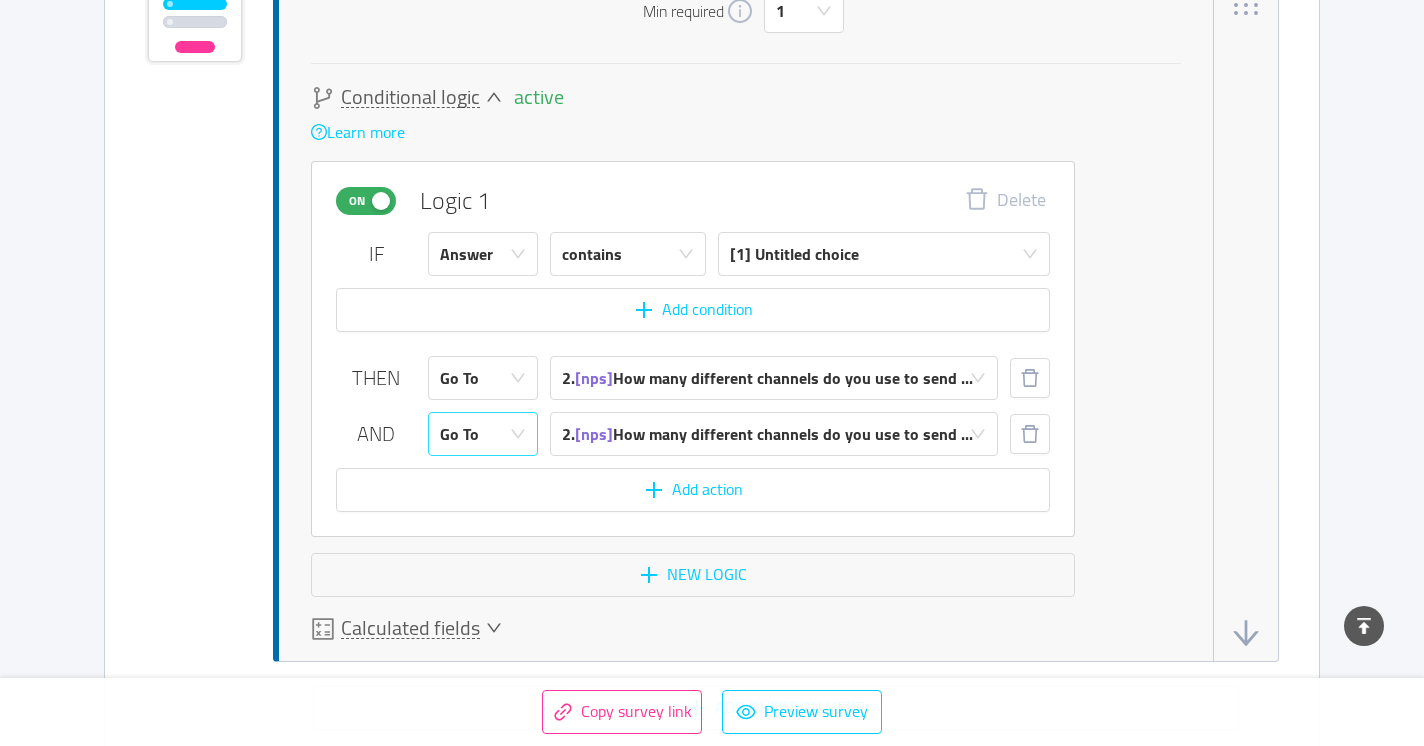 click 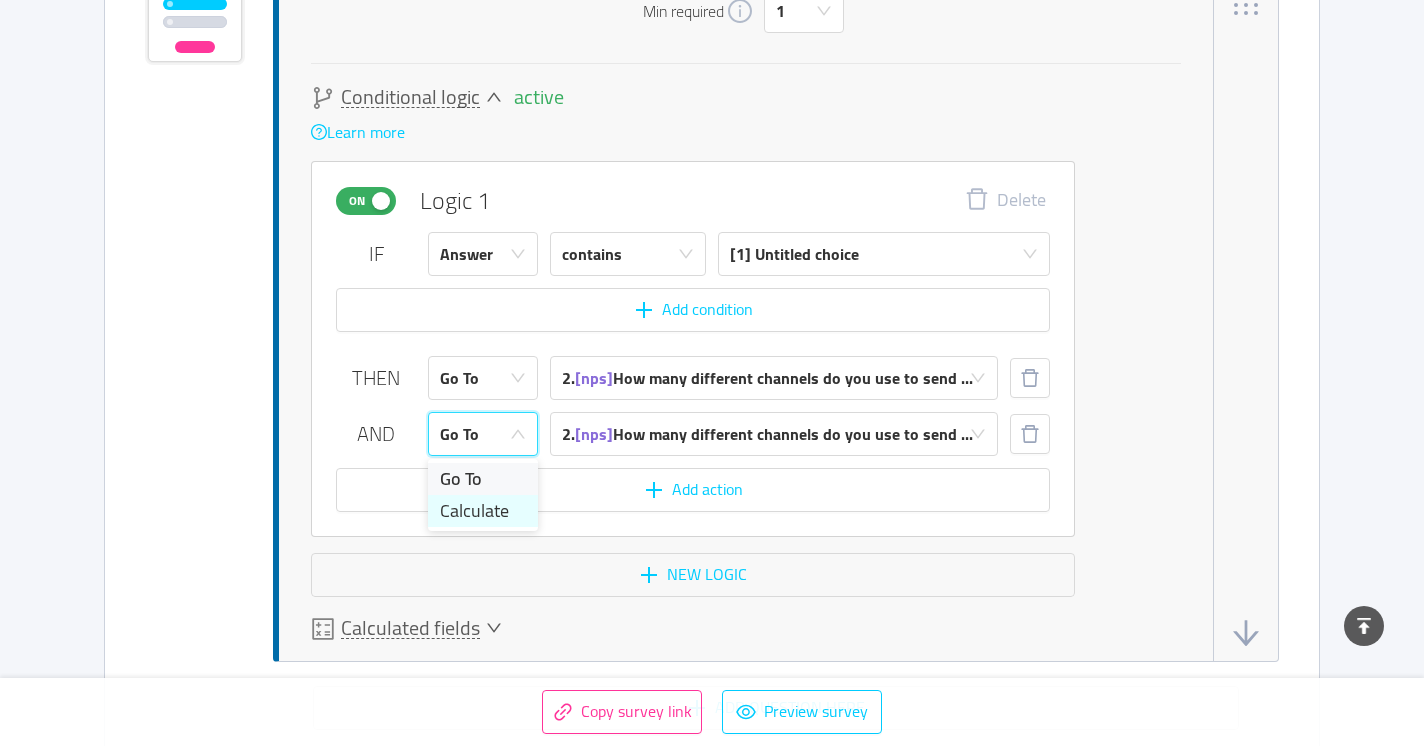 click on "Calculate" at bounding box center (483, 511) 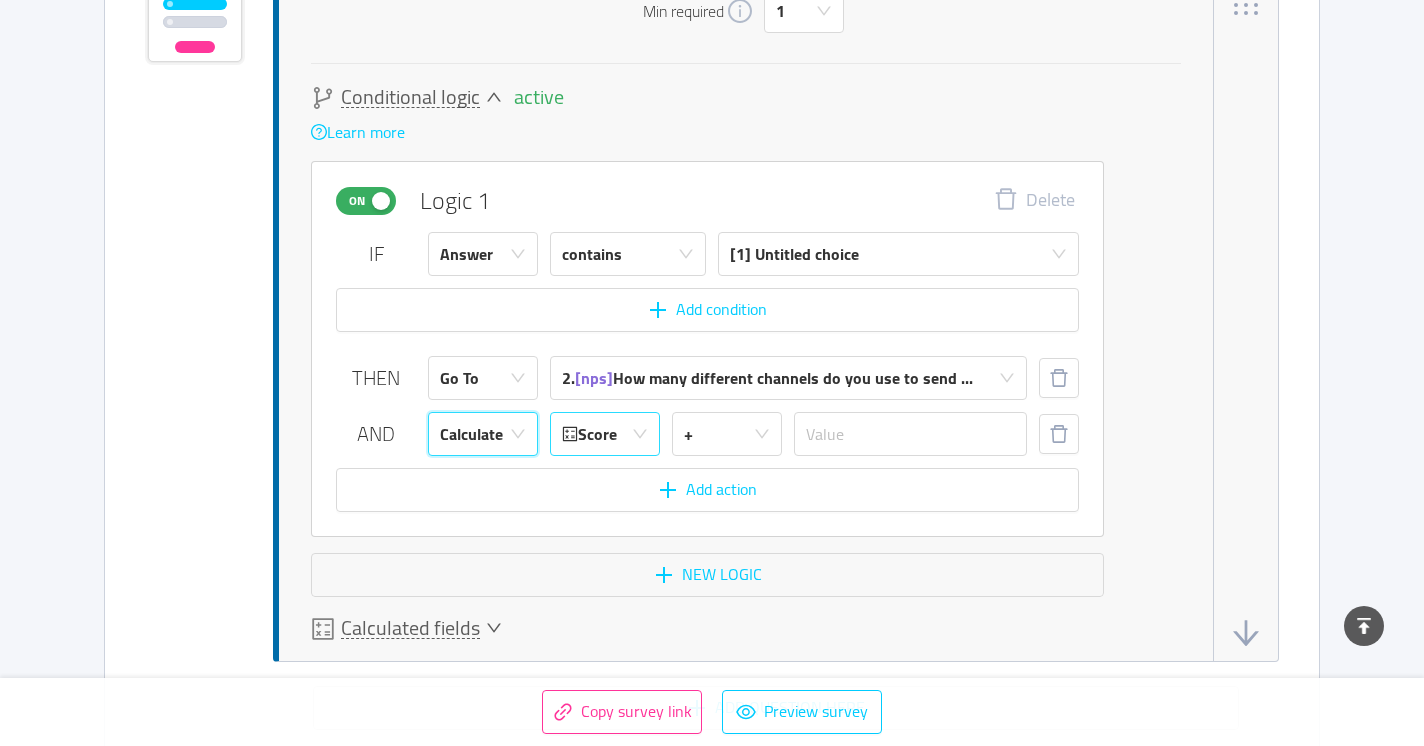 click 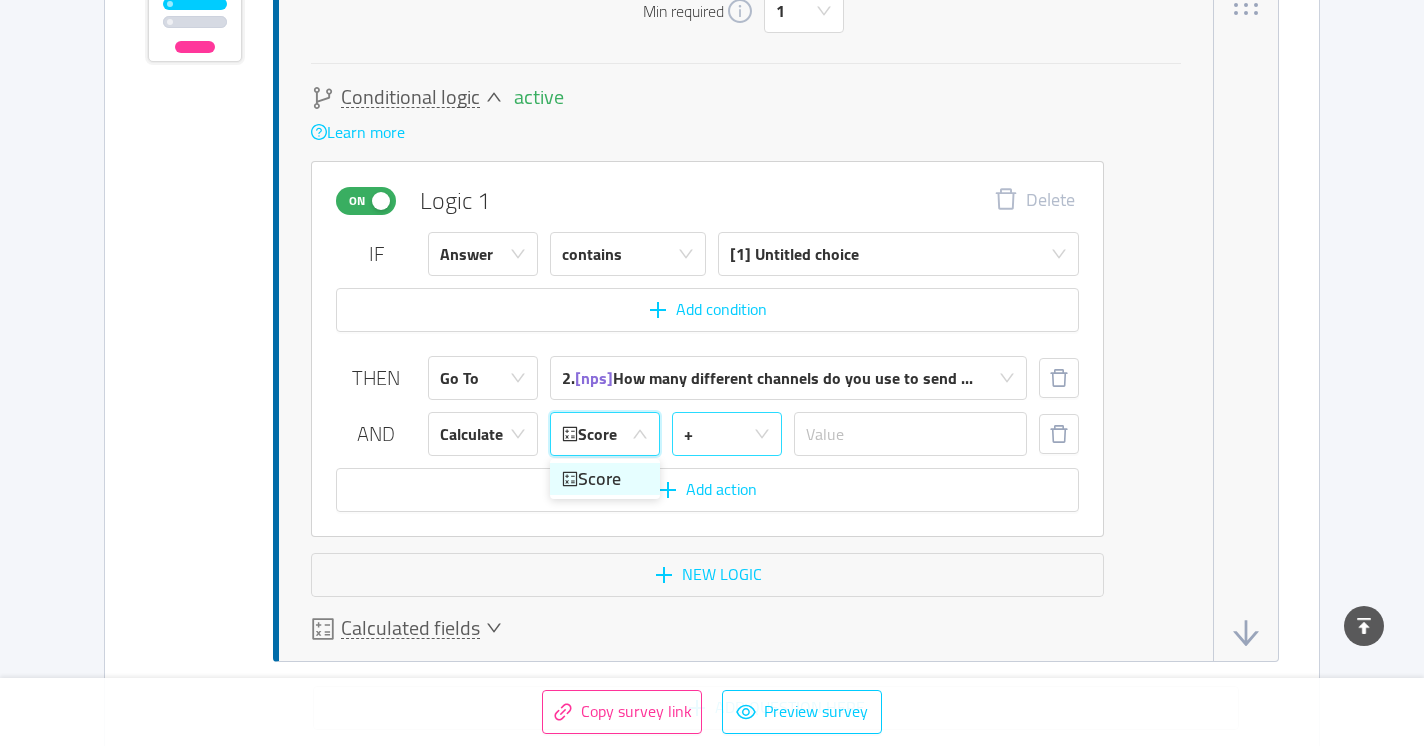 click on "+" at bounding box center [720, 434] 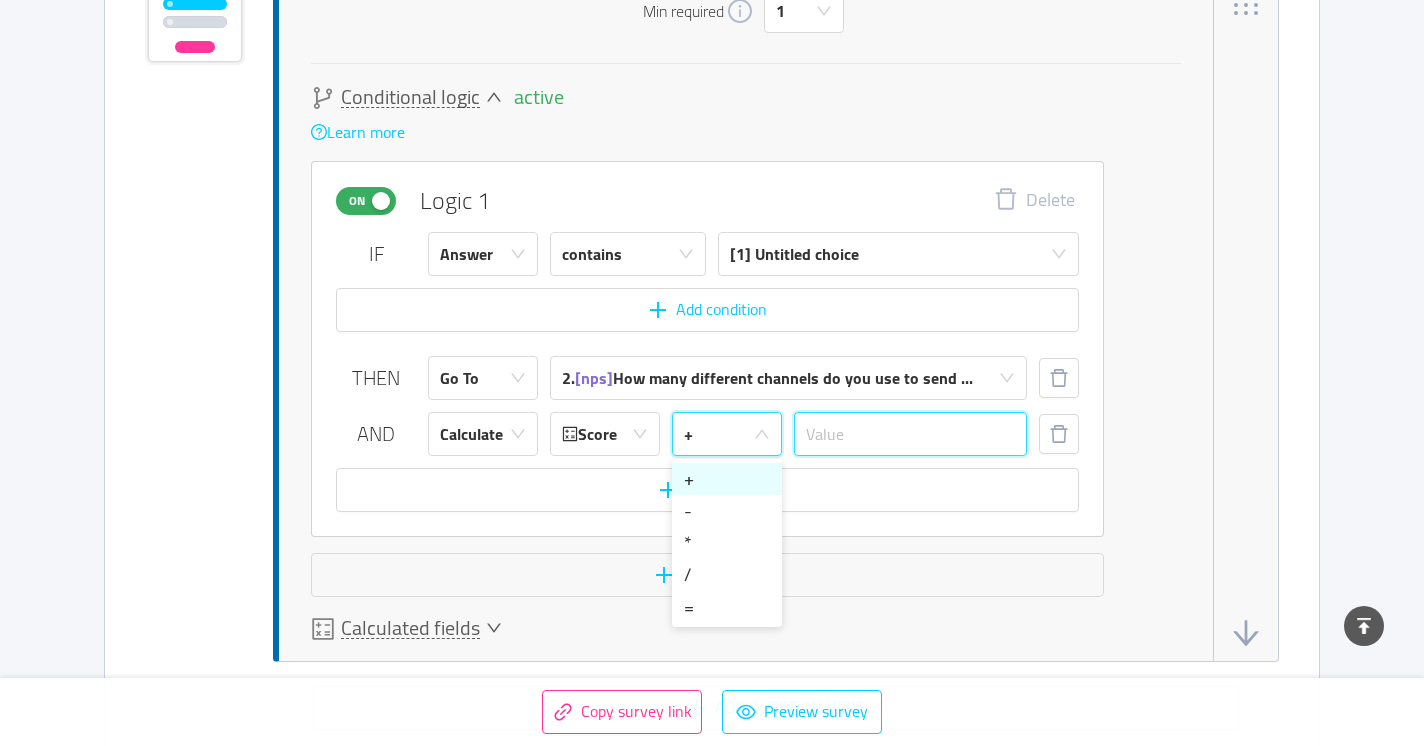 click at bounding box center [910, 434] 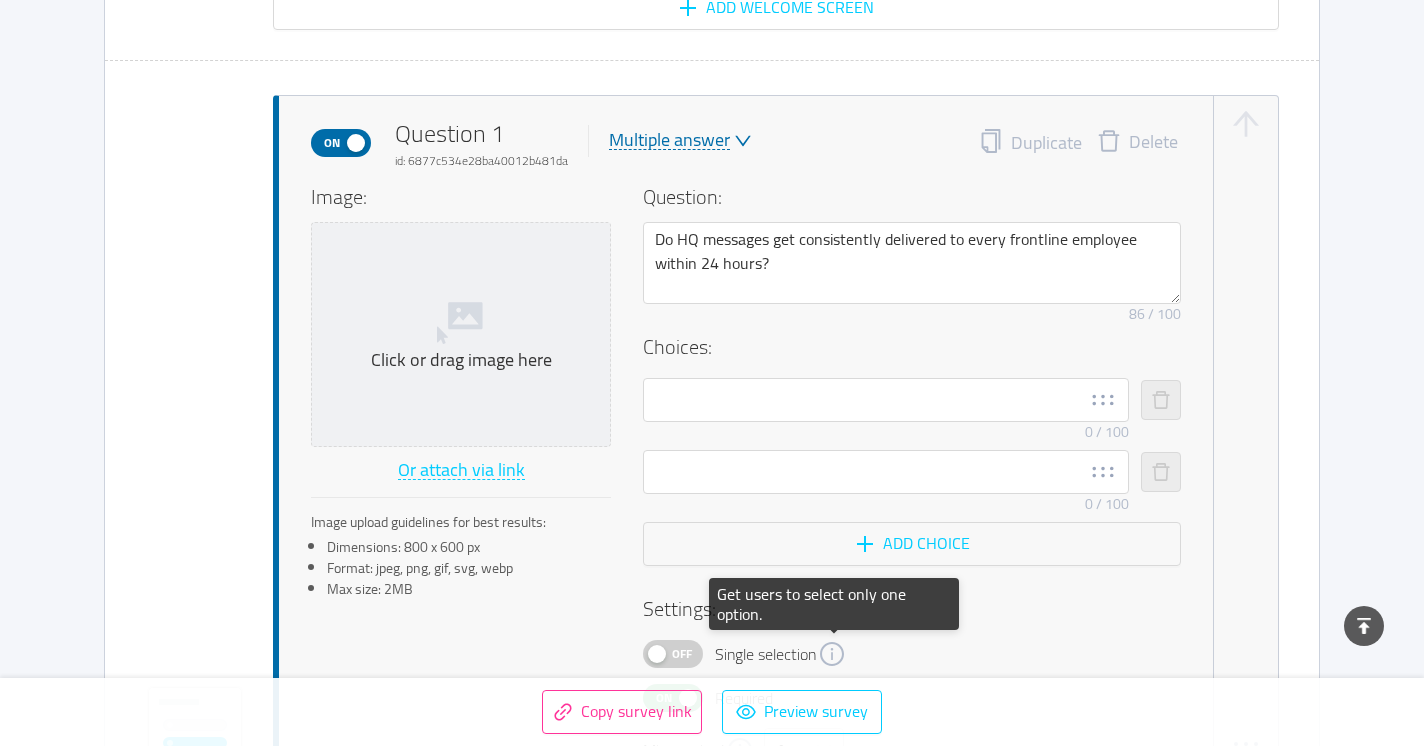 scroll, scrollTop: 338, scrollLeft: 0, axis: vertical 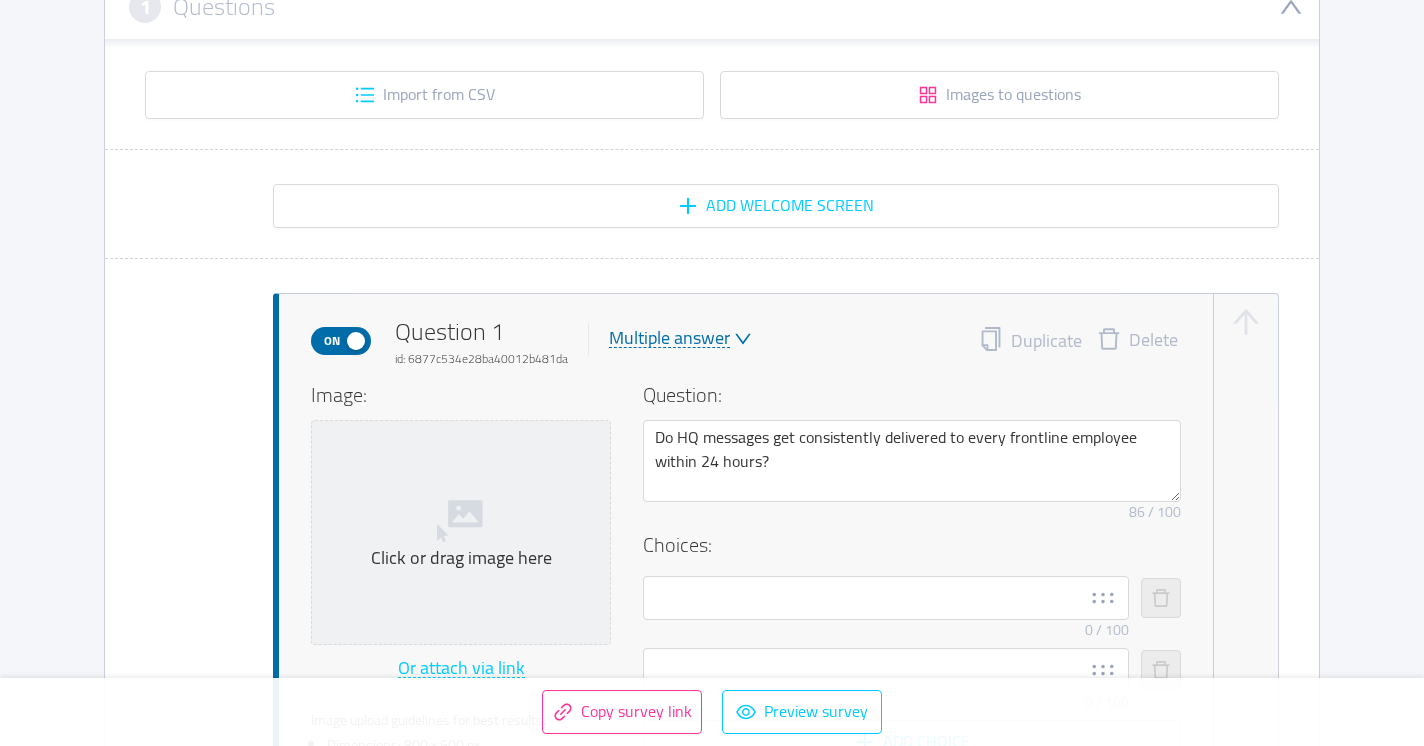 click on "Multiple answer" at bounding box center [669, 338] 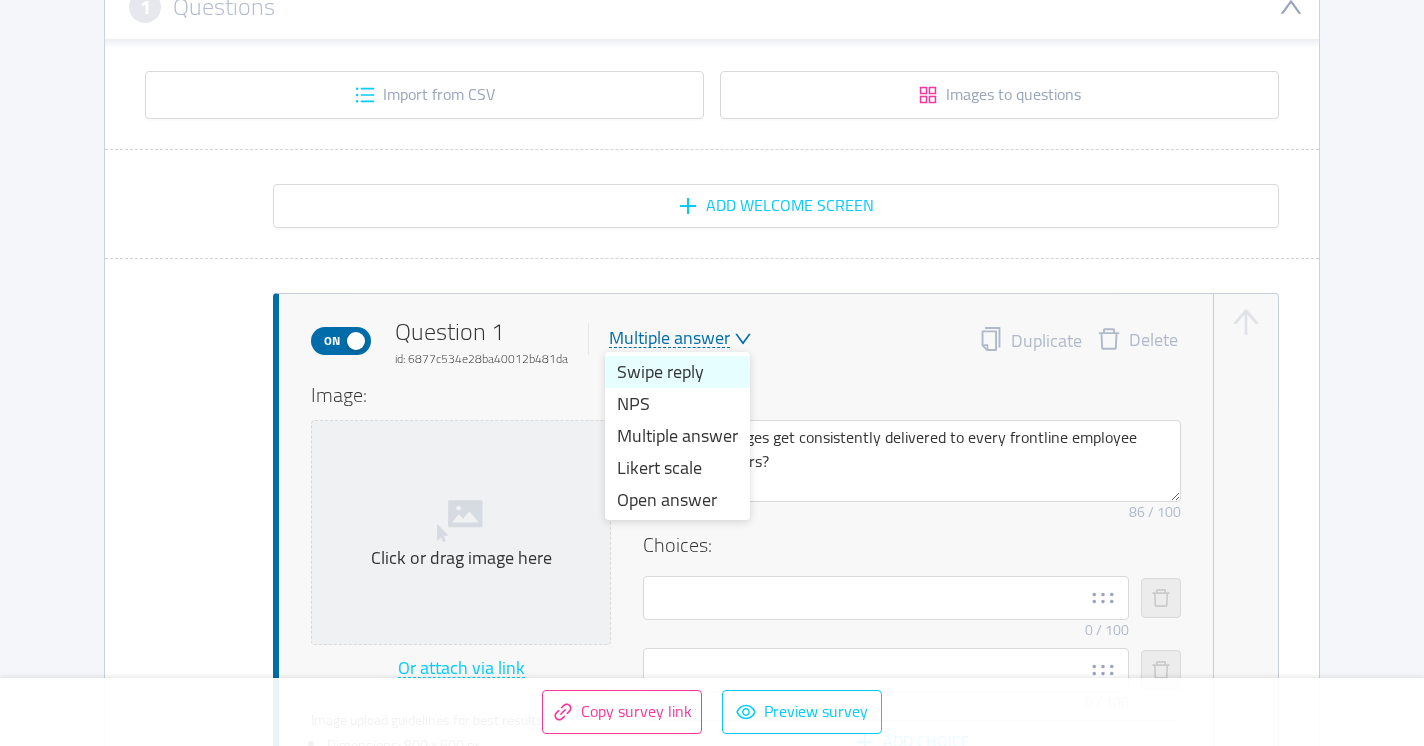 click on "Swipe reply" at bounding box center [677, 372] 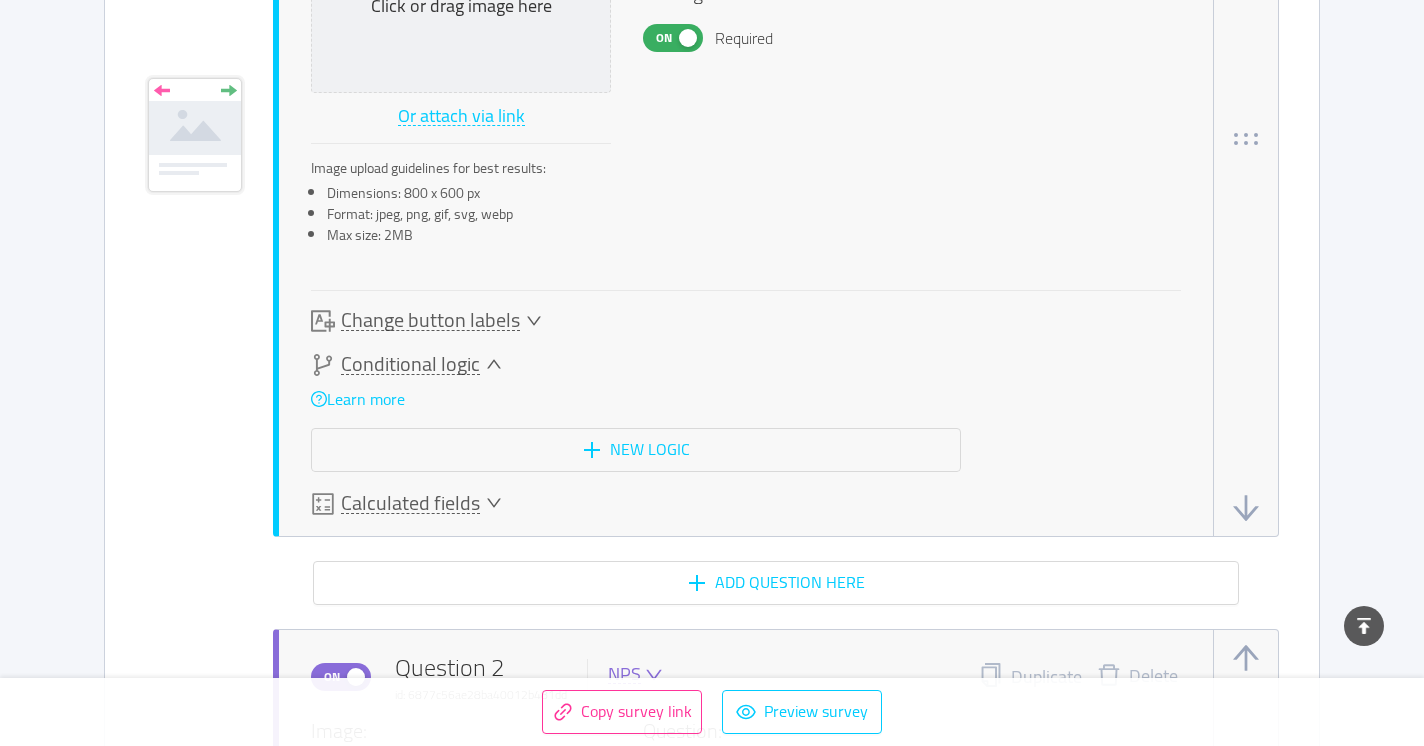 scroll, scrollTop: 894, scrollLeft: 0, axis: vertical 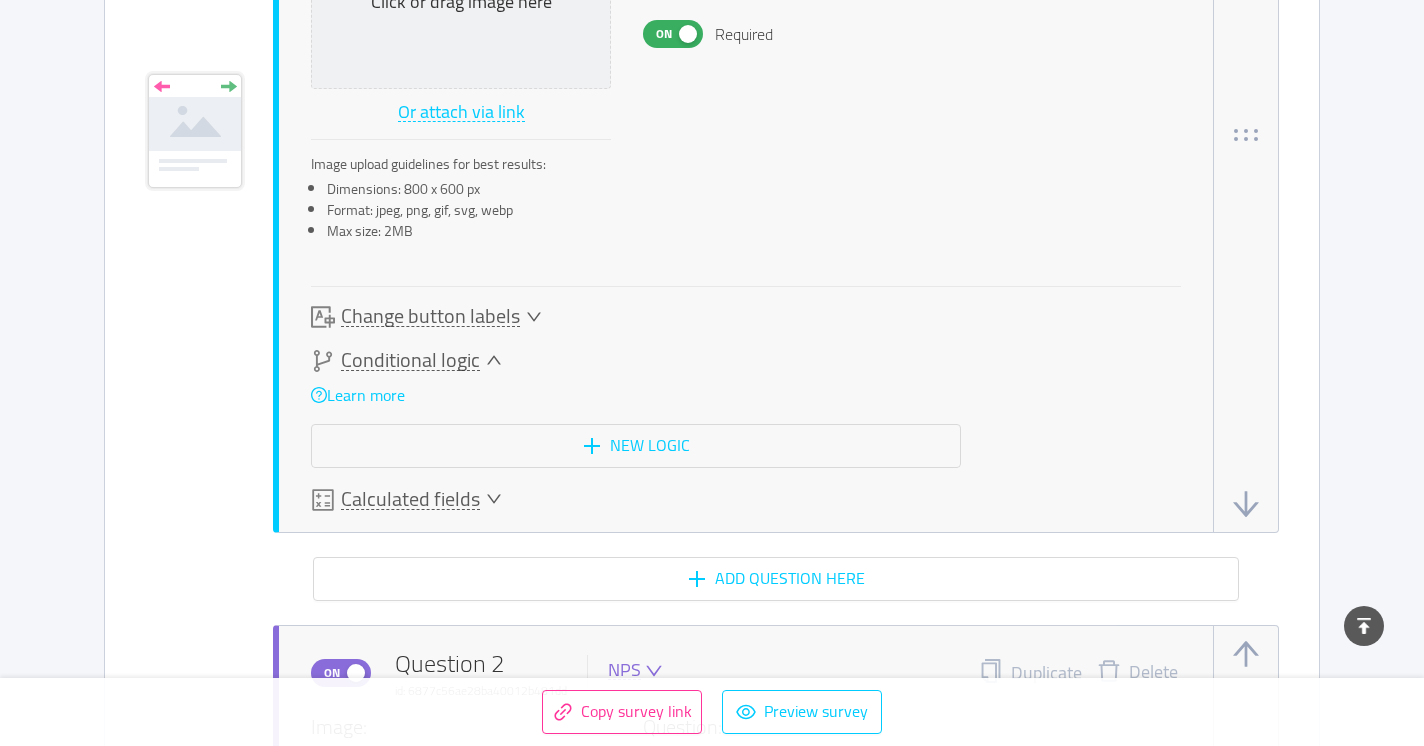 click 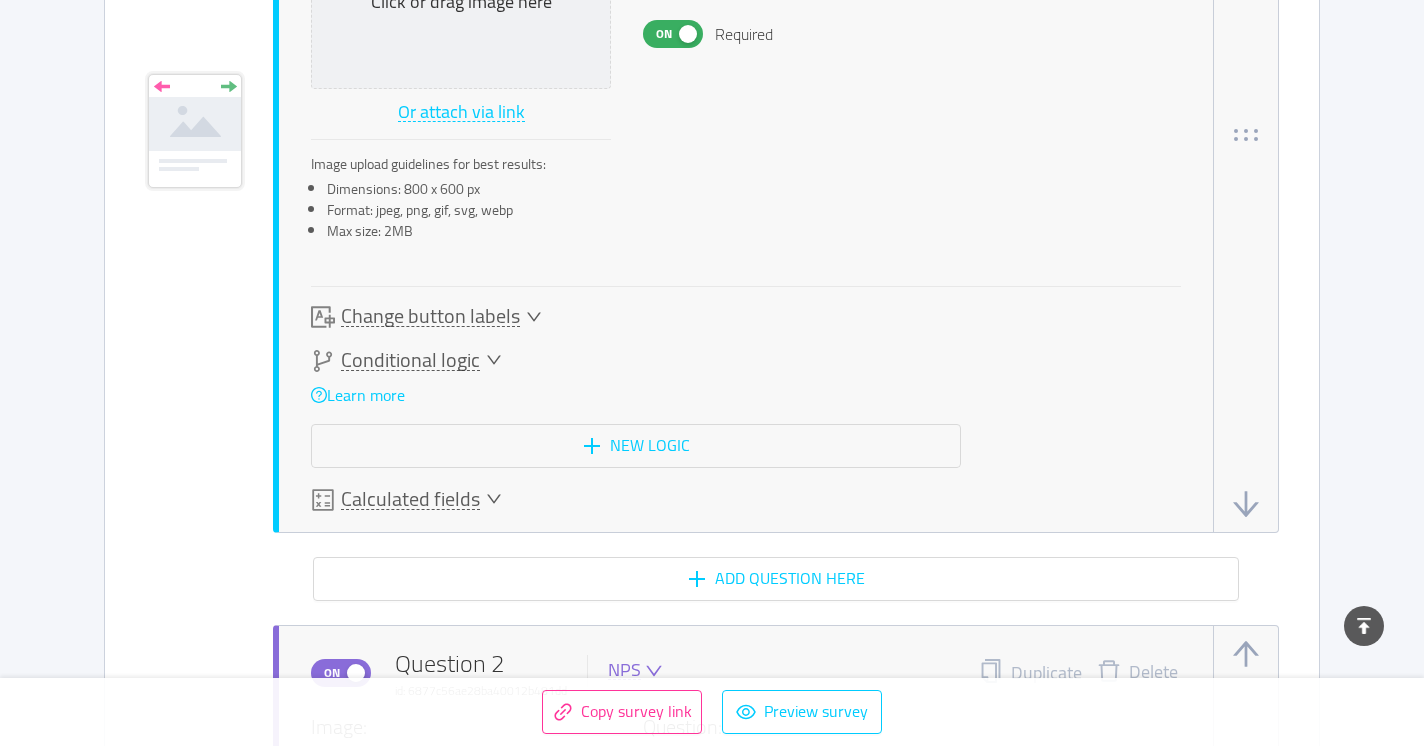 scroll, scrollTop: 846, scrollLeft: 0, axis: vertical 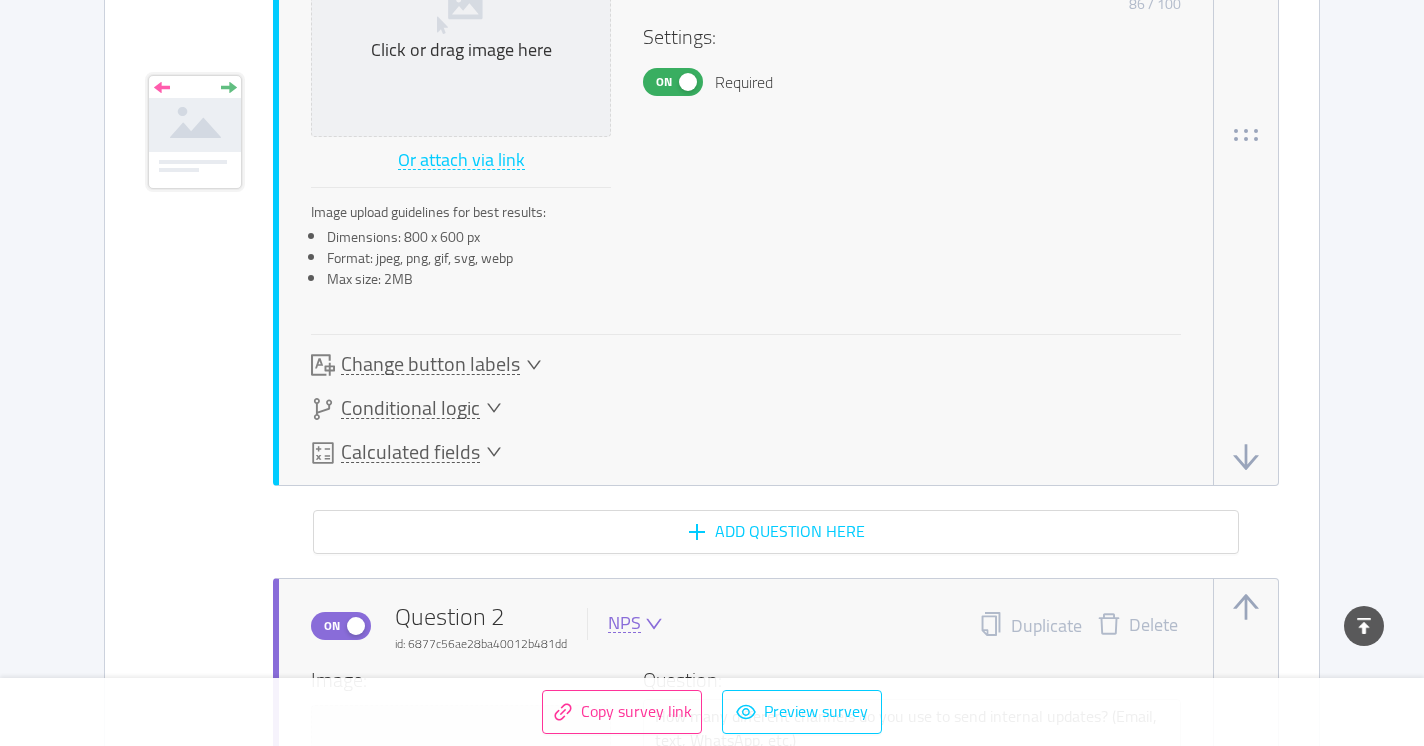 click on "Image:    Click or drag image here  Or attach via link Image upload guidelines for best results: Dimensions: 800 x 600 px Format: jpeg, png, gif, svg, webp Max size: 2MB Question: Do HQ messages get consistently delivered to every frontline employee within 24 hours?  Remove character limit   86 / 100  Settings: On Required  Change button labels   Conditional logic   Learn more  New logic  Calculated fields   Learn more  Score  Number  1 New calculated field" at bounding box center (746, 168) 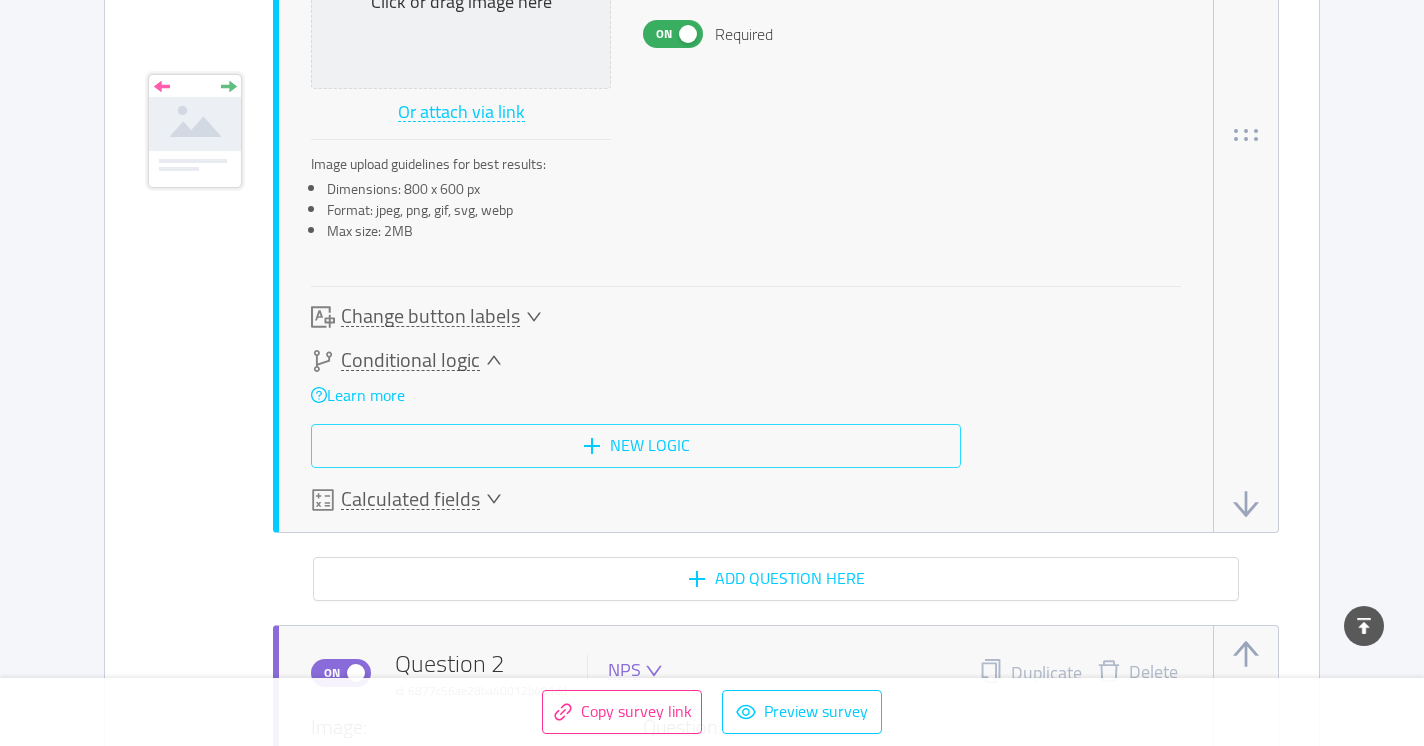 click on "New logic" at bounding box center [636, 446] 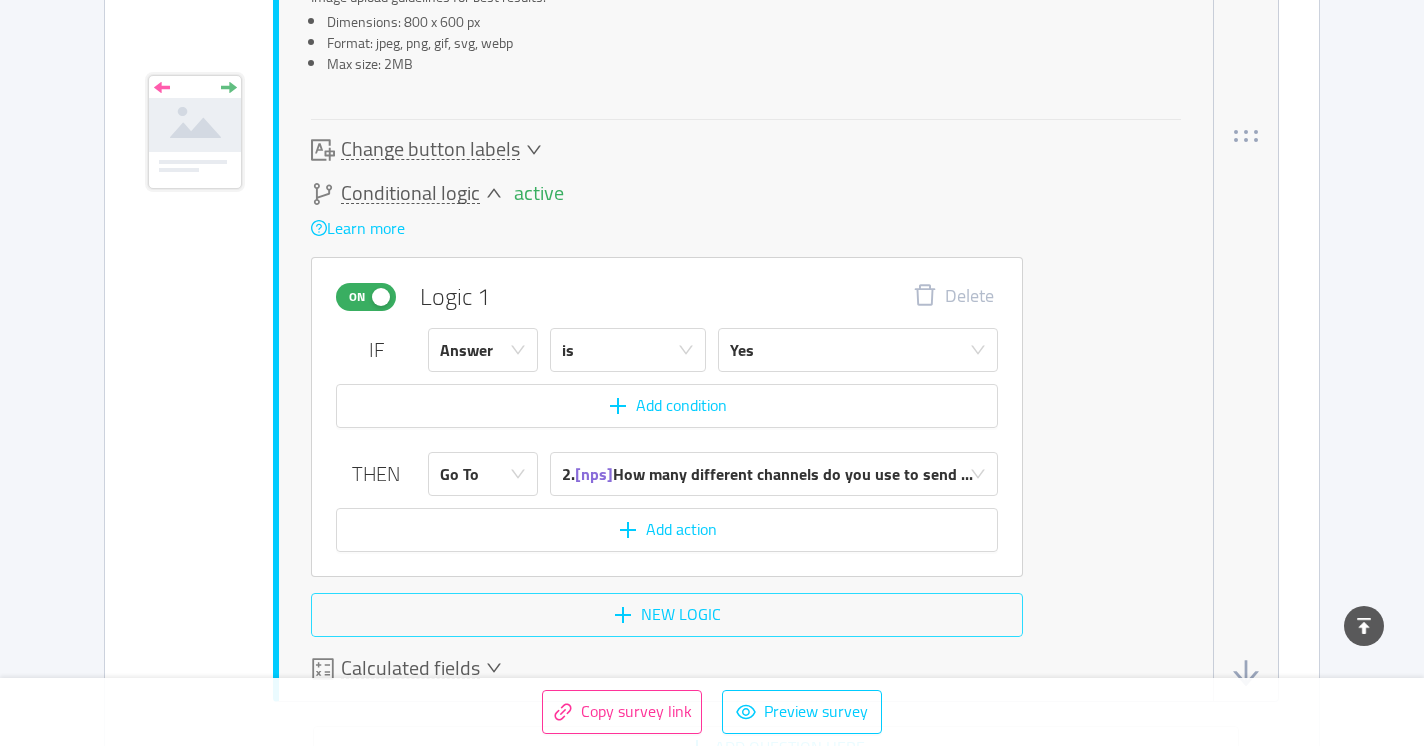 scroll, scrollTop: 1061, scrollLeft: 0, axis: vertical 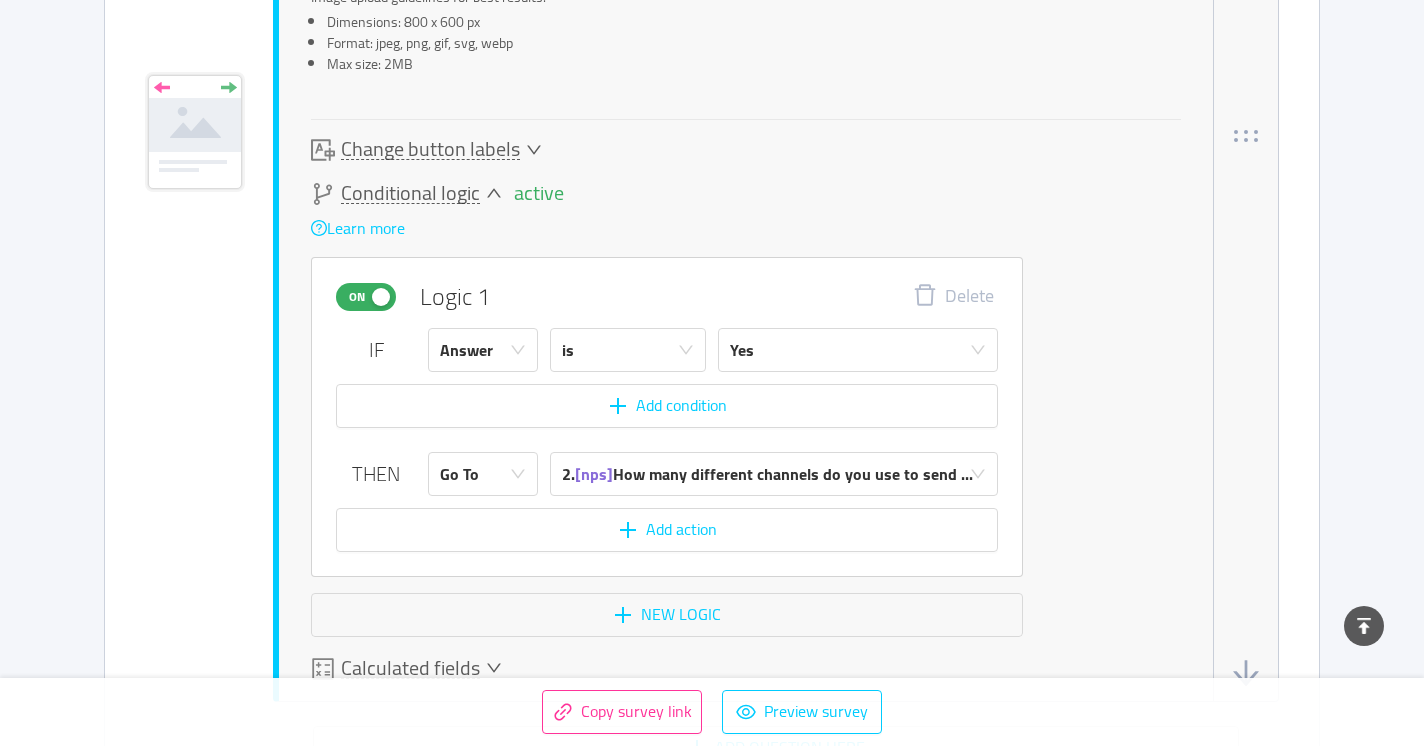 click 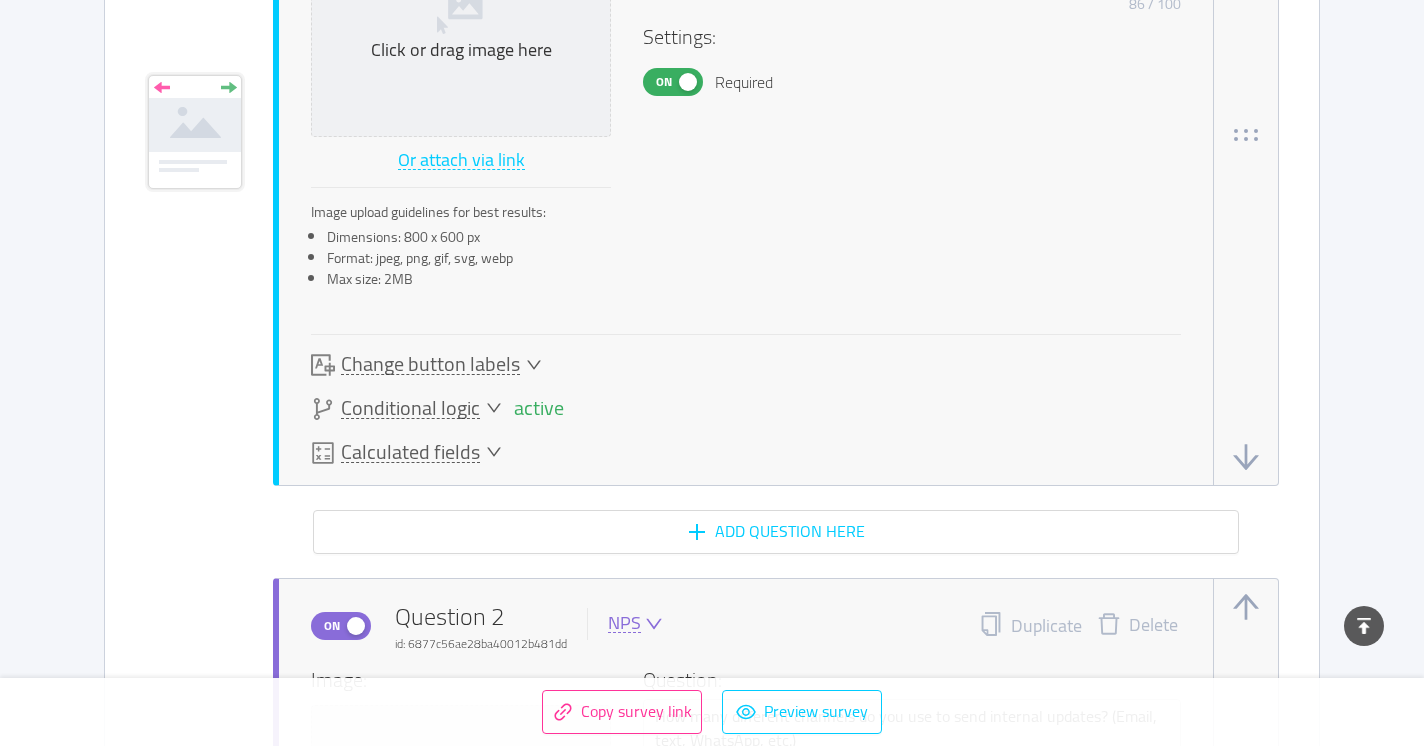 scroll, scrollTop: 0, scrollLeft: 0, axis: both 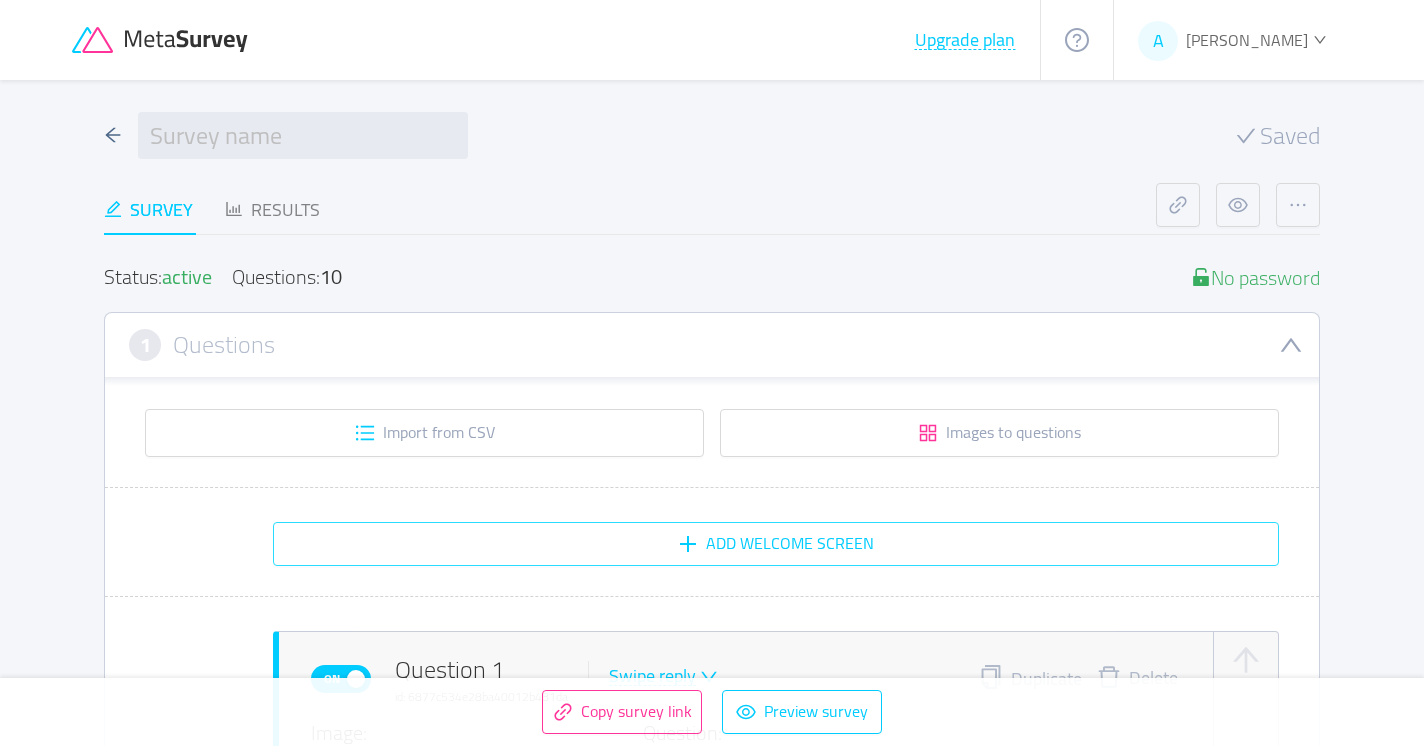 click on "Add Welcome screen" at bounding box center [776, 544] 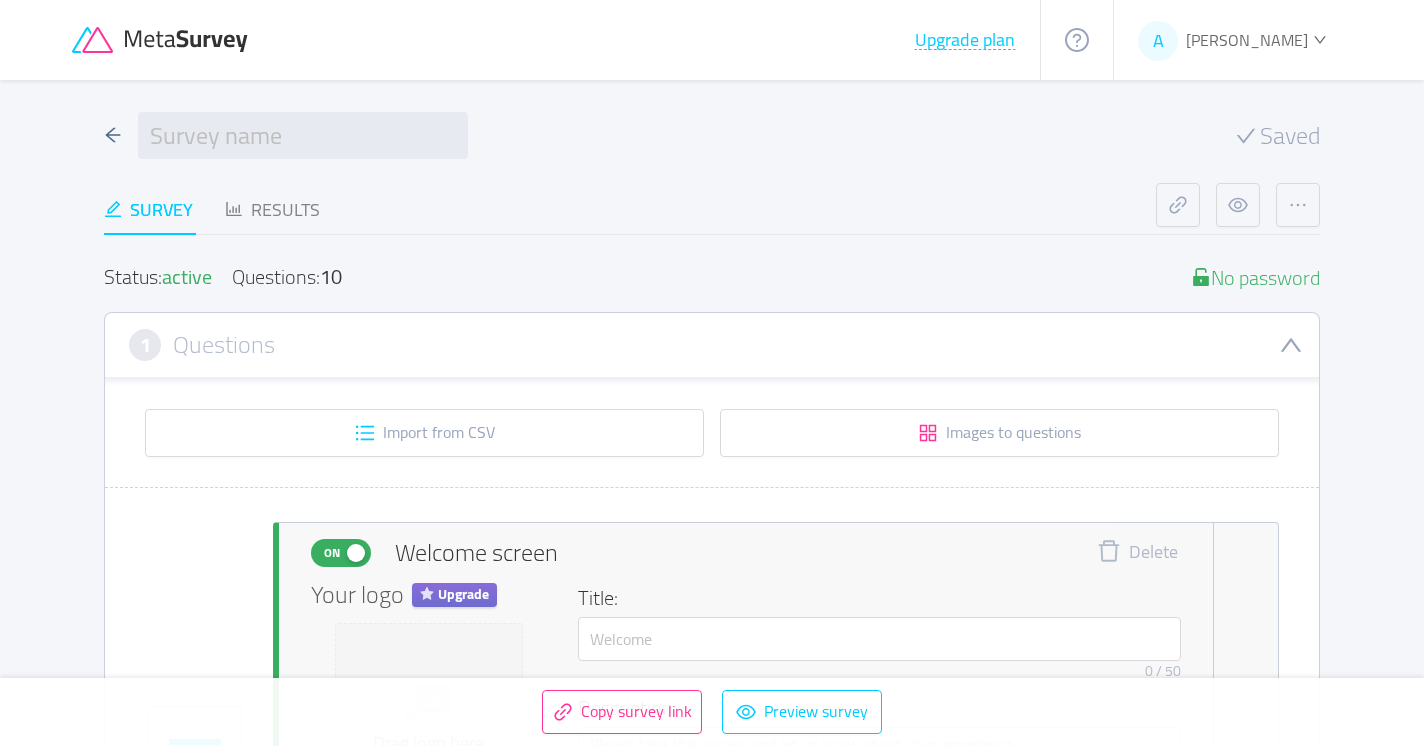 type 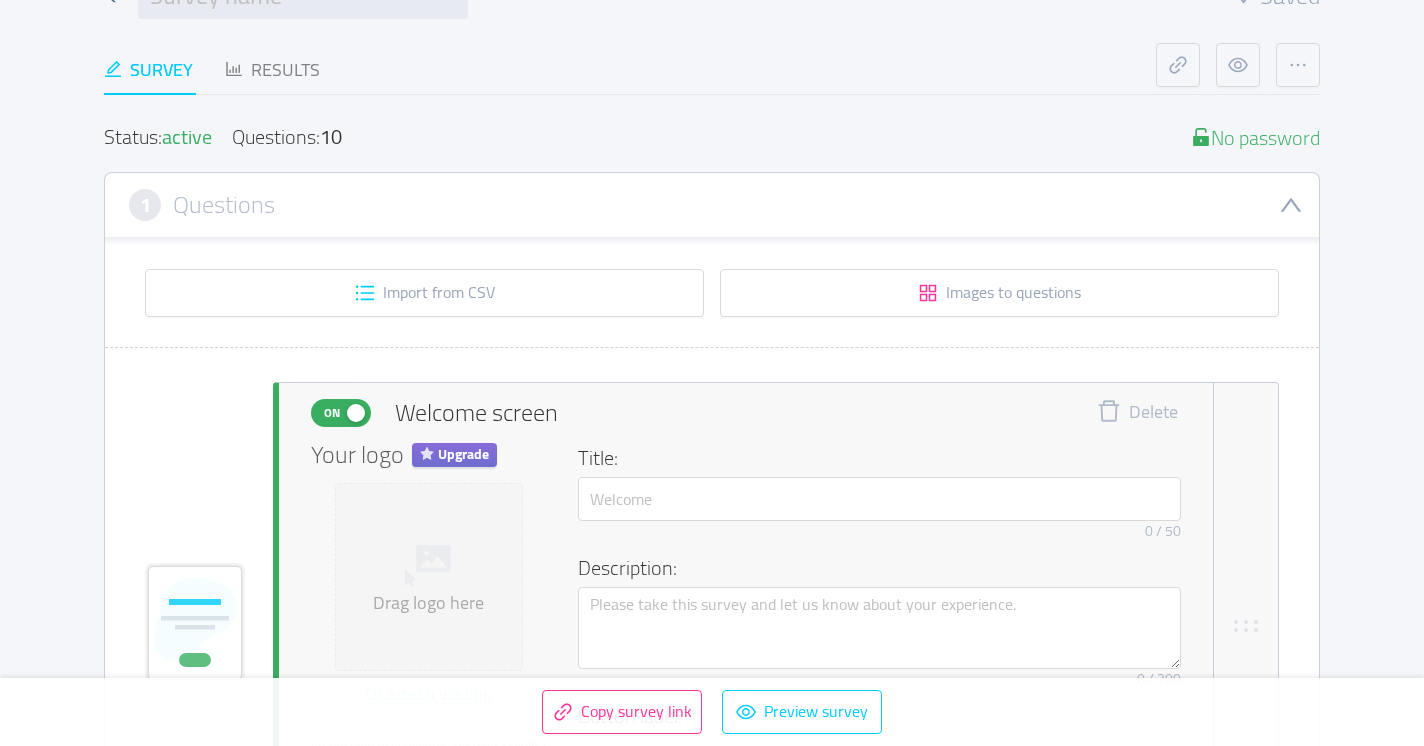scroll, scrollTop: 189, scrollLeft: 0, axis: vertical 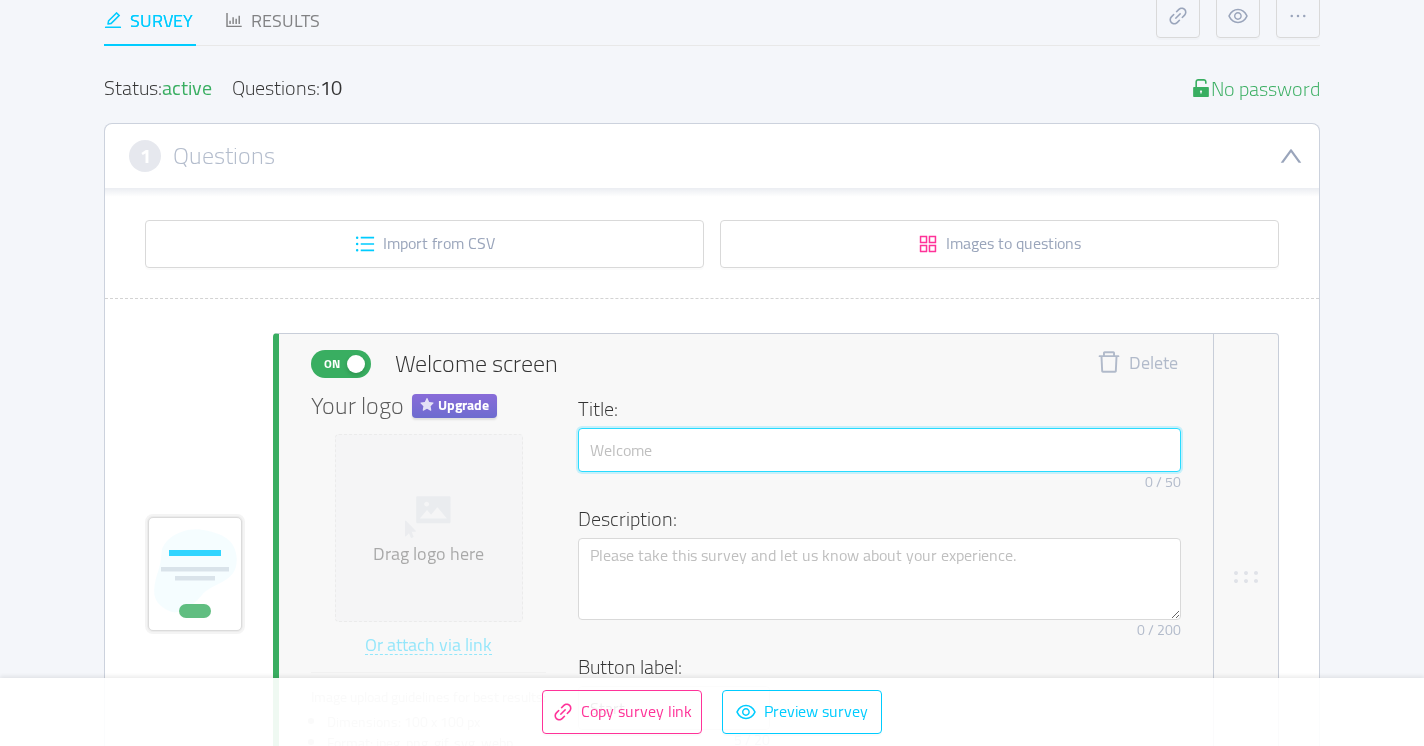 click at bounding box center [879, 450] 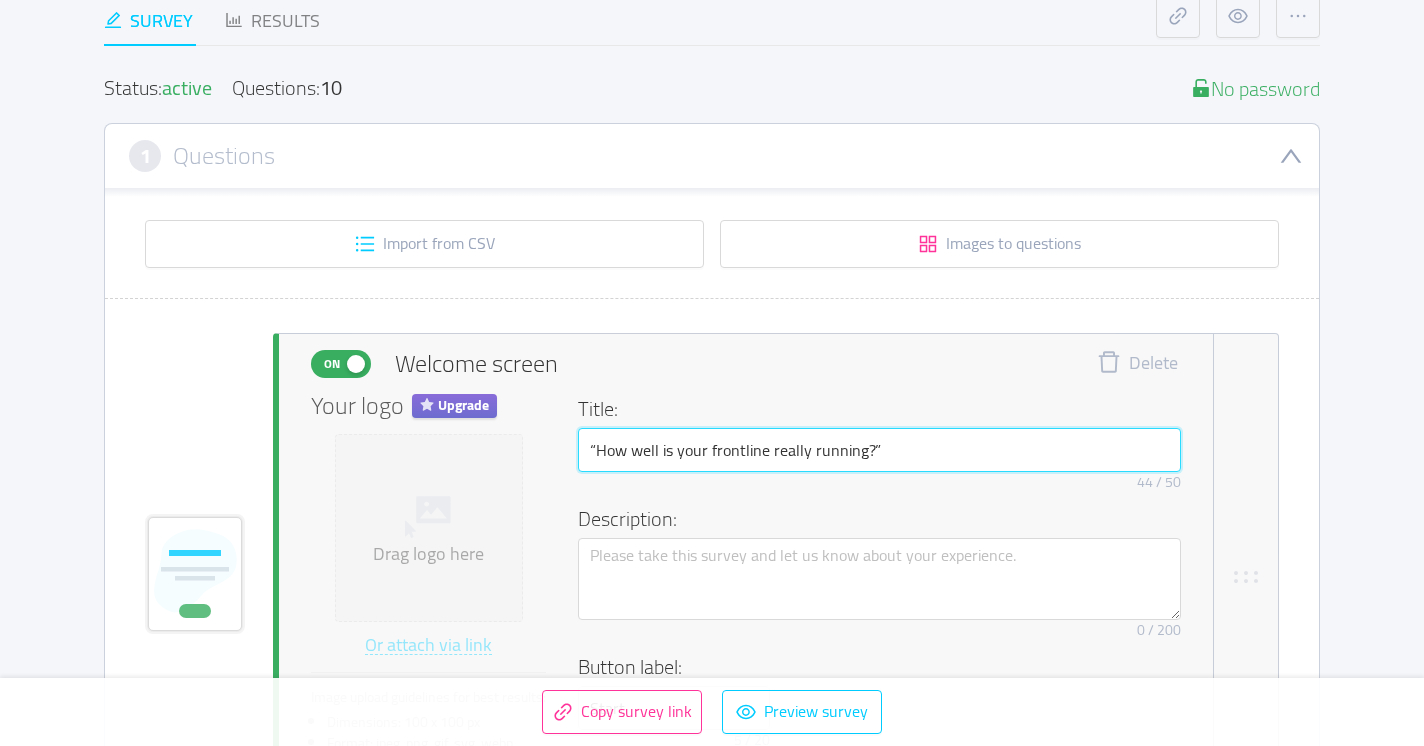 click on "“How well is your frontline really running?”" at bounding box center (879, 450) 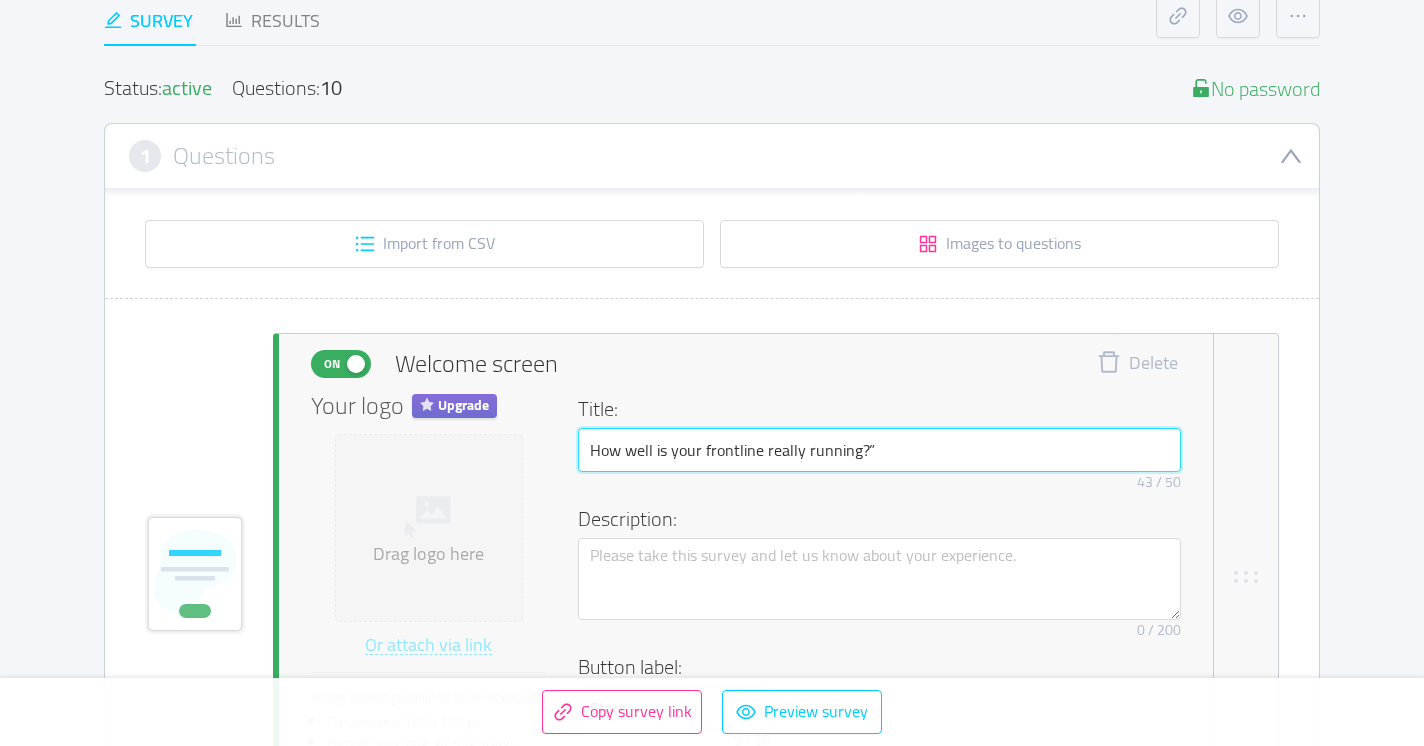 click on "How well is your frontline really running?”" at bounding box center [879, 450] 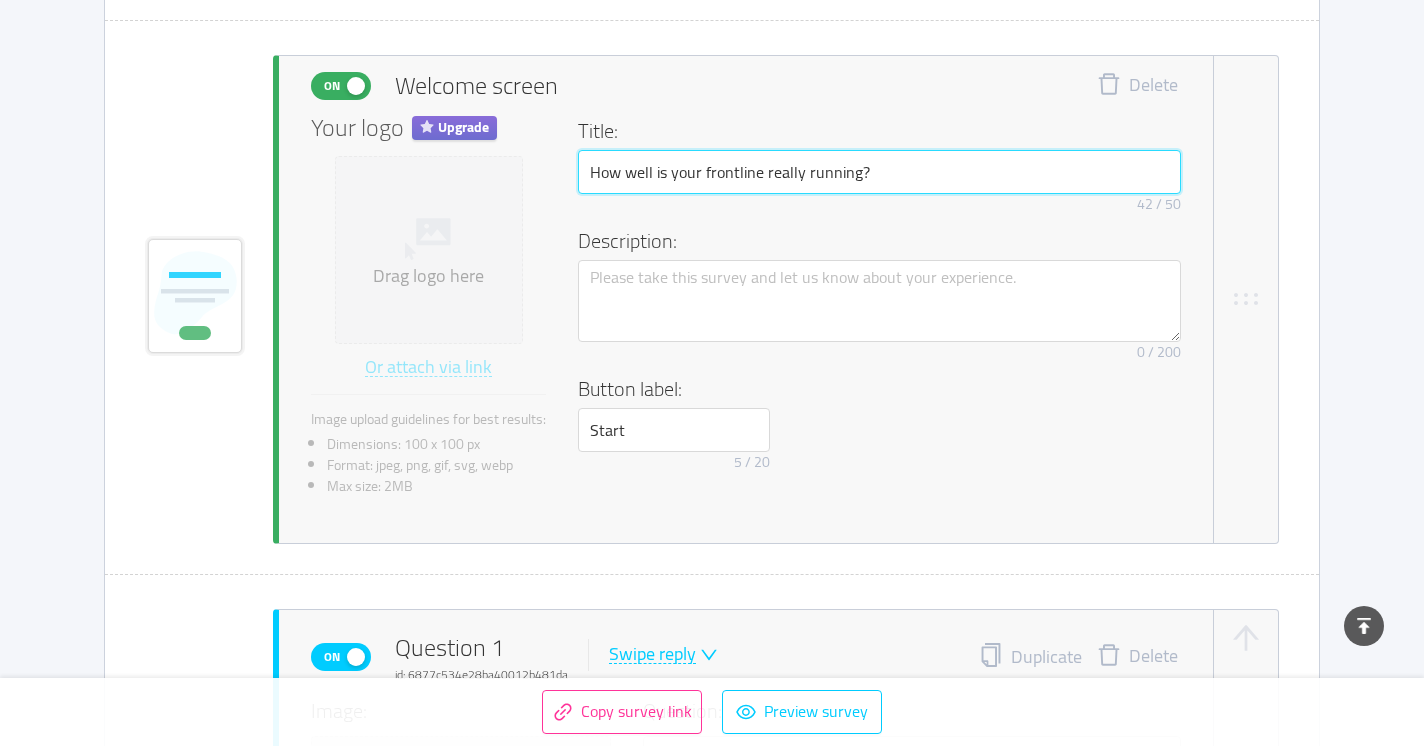 scroll, scrollTop: 471, scrollLeft: 0, axis: vertical 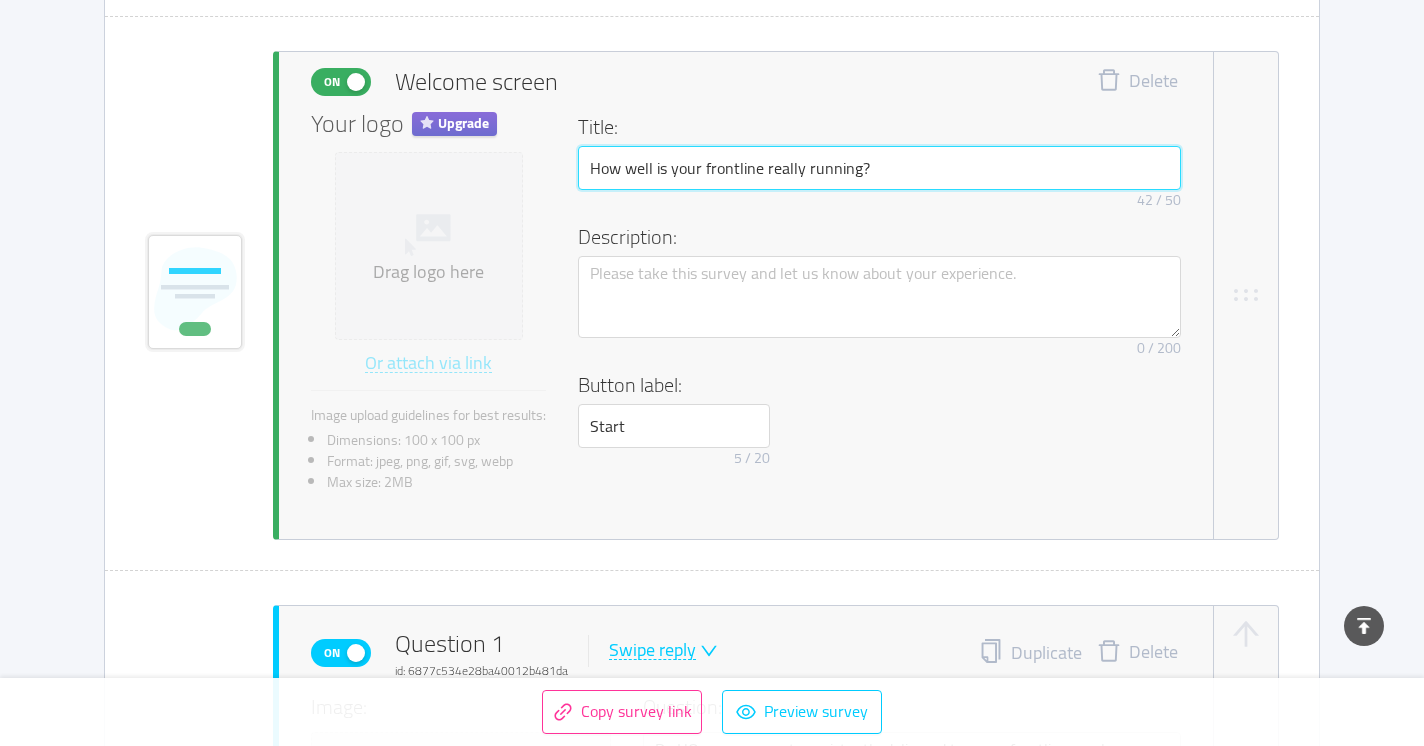 type on "How well is your frontline really running?" 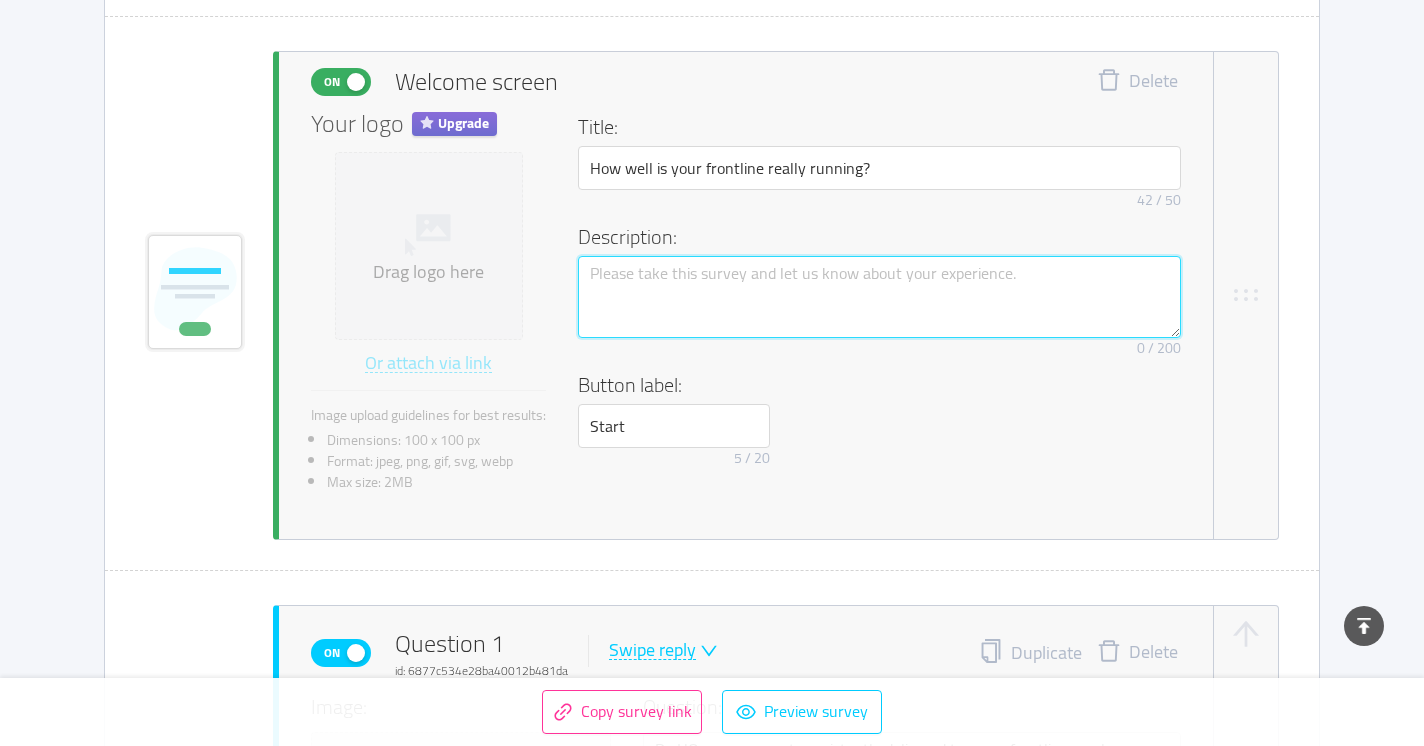 click at bounding box center (879, 297) 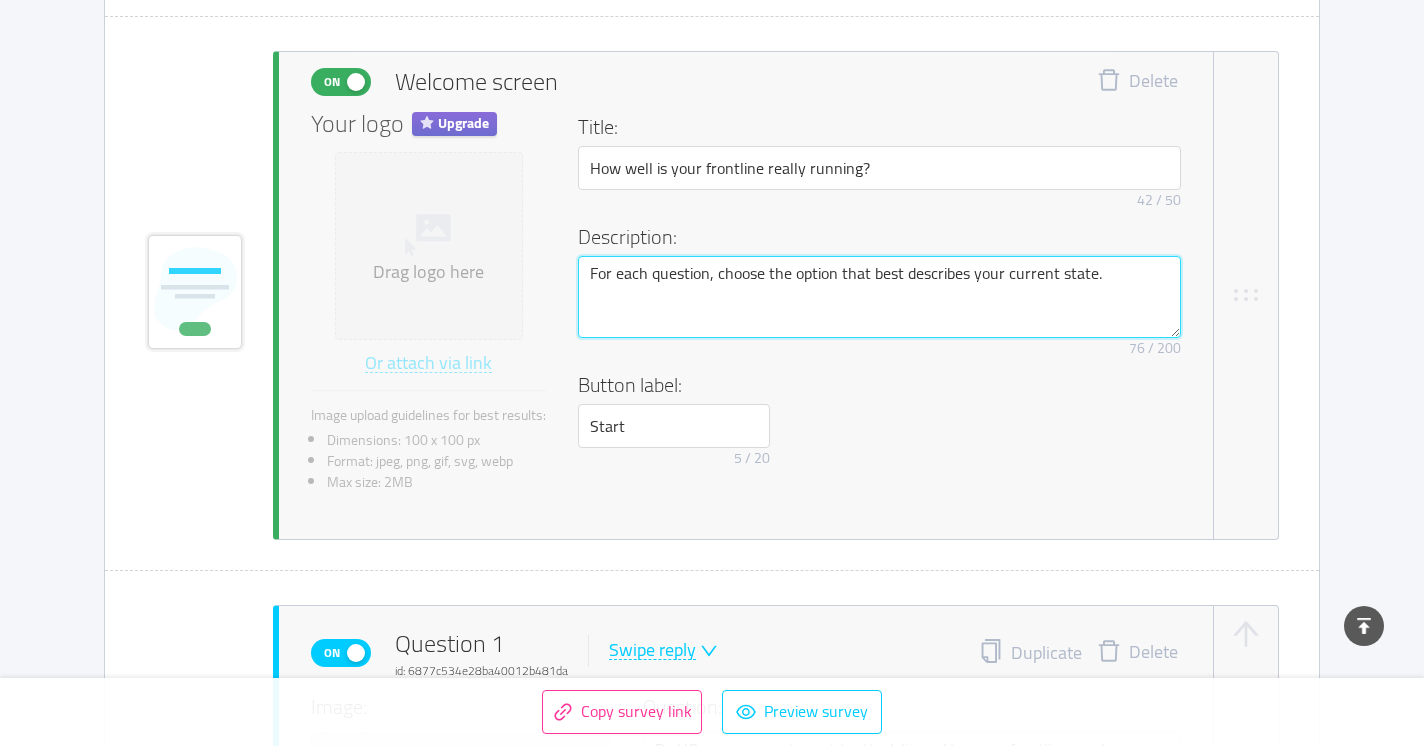 type on "For each question, choose the option that best describes your current state." 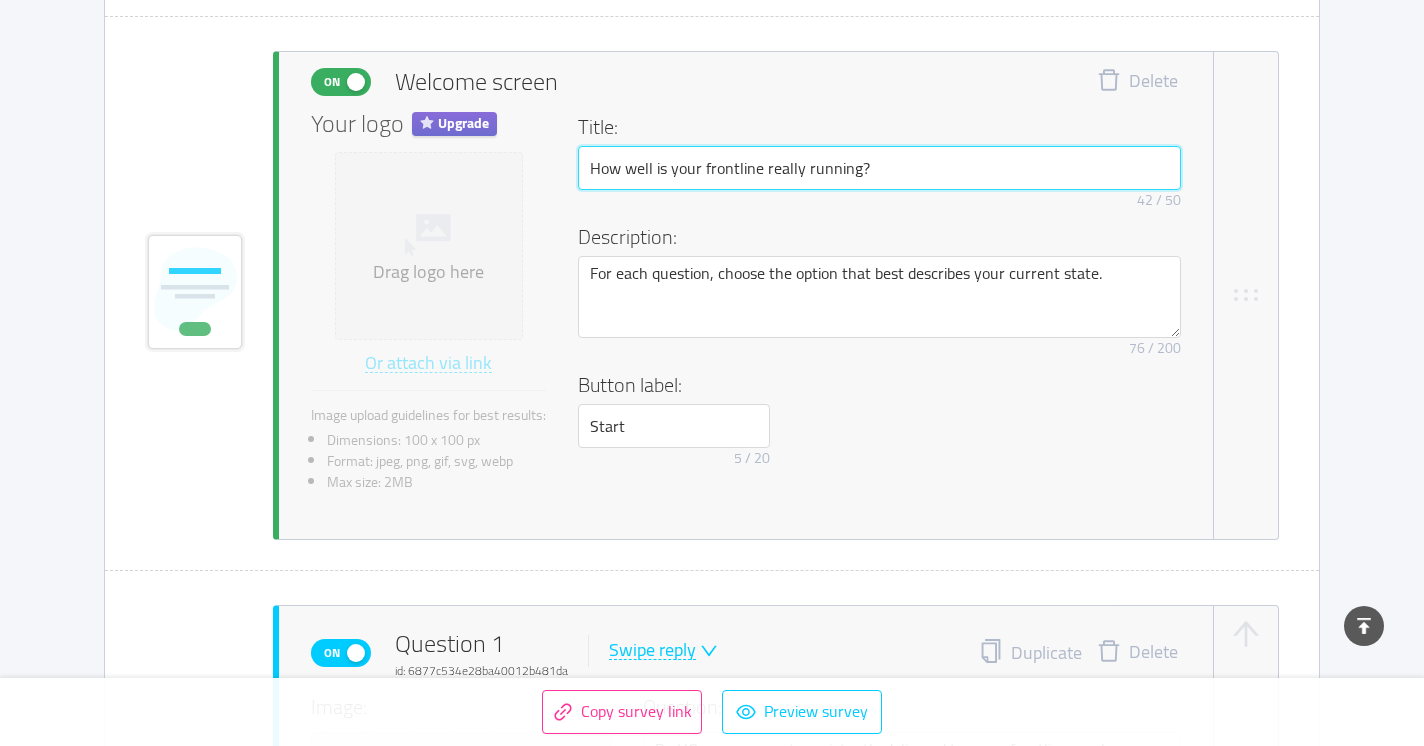 click on "How well is your frontline really running?" at bounding box center (879, 168) 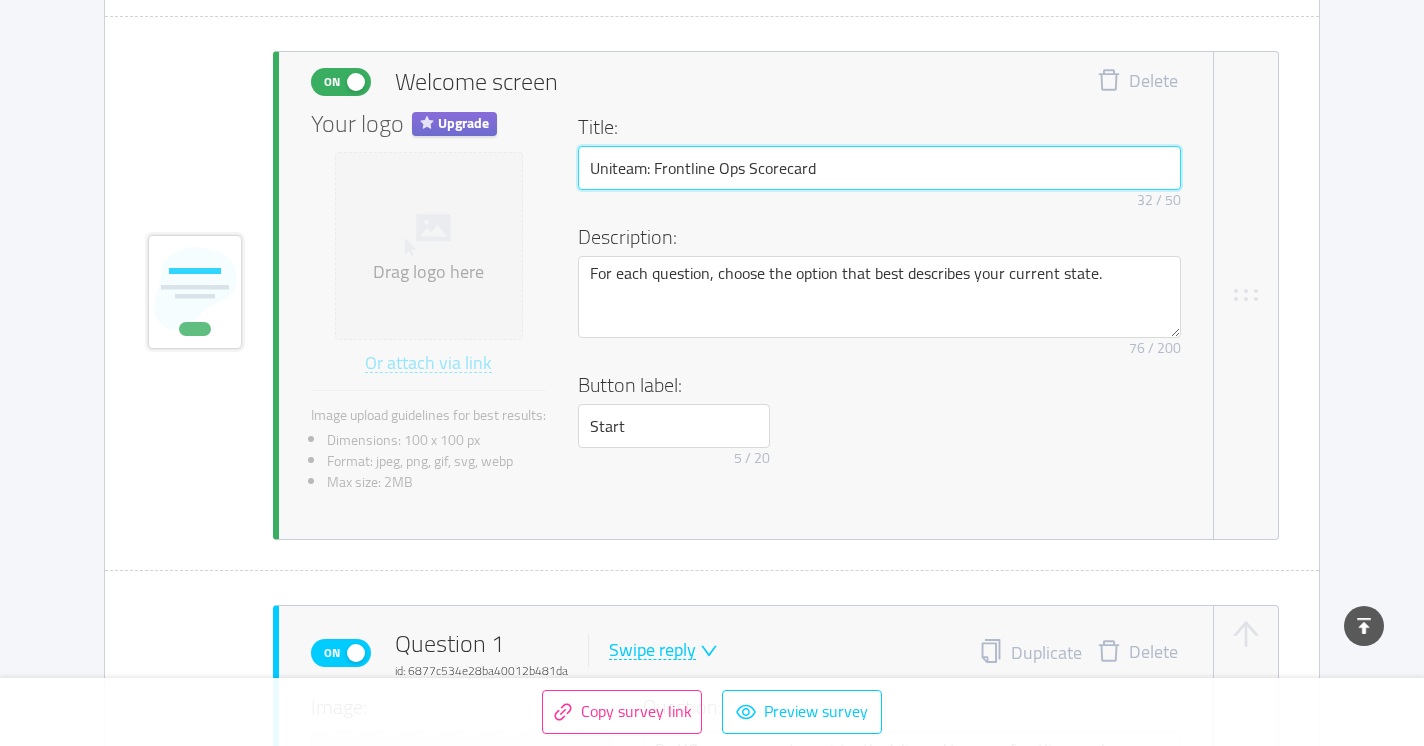 drag, startPoint x: 655, startPoint y: 171, endPoint x: 545, endPoint y: 171, distance: 110 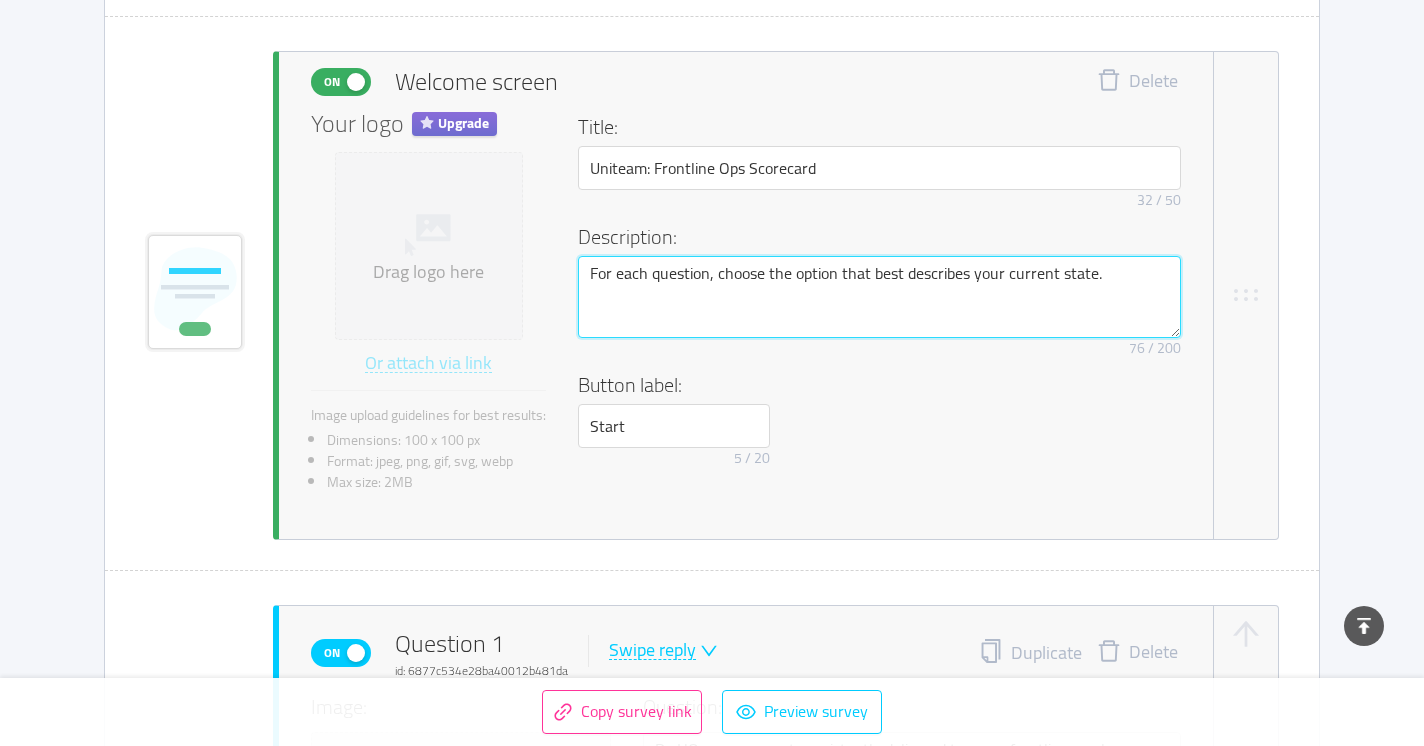 click on "For each question, choose the option that best describes your current state." at bounding box center (879, 297) 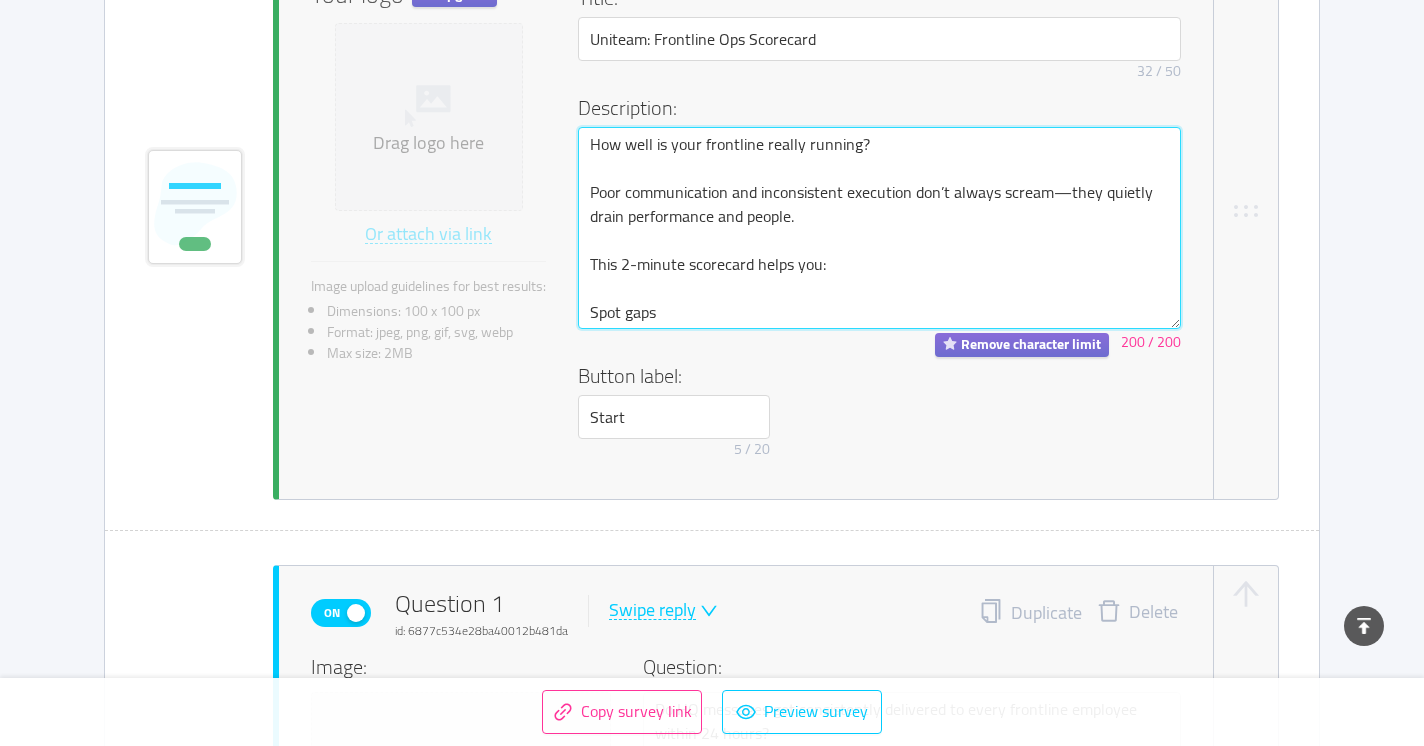 scroll, scrollTop: 382, scrollLeft: 0, axis: vertical 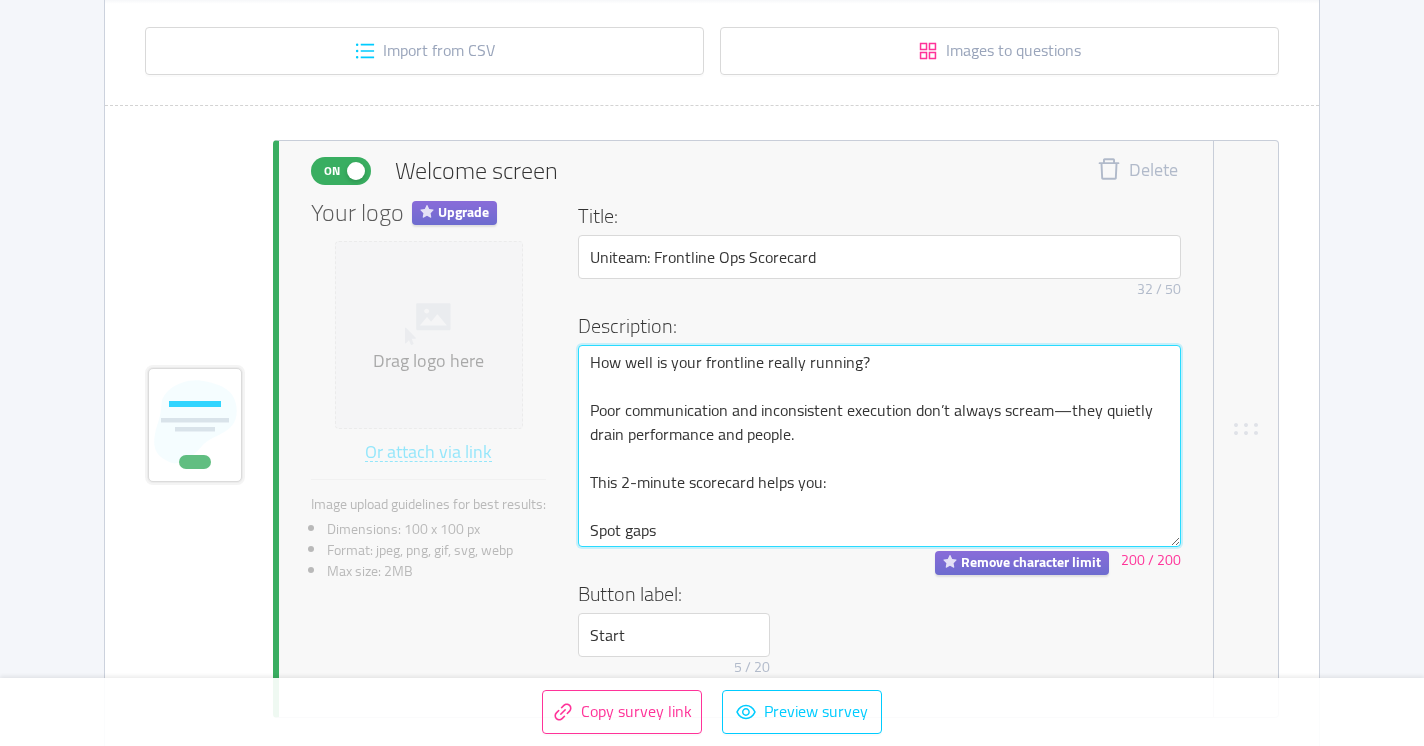 type on "How well is your frontline really running?
Poor communication and inconsistent execution don’t always scream—they quietly drain performance and people.
This 2-minute scorecard helps you:
Spot gaps" 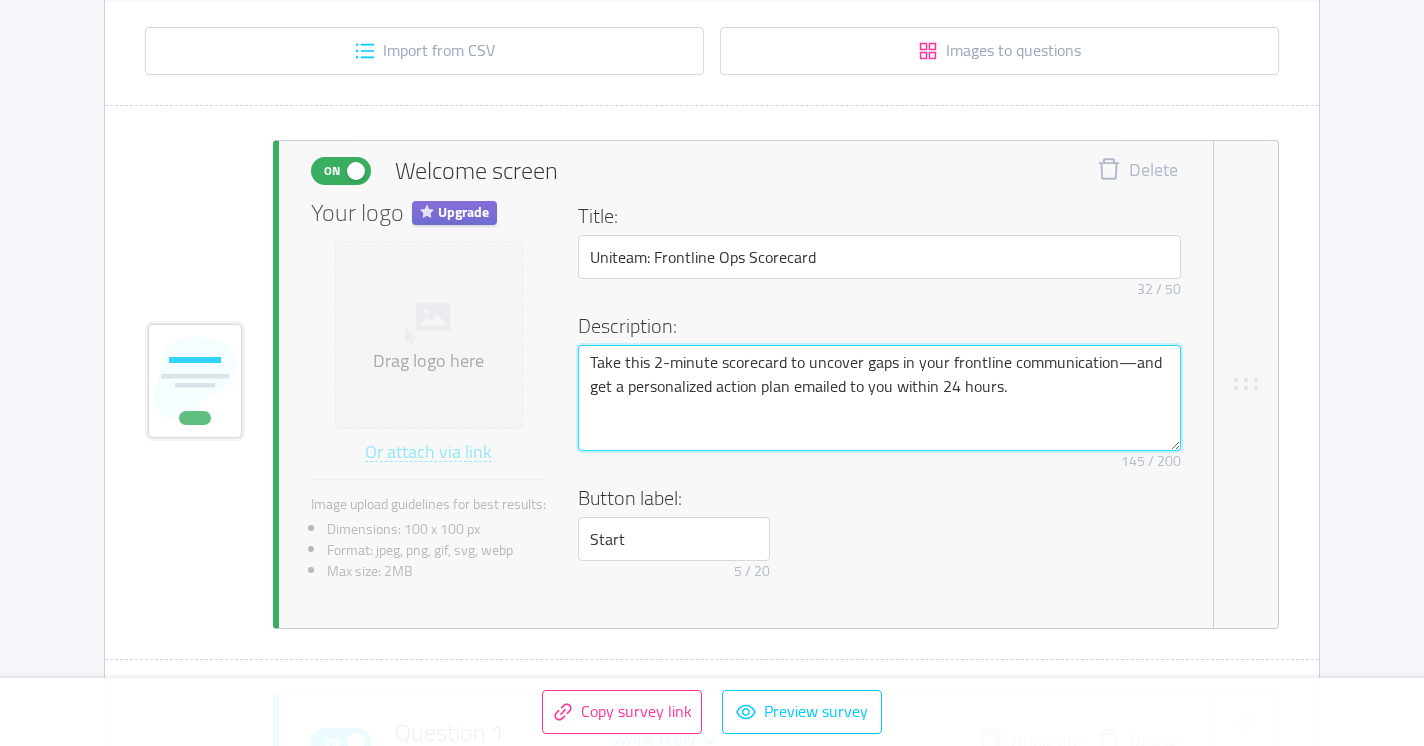 type 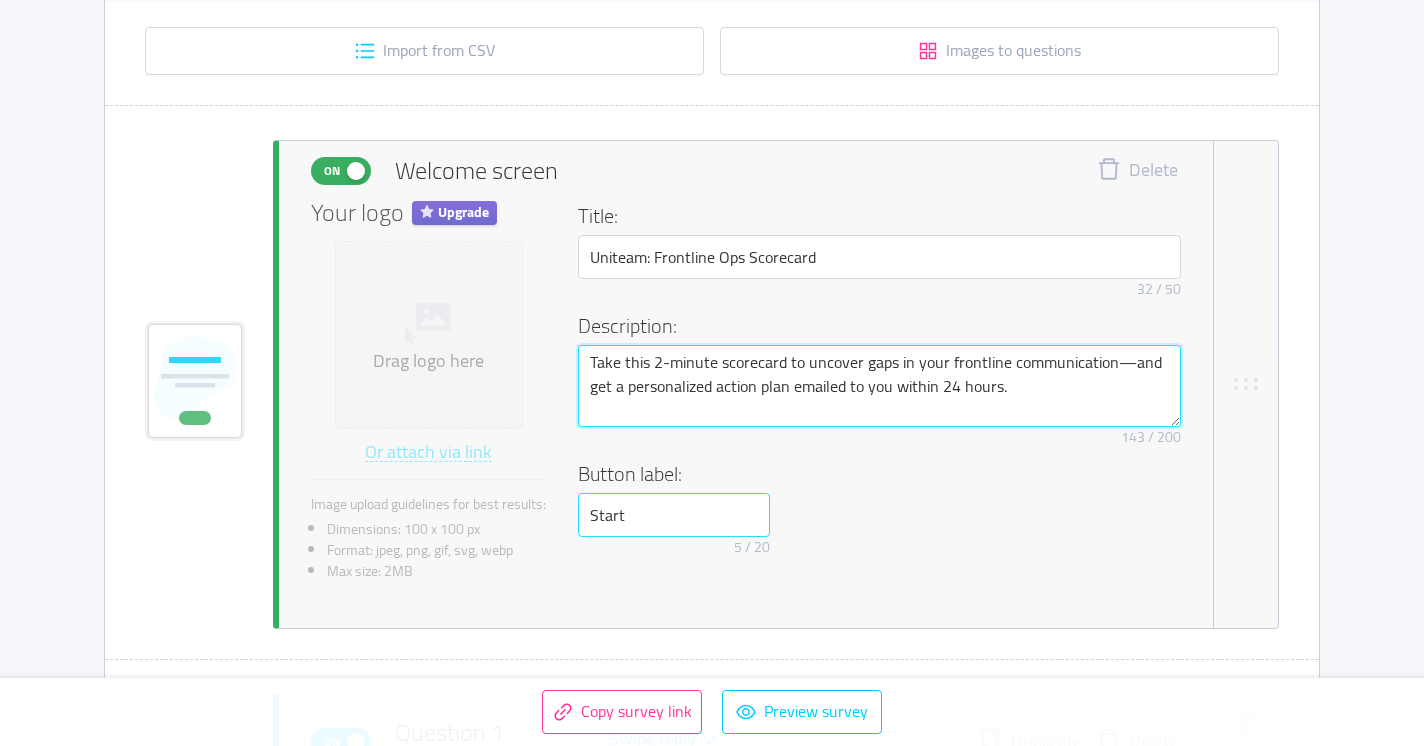 type on "Take this 2-minute scorecard to uncover gaps in your frontline communication—and get a personalized action plan emailed to you within 24 hours." 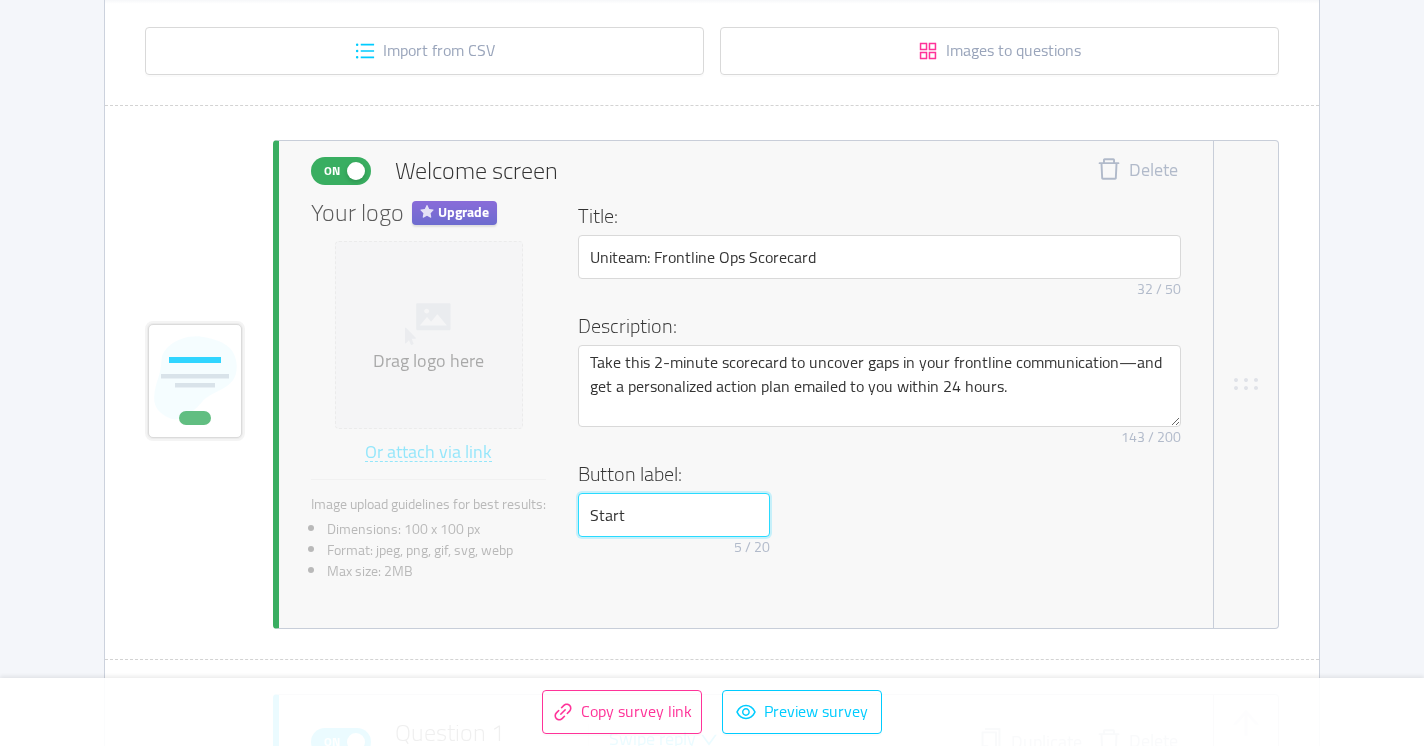 click on "Start" at bounding box center (674, 515) 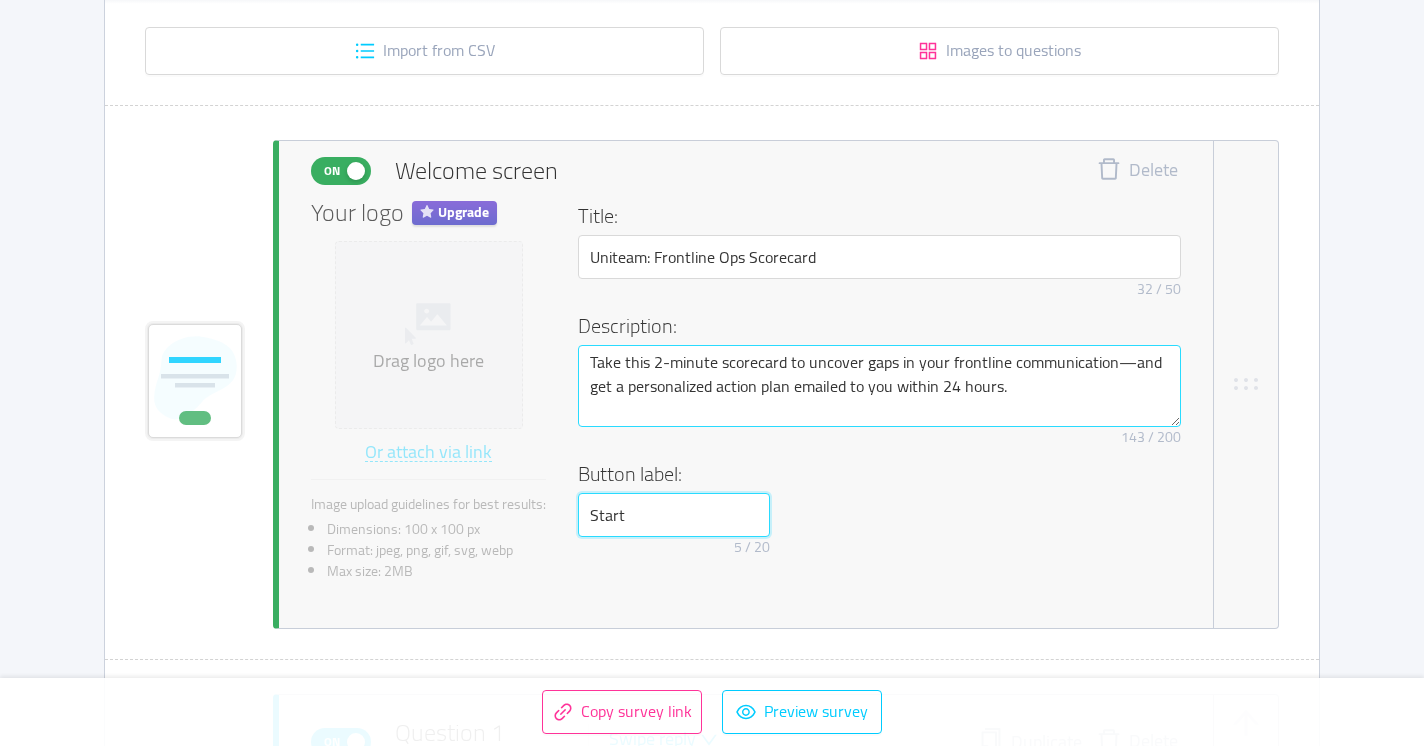 paste on "Now – Takes 2" 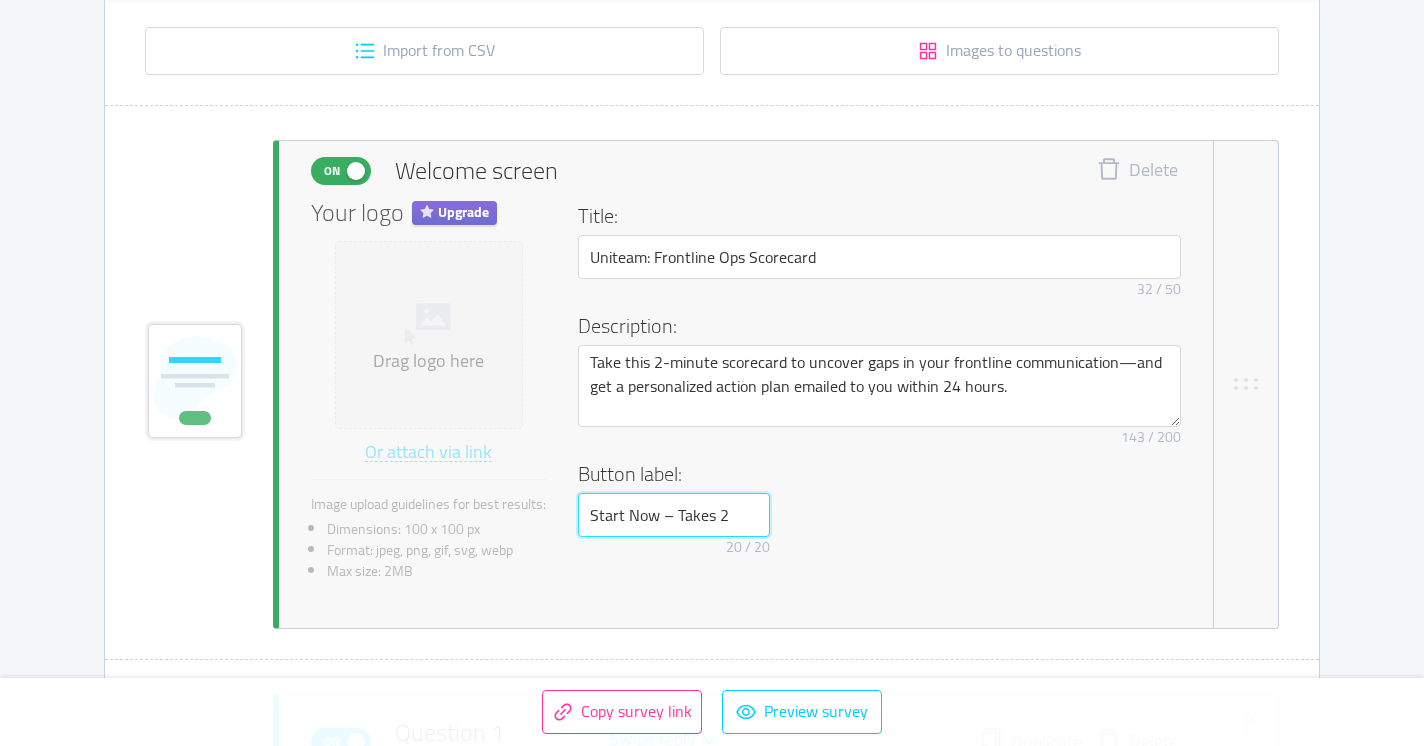 type on "t" 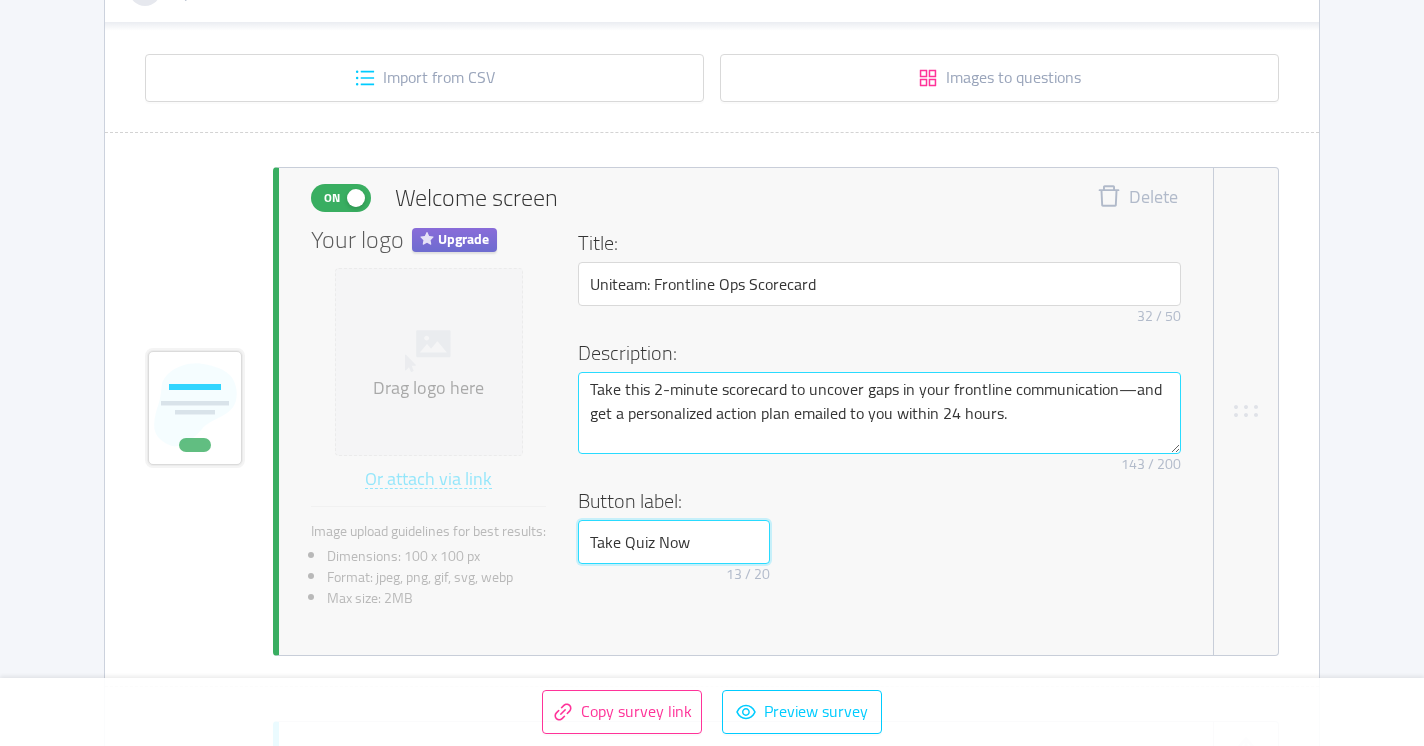 scroll, scrollTop: 350, scrollLeft: 0, axis: vertical 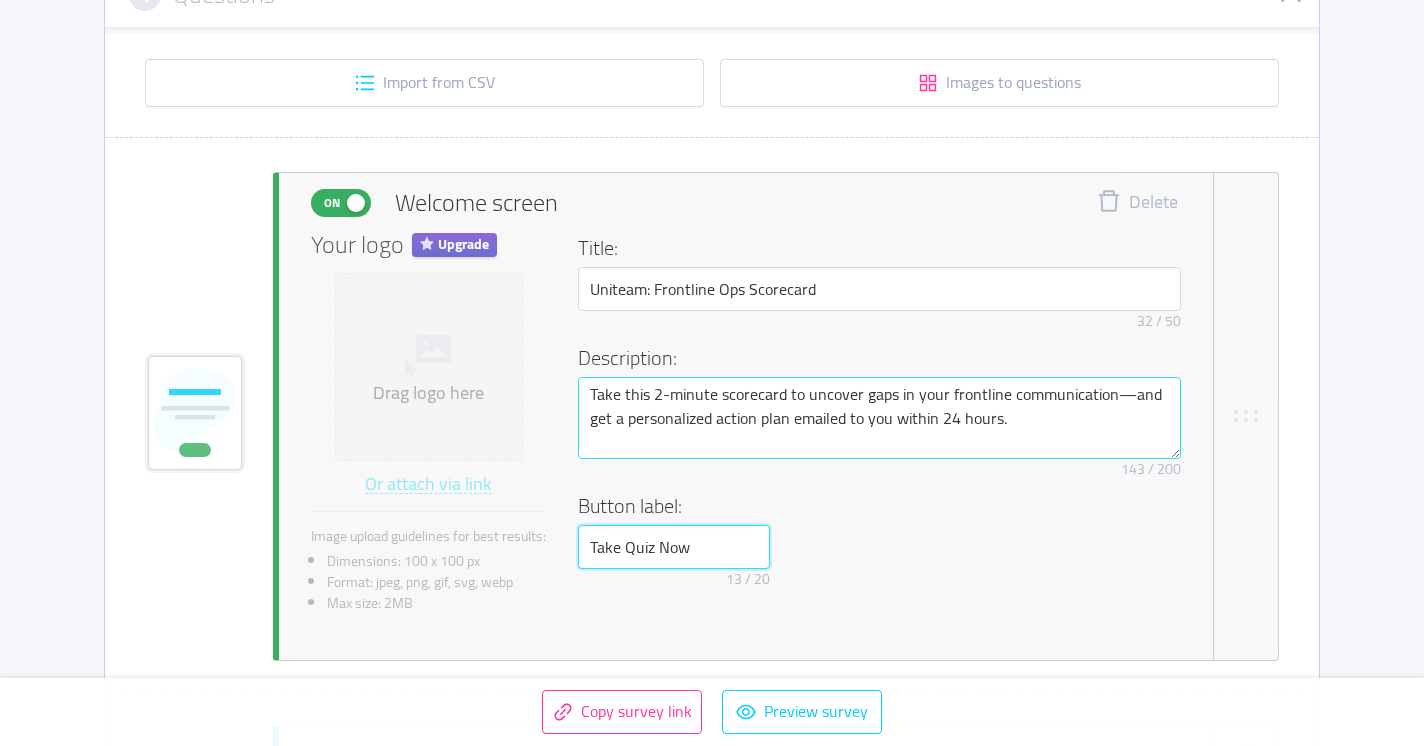 type on "Take Quiz Now" 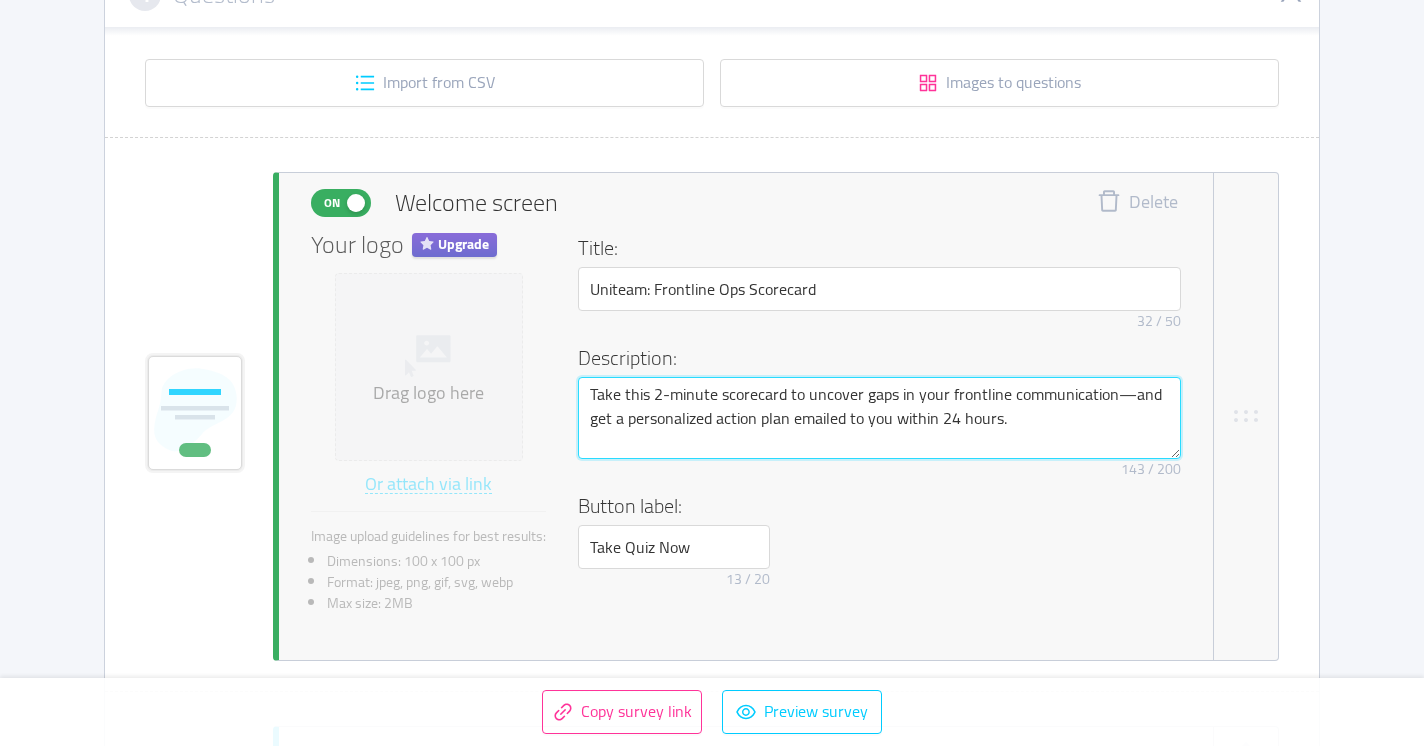 click on "Take this 2-minute scorecard to uncover gaps in your frontline communication—and get a personalized action plan emailed to you within 24 hours." at bounding box center [879, 418] 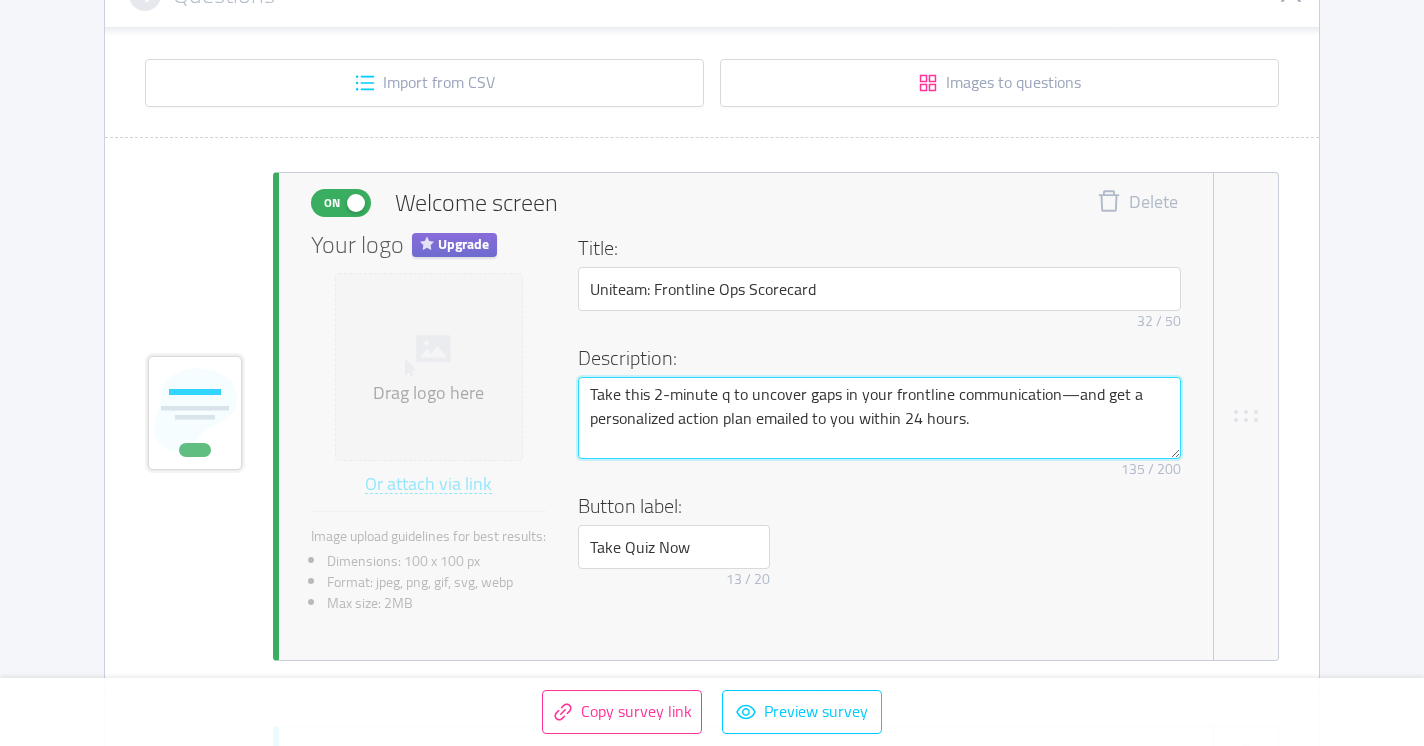 type 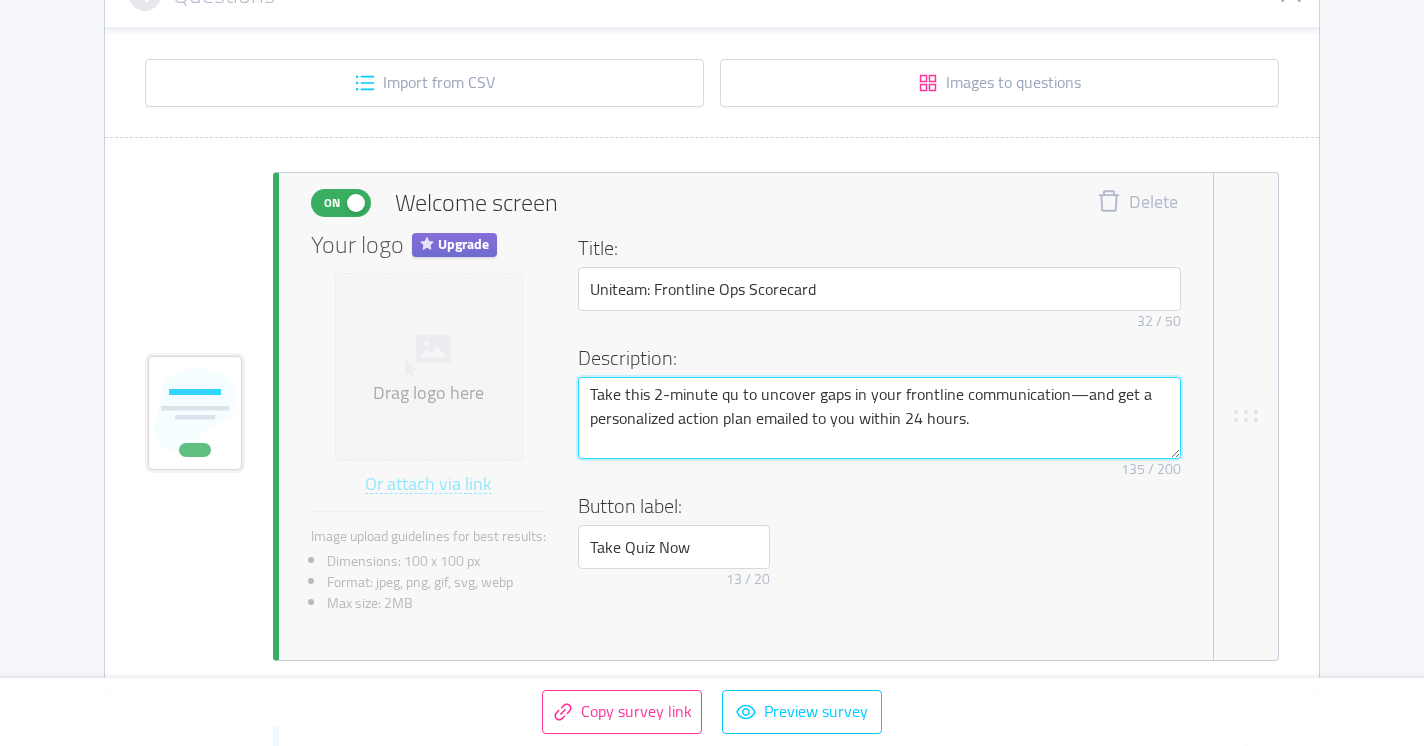 type 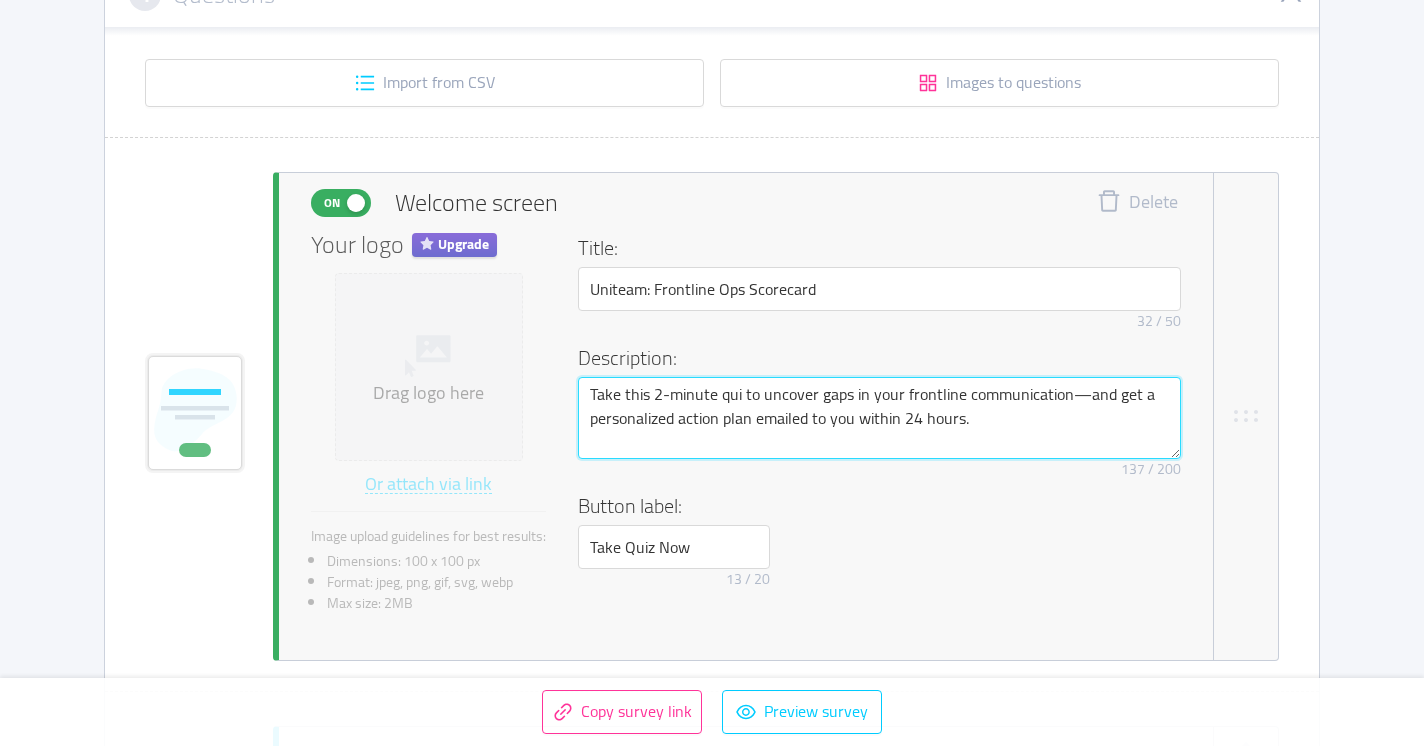 type 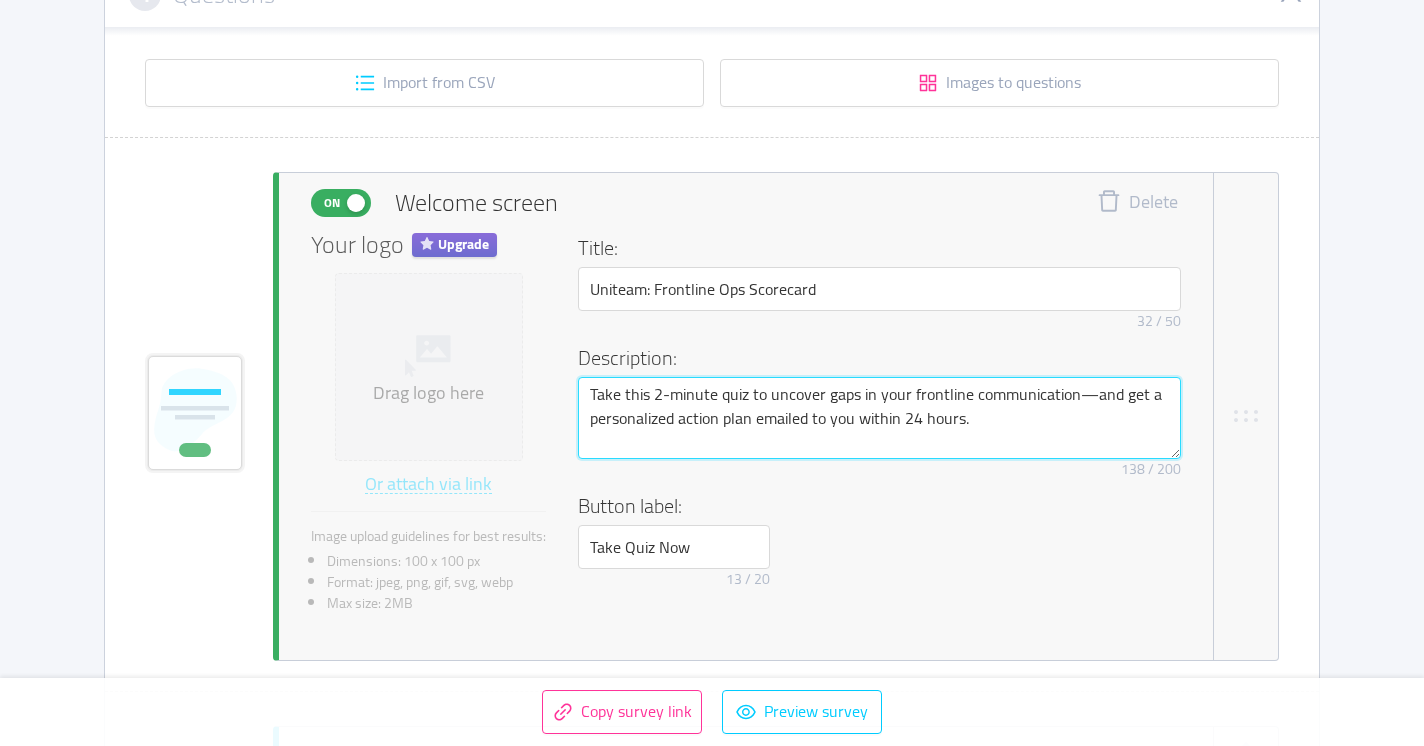 click on "Take this 2-minute quiz to uncover gaps in your frontline communication—and get a personalized action plan emailed to you within 24 hours." at bounding box center [879, 418] 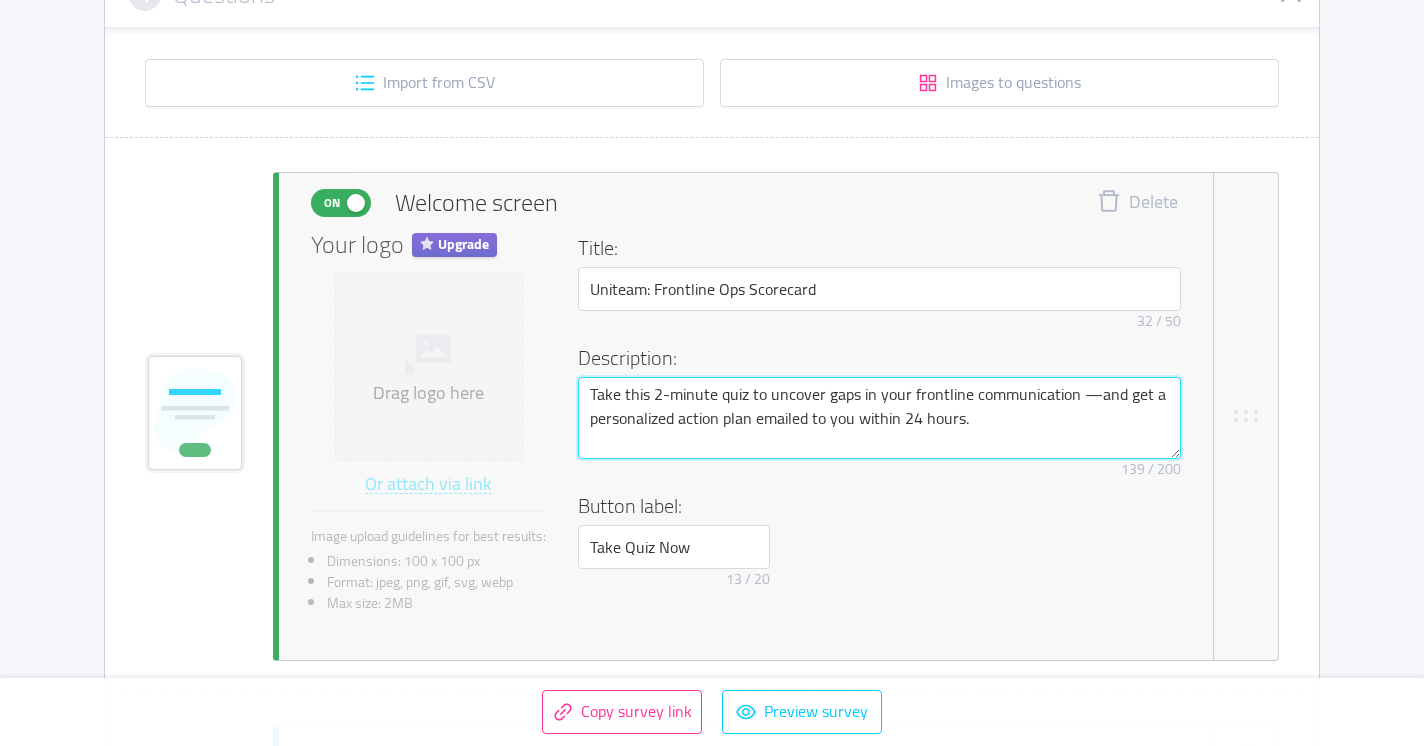 type 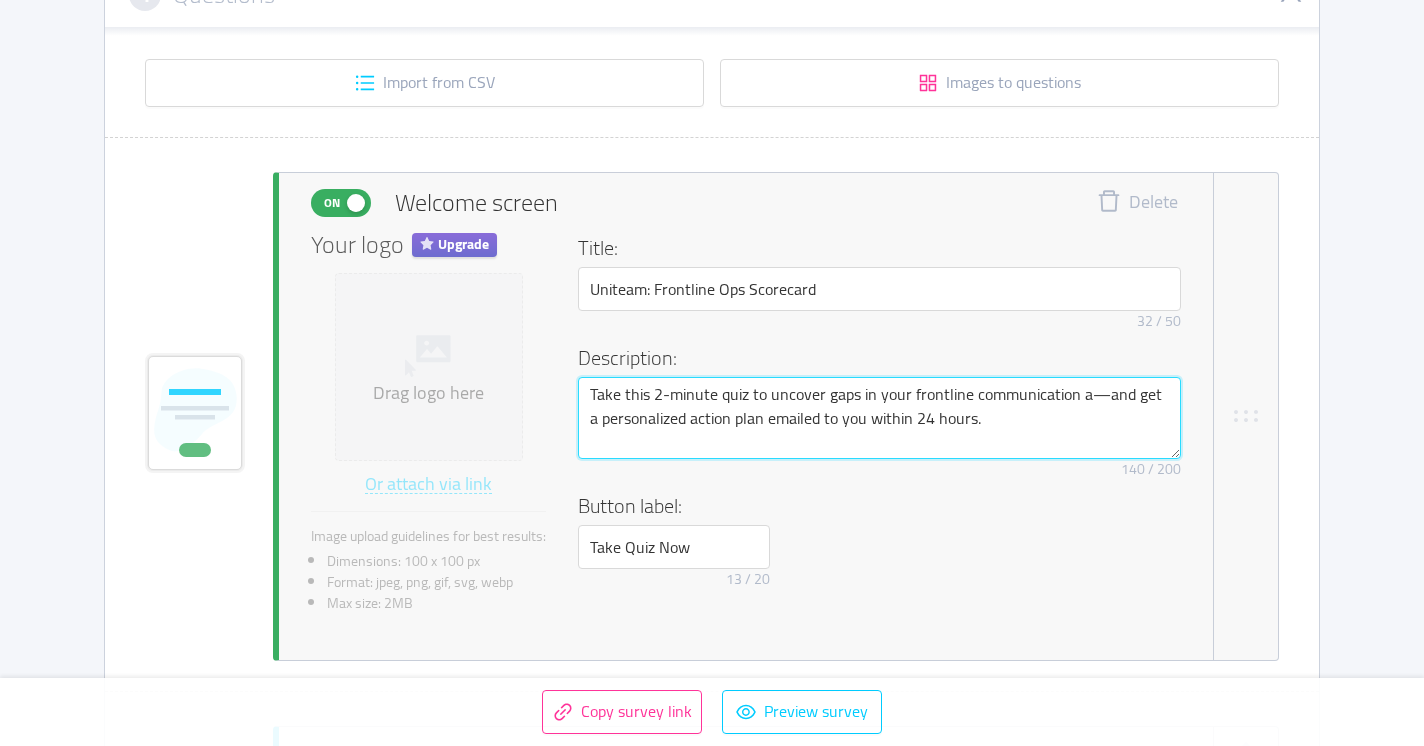 type 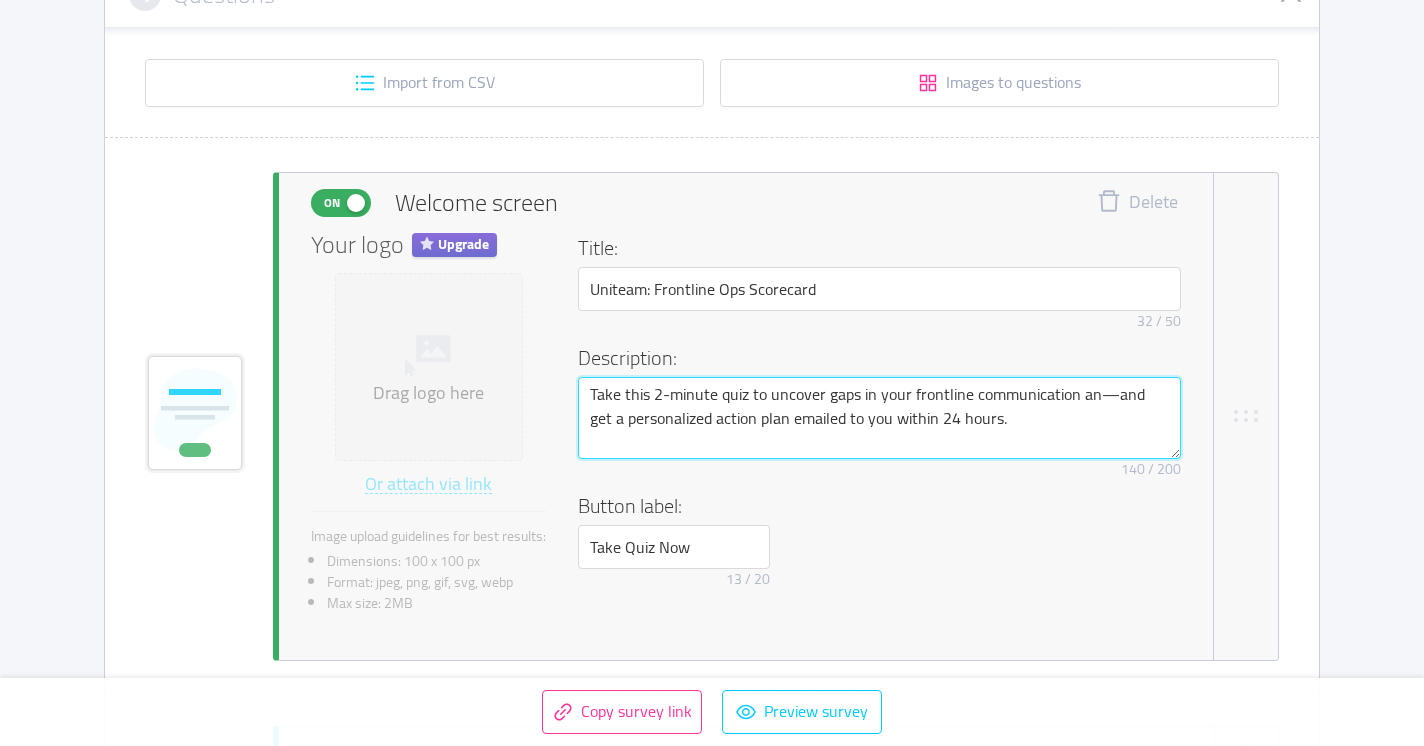 type on "Take this 2-minute quiz to uncover gaps in your frontline communication and—and get a personalized action plan emailed to you within 24 hours." 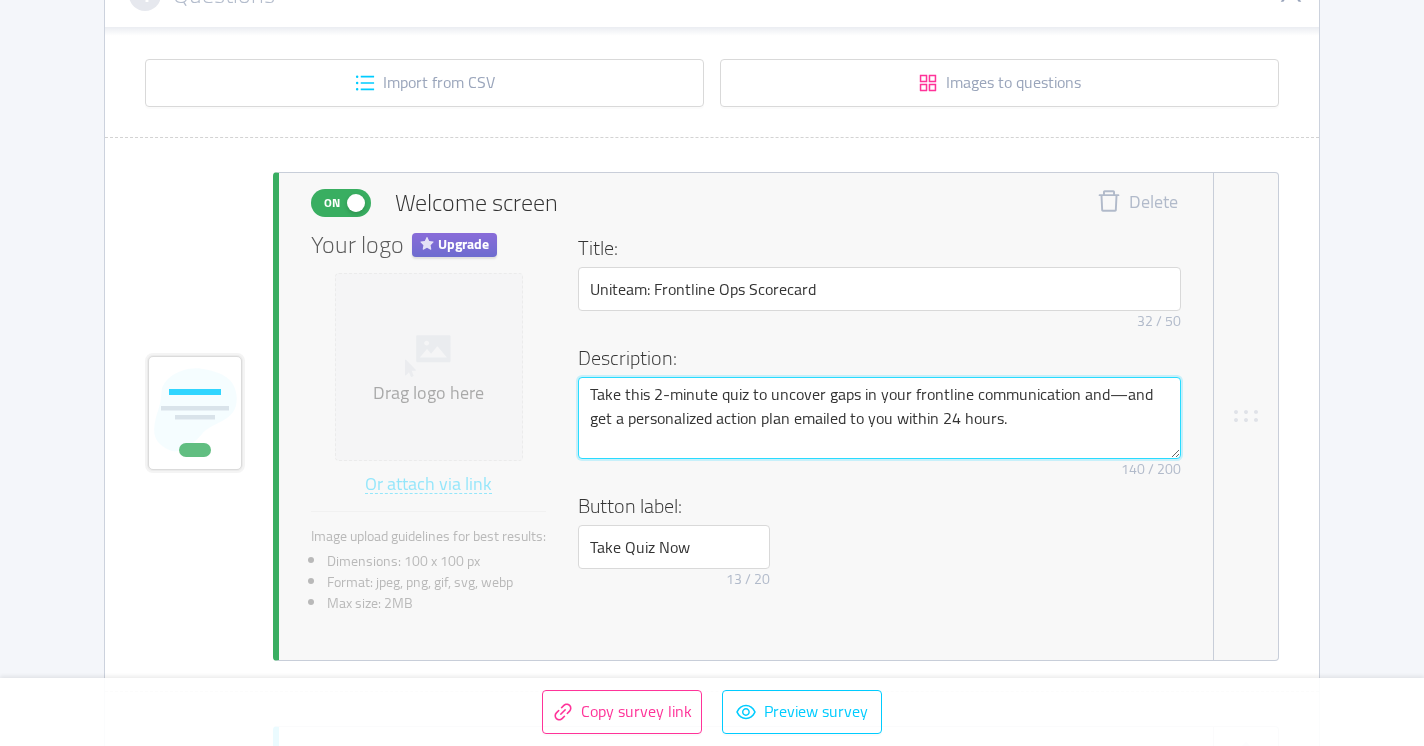 type 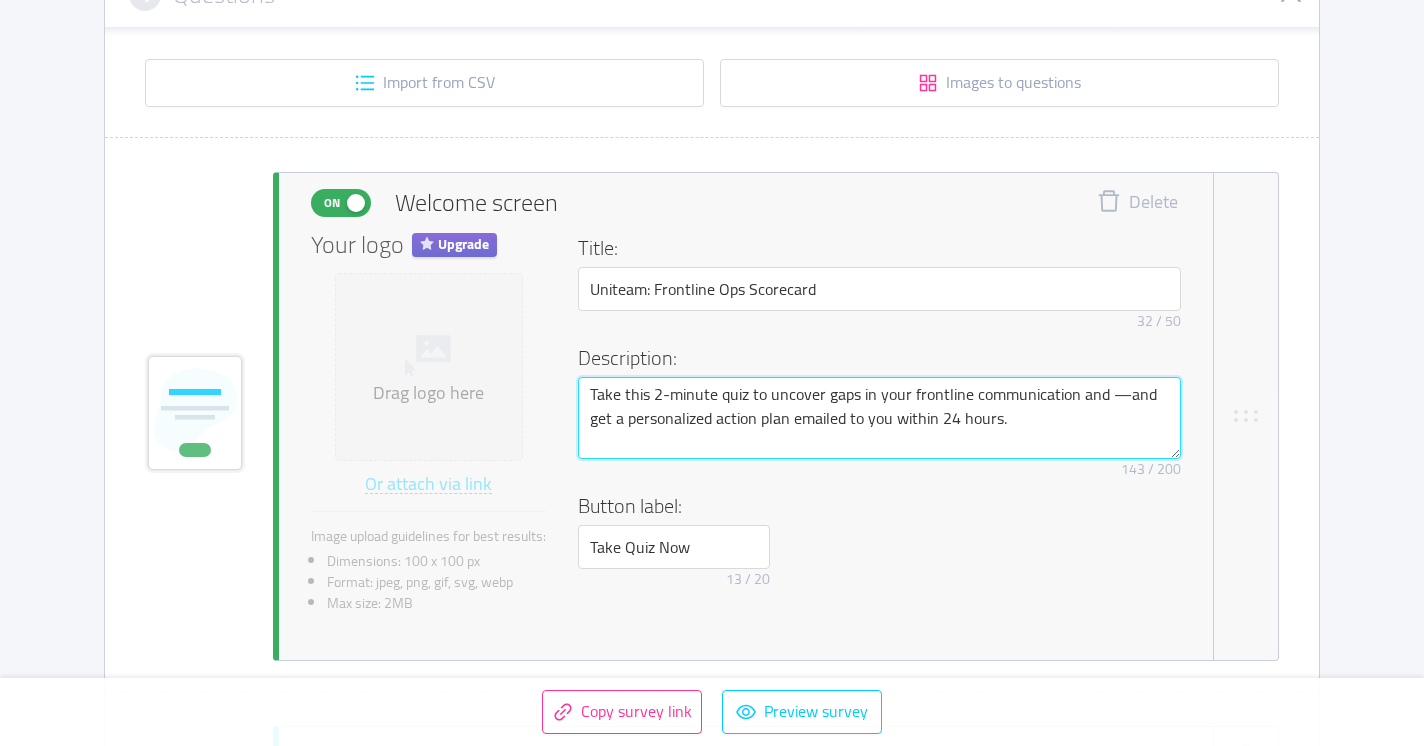 type 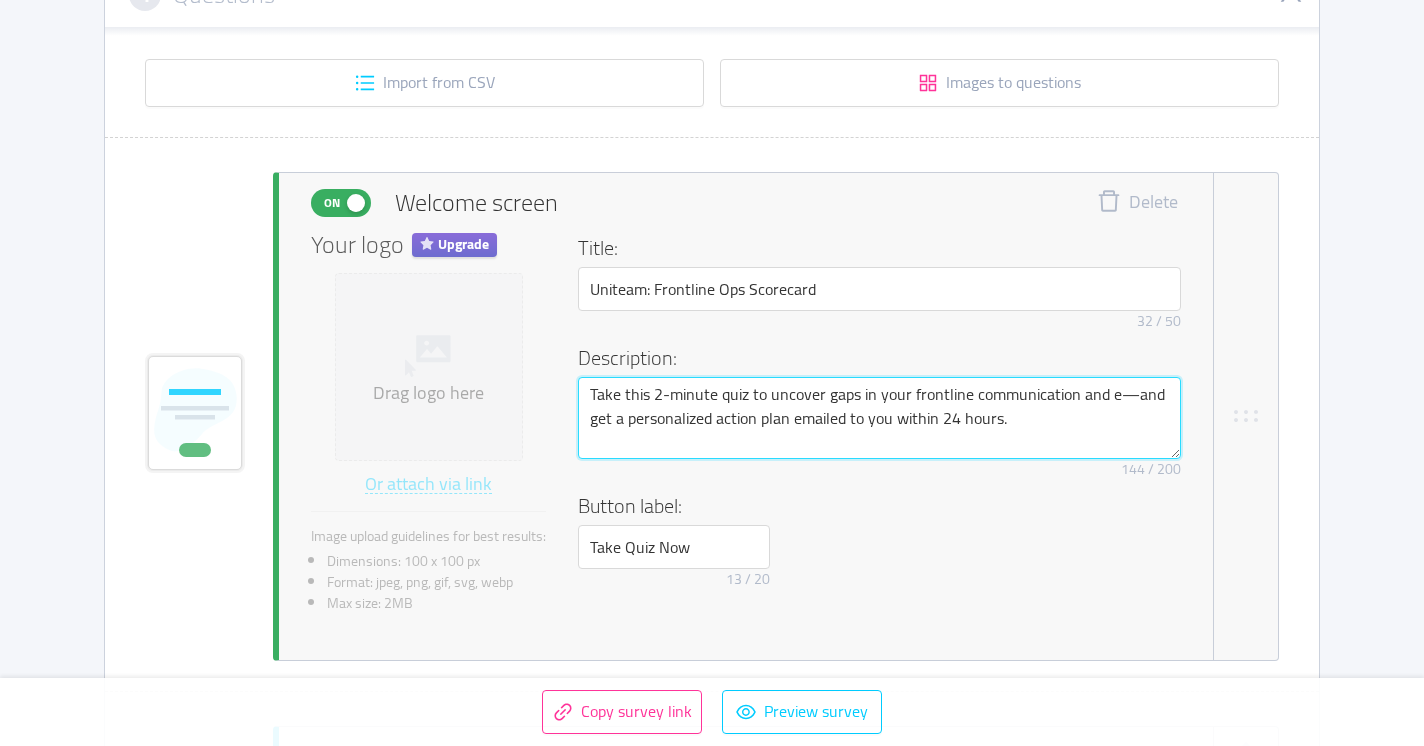 type 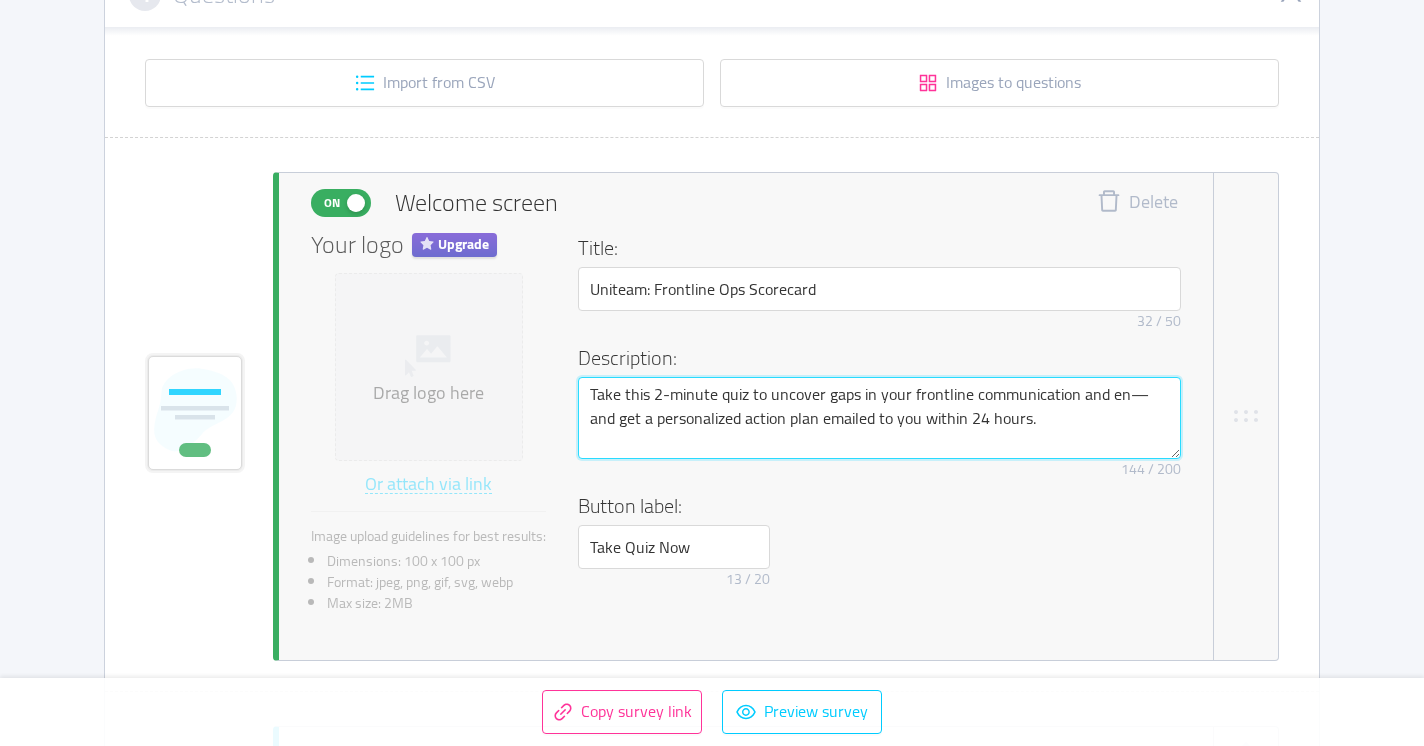 type 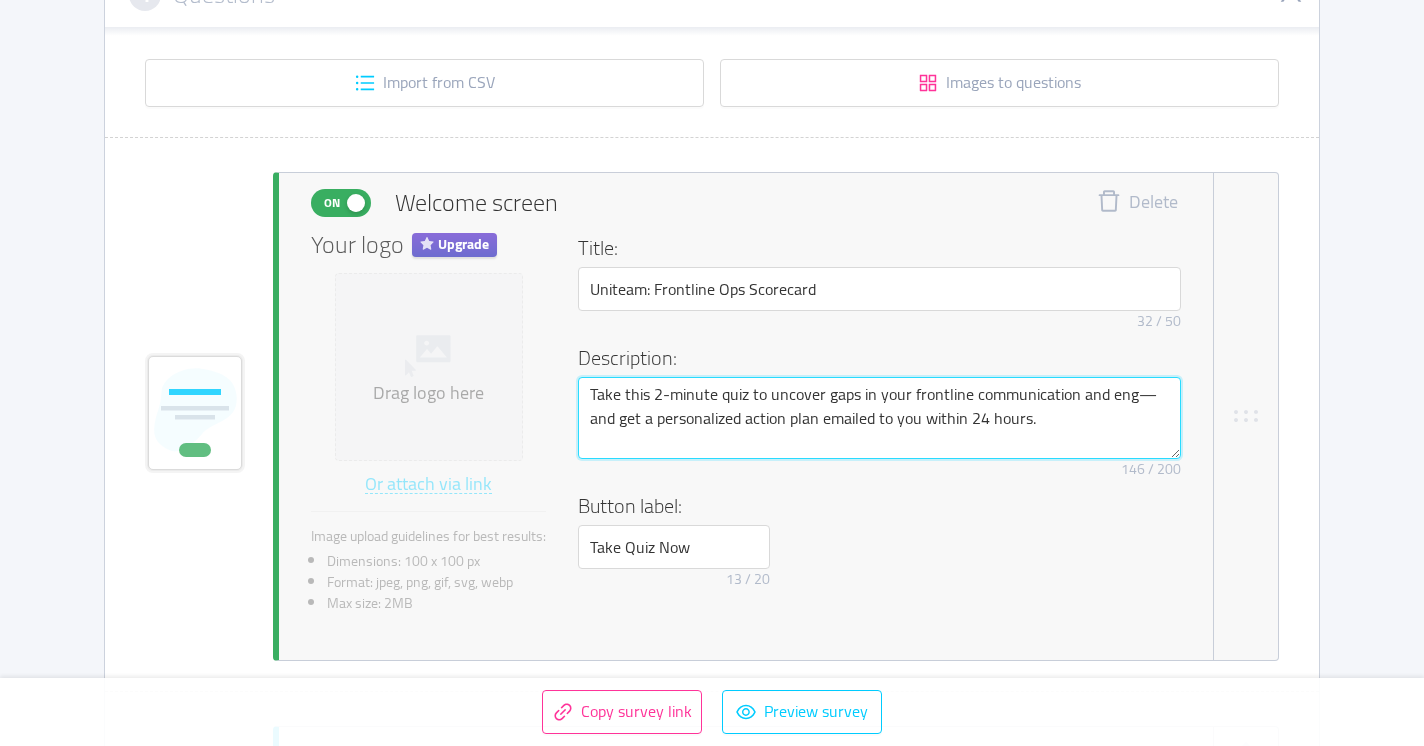 type 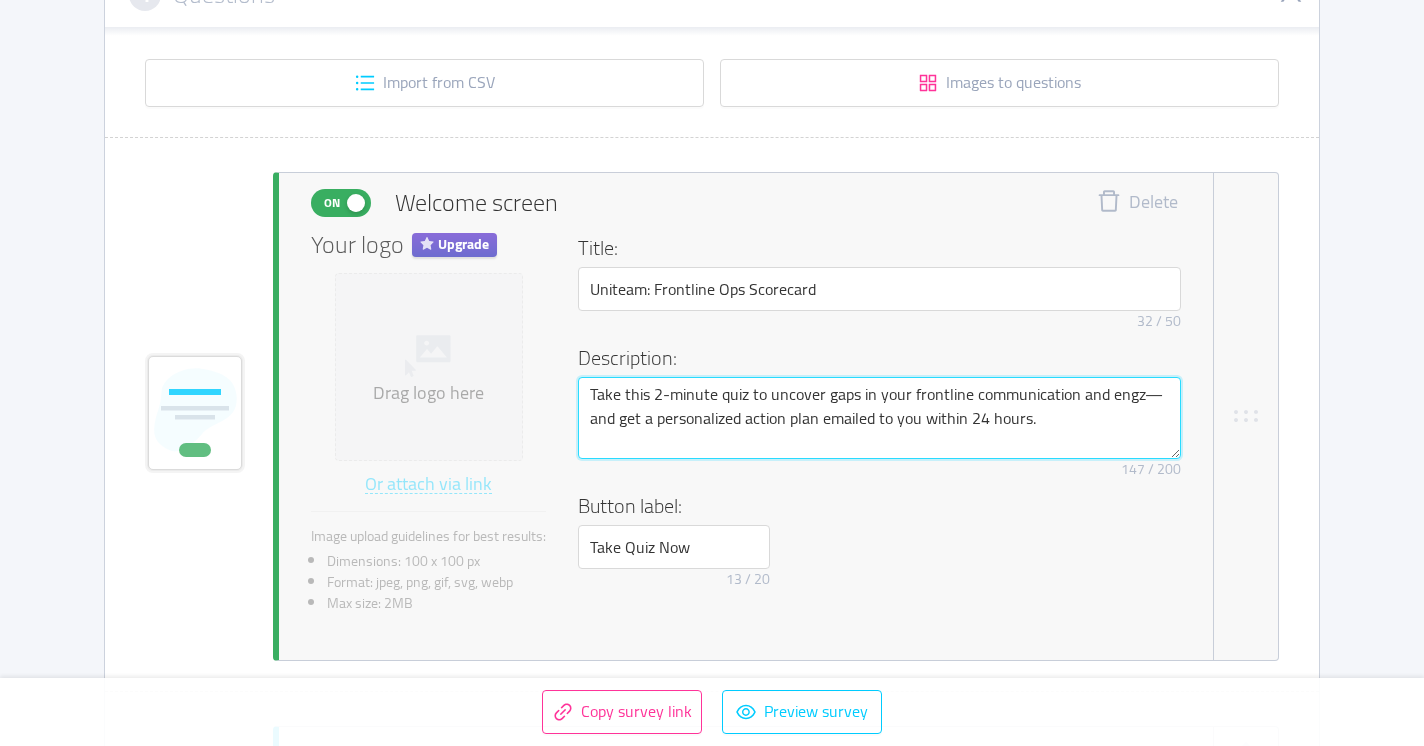 type 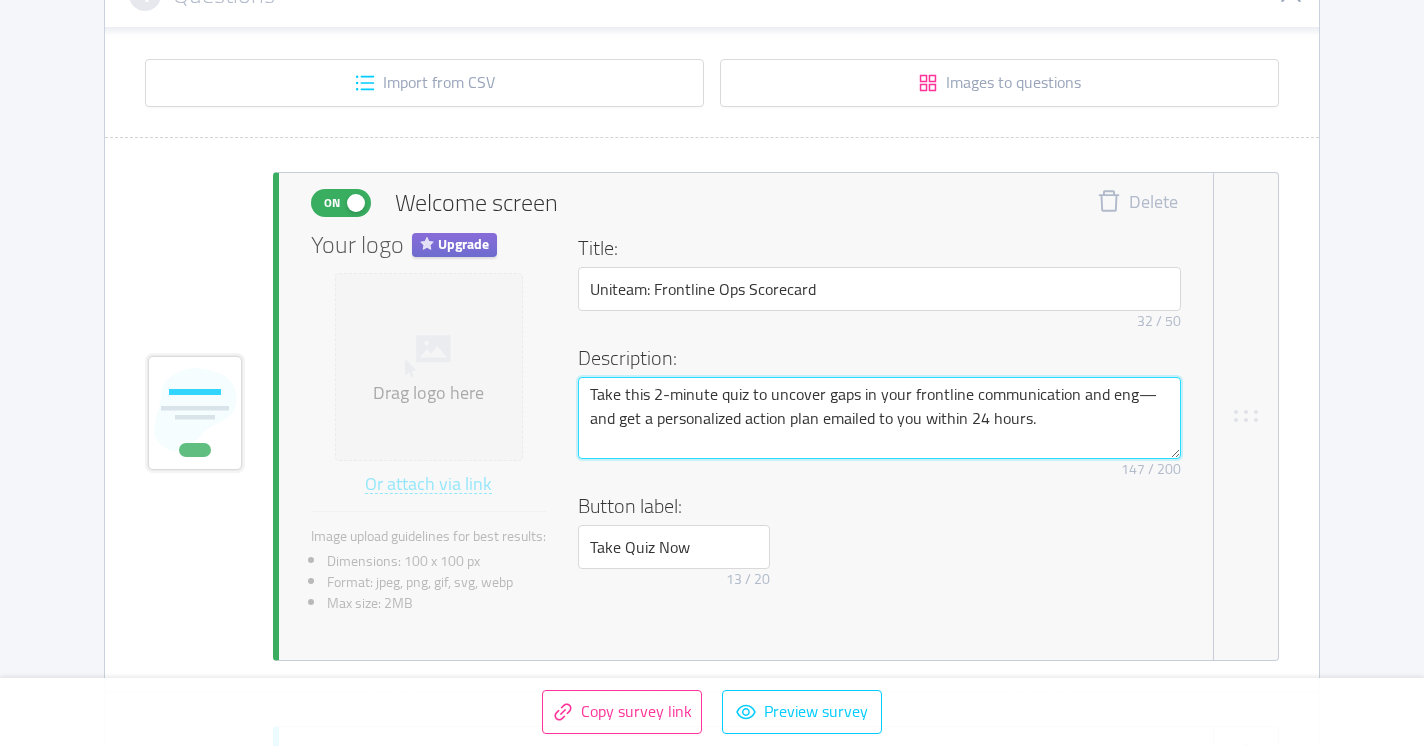 type 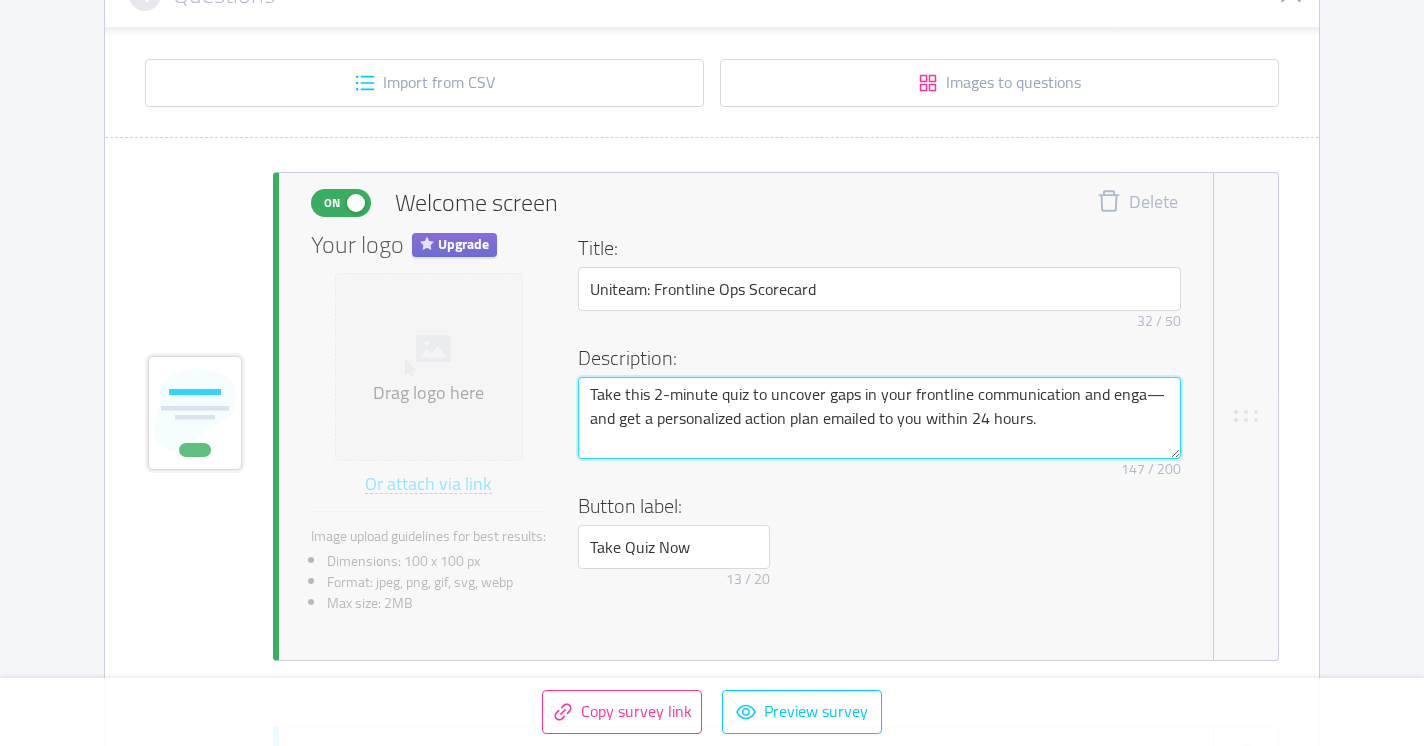 type 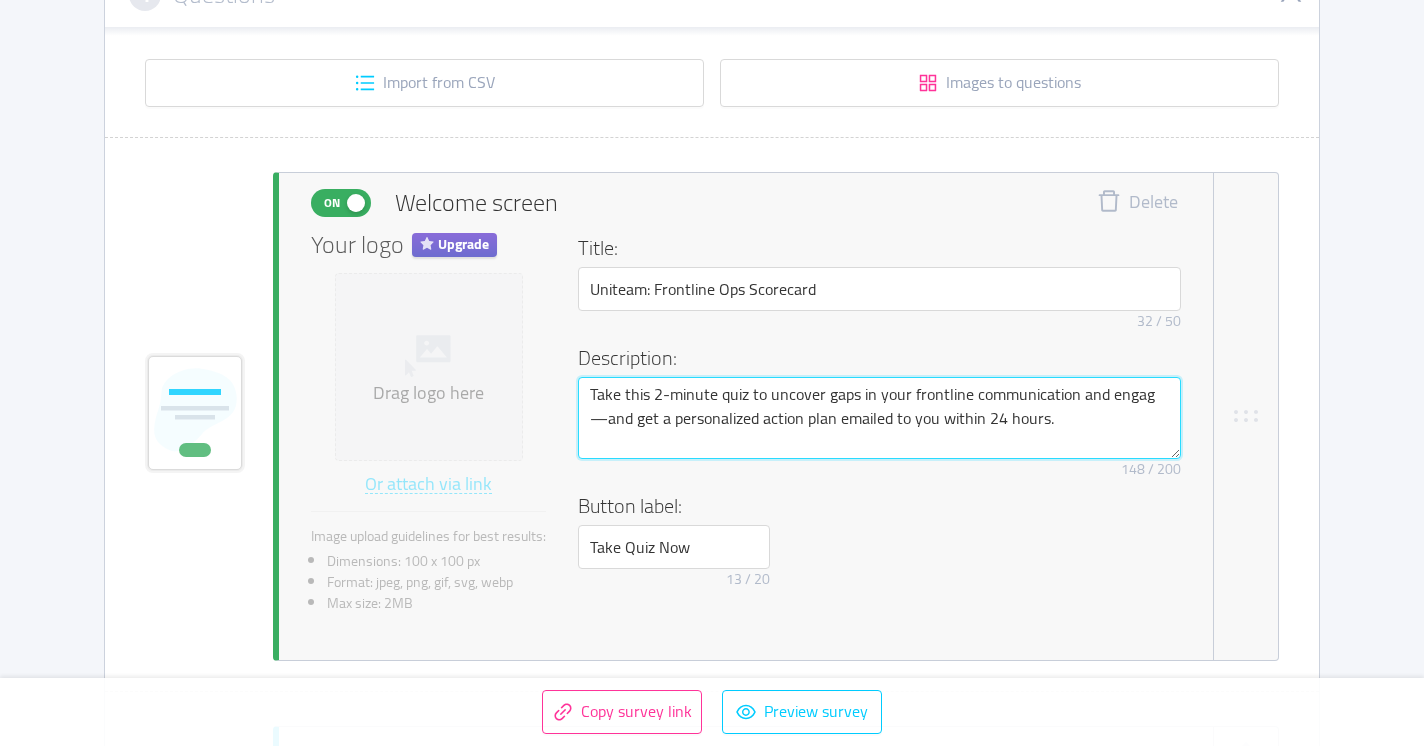type 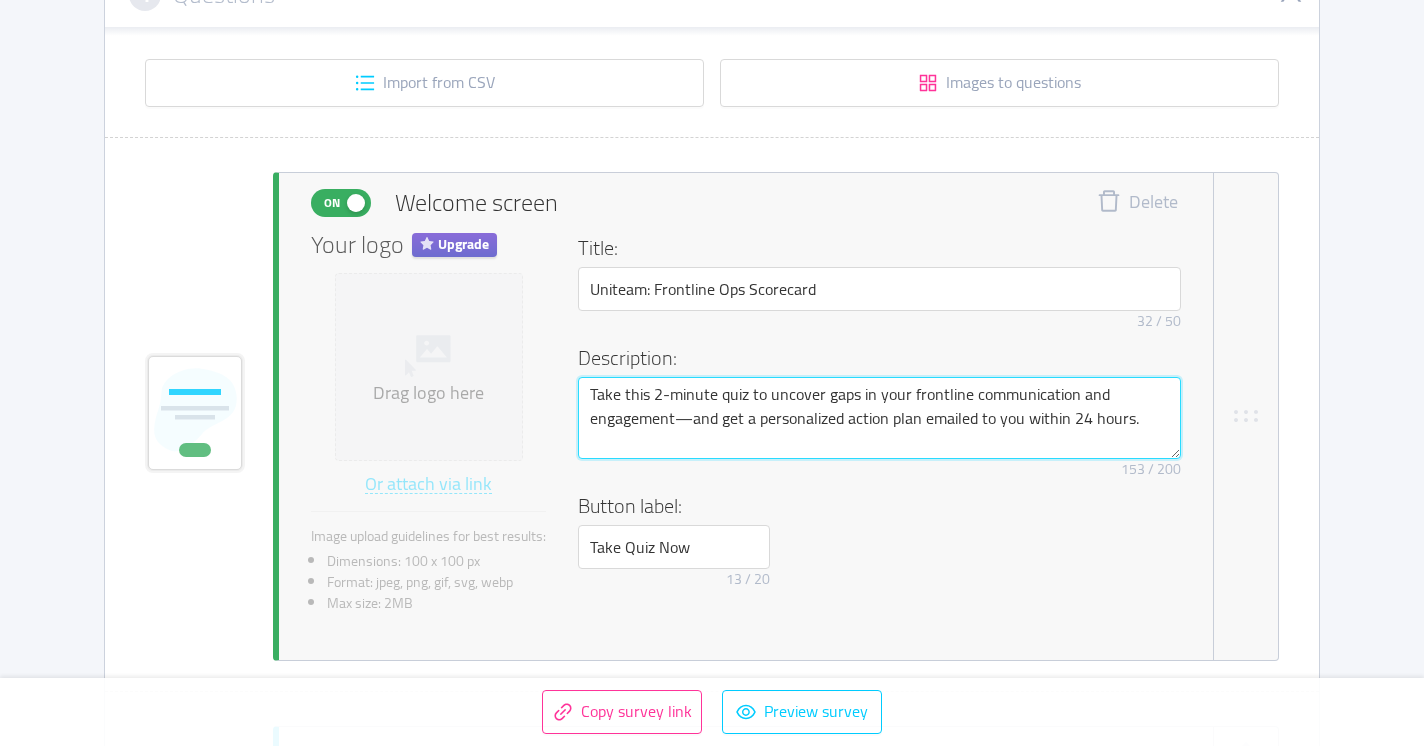 paste on "custom action plan delivered to your inbox within 24 hours." 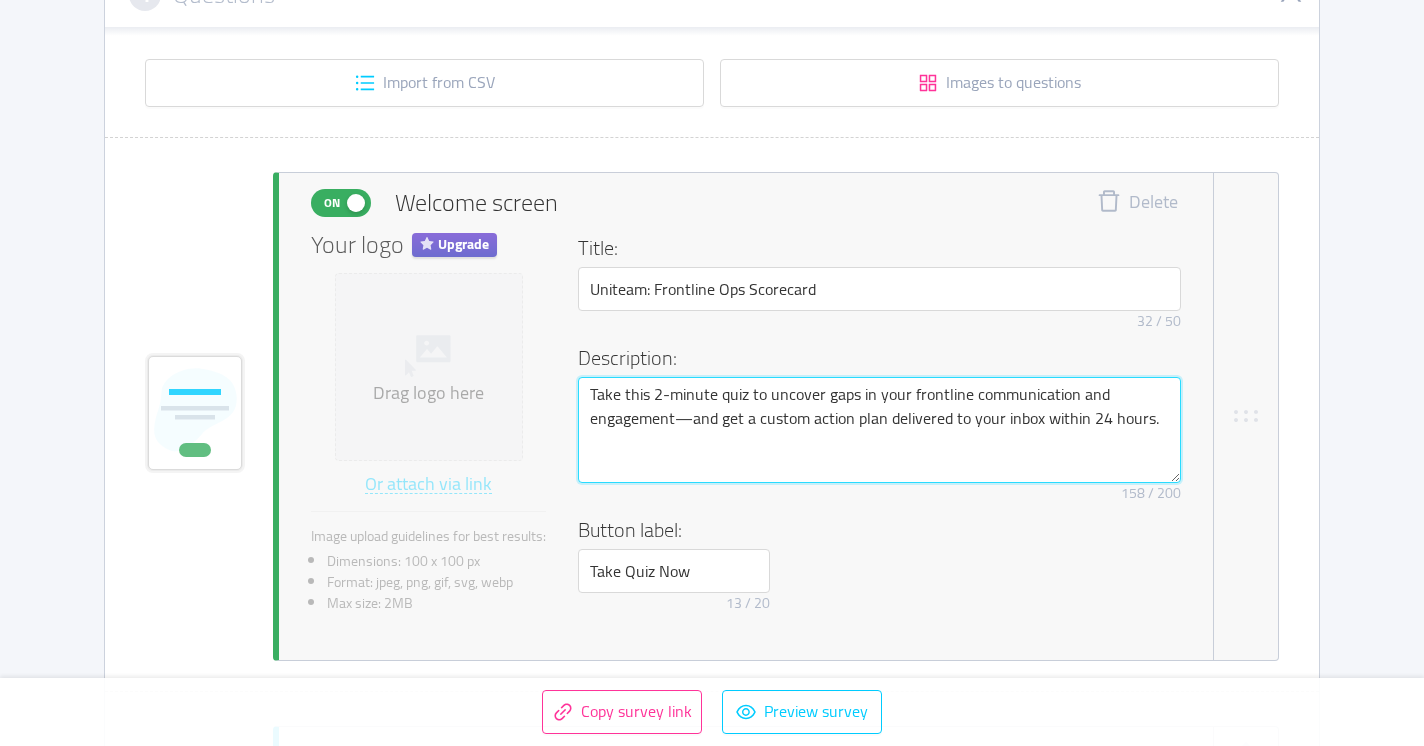 click on "Take this 2-minute quiz to uncover gaps in your frontline communication and engagement—and get a custom action plan delivered to your inbox within 24 hours." at bounding box center (879, 430) 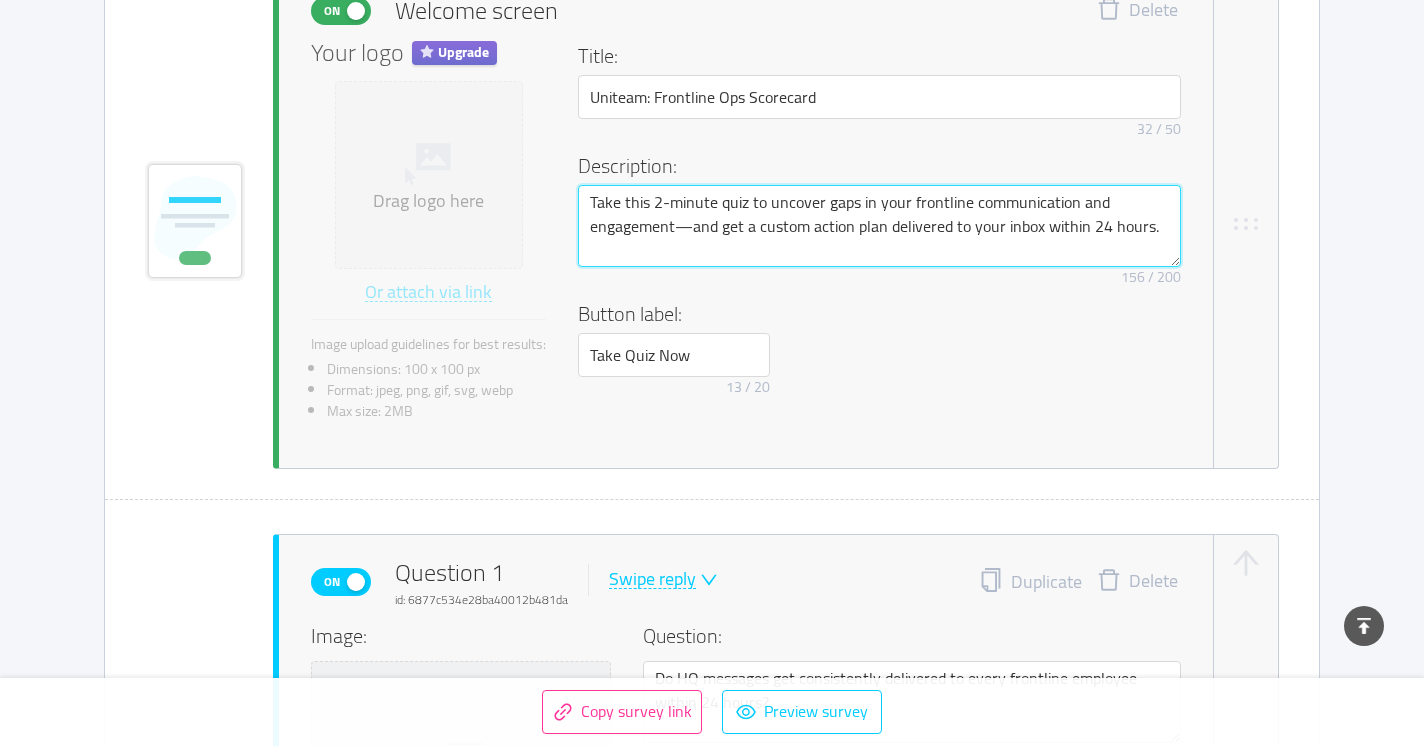 scroll, scrollTop: 533, scrollLeft: 0, axis: vertical 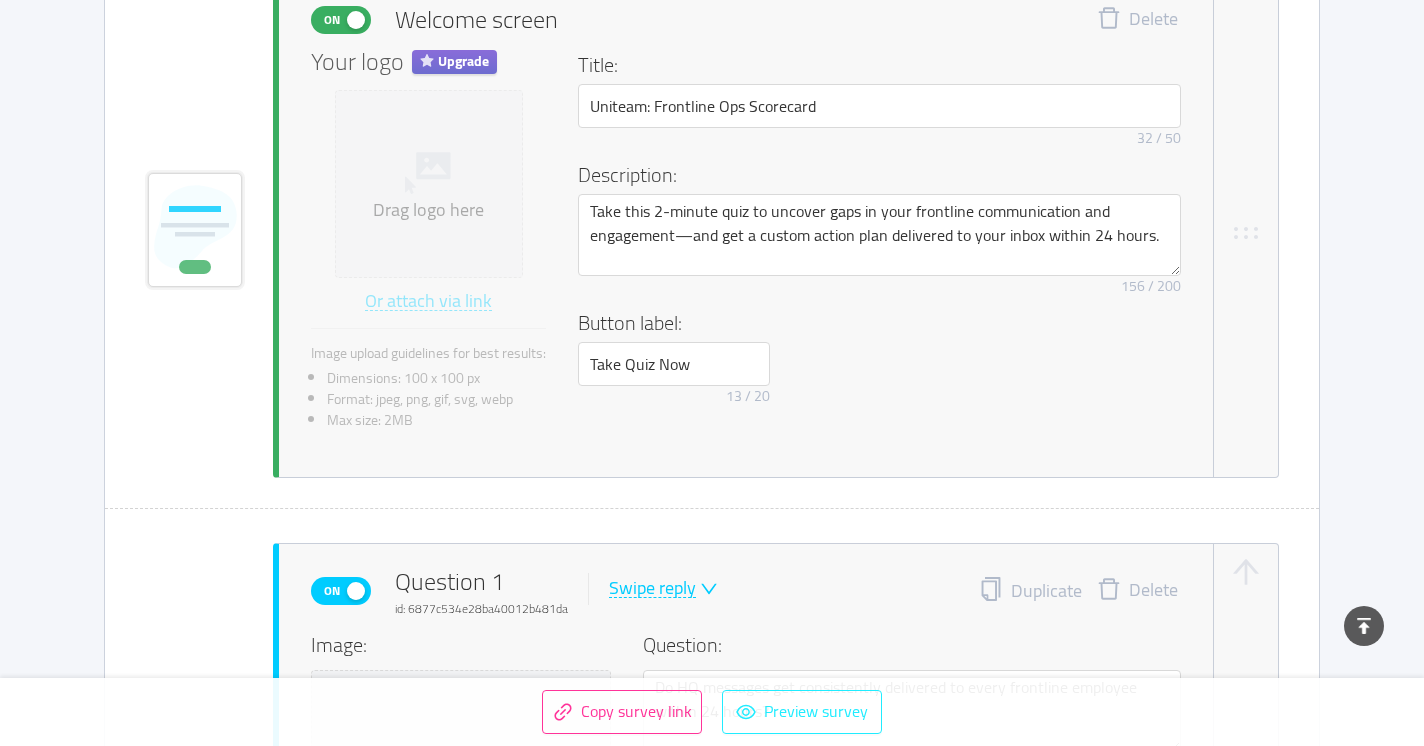 click on "Preview survey" at bounding box center [802, 712] 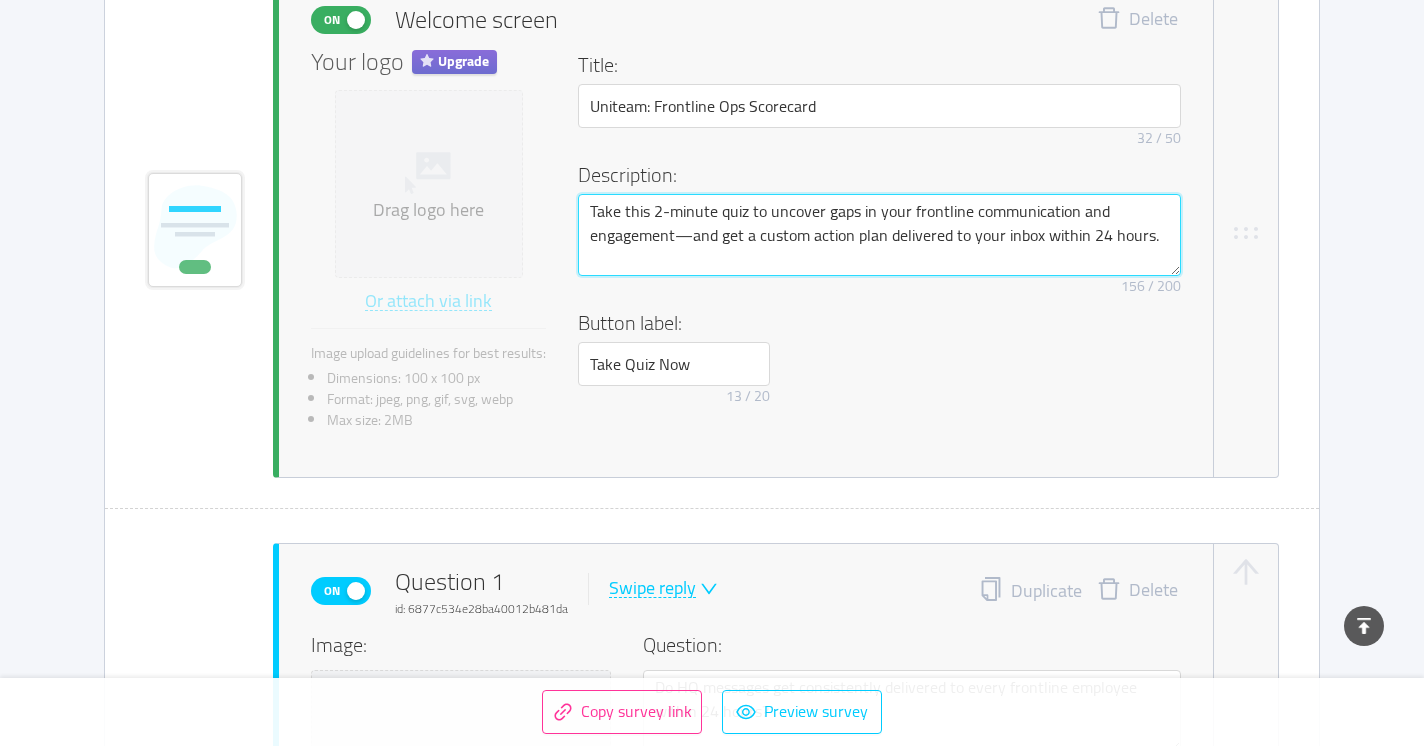 click on "Take this 2-minute quiz to uncover gaps in your frontline communication and engagement—and get a custom action plan delivered to your inbox within 24 hours." at bounding box center (879, 235) 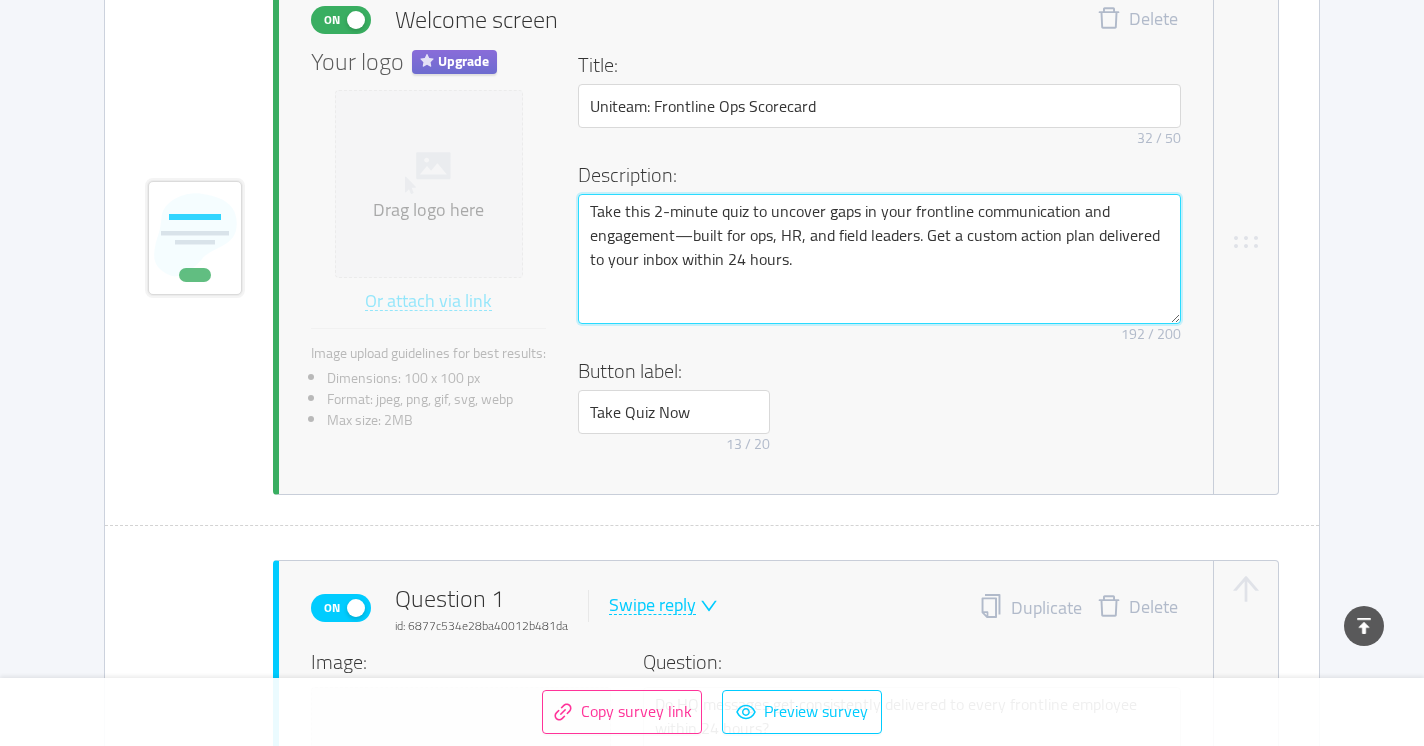 scroll, scrollTop: 541, scrollLeft: 0, axis: vertical 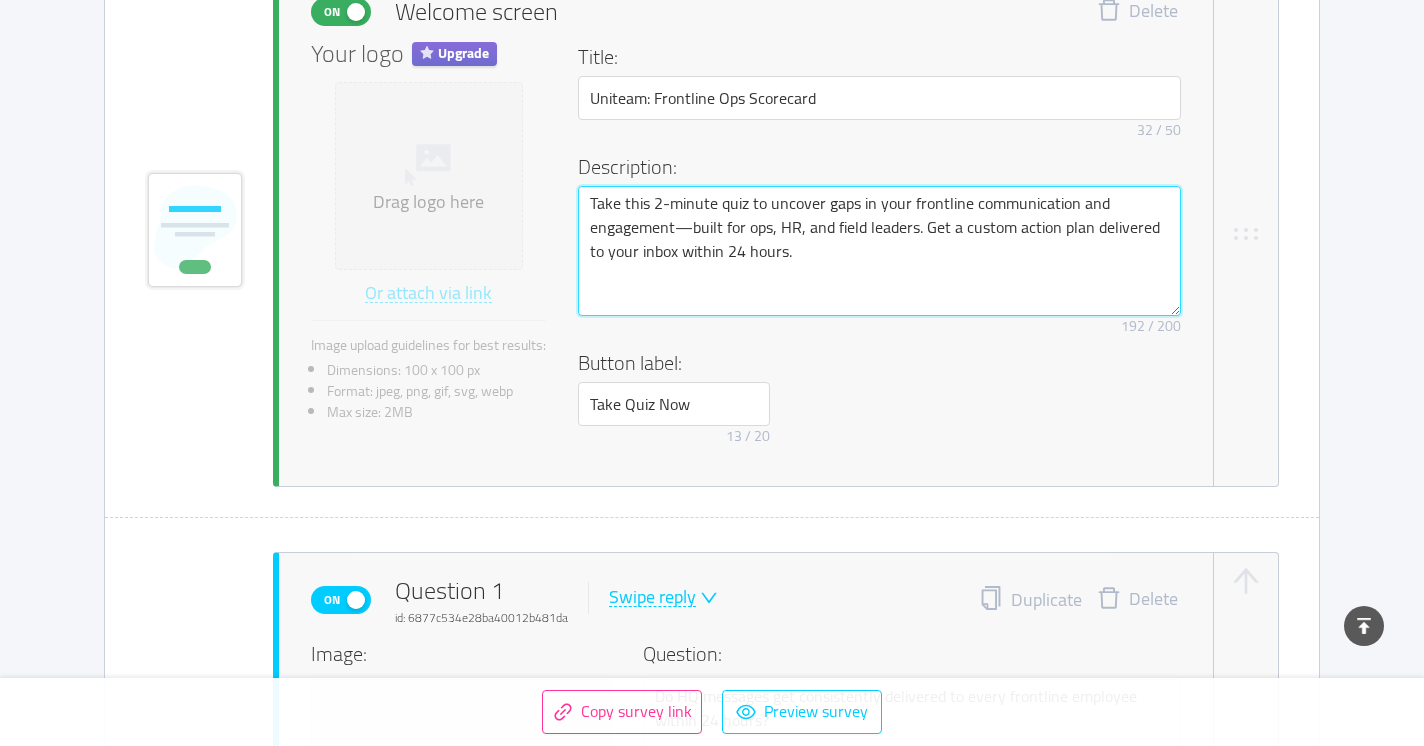 click on "Take this 2-minute quiz to uncover gaps in your frontline communication and engagement—built for ops, HR, and field leaders. Get a custom action plan delivered to your inbox within 24 hours." at bounding box center [879, 251] 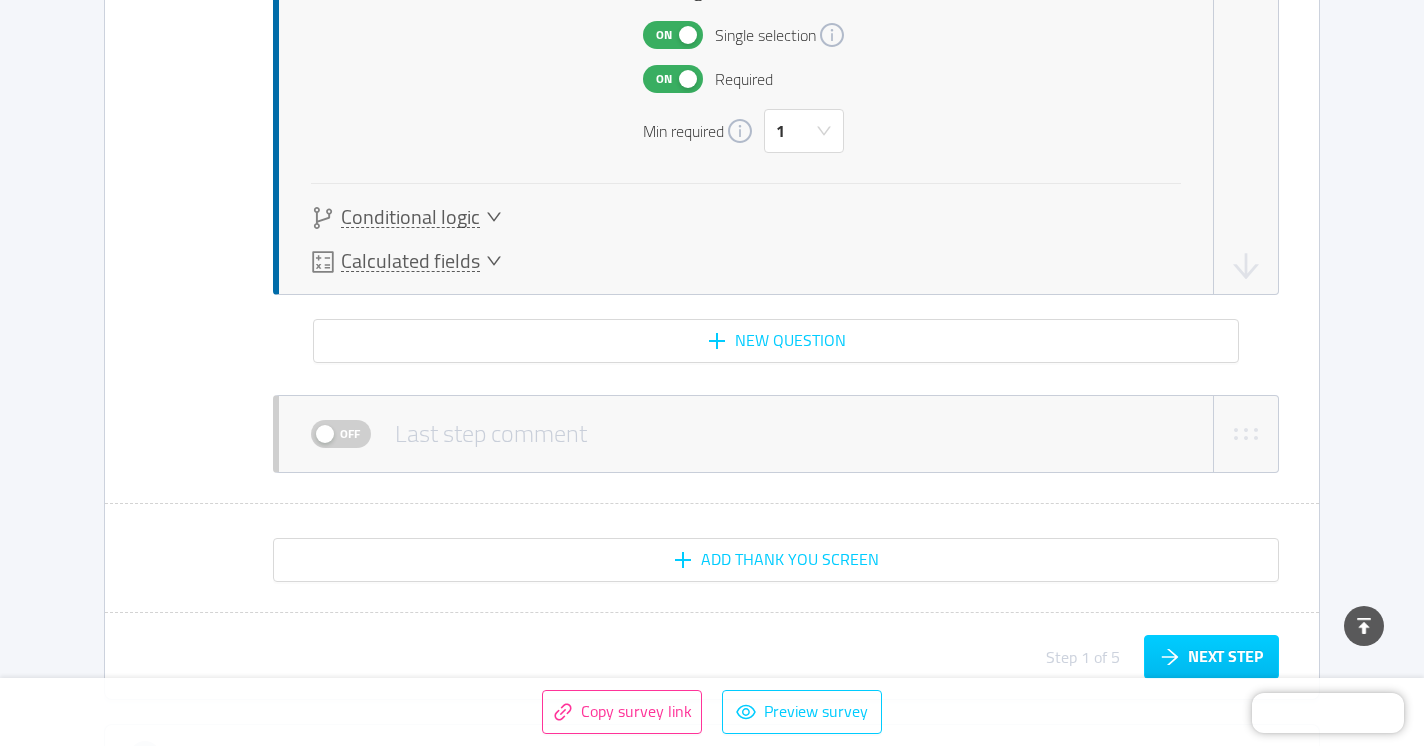 scroll, scrollTop: 8942, scrollLeft: 0, axis: vertical 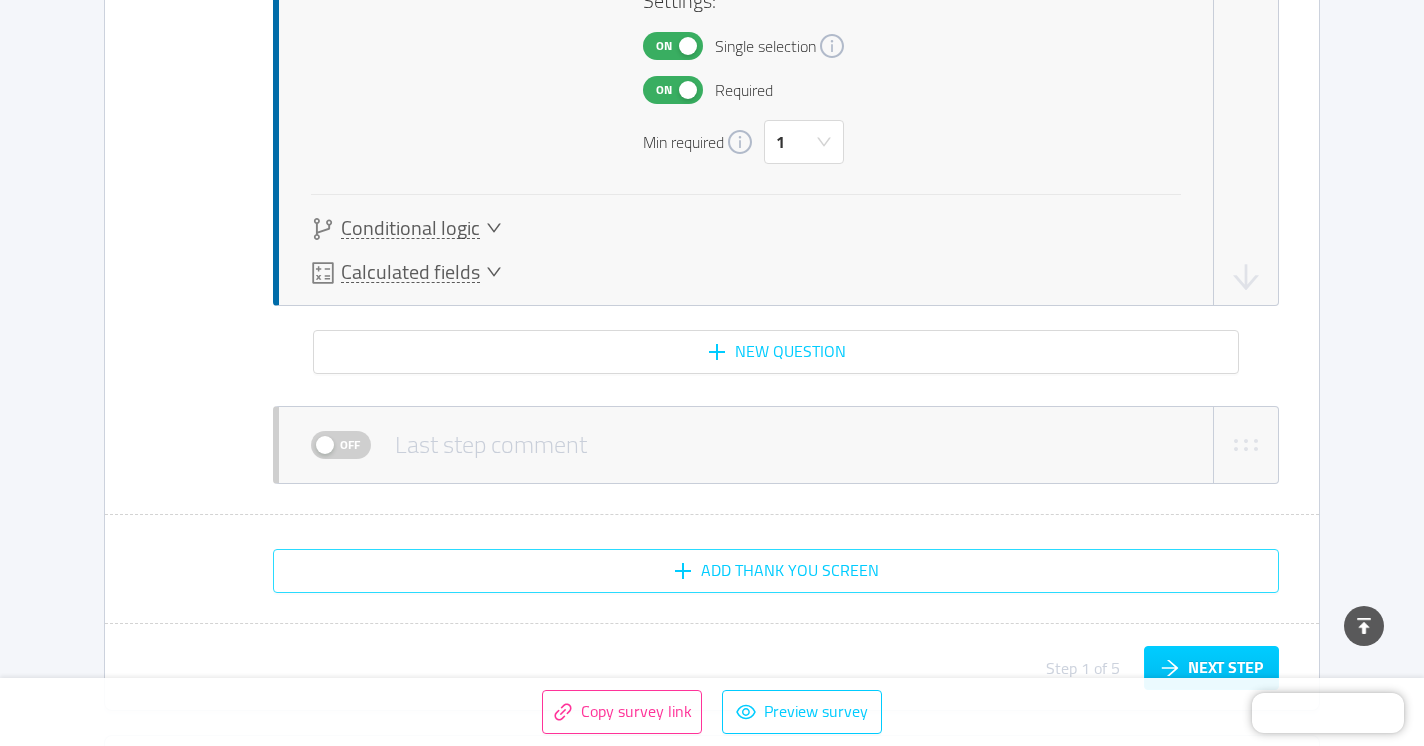 click on "Add Thank You screen" at bounding box center (776, 571) 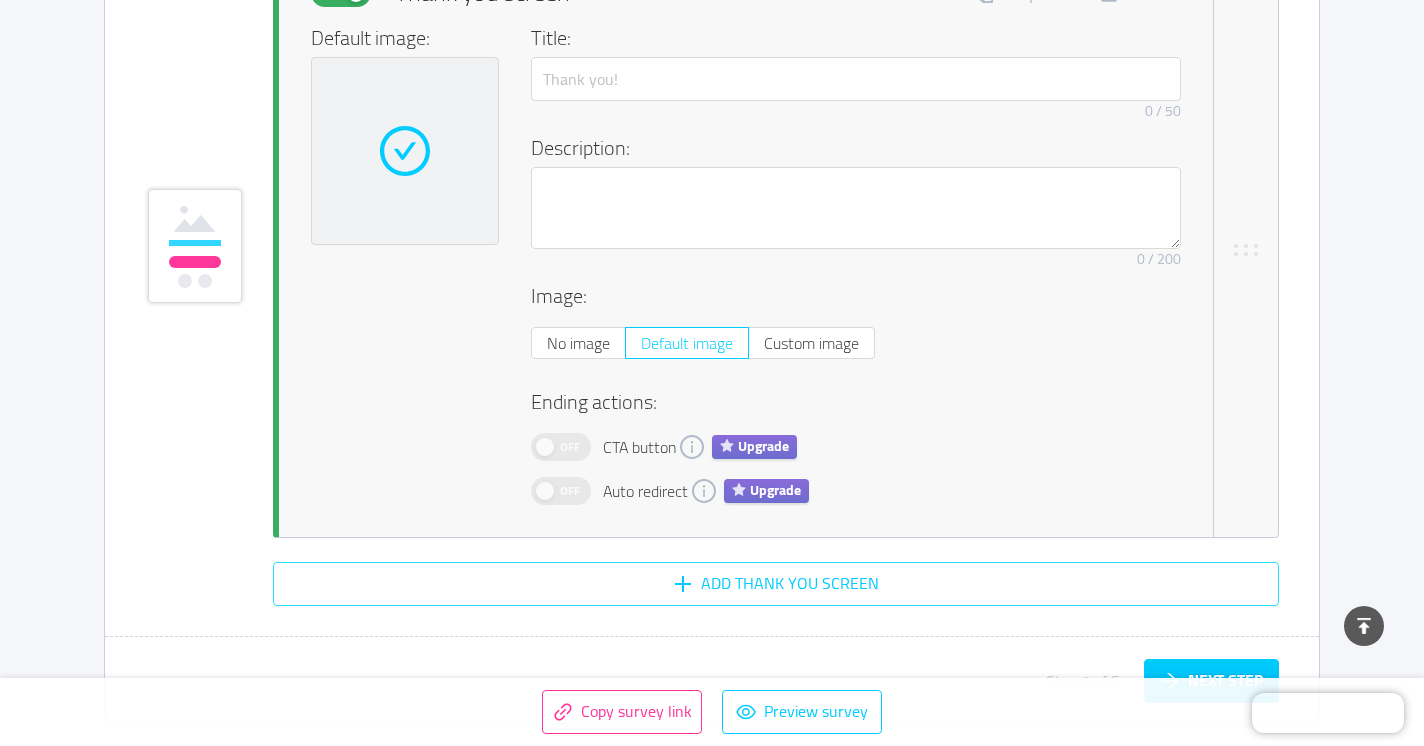 scroll, scrollTop: 9532, scrollLeft: 0, axis: vertical 